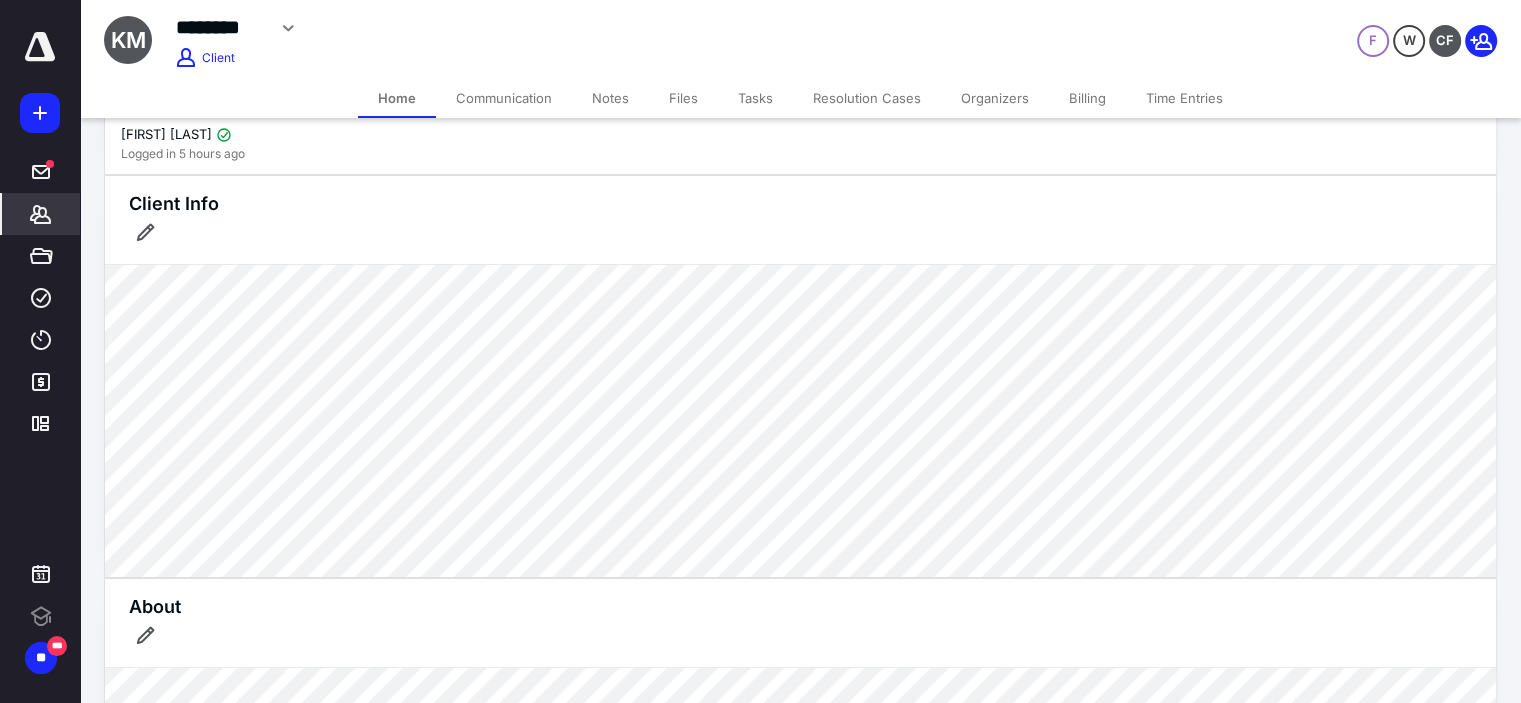 scroll, scrollTop: 0, scrollLeft: 0, axis: both 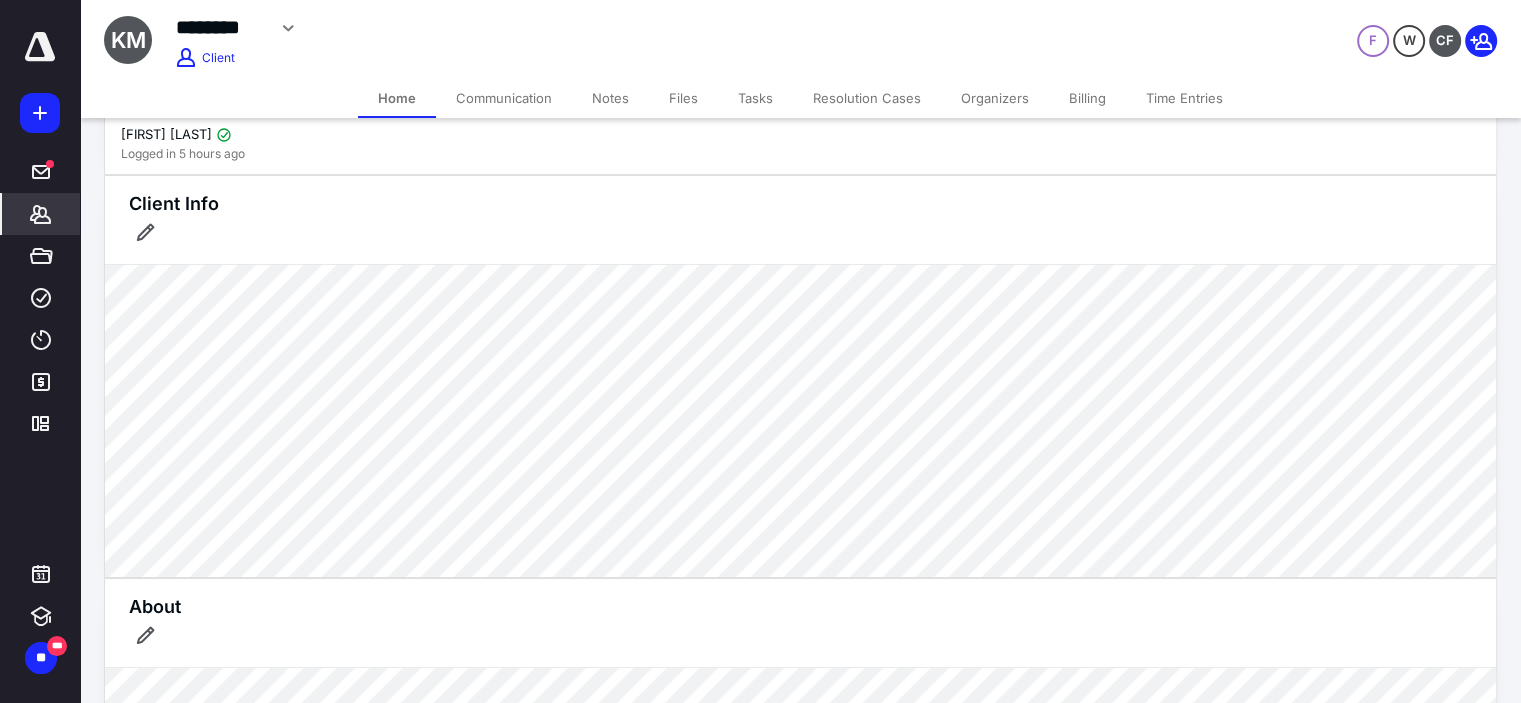 click on "Tasks" at bounding box center (755, 98) 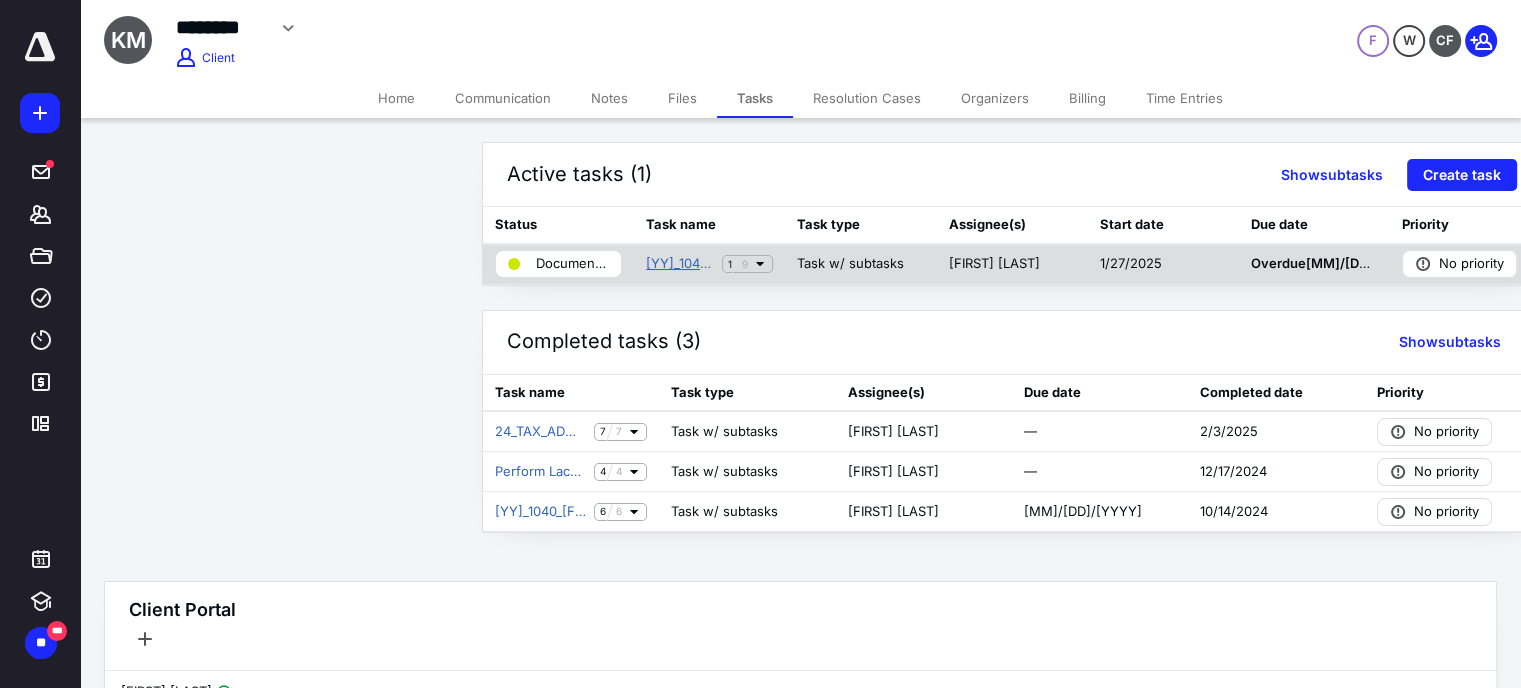 click on "[YY]_1040_[FIRST] [LAST]" at bounding box center [680, 264] 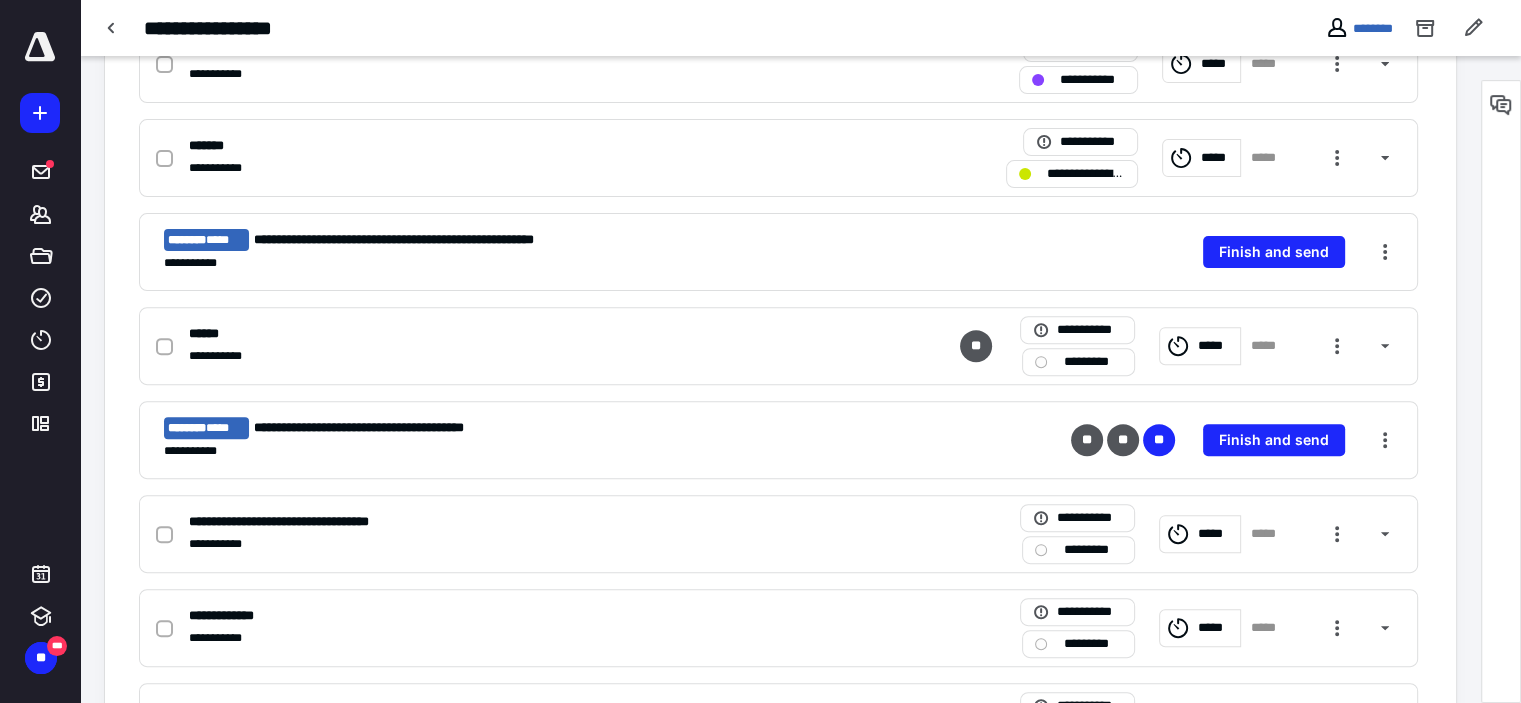scroll, scrollTop: 672, scrollLeft: 0, axis: vertical 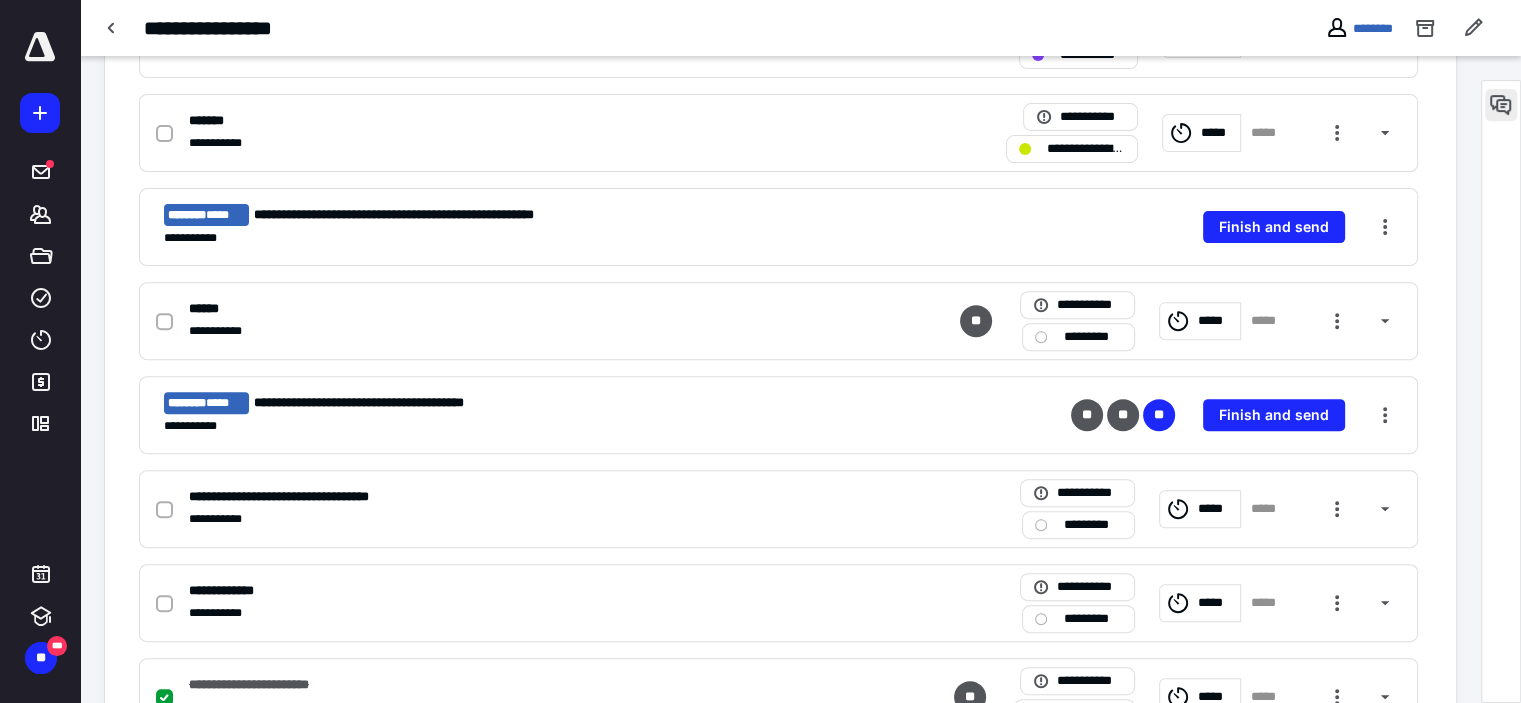 click at bounding box center (1501, 105) 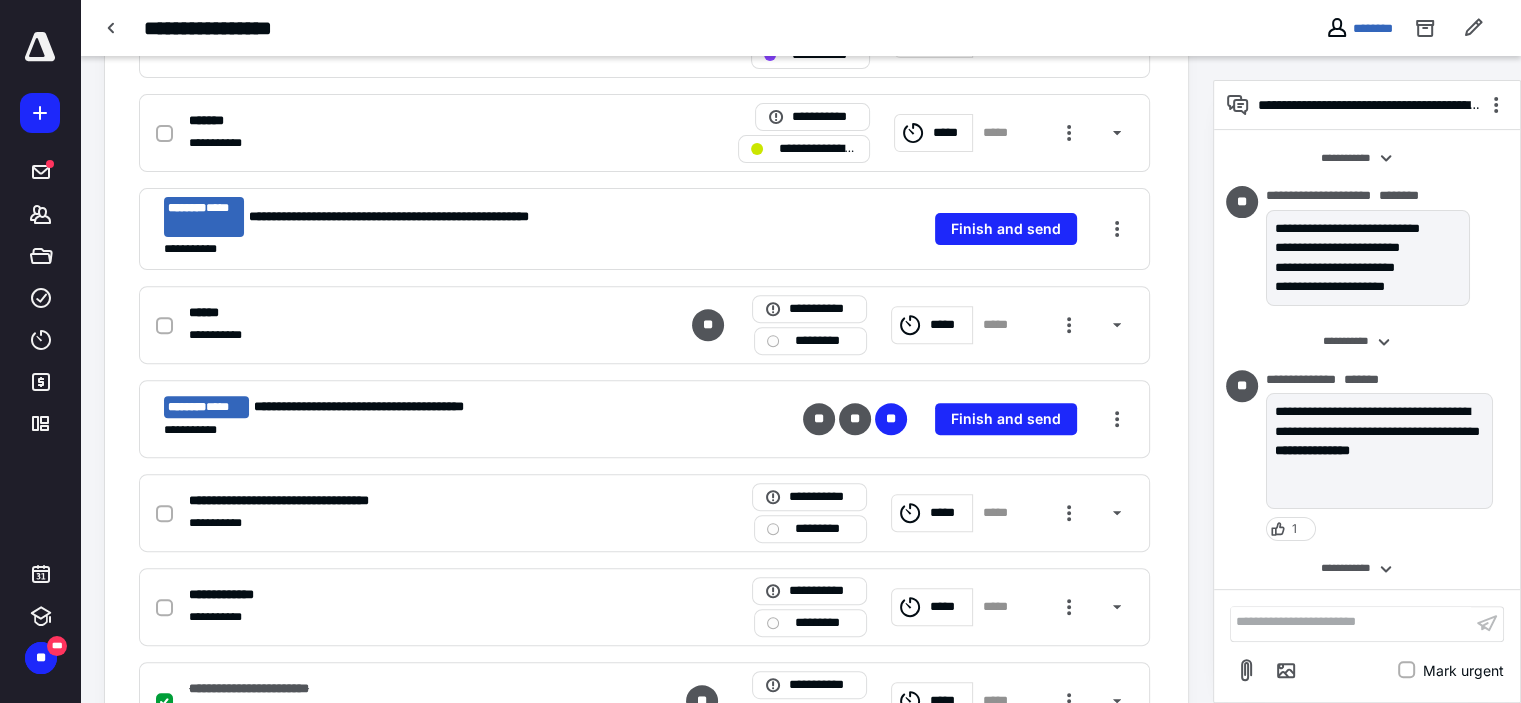 scroll, scrollTop: 124, scrollLeft: 0, axis: vertical 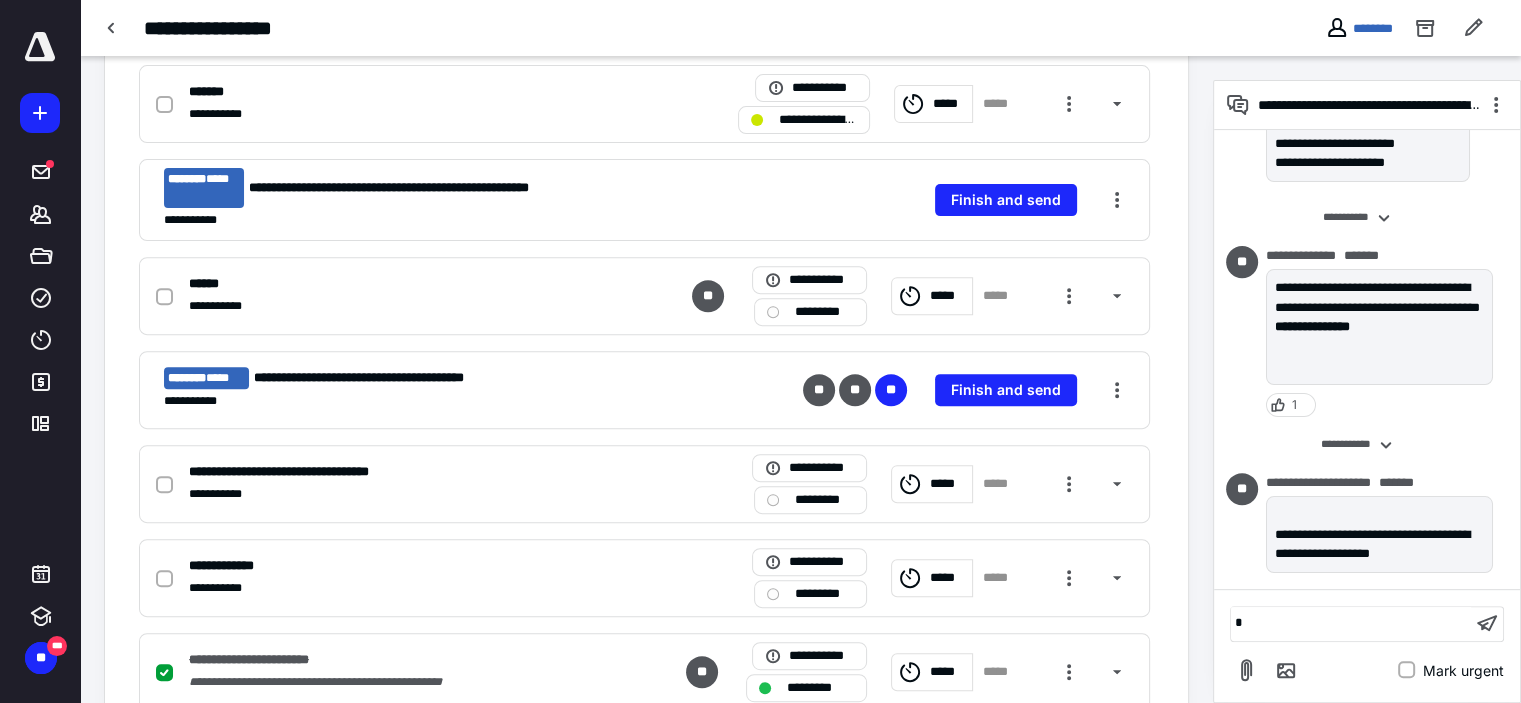 type 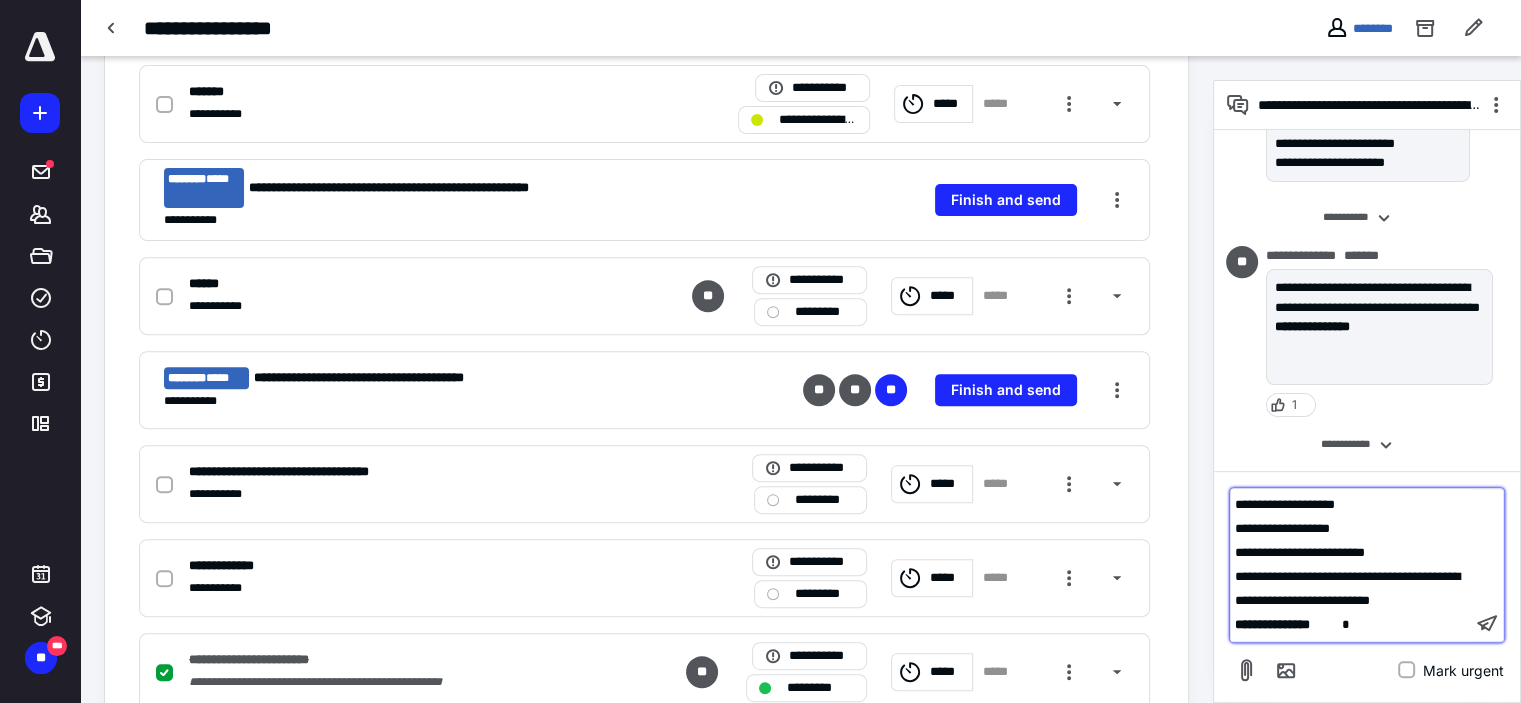 scroll, scrollTop: 346, scrollLeft: 0, axis: vertical 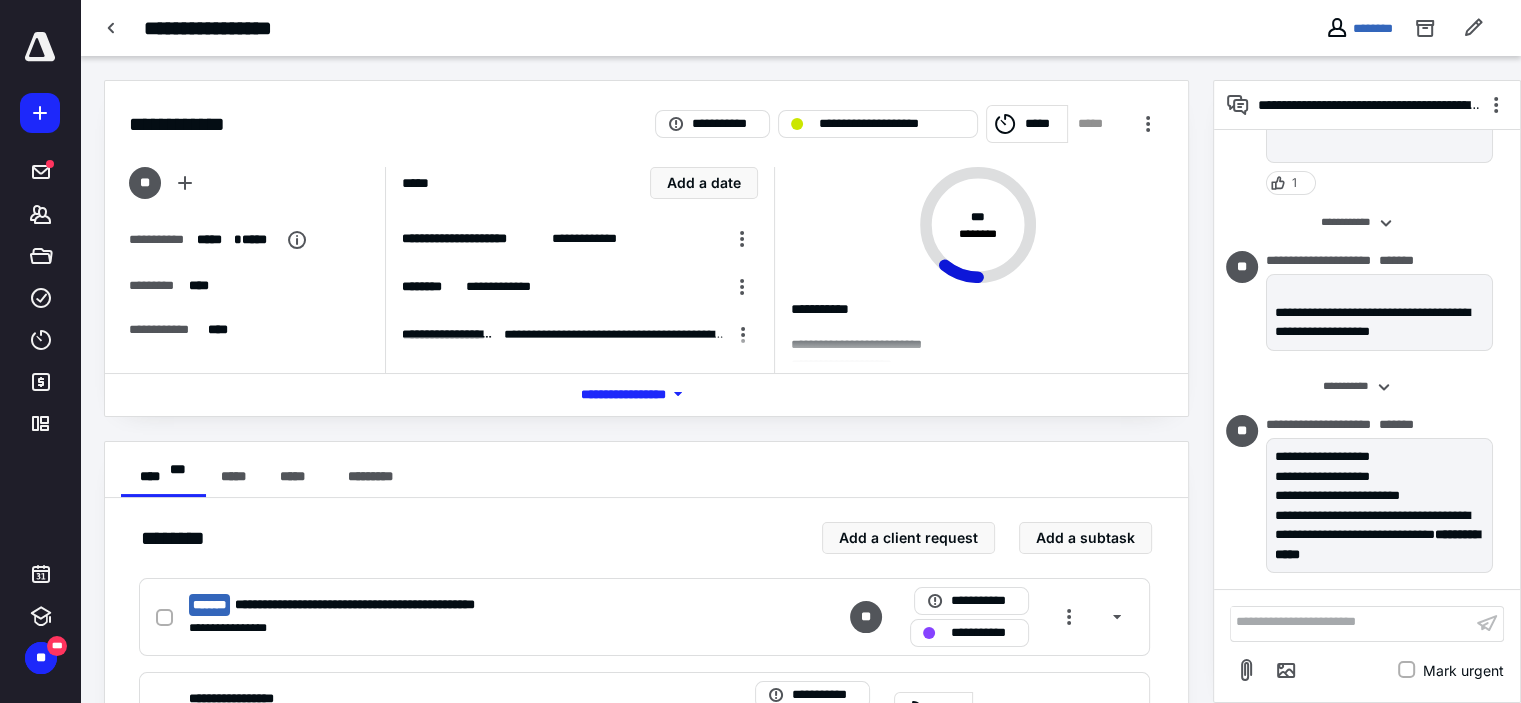 click on "*** **** *******" at bounding box center (647, 394) 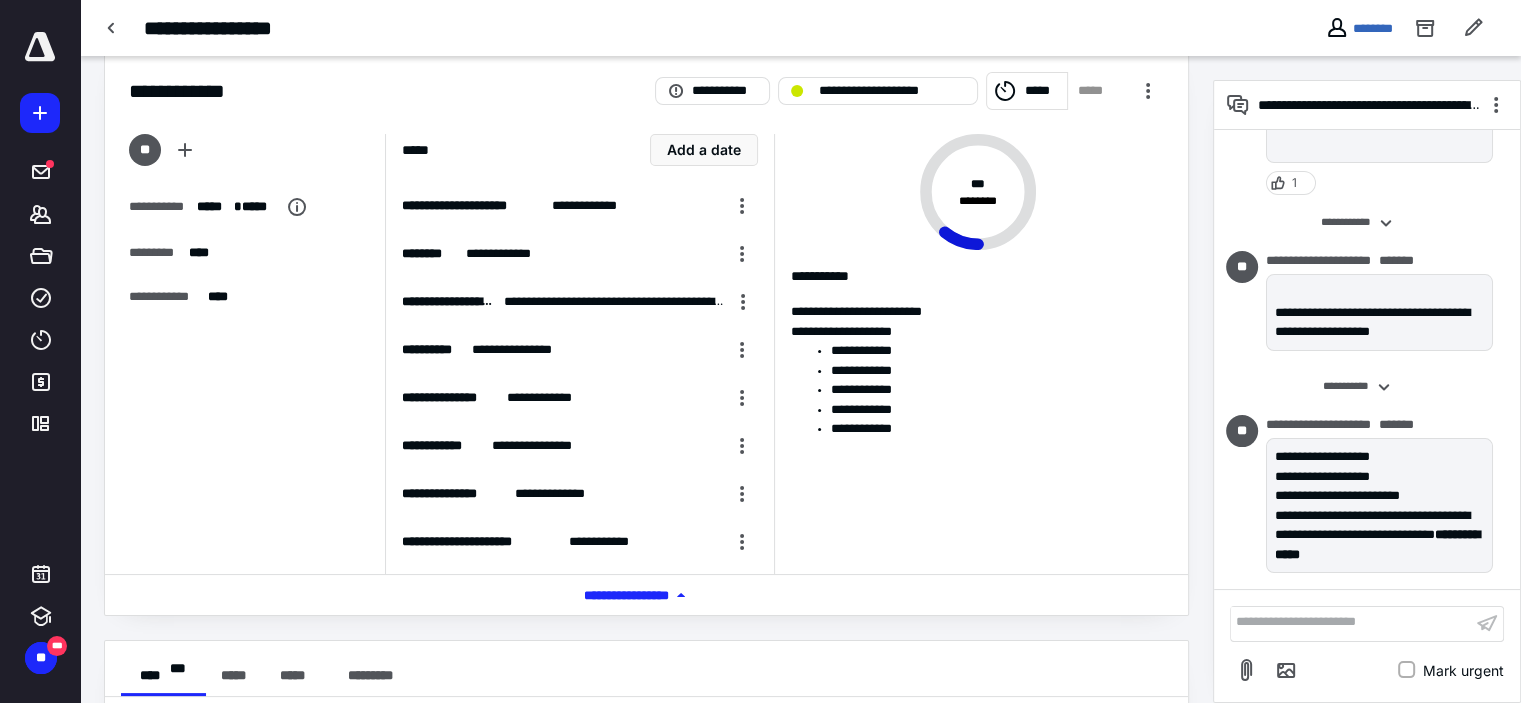 scroll, scrollTop: 35, scrollLeft: 0, axis: vertical 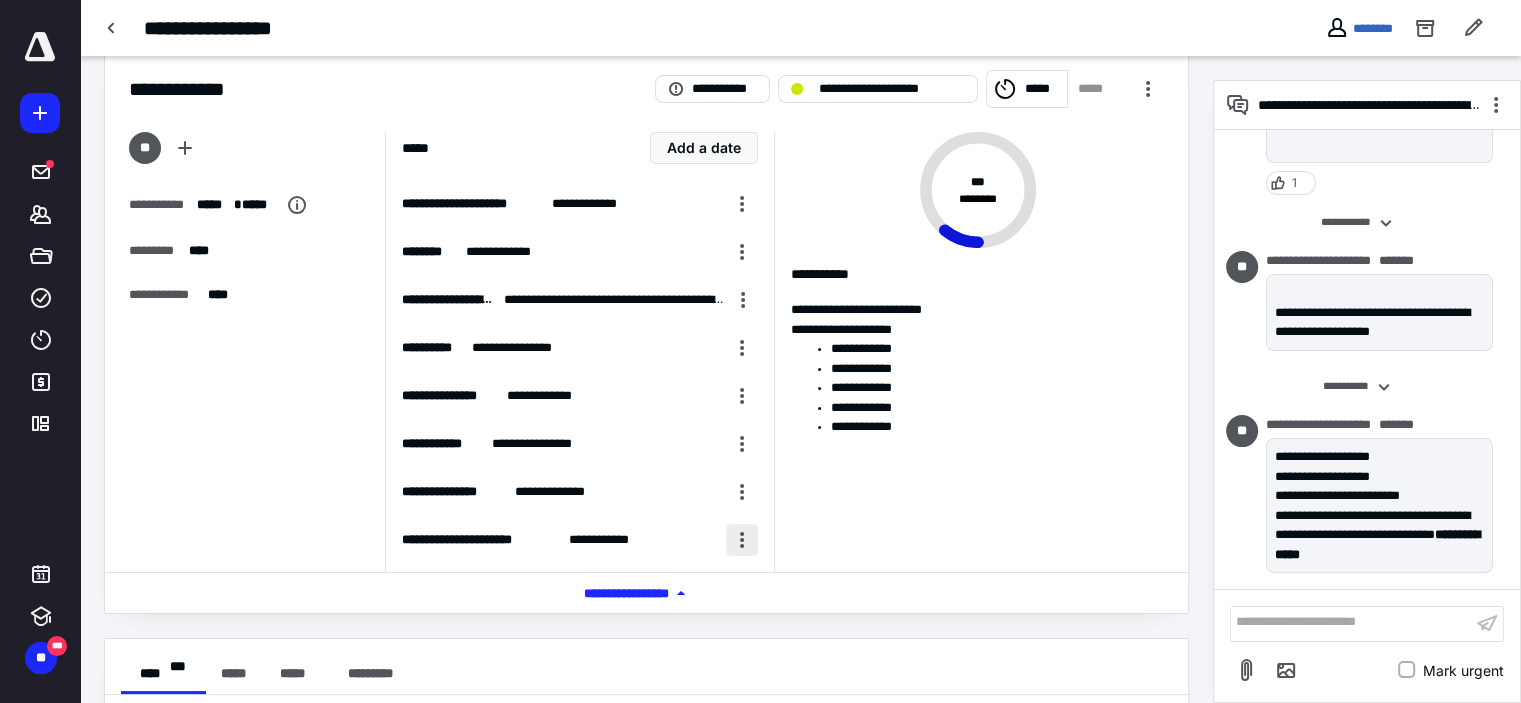 click at bounding box center (742, 540) 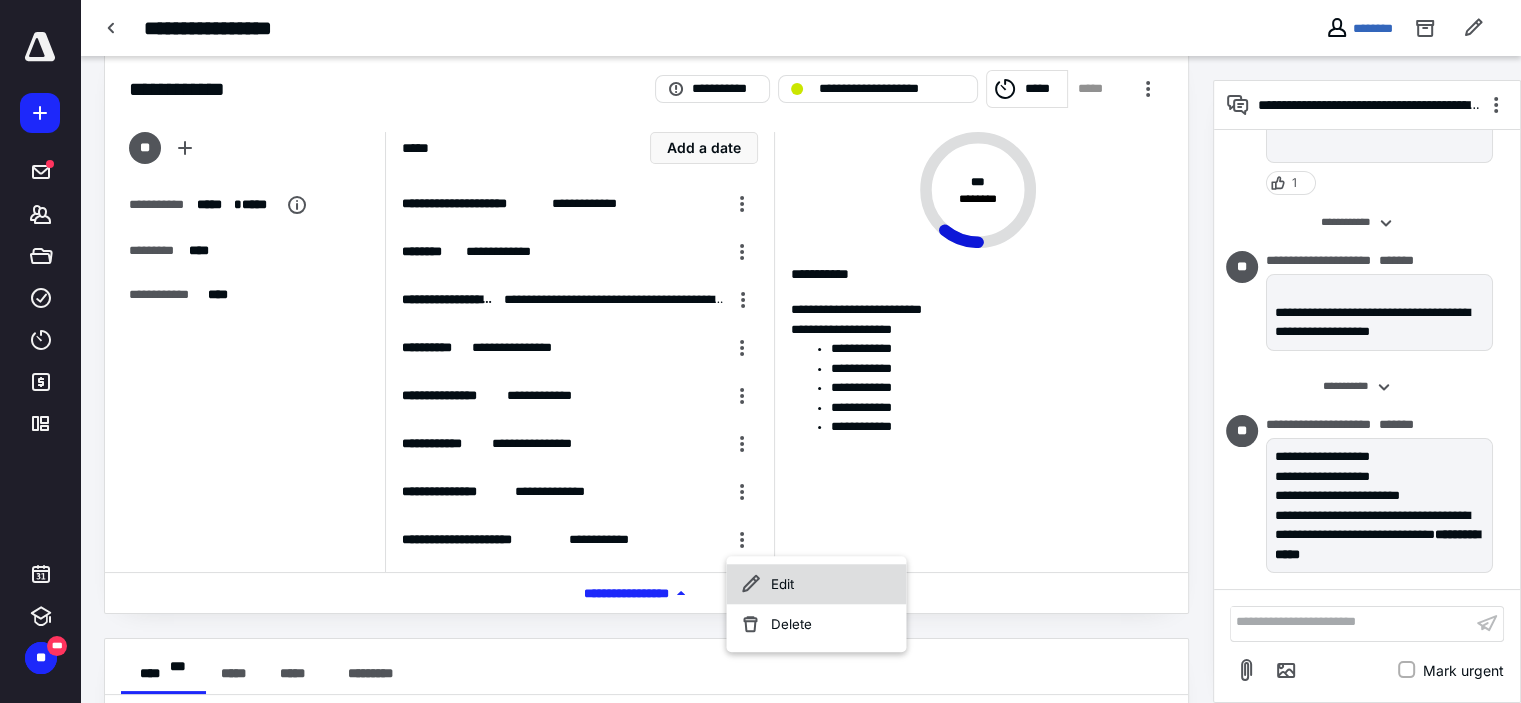 click on "Edit" at bounding box center (816, 584) 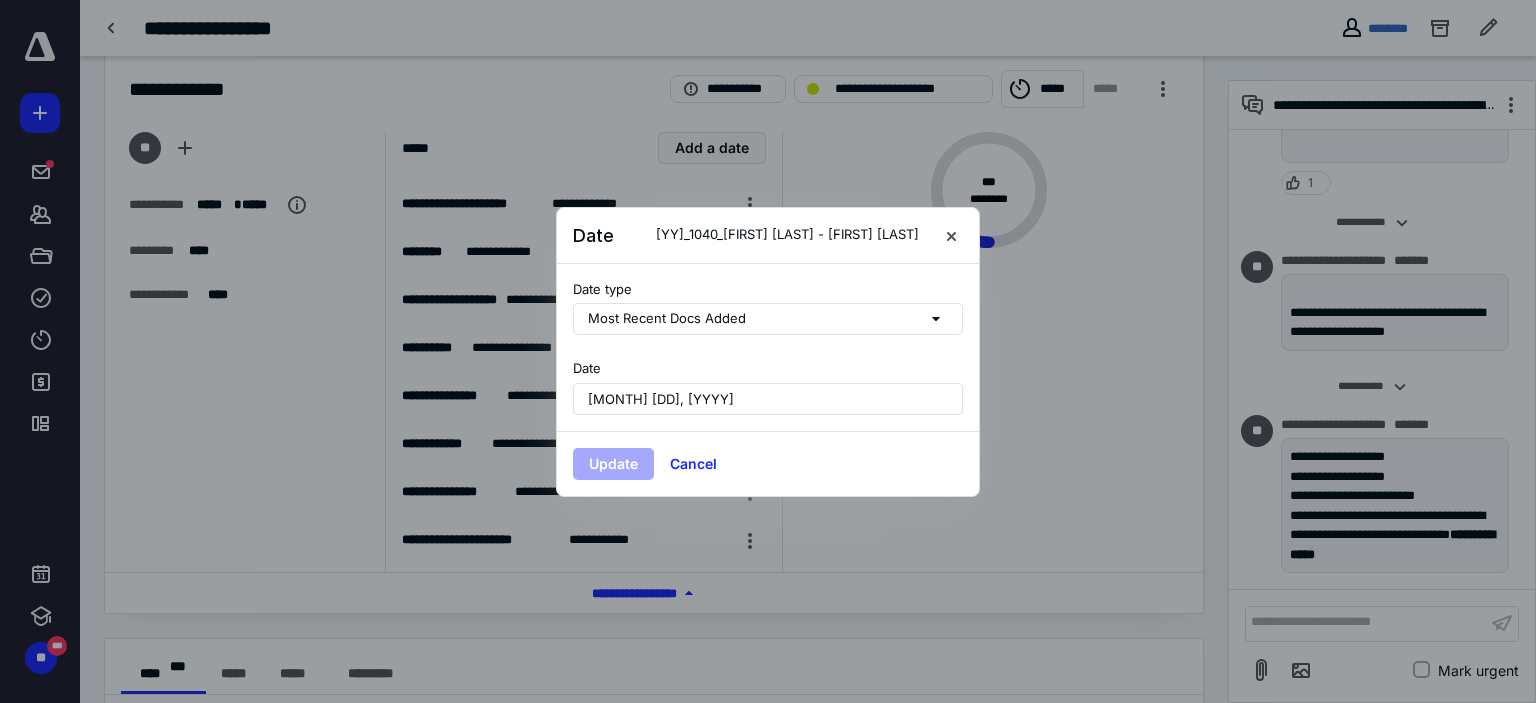 click on "[MONTH] [DD], [YYYY]" at bounding box center [768, 399] 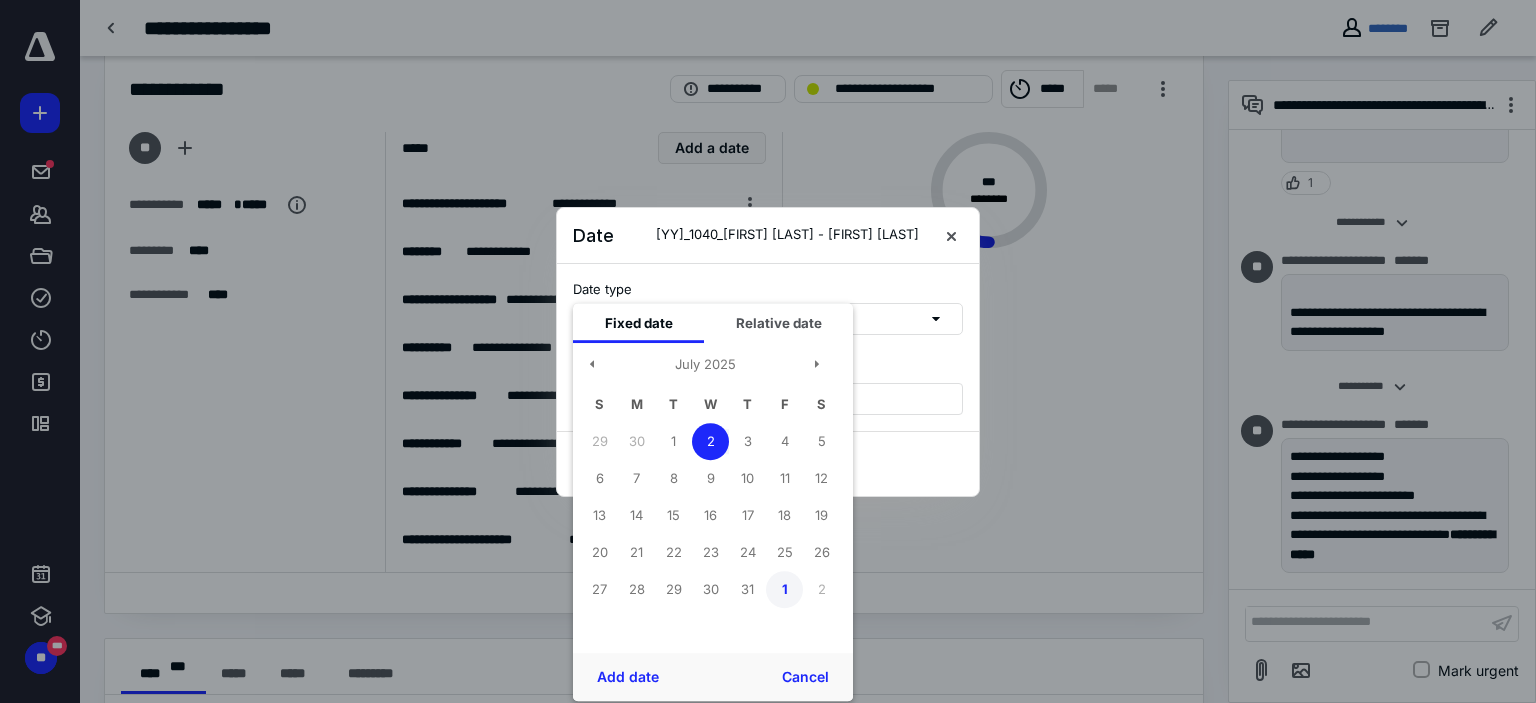click on "1" at bounding box center (784, 589) 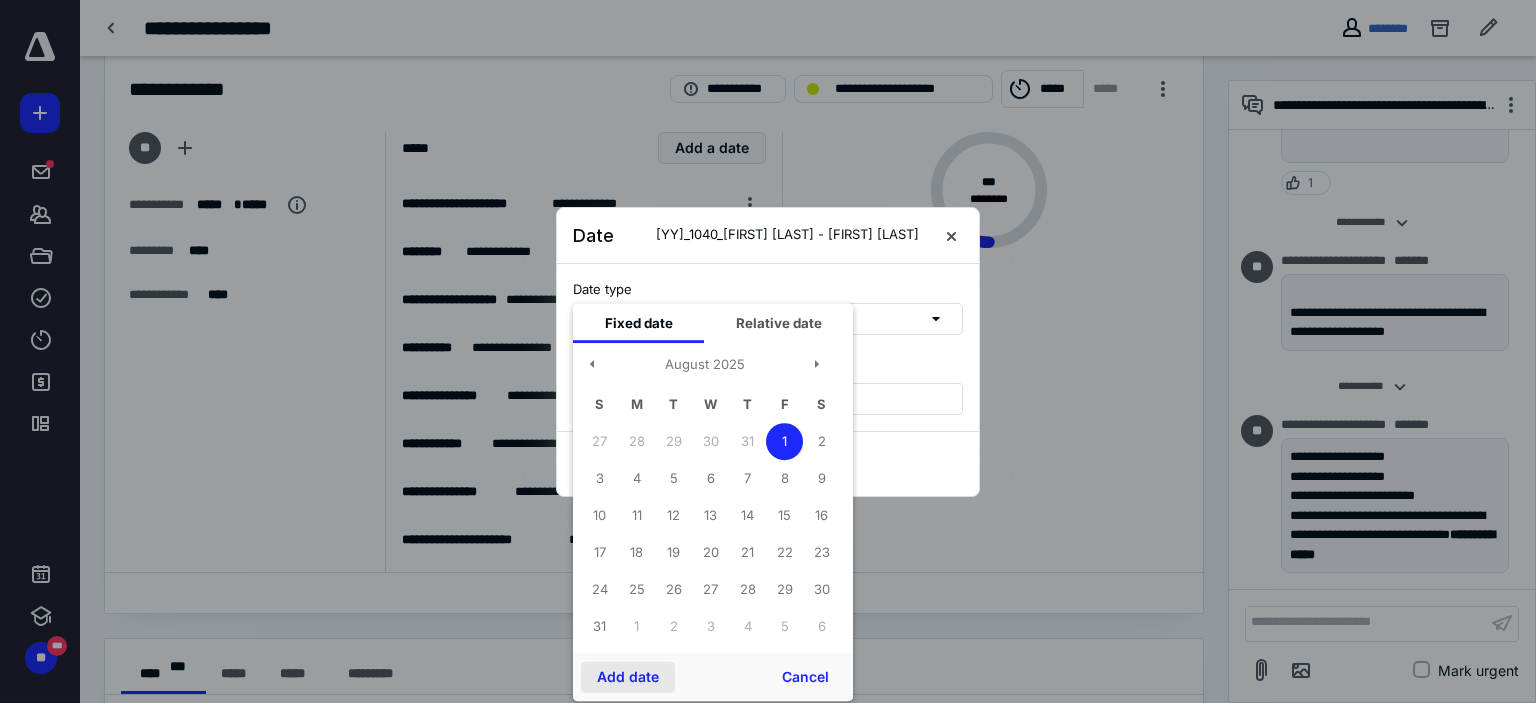 click on "Add date" at bounding box center (628, 677) 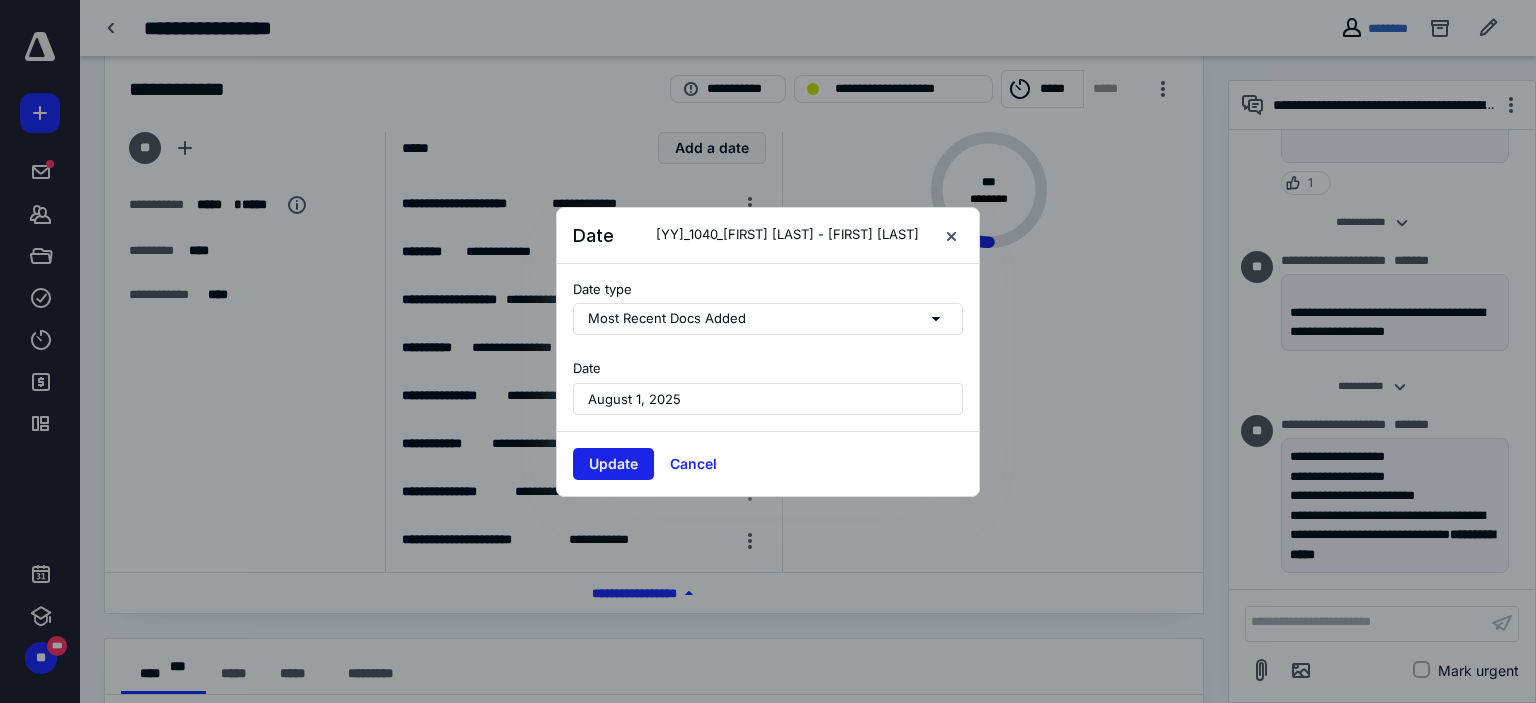 click on "Update" at bounding box center [613, 464] 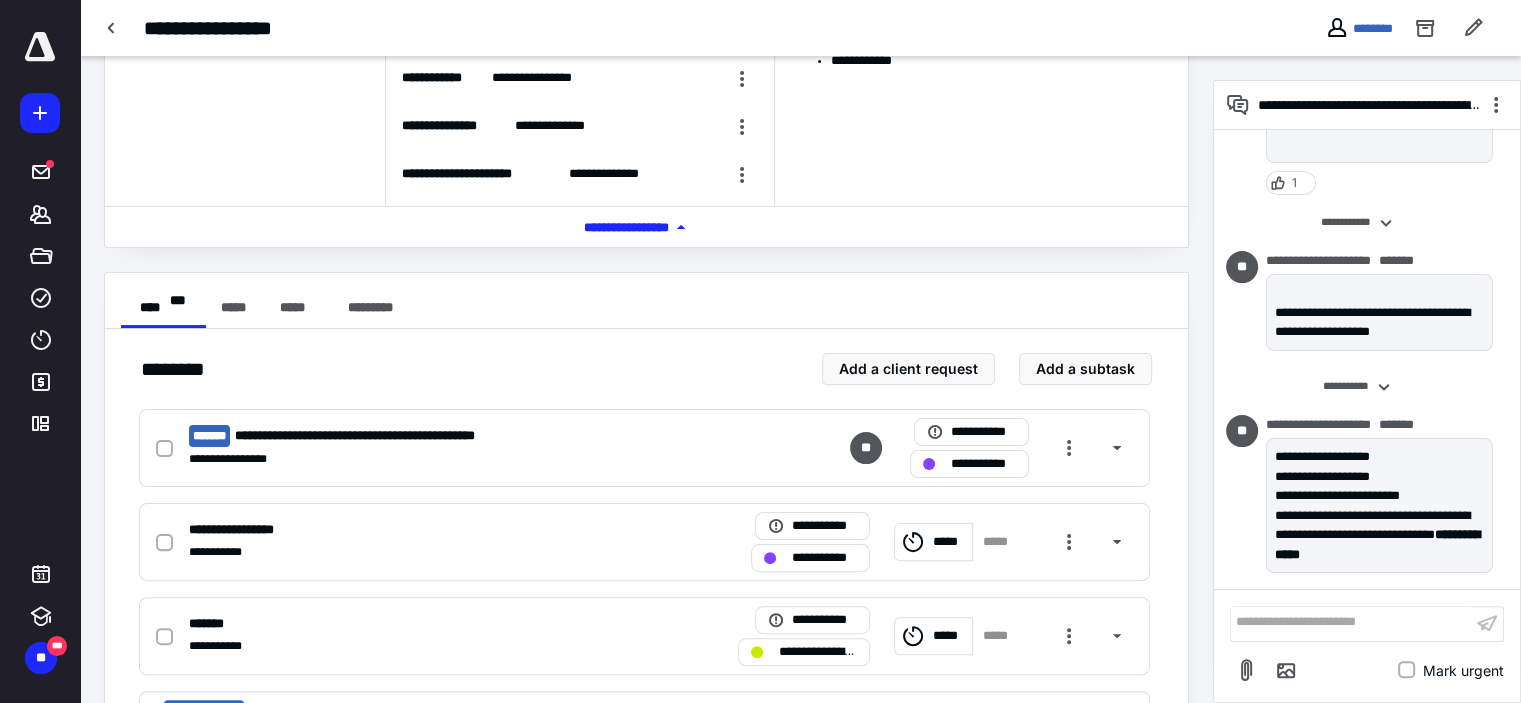 scroll, scrollTop: 406, scrollLeft: 0, axis: vertical 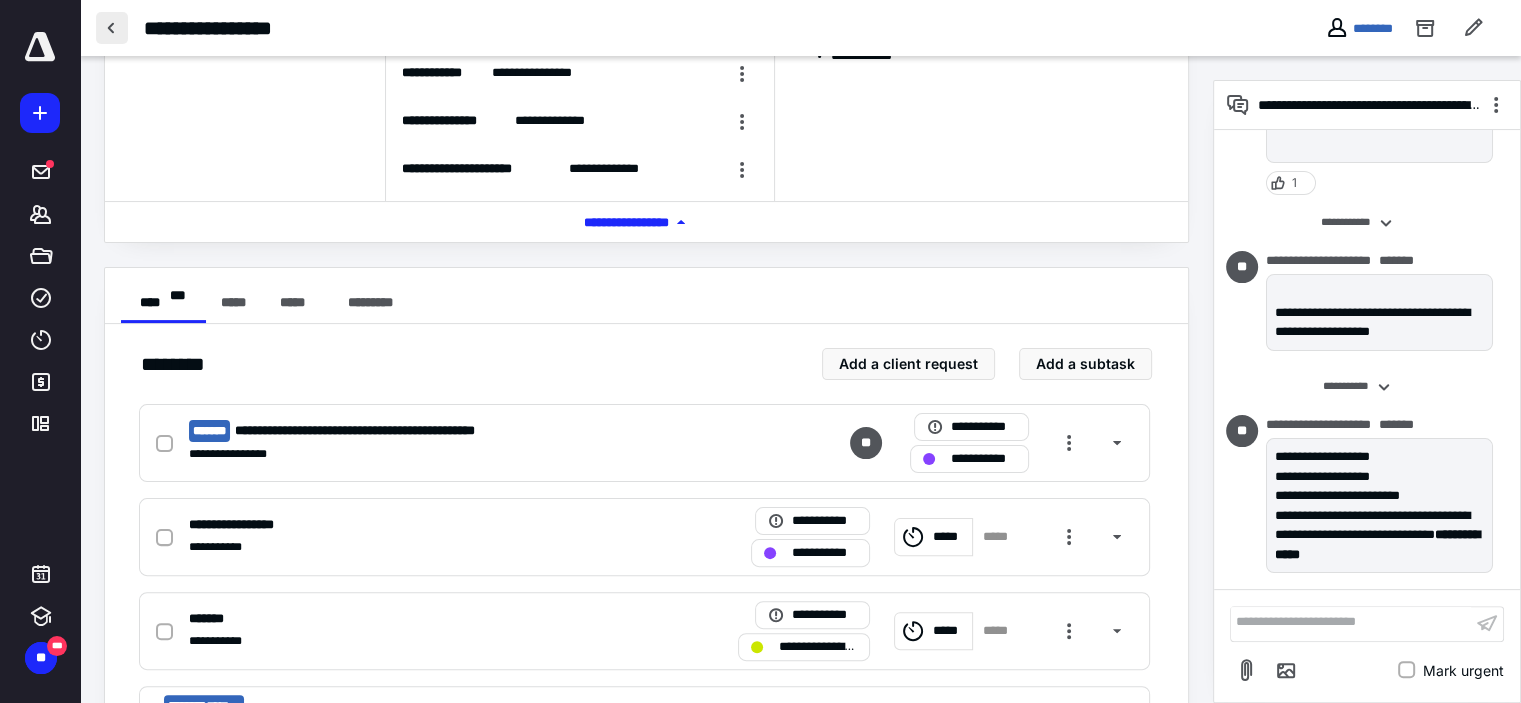 click at bounding box center (112, 28) 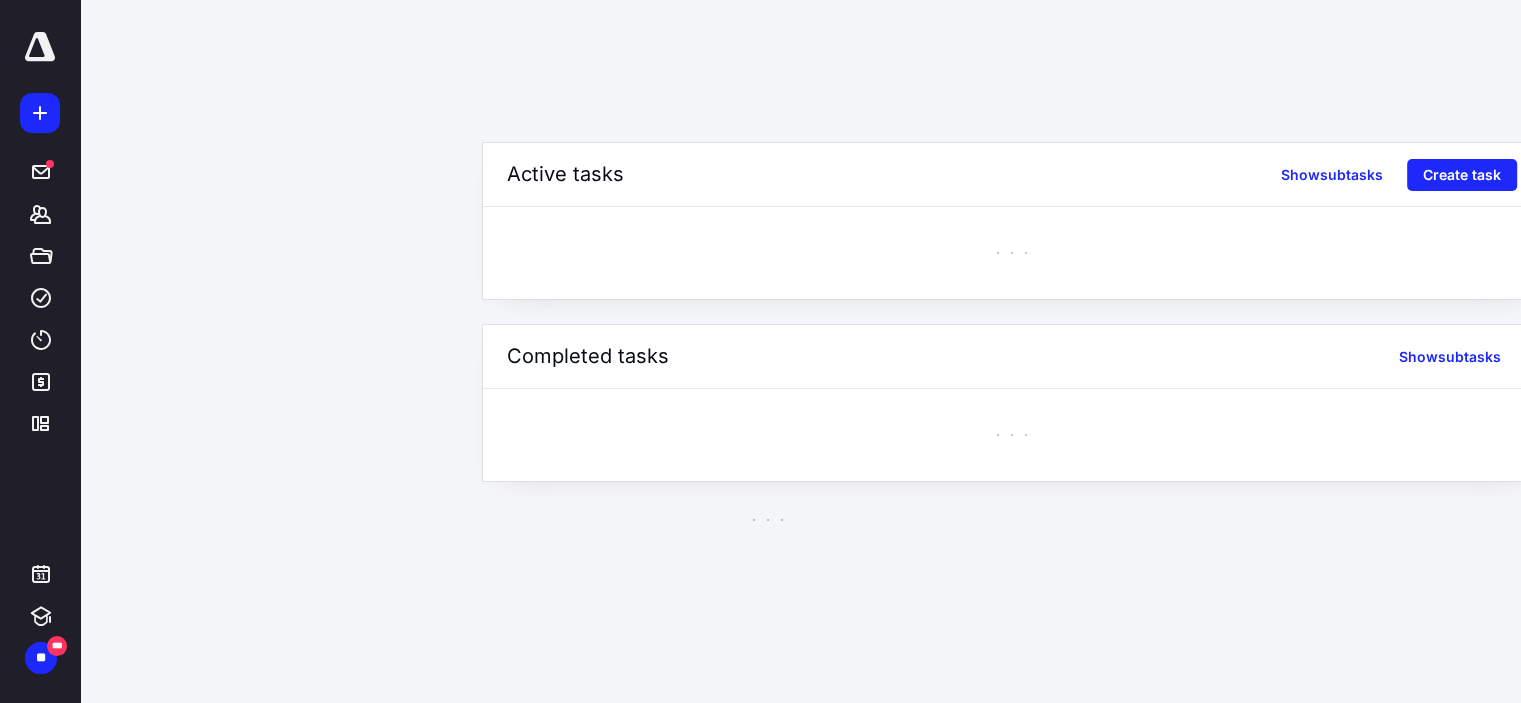 scroll, scrollTop: 0, scrollLeft: 0, axis: both 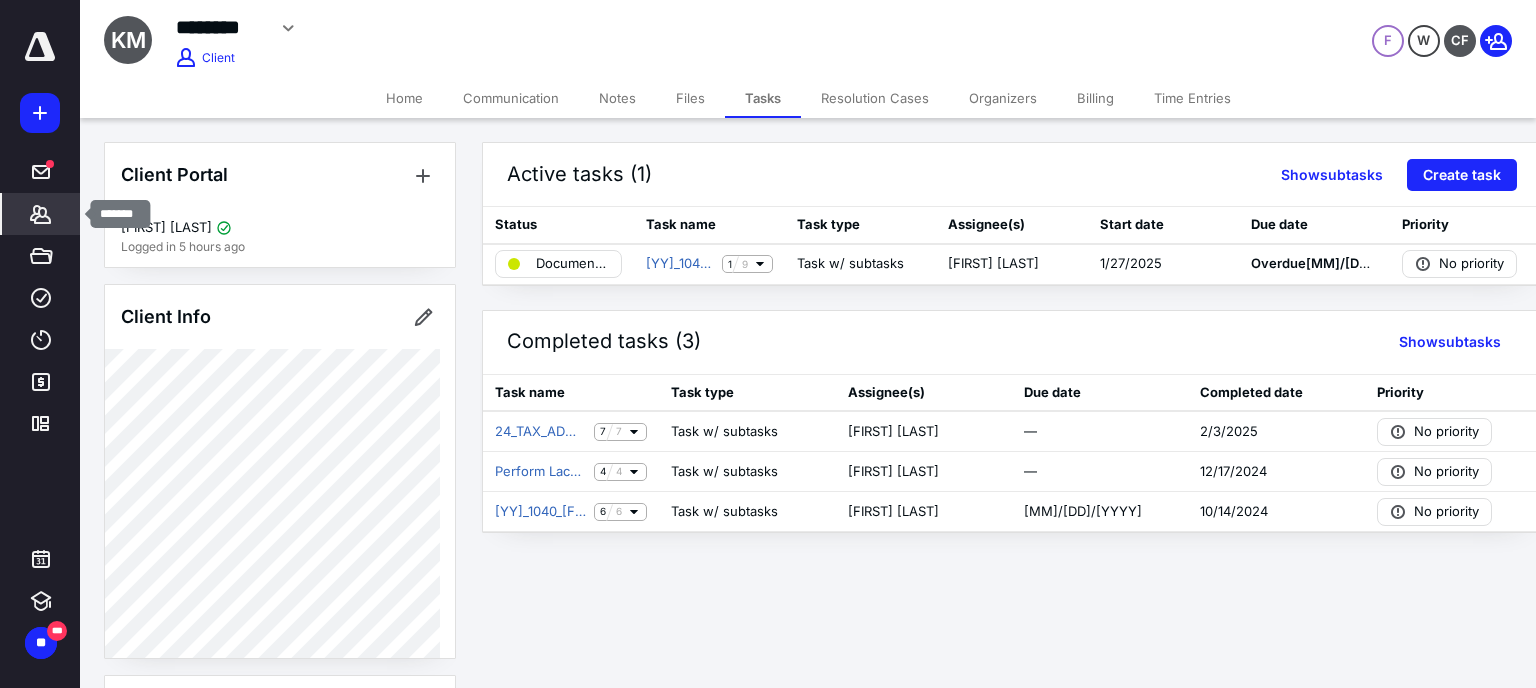 click on "*******" at bounding box center [41, 214] 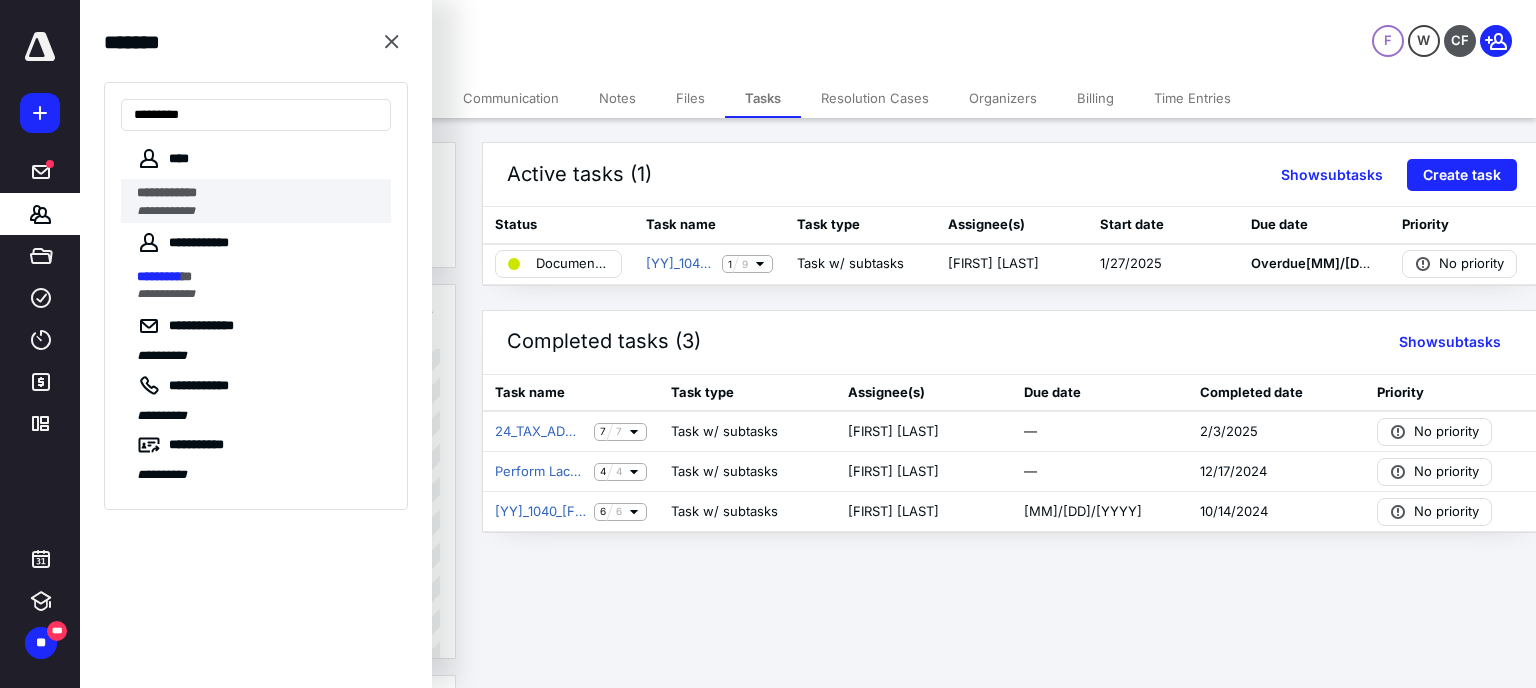 type on "*********" 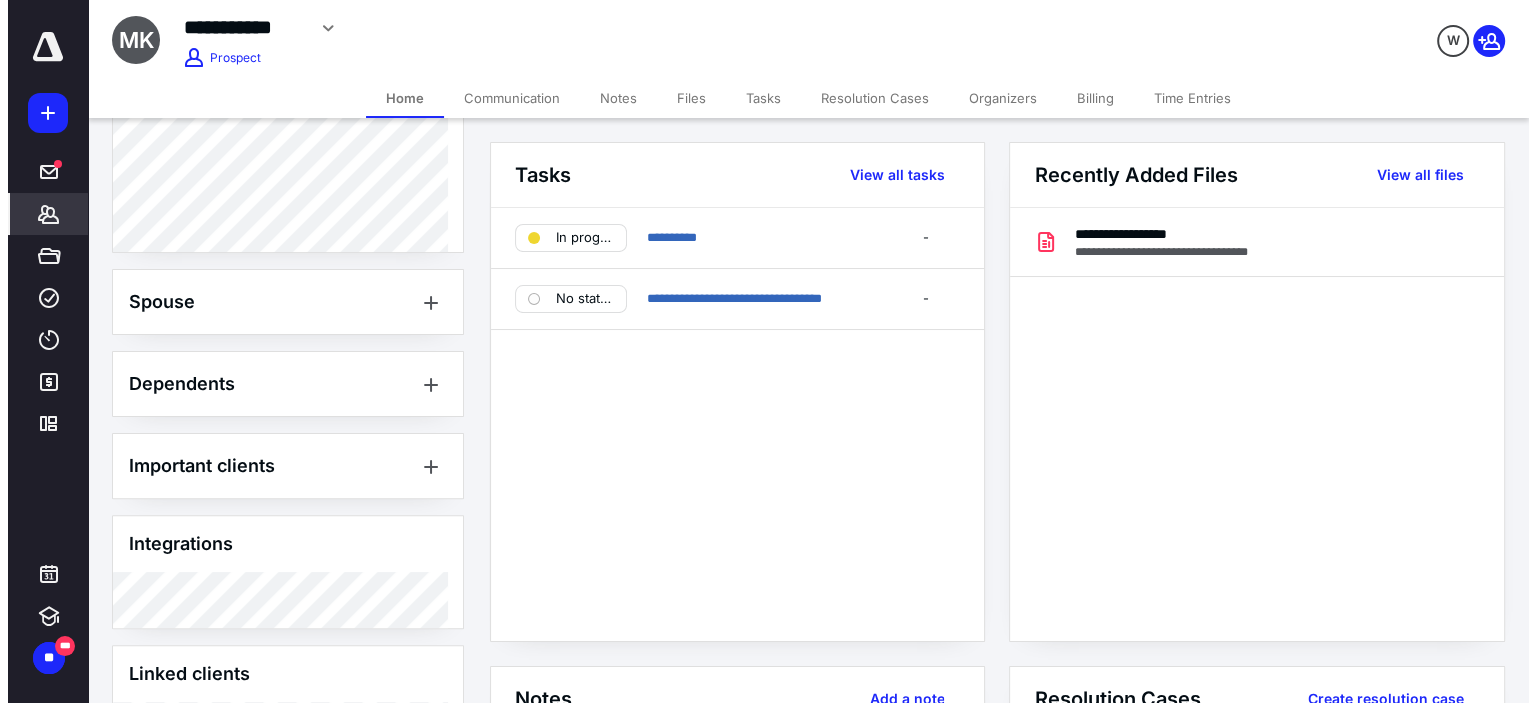 scroll, scrollTop: 612, scrollLeft: 0, axis: vertical 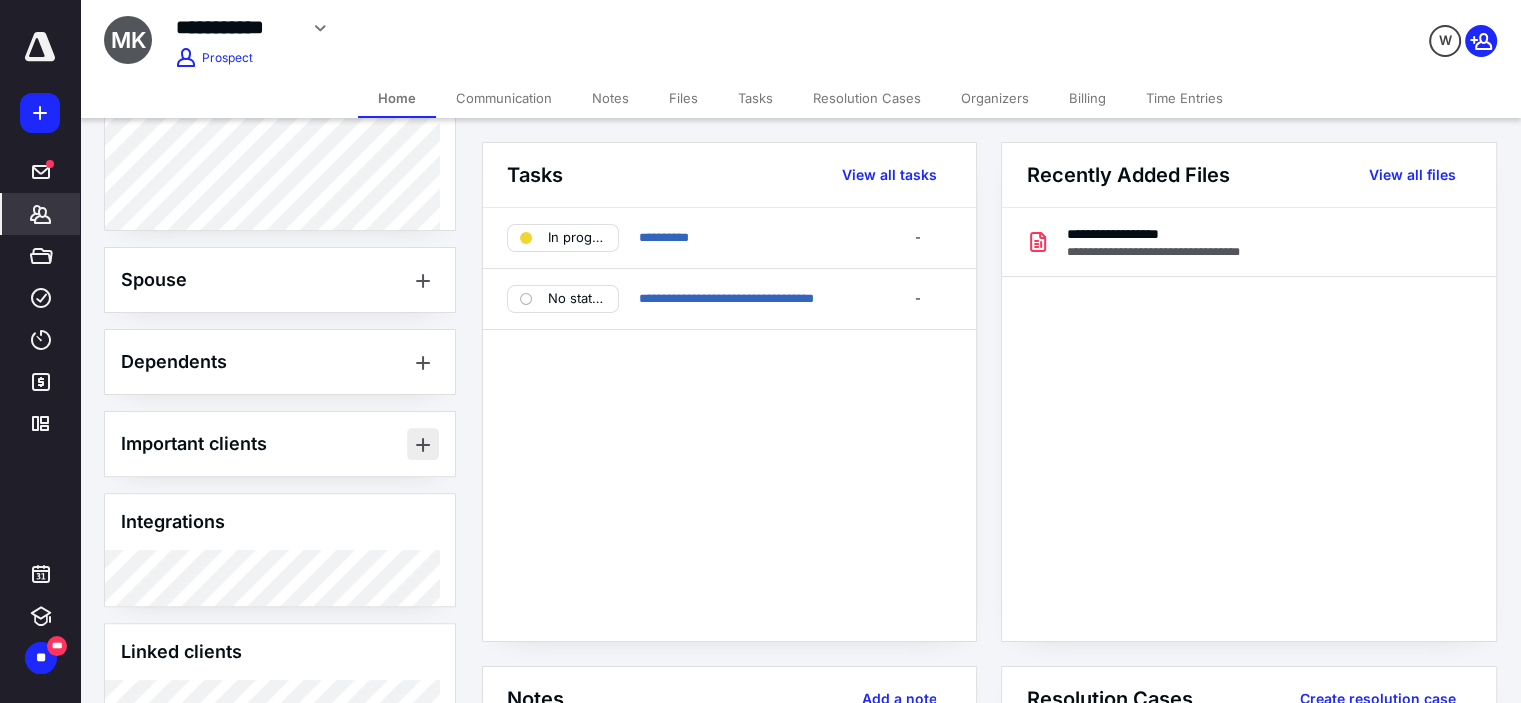 click at bounding box center [423, 444] 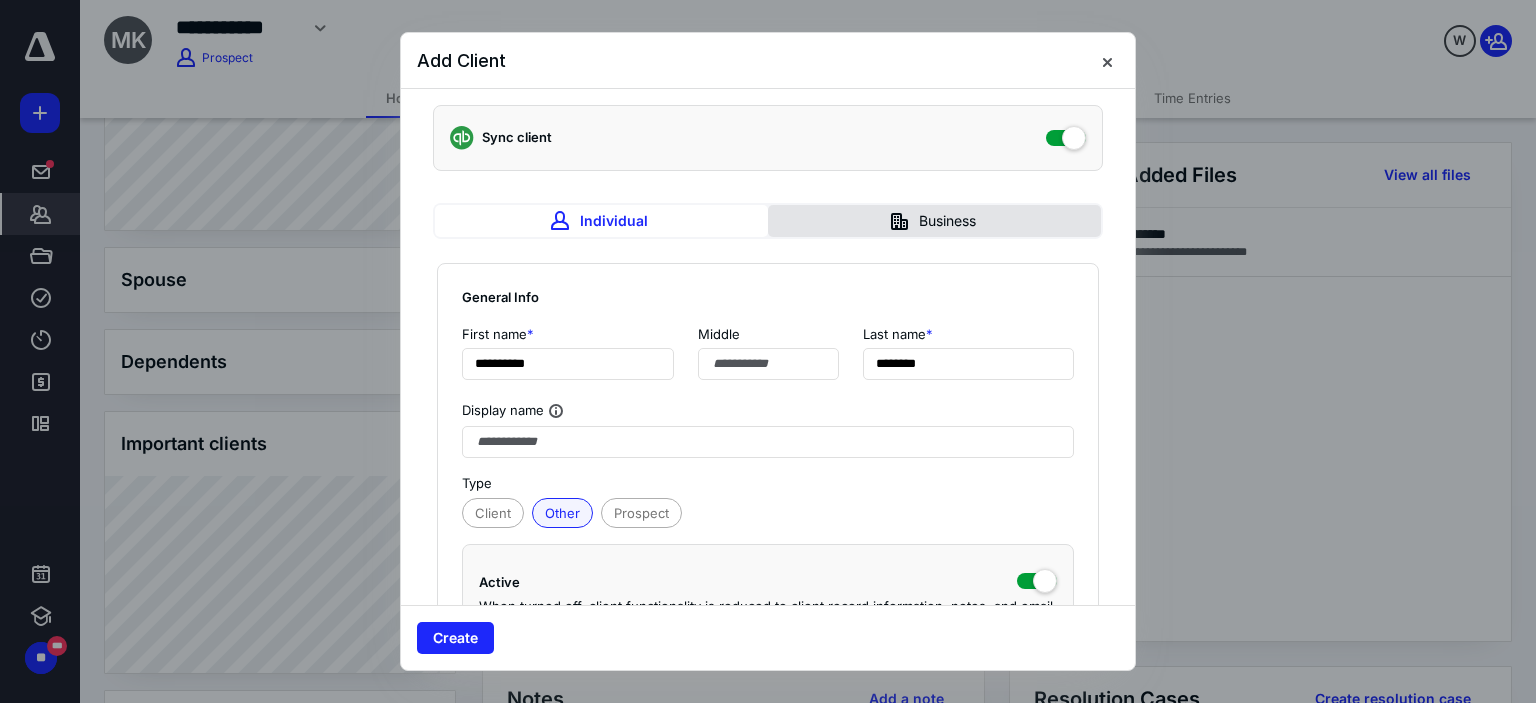 click on "Business" at bounding box center (934, 221) 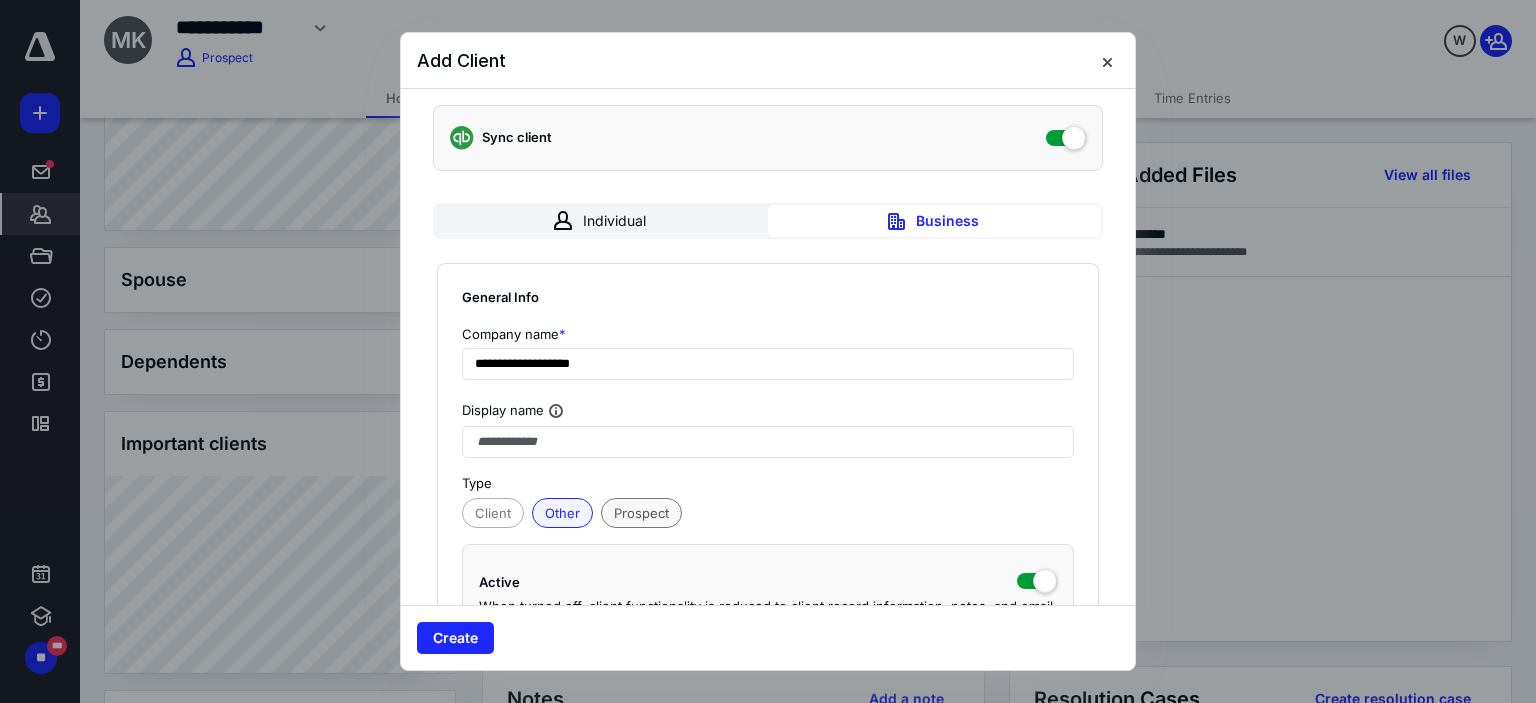 click on "Prospect" at bounding box center (641, 513) 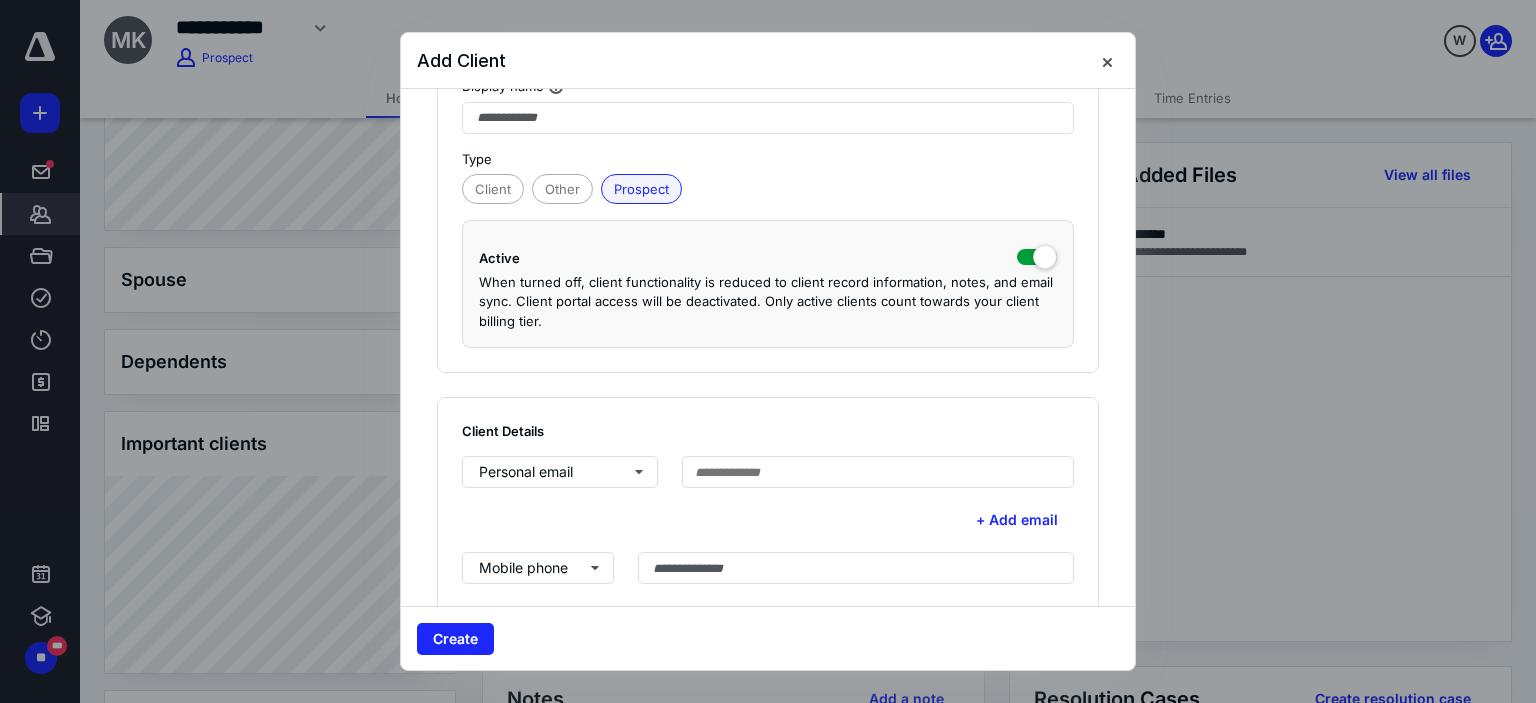 scroll, scrollTop: 332, scrollLeft: 0, axis: vertical 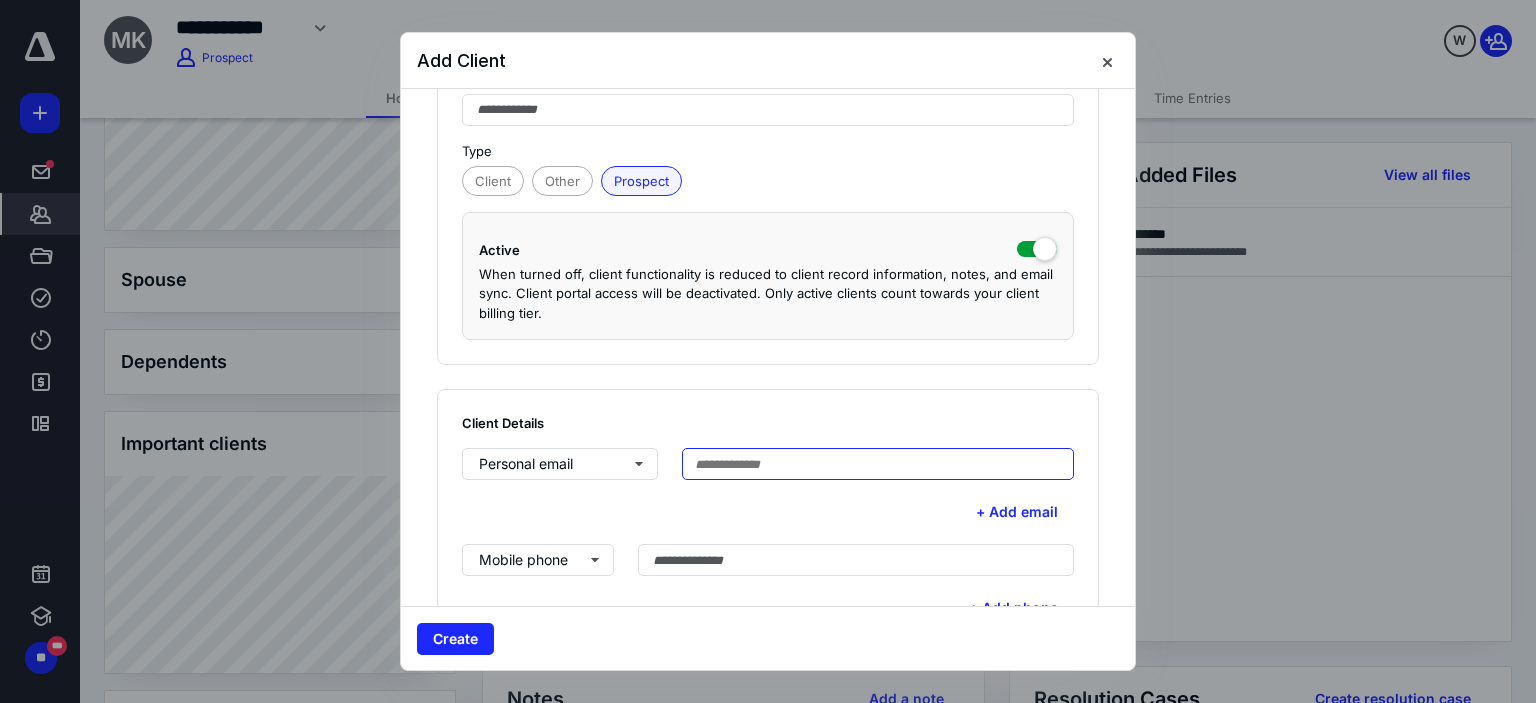 click at bounding box center (878, 464) 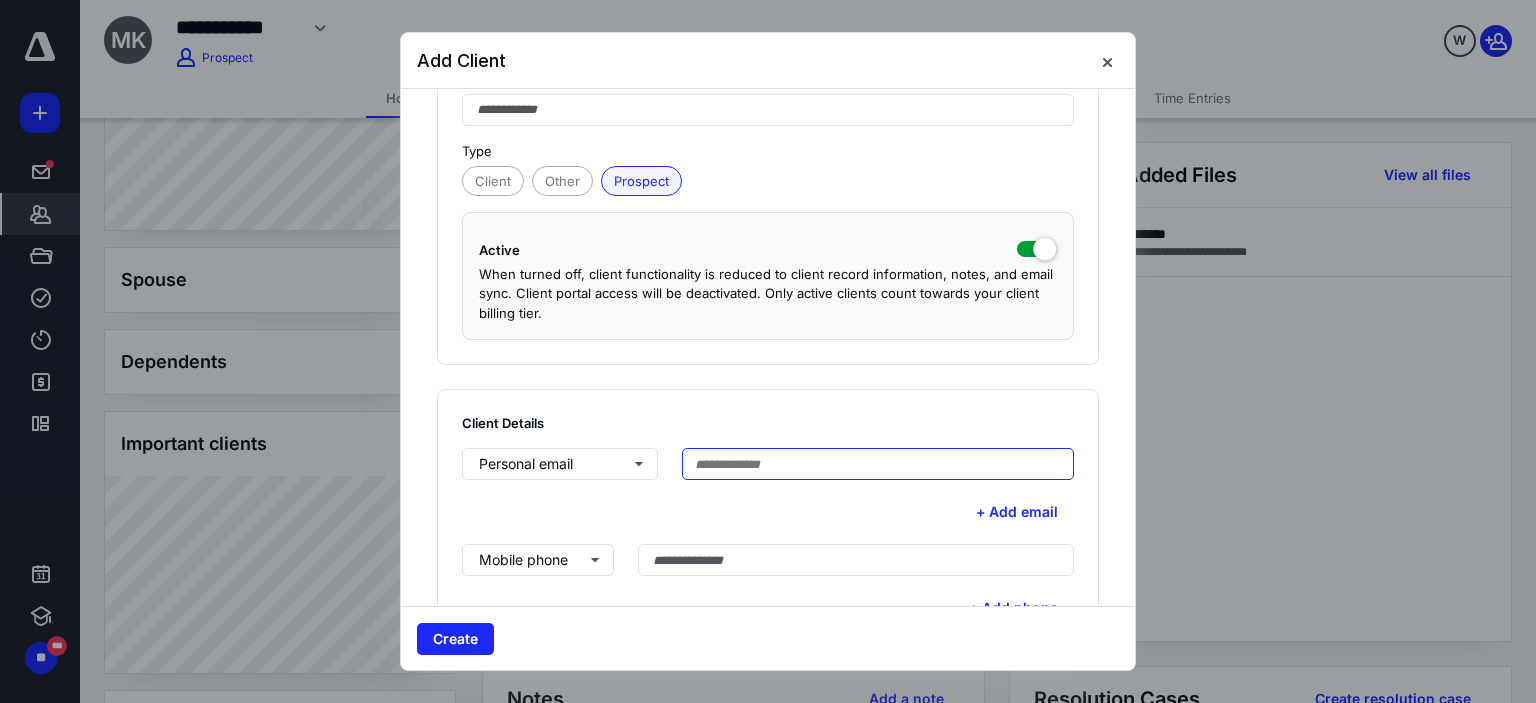 paste on "**********" 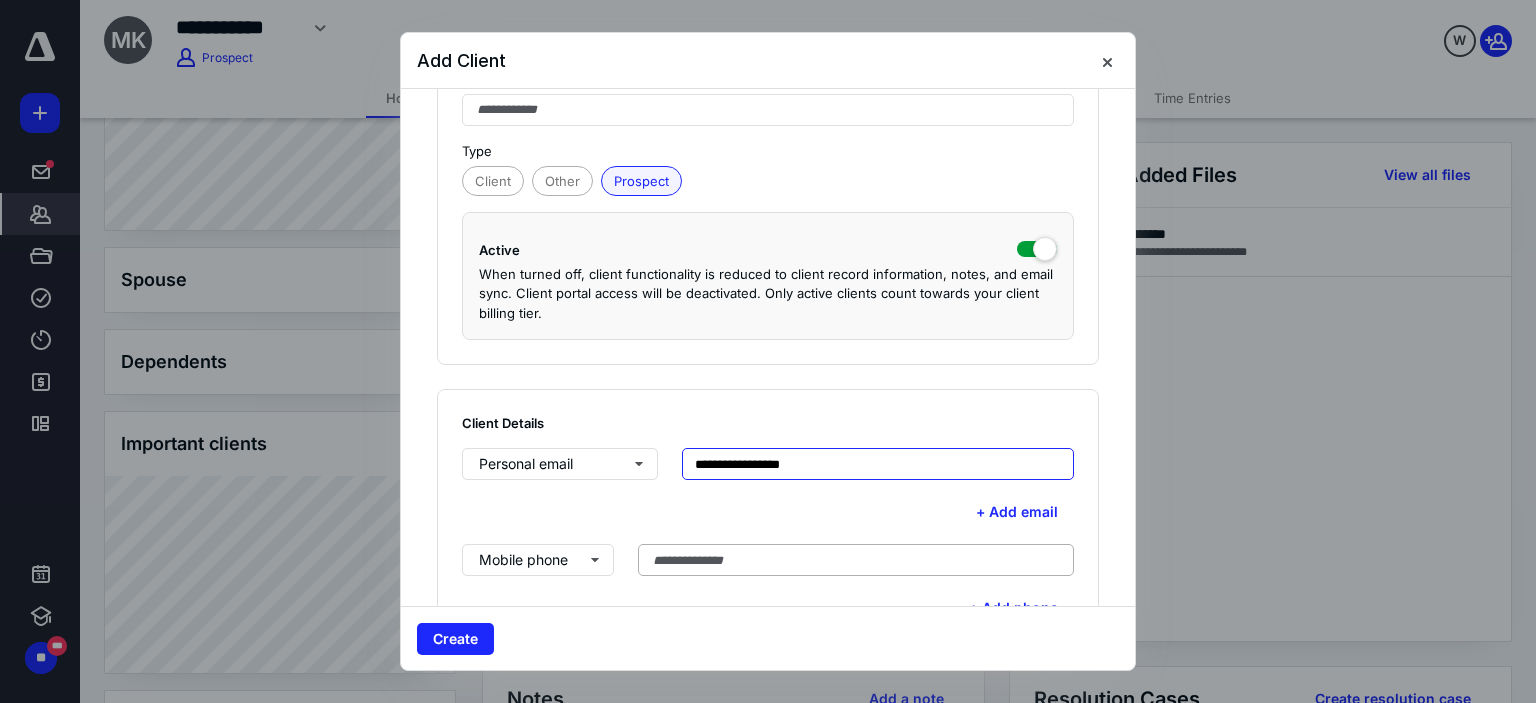 type on "**********" 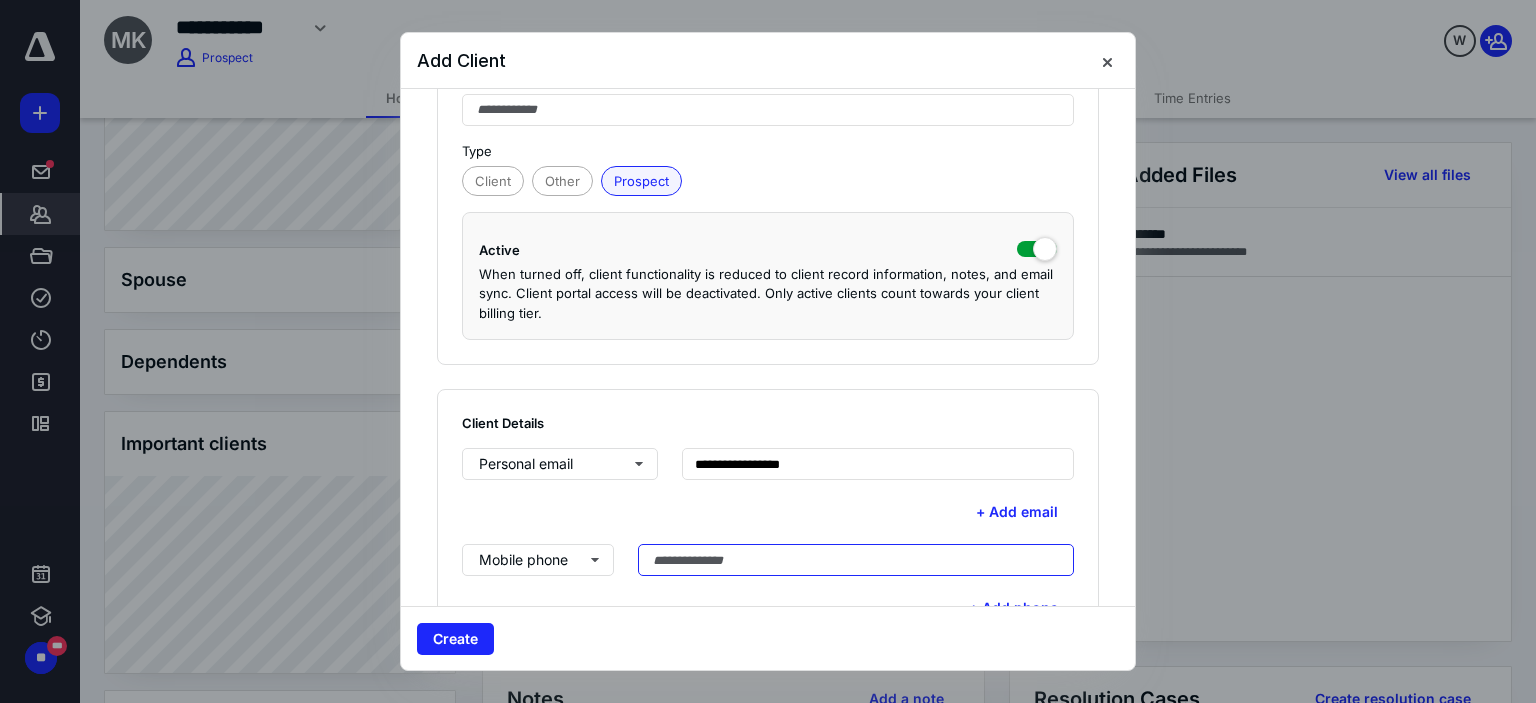 click at bounding box center [856, 560] 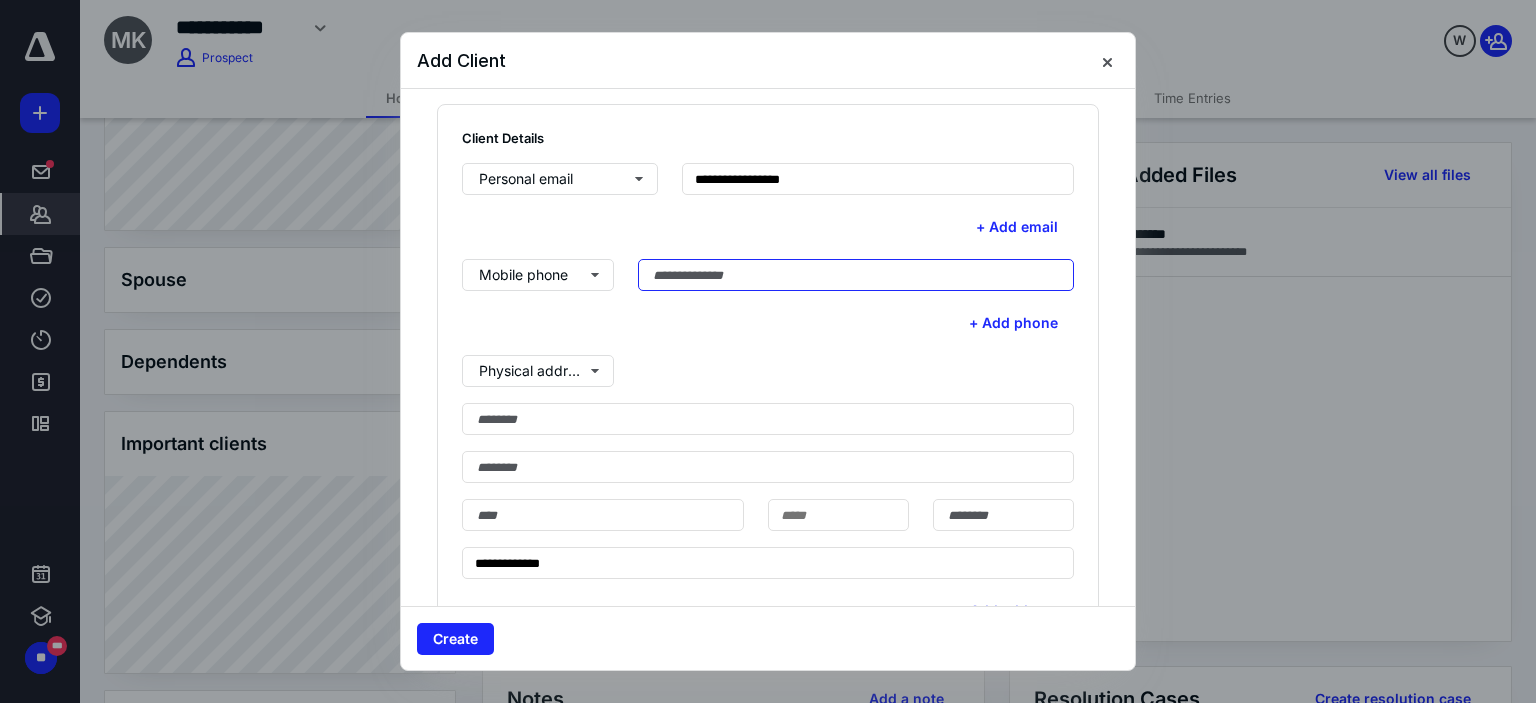 scroll, scrollTop: 644, scrollLeft: 0, axis: vertical 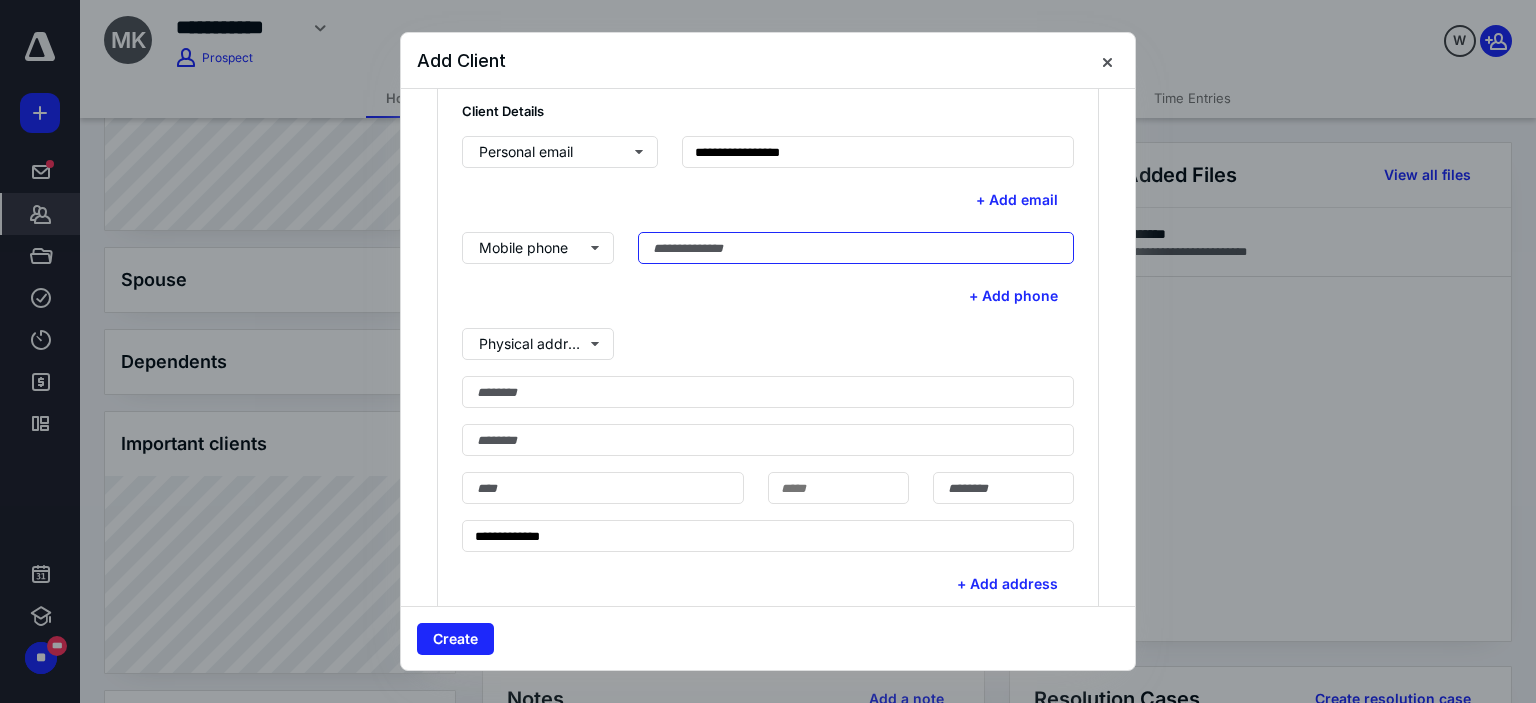 paste on "**********" 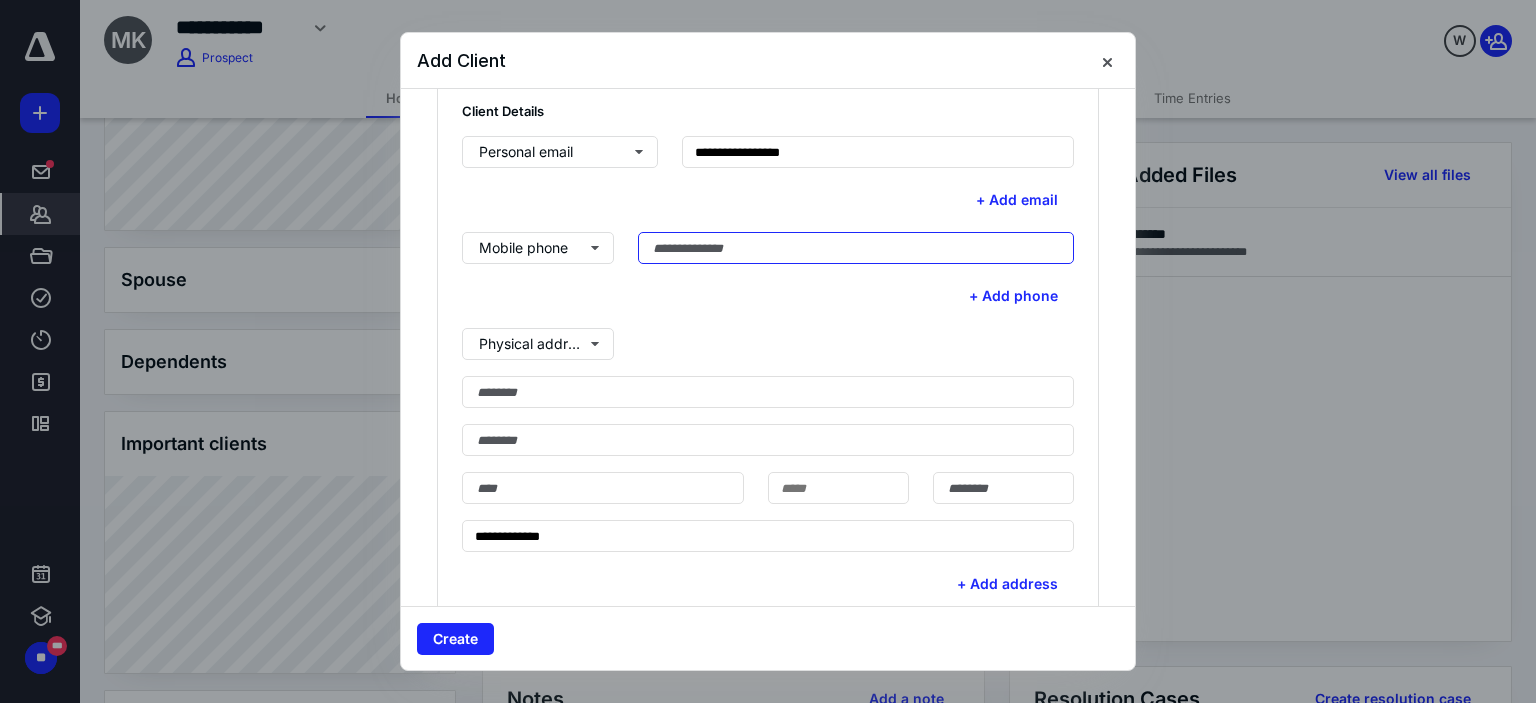 type on "**********" 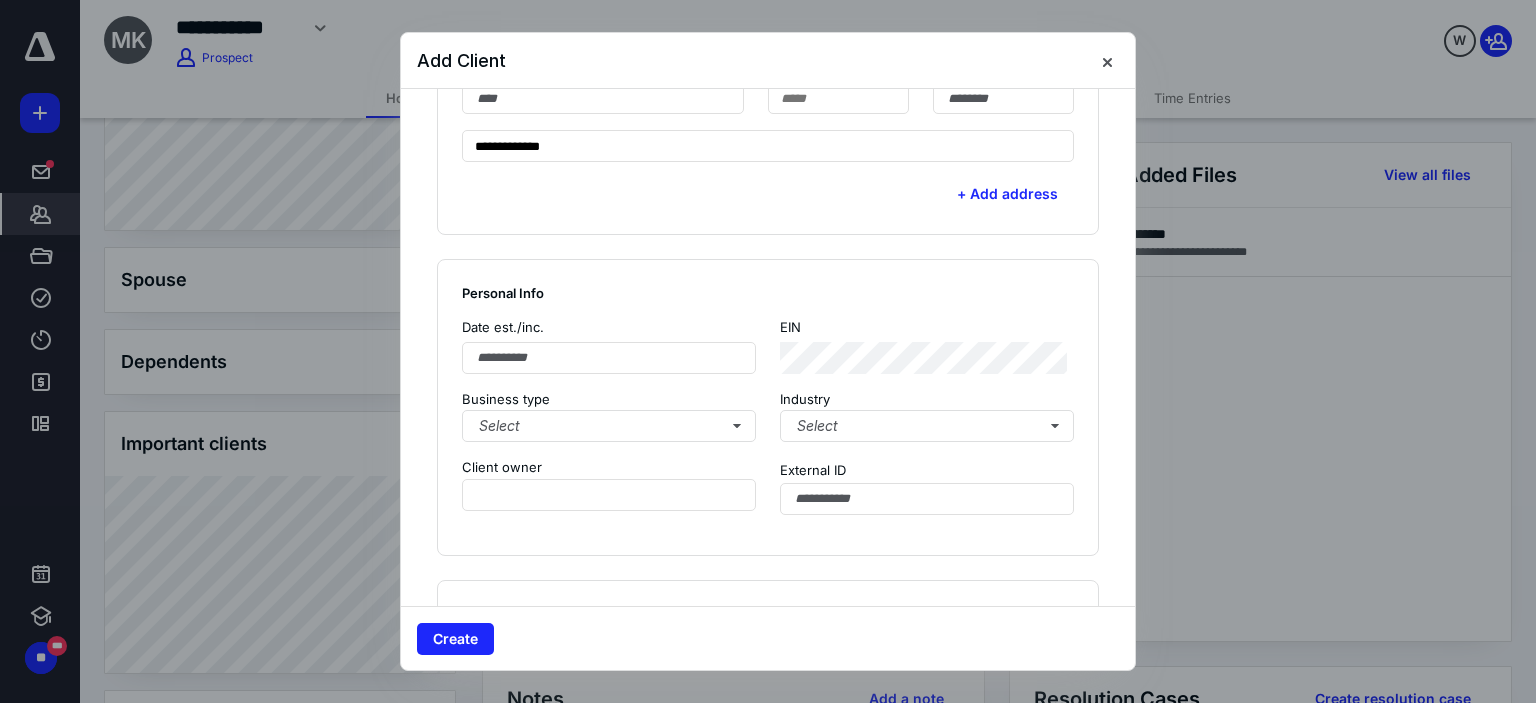 scroll, scrollTop: 1052, scrollLeft: 0, axis: vertical 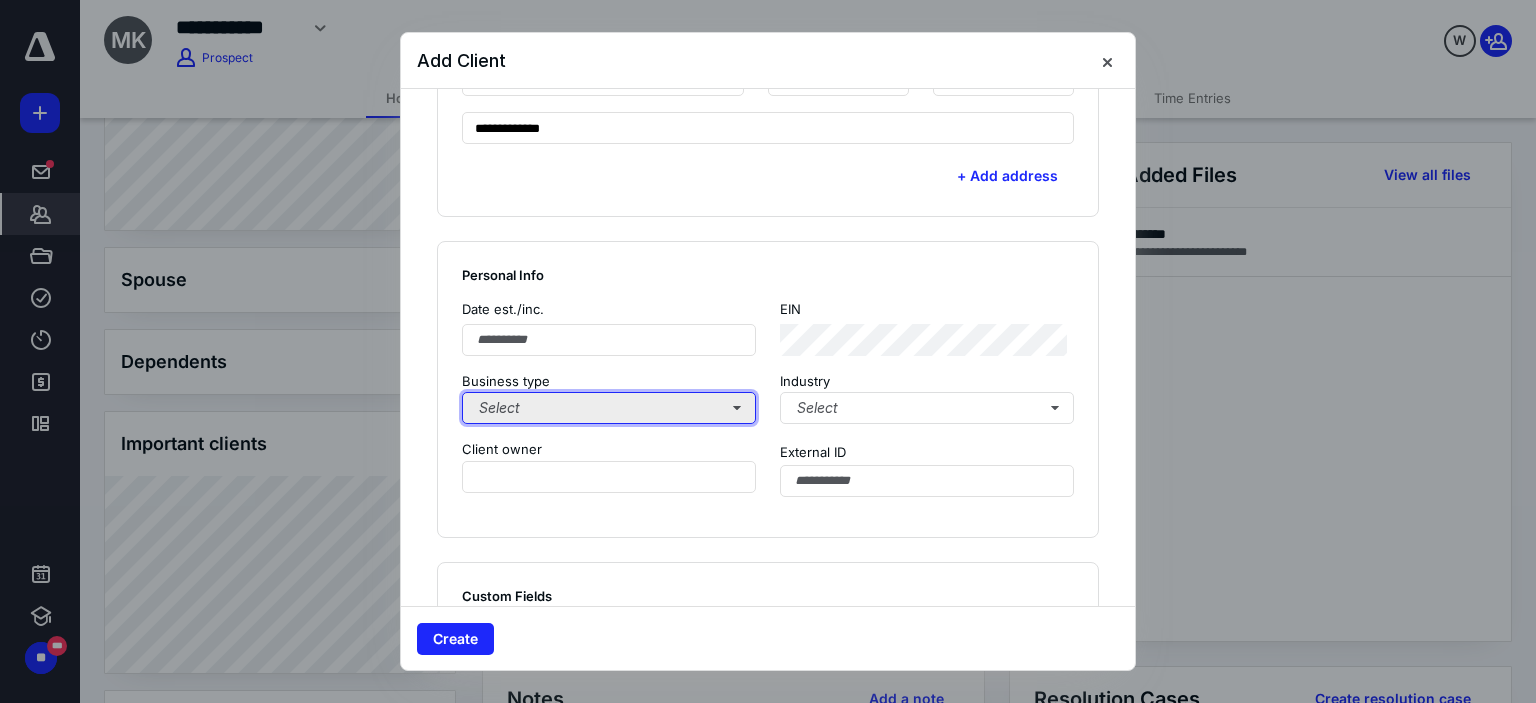 click on "Select" at bounding box center [609, 408] 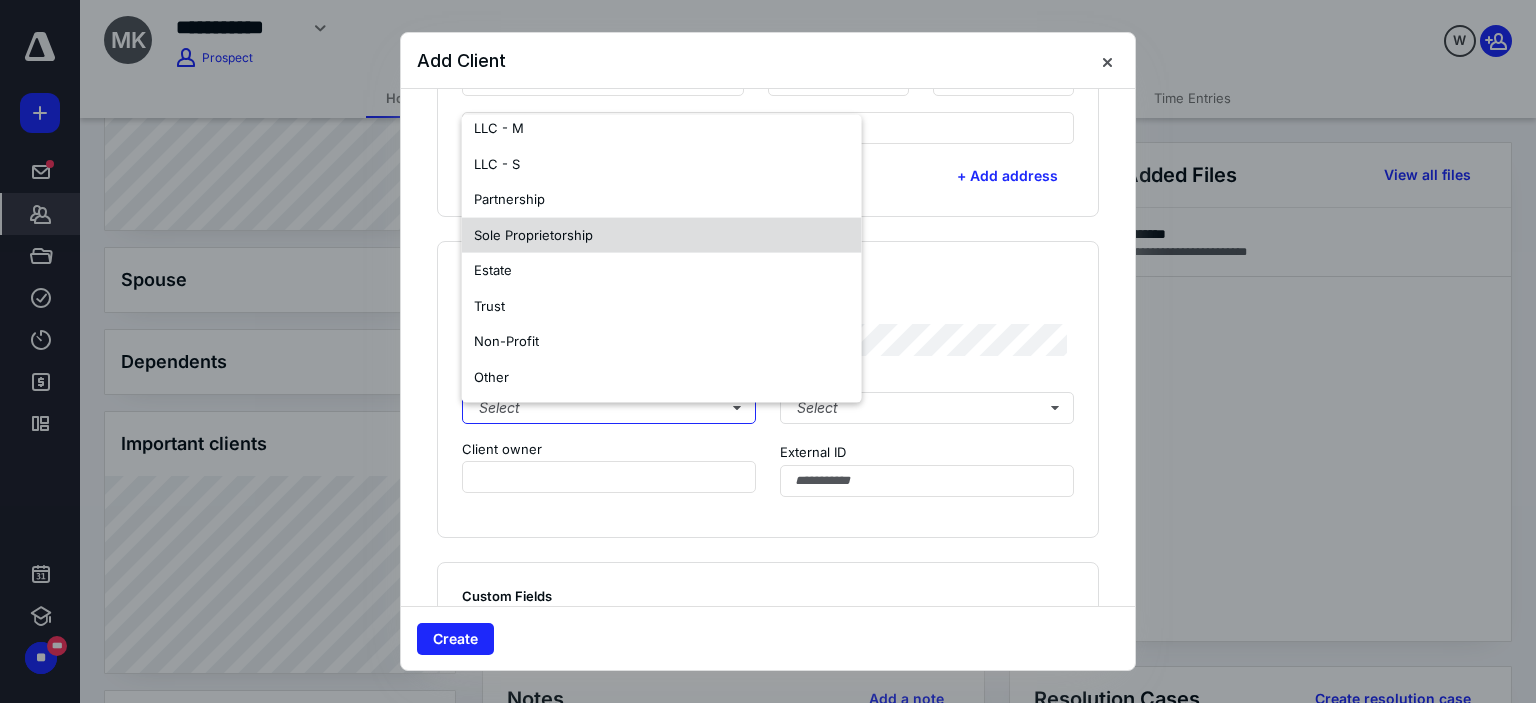 scroll, scrollTop: 0, scrollLeft: 0, axis: both 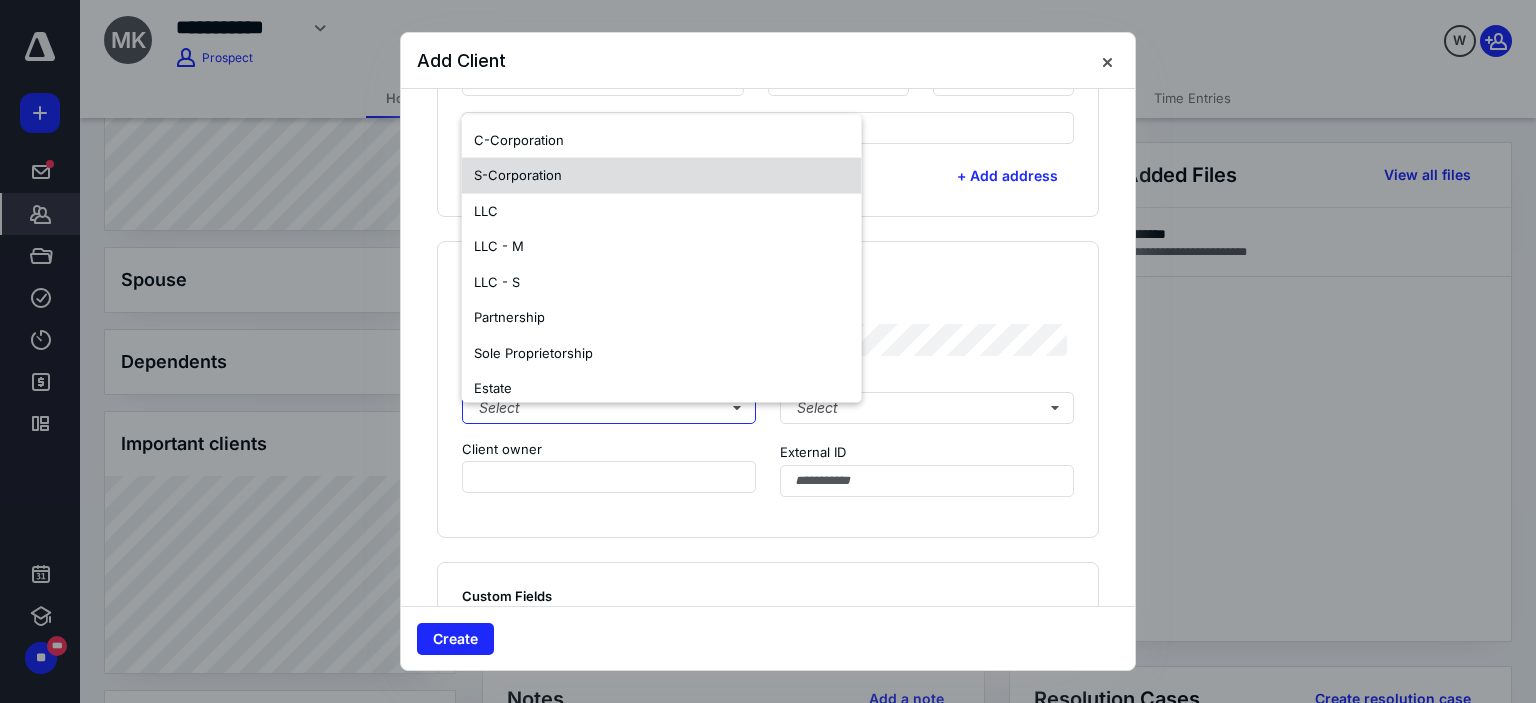 click on "S-Corporation" at bounding box center [662, 176] 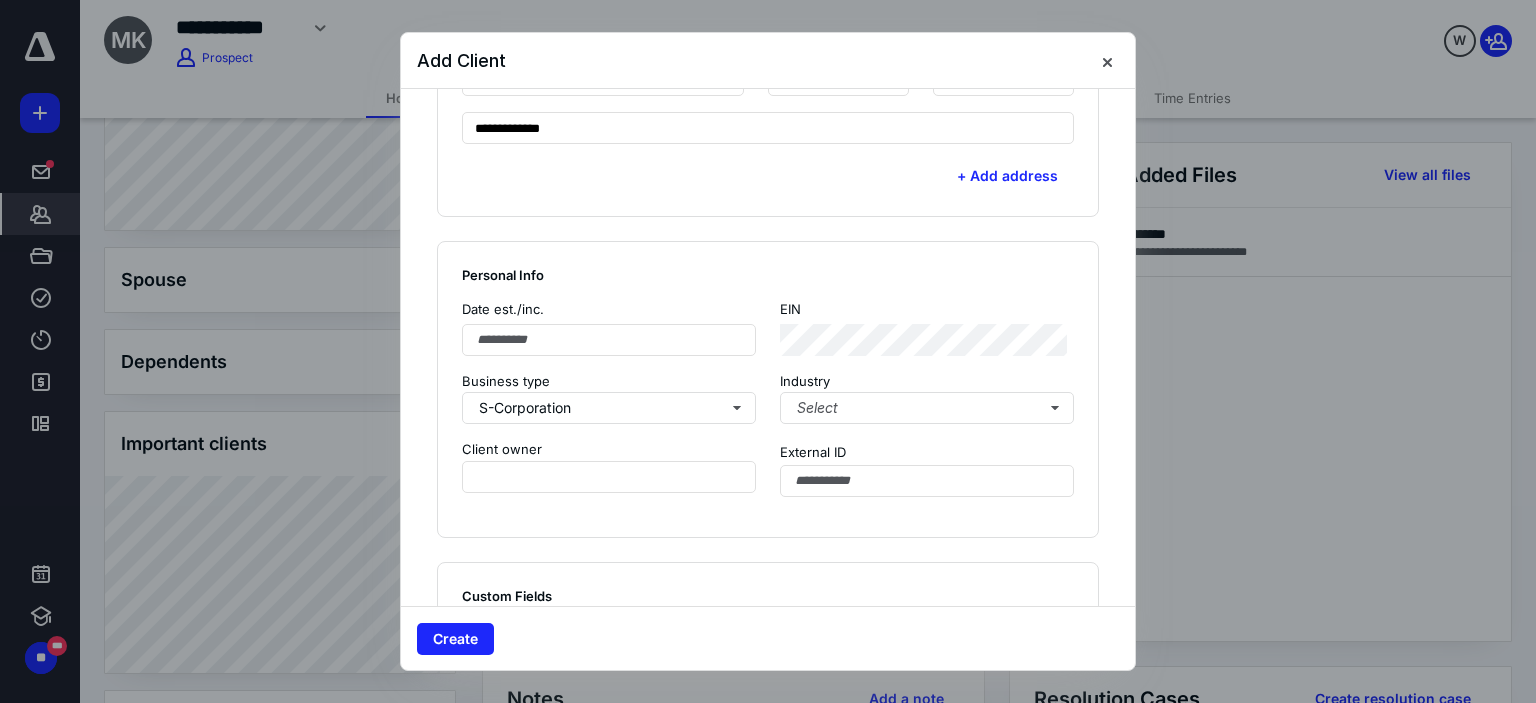 click on "Business type" at bounding box center (609, 382) 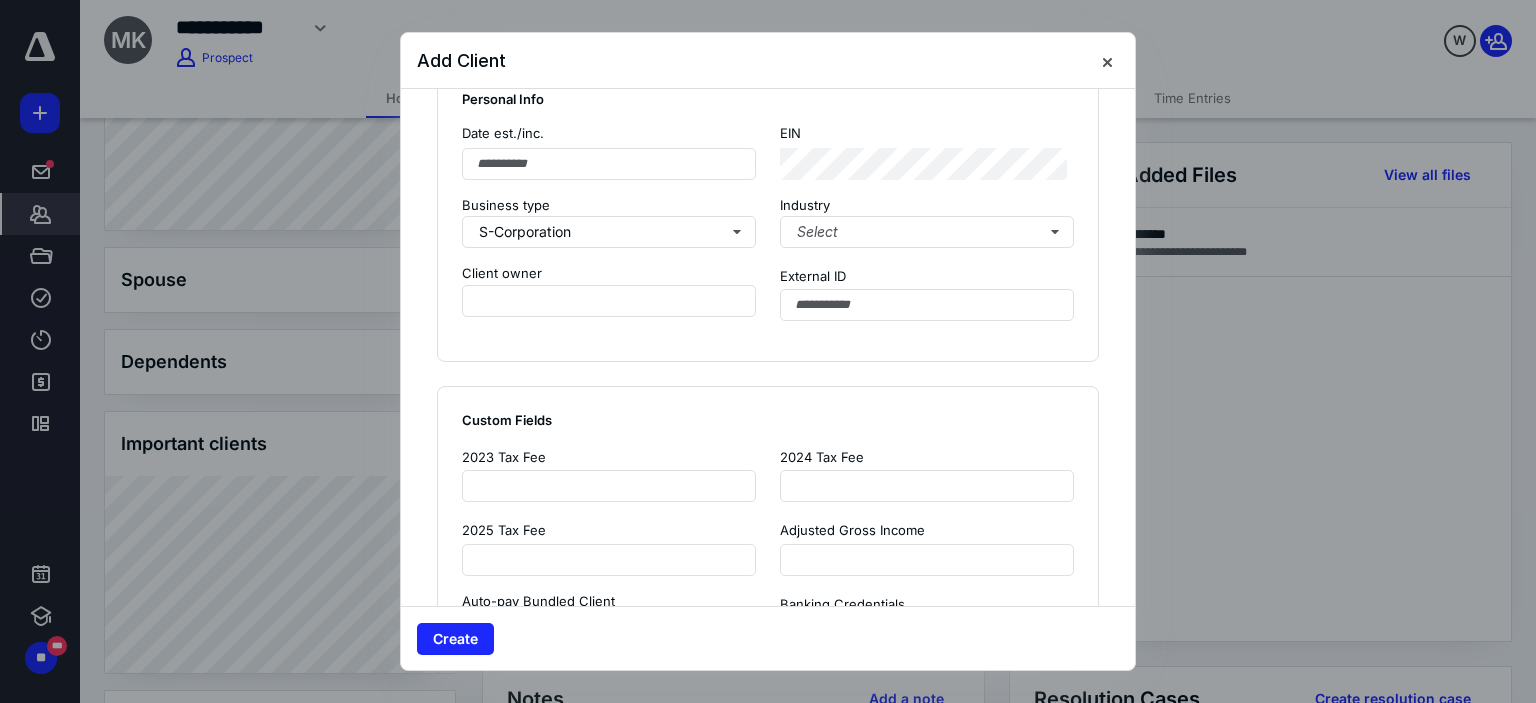 scroll, scrollTop: 1229, scrollLeft: 0, axis: vertical 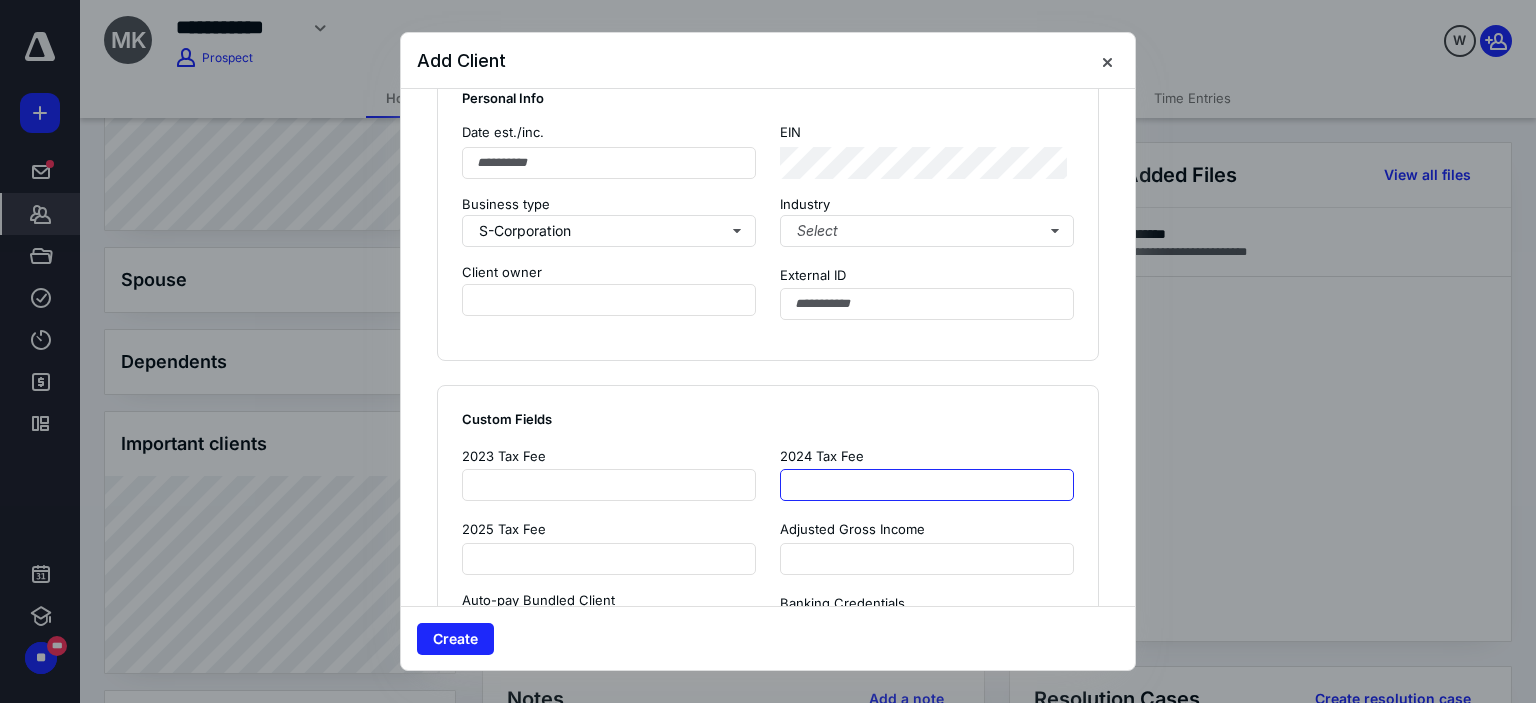 click at bounding box center [927, 485] 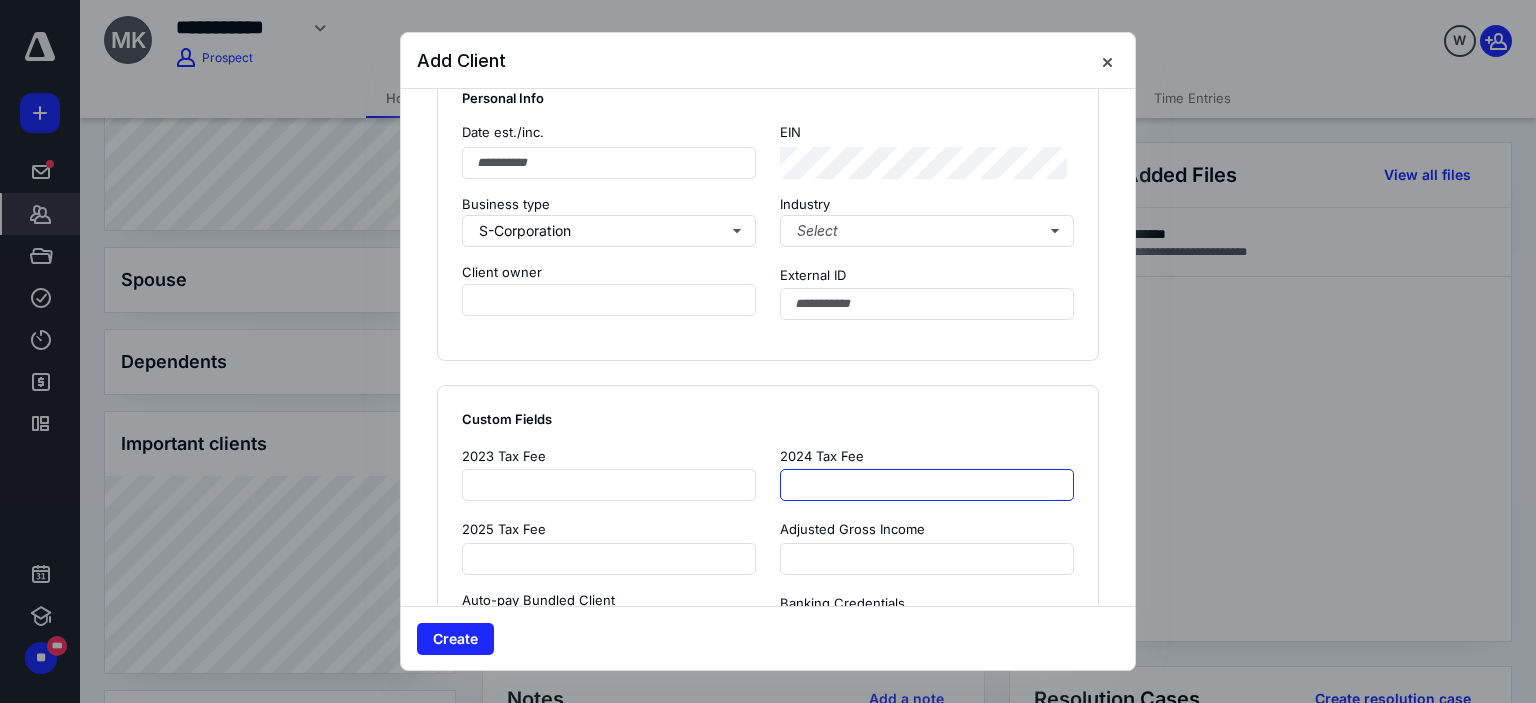 type on "*" 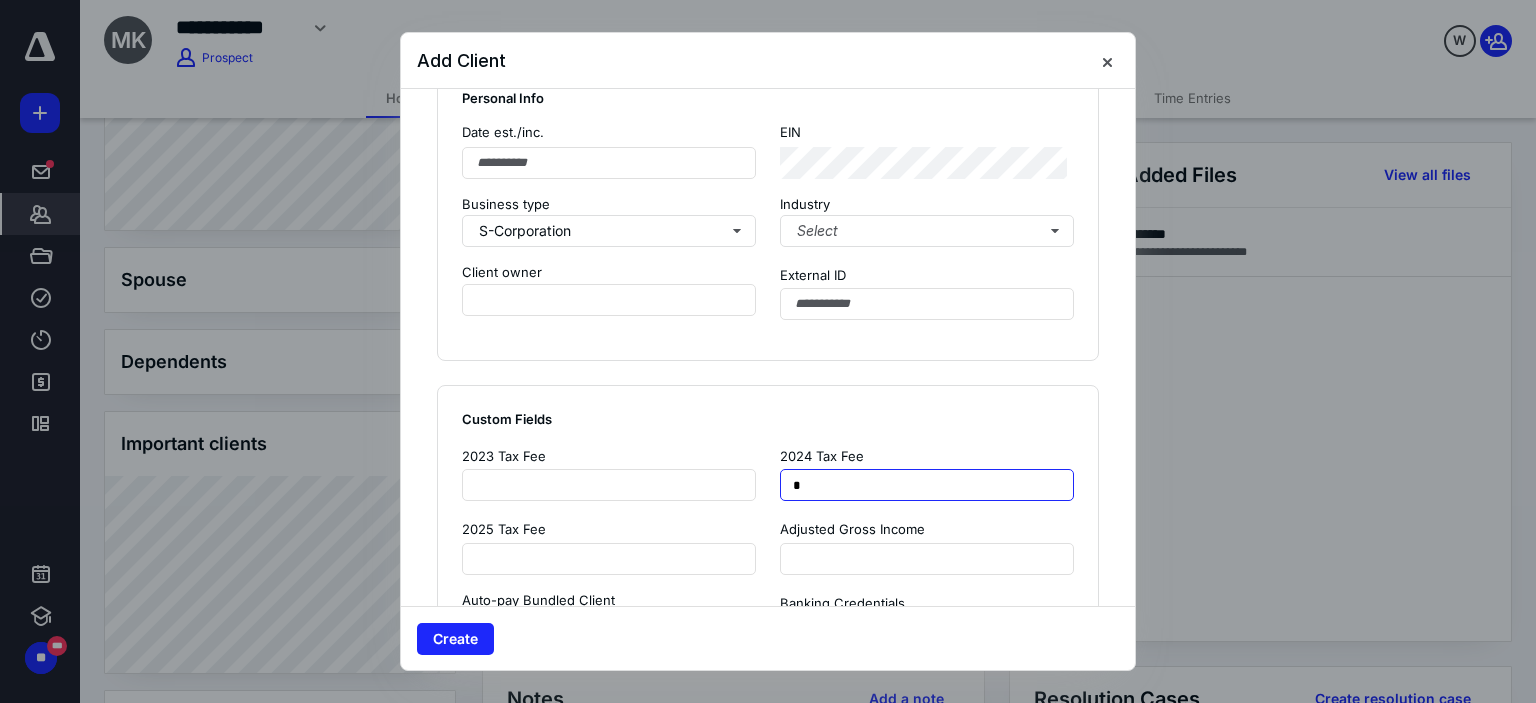 type 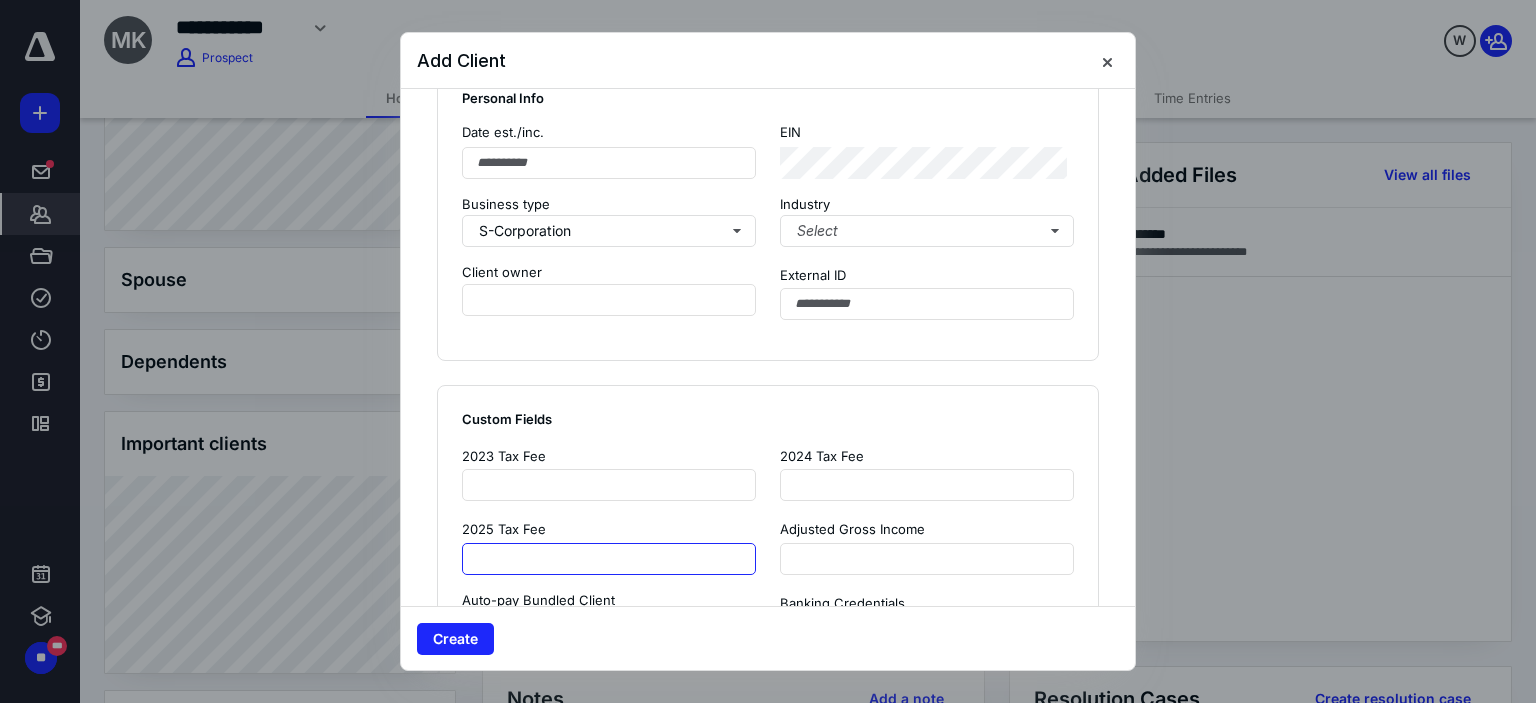 click at bounding box center (609, 559) 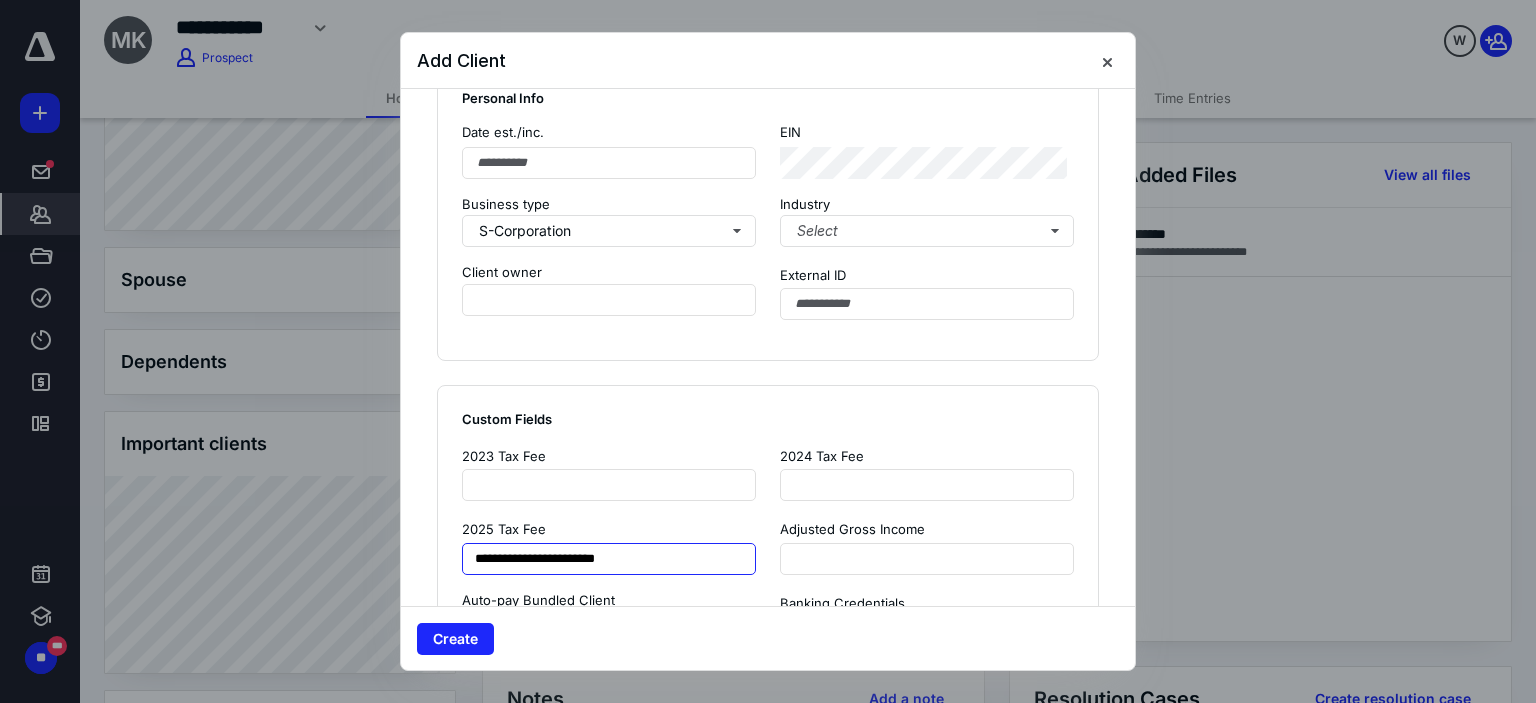 type on "**********" 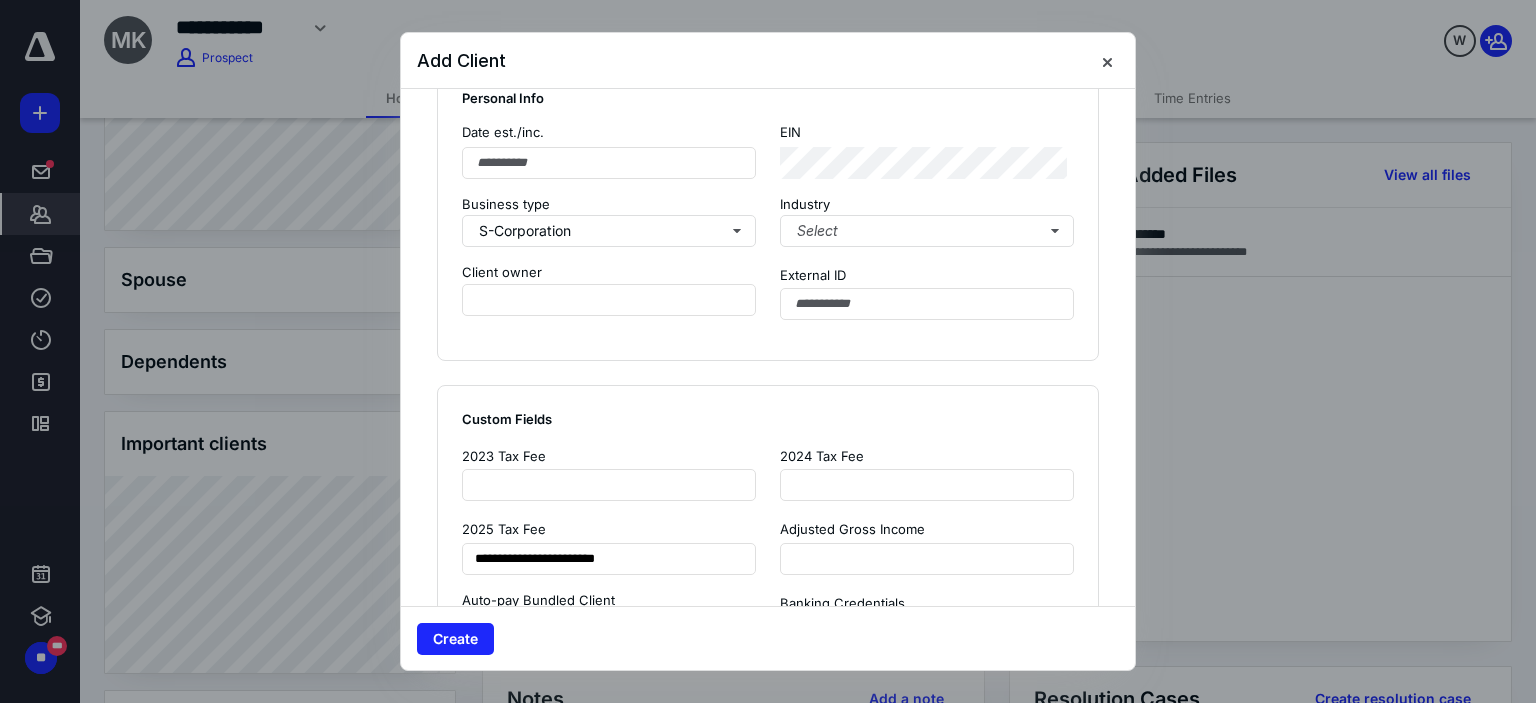 click on "**********" at bounding box center (768, 942) 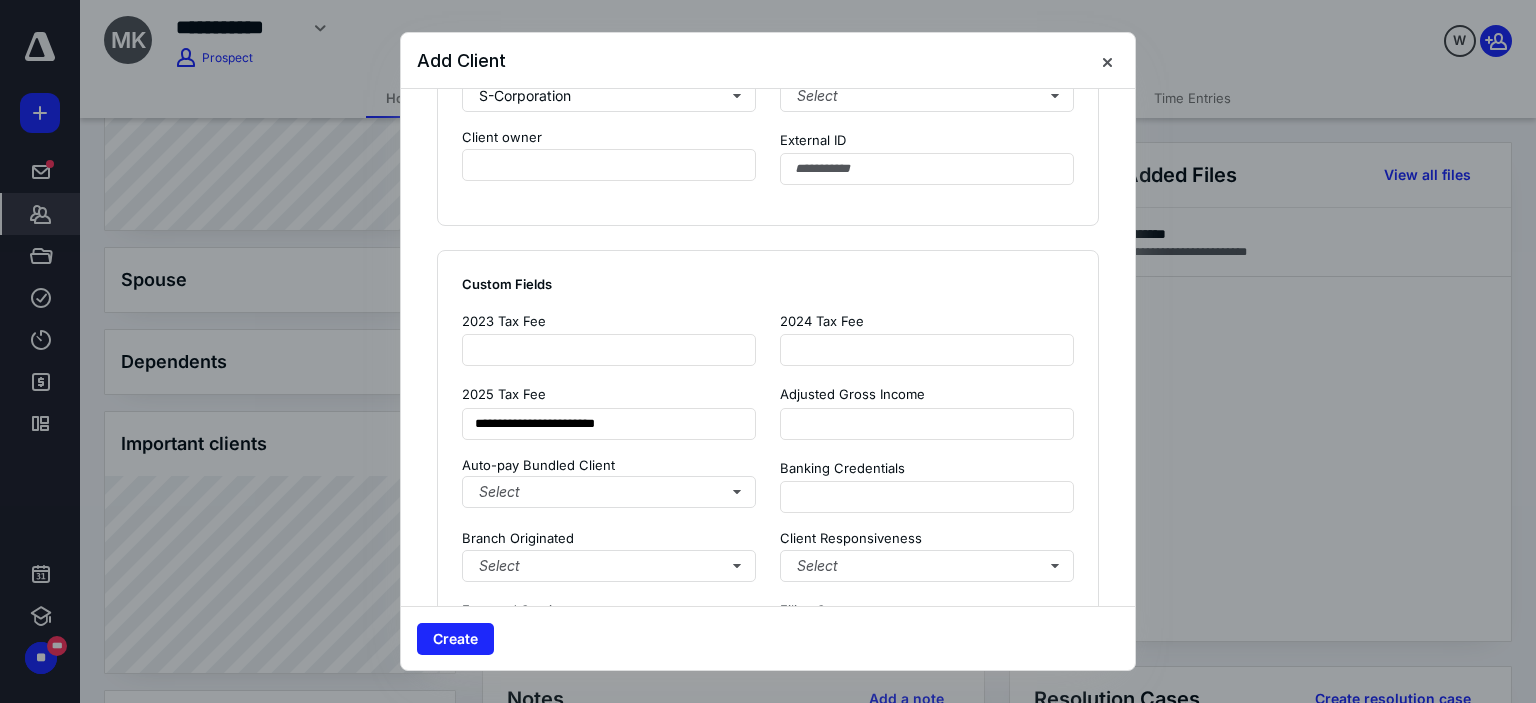 scroll, scrollTop: 1375, scrollLeft: 0, axis: vertical 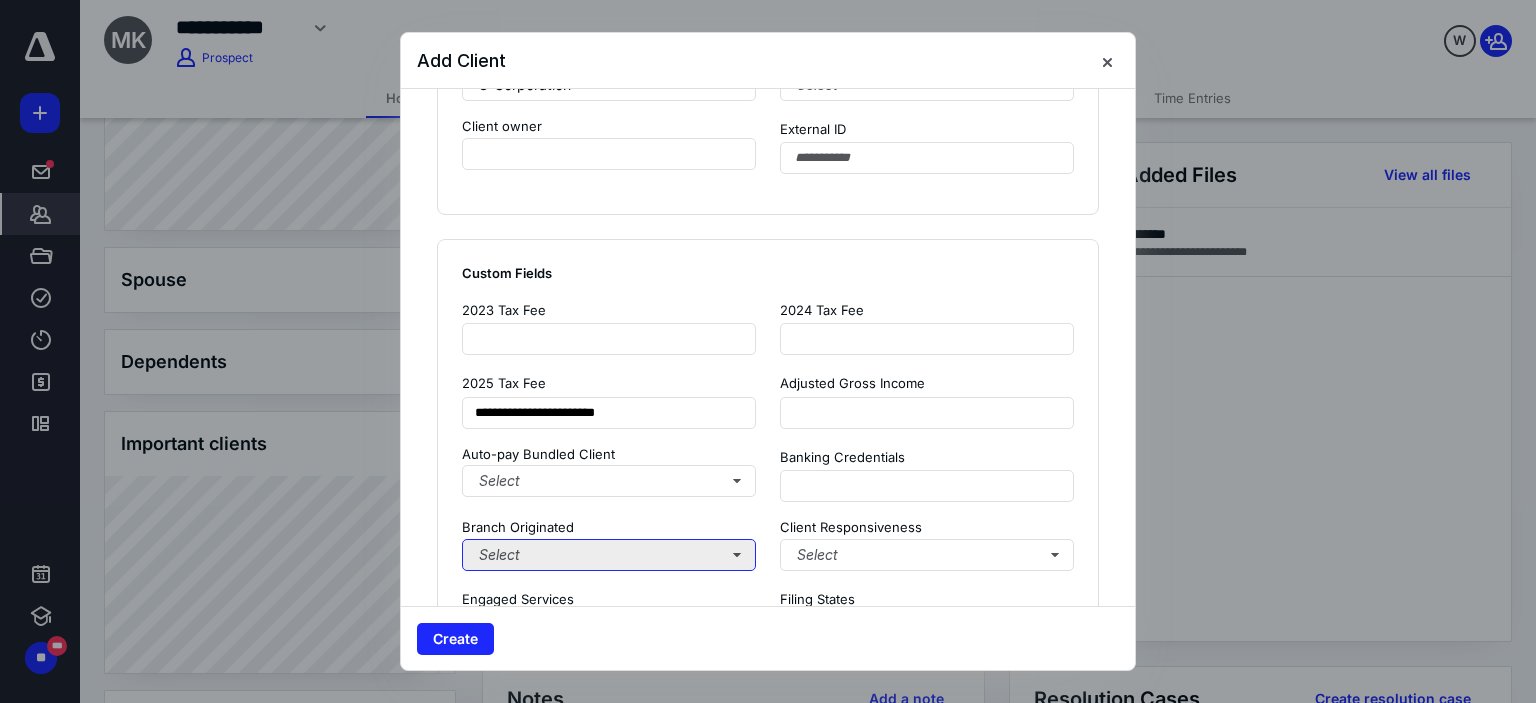 click on "Select" at bounding box center (609, 555) 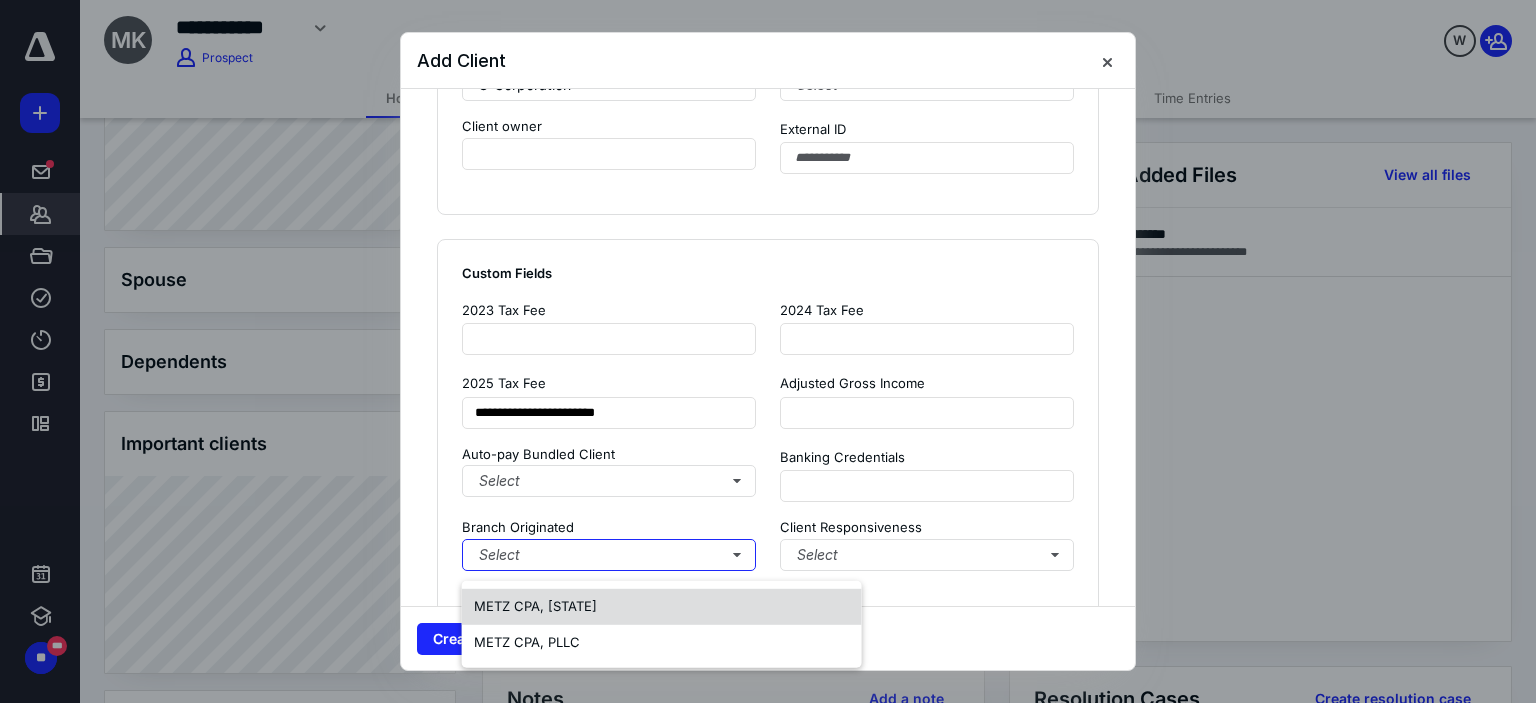 click on "METZ CPA, [STATE]" at bounding box center (662, 607) 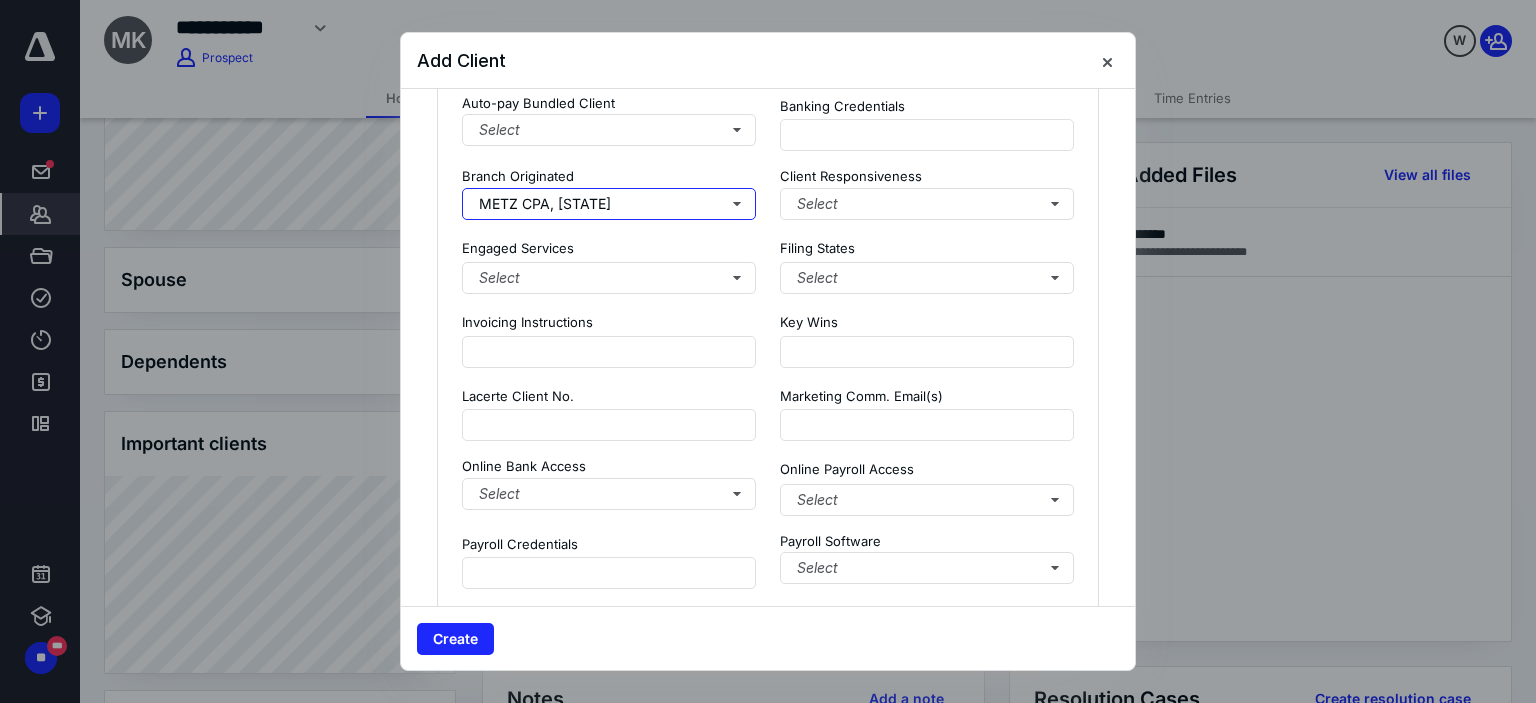 scroll, scrollTop: 1728, scrollLeft: 0, axis: vertical 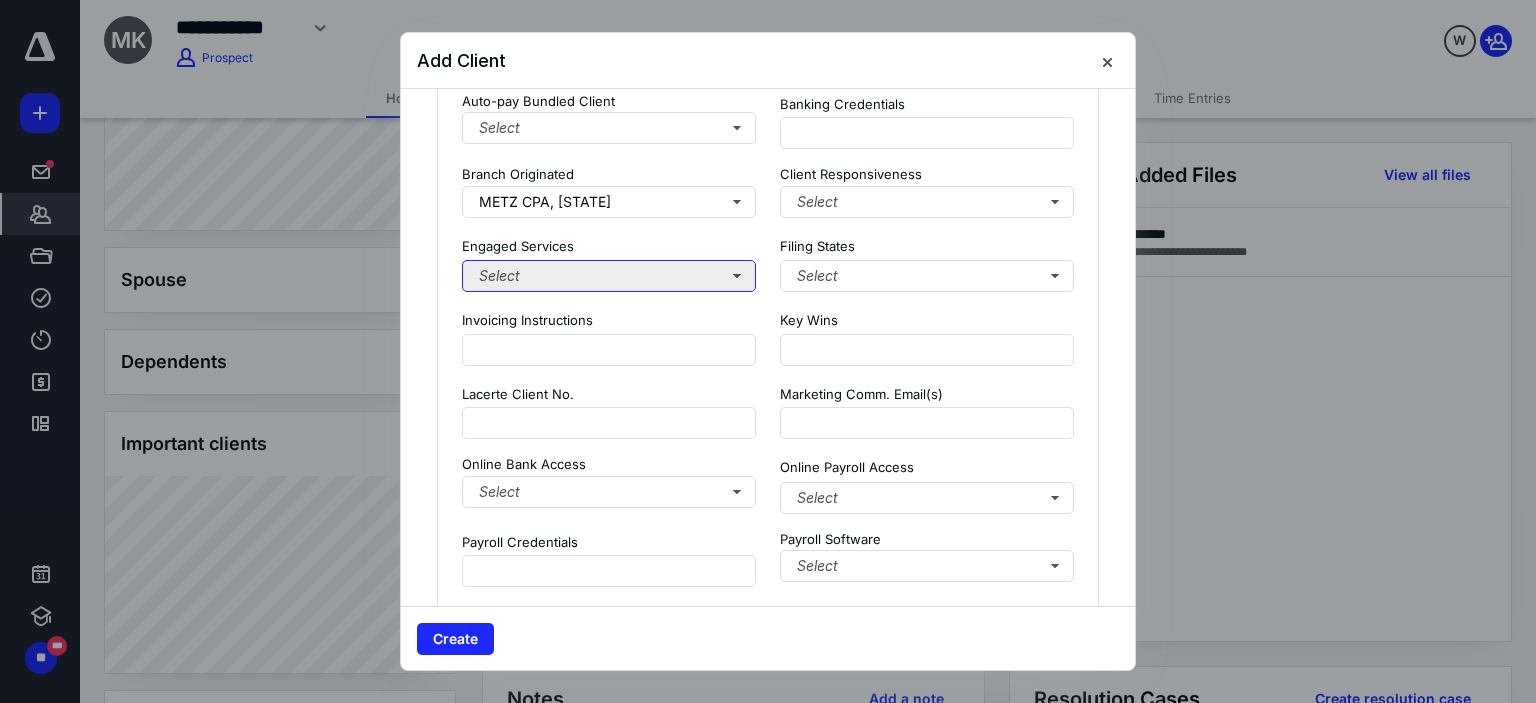 click on "Select" at bounding box center [609, 276] 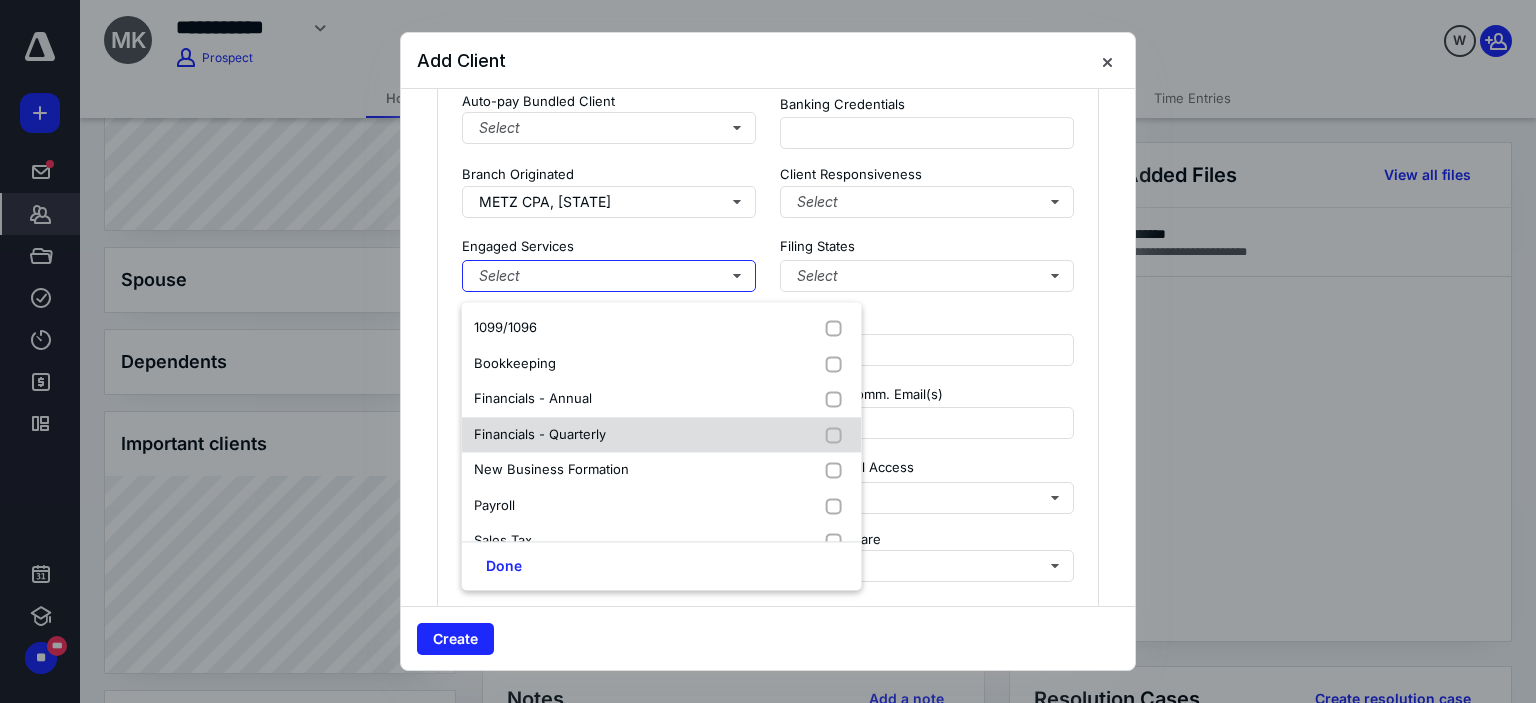 scroll, scrollTop: 204, scrollLeft: 0, axis: vertical 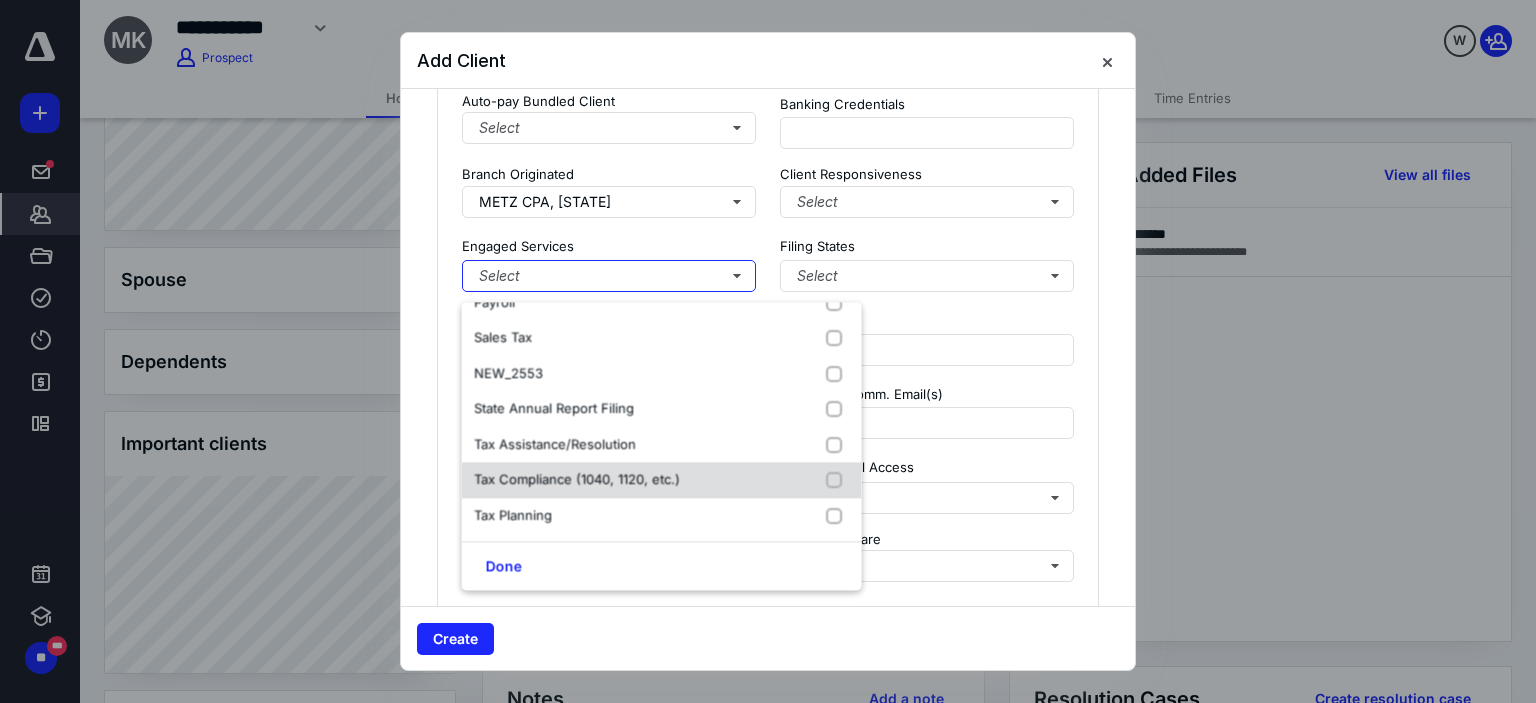 click on "Tax Compliance (1040, 1120, etc.)" at bounding box center (662, 480) 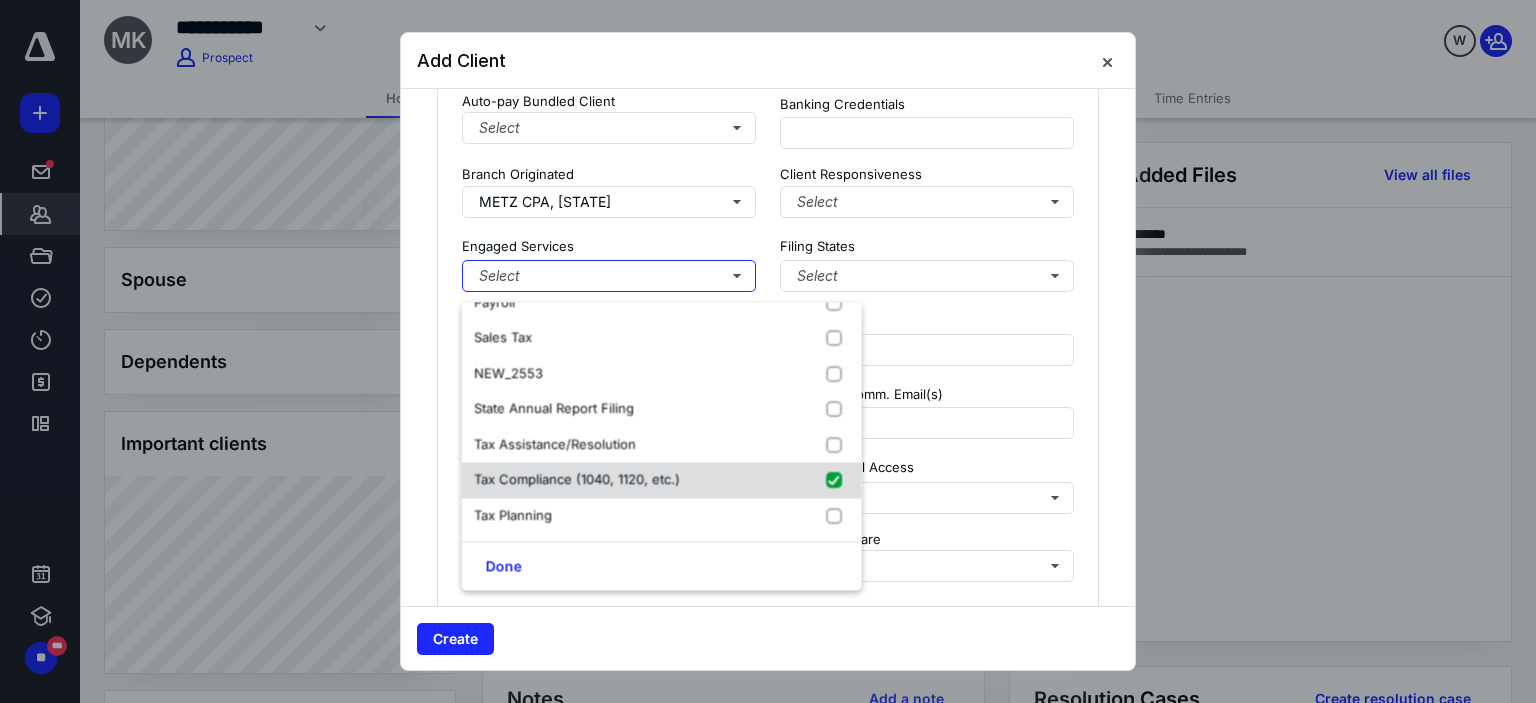 checkbox on "true" 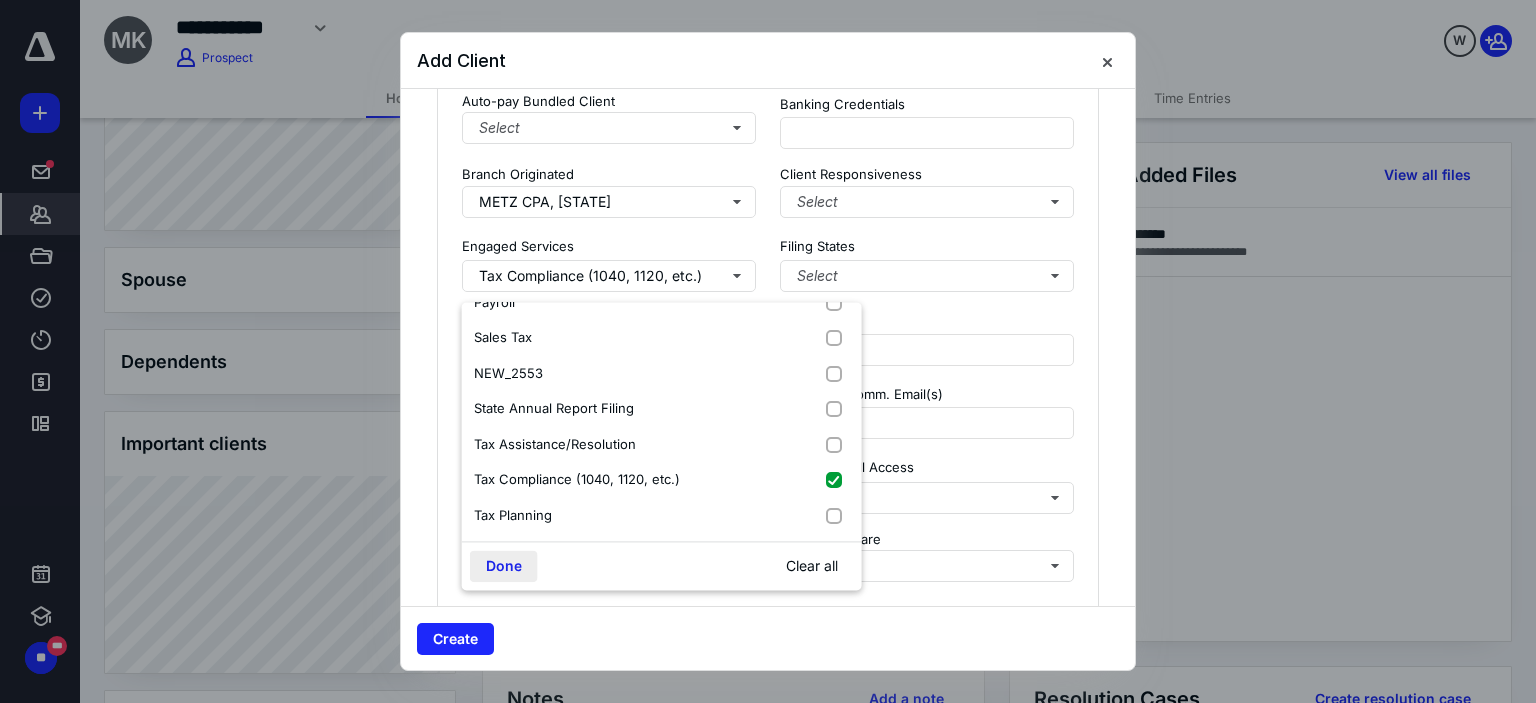 click on "Done" at bounding box center (504, 567) 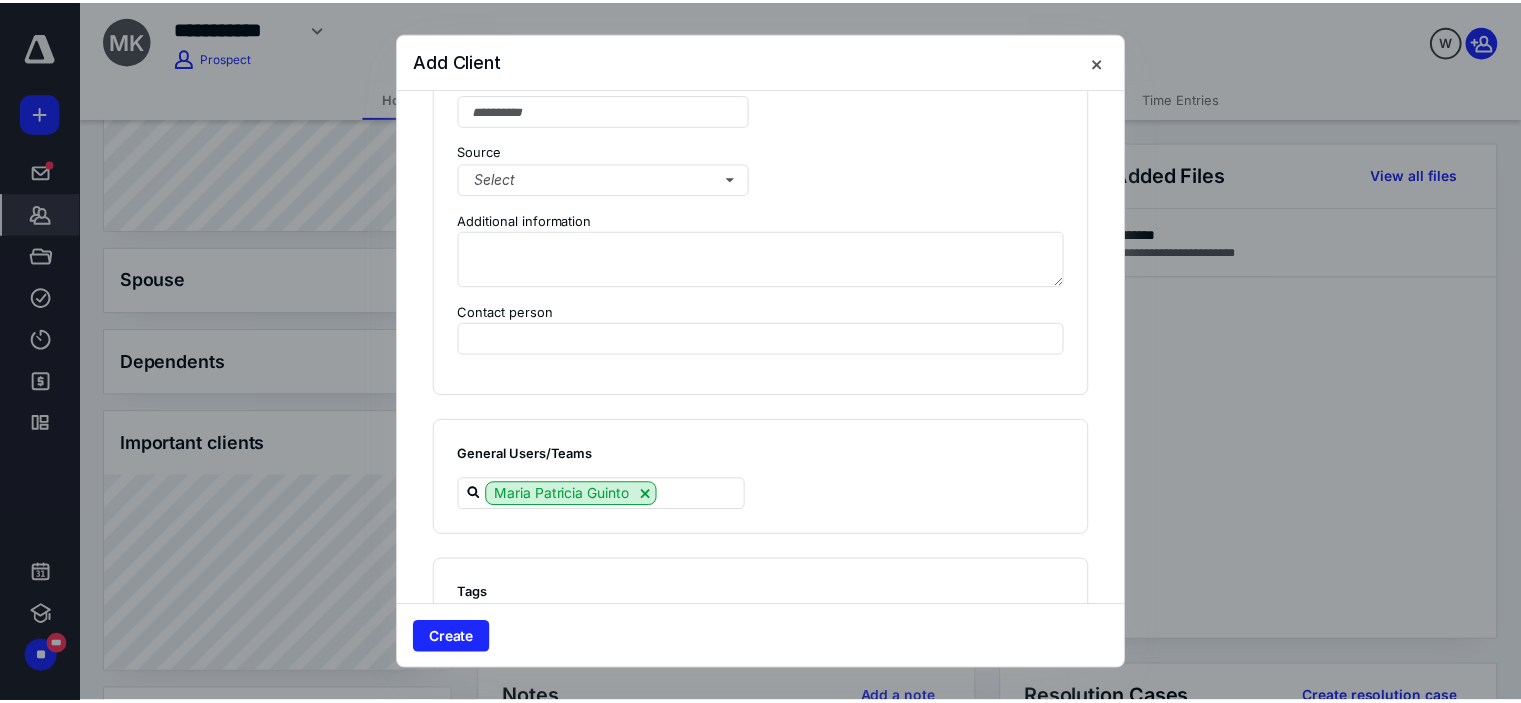 scroll, scrollTop: 2428, scrollLeft: 0, axis: vertical 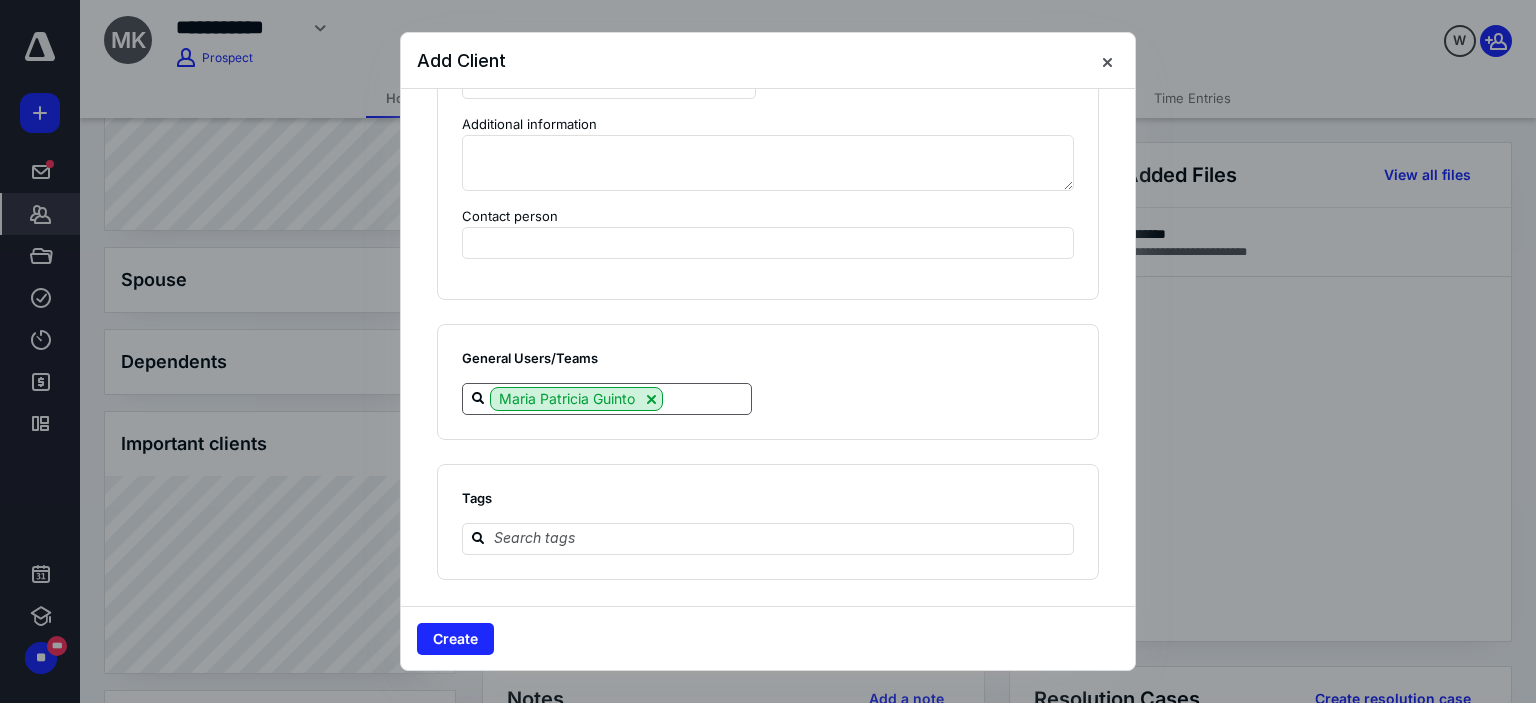 drag, startPoint x: 652, startPoint y: 411, endPoint x: 664, endPoint y: 411, distance: 12 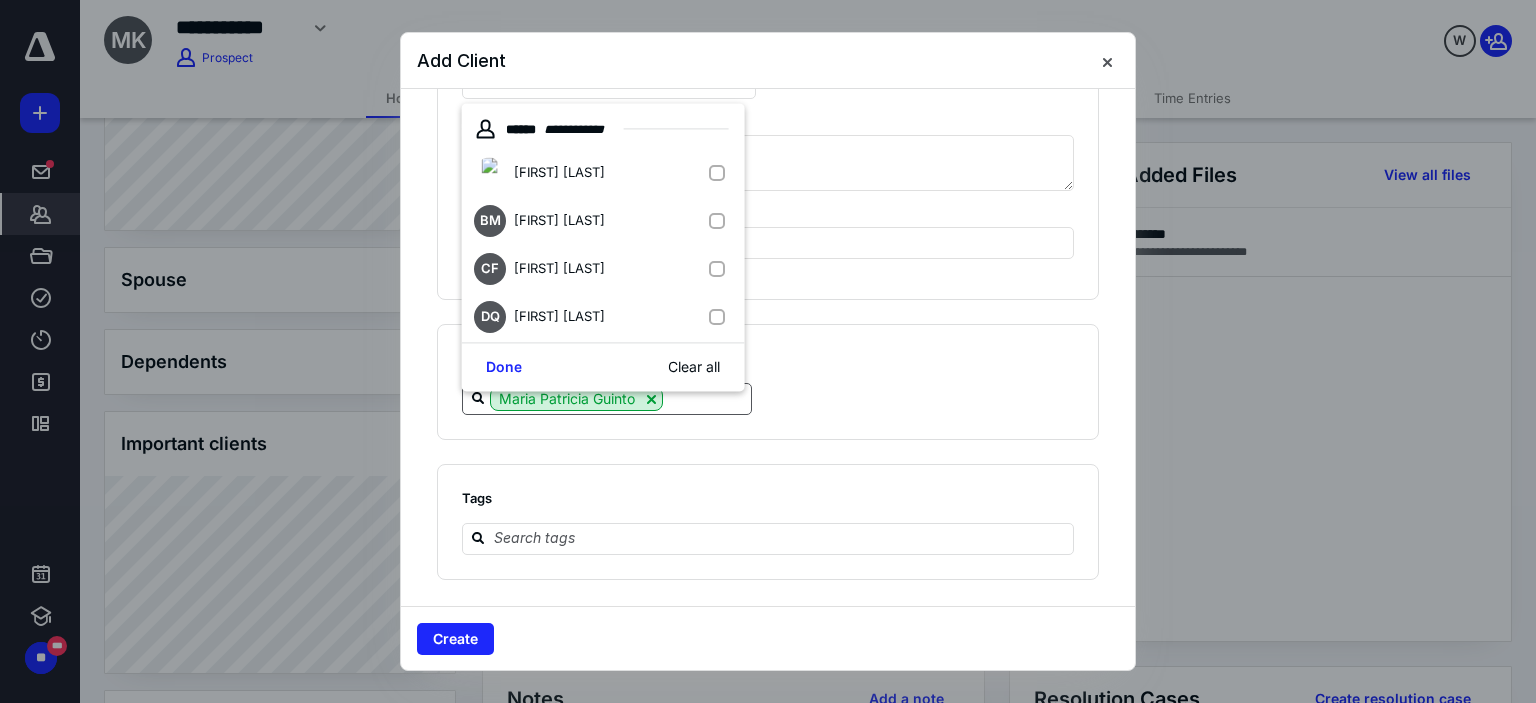 click on "Maria Patricia Guinto" at bounding box center (607, 399) 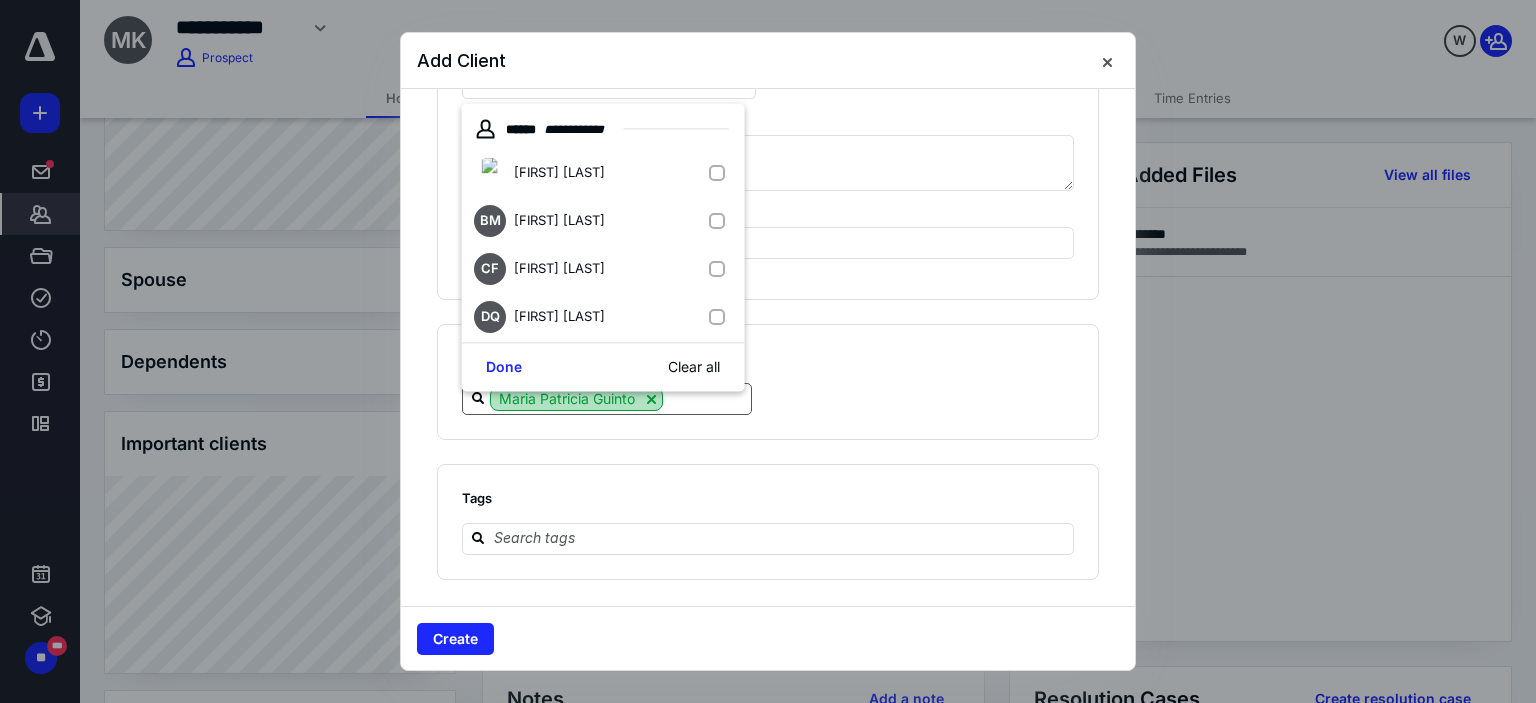 click at bounding box center (651, 399) 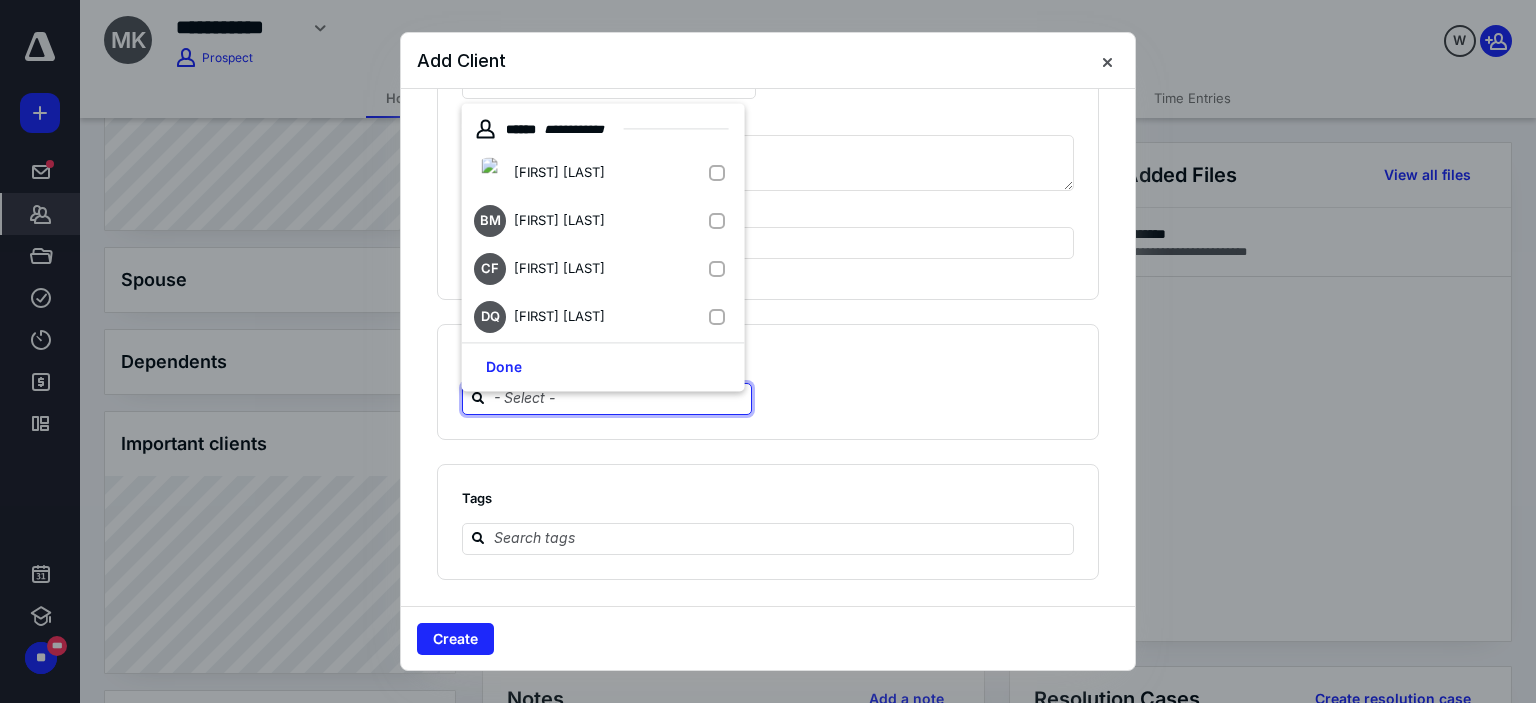 click at bounding box center (619, 398) 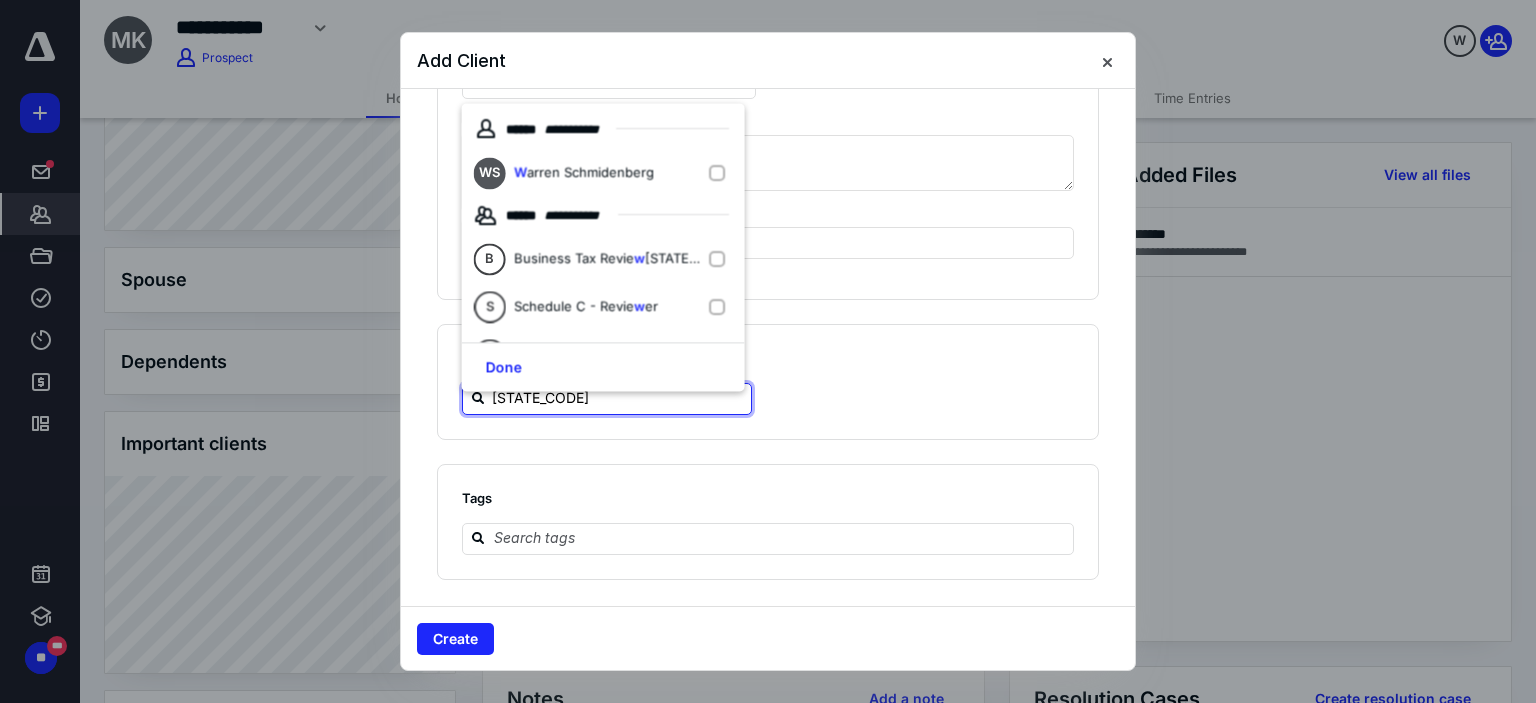 type on "[STATE]" 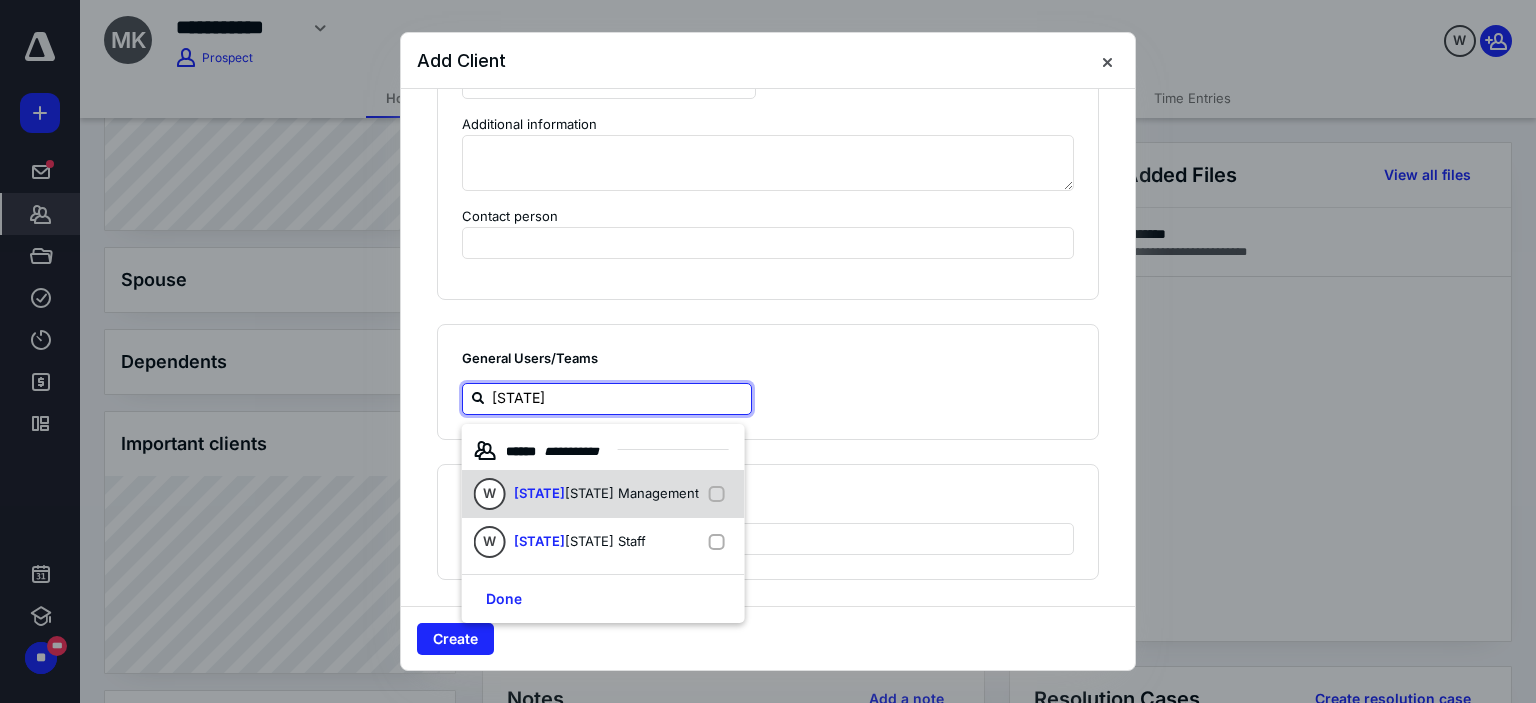 click on "[STATE] Management" at bounding box center [632, 493] 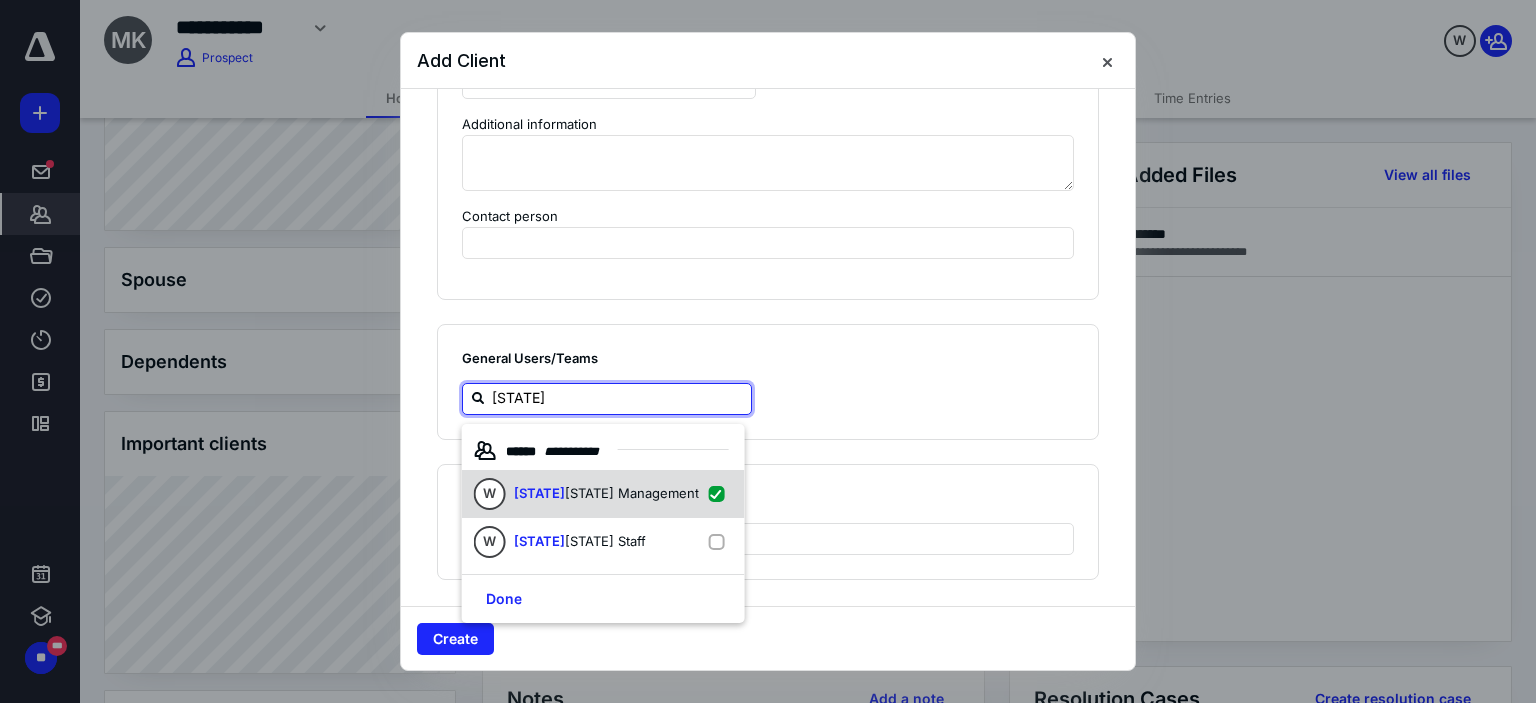 checkbox on "true" 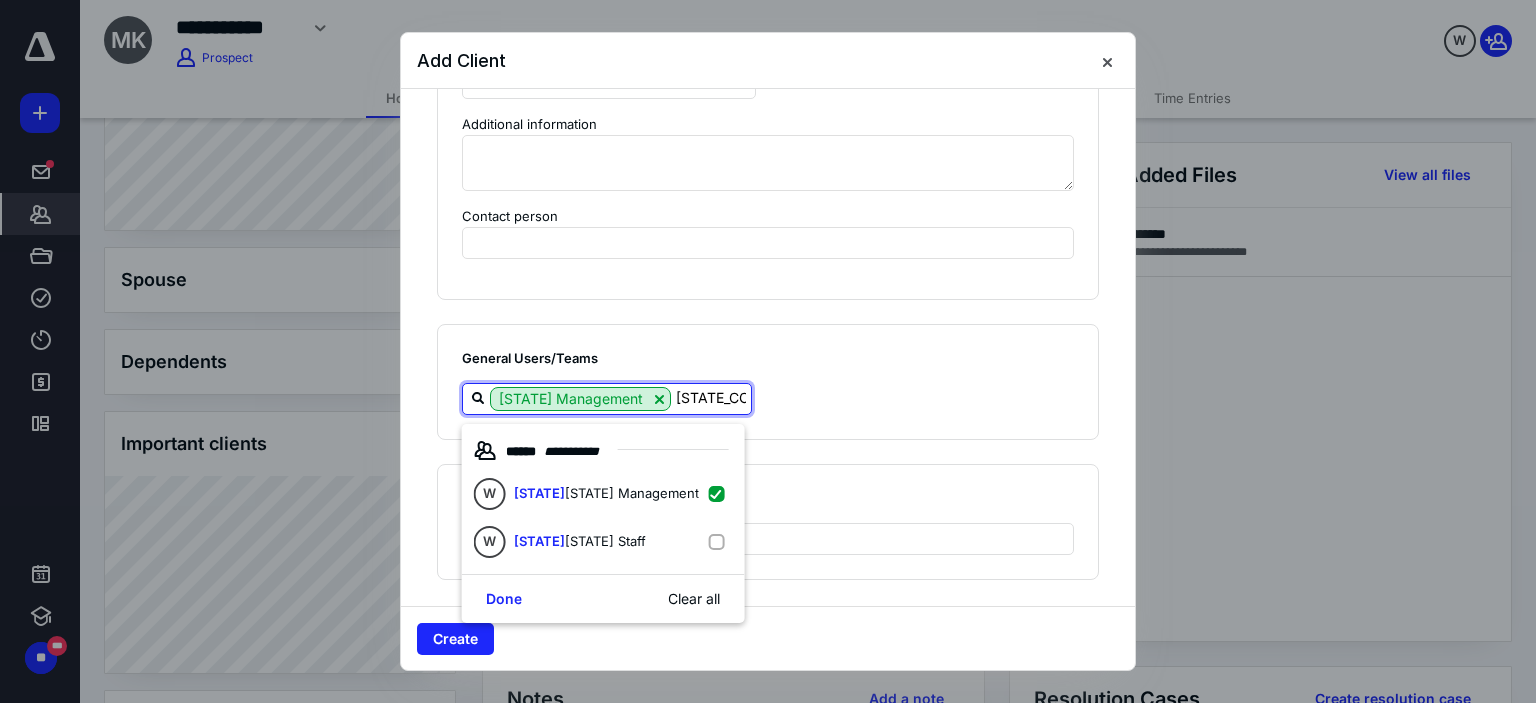 type on "w" 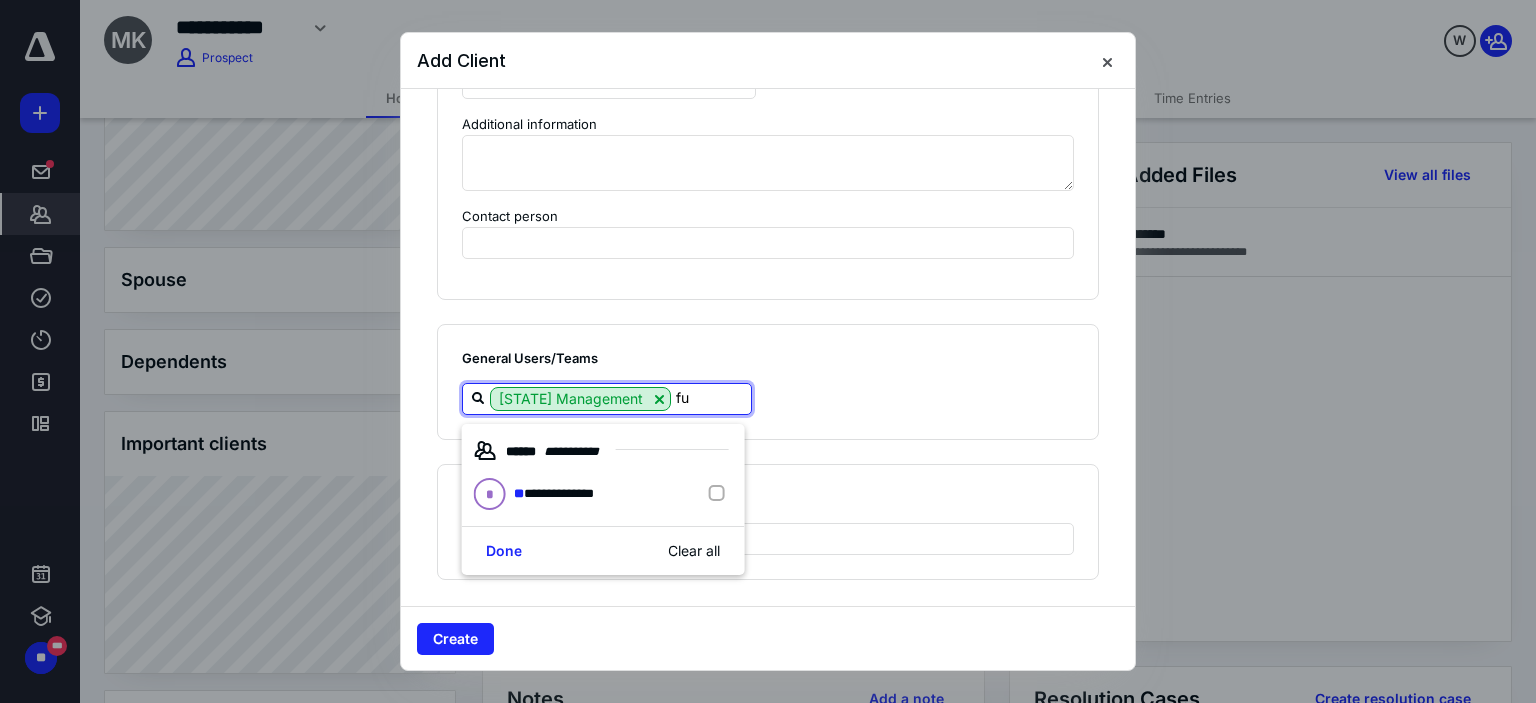 type on "ful" 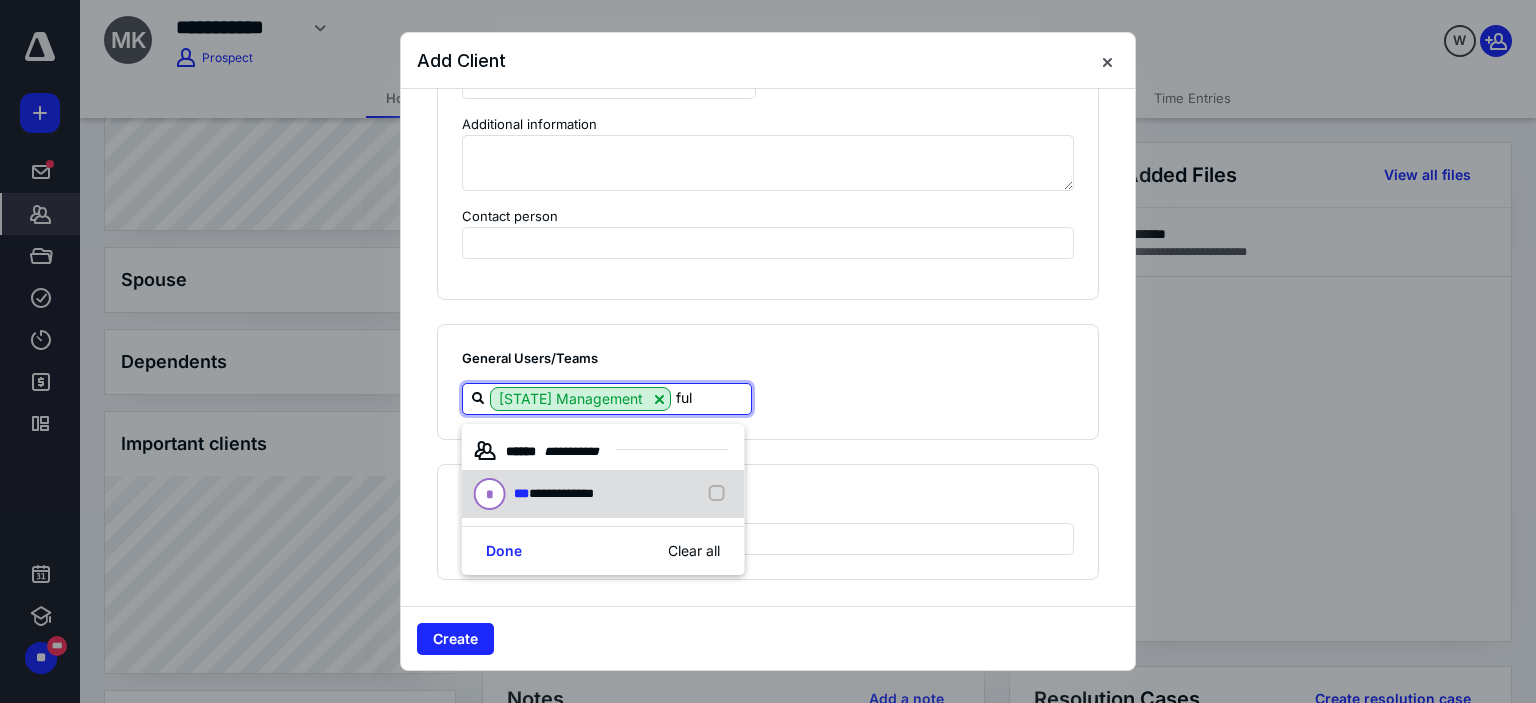 click on "**********" at bounding box center (558, 494) 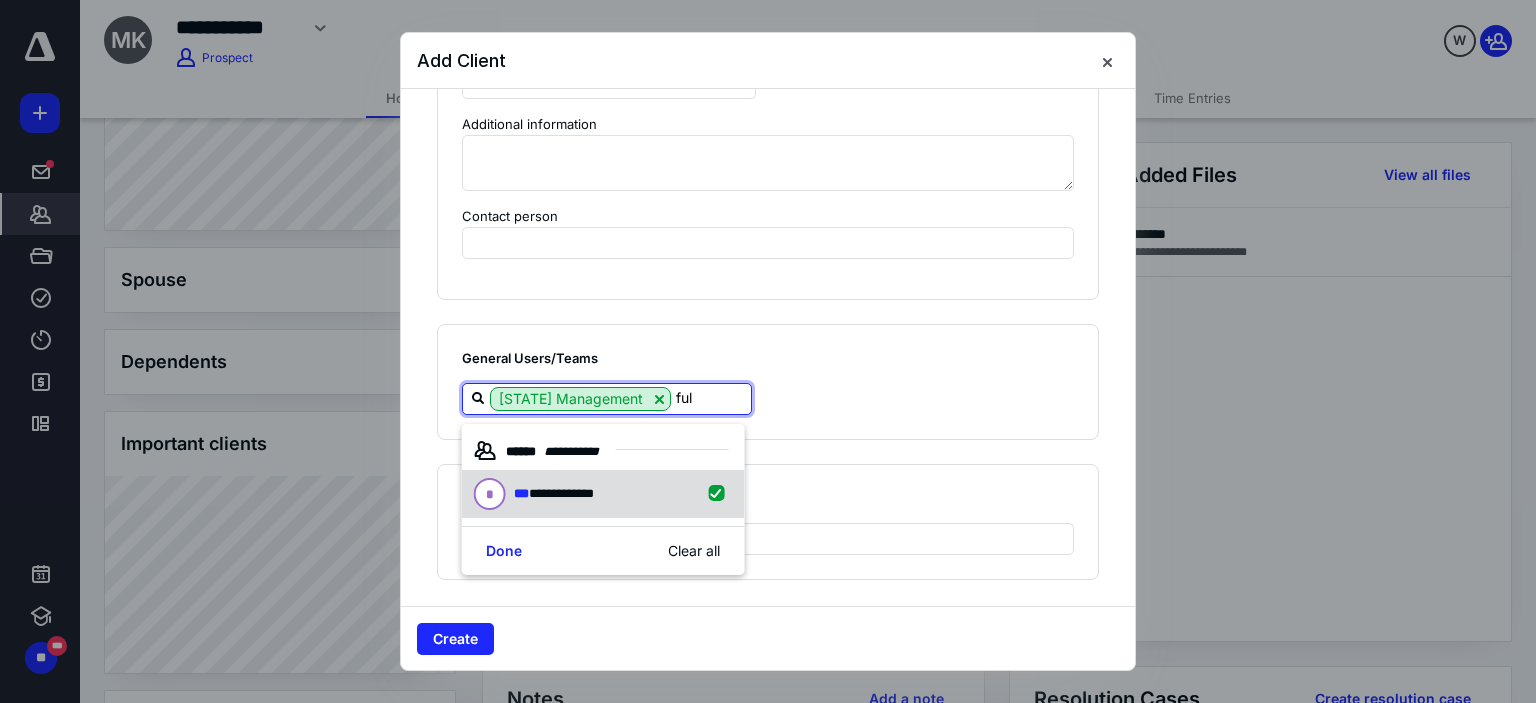 checkbox on "true" 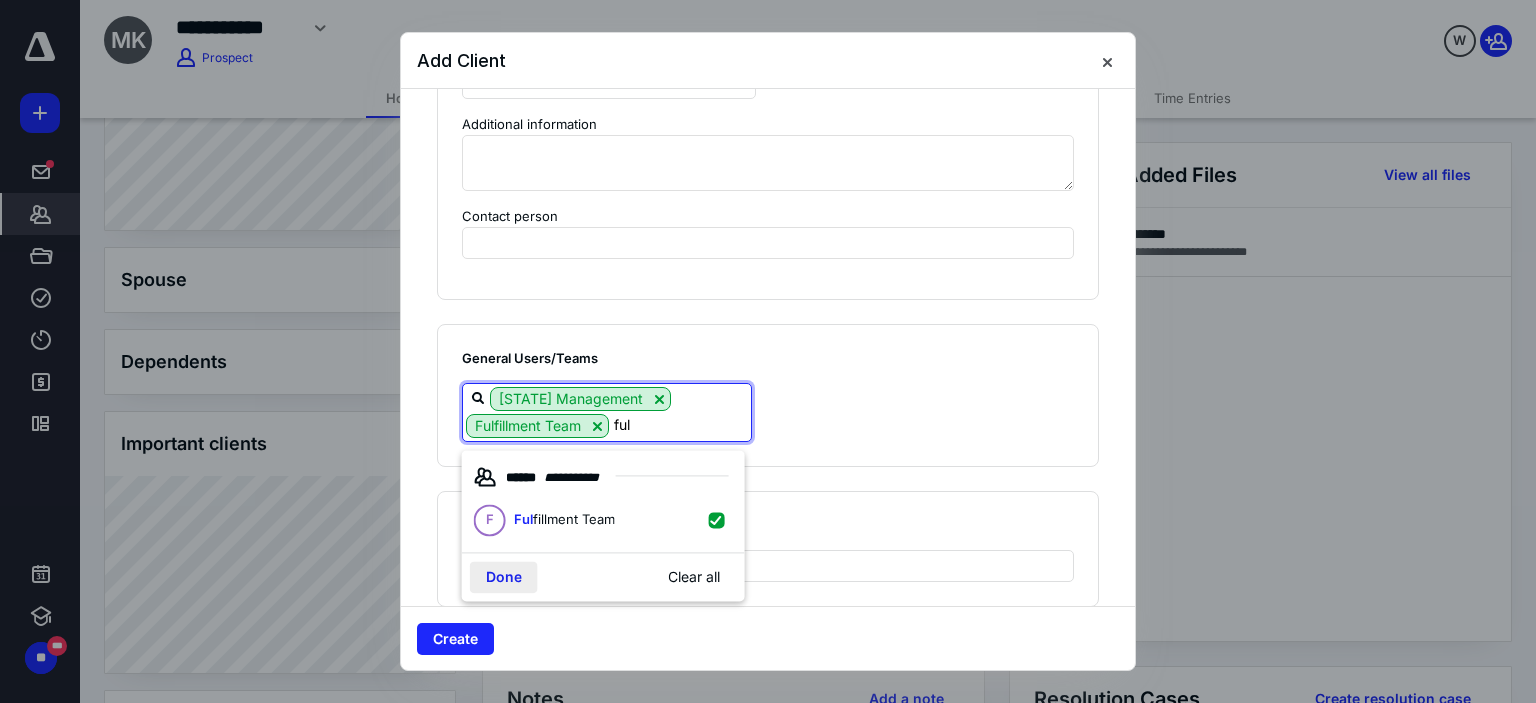 type on "ful" 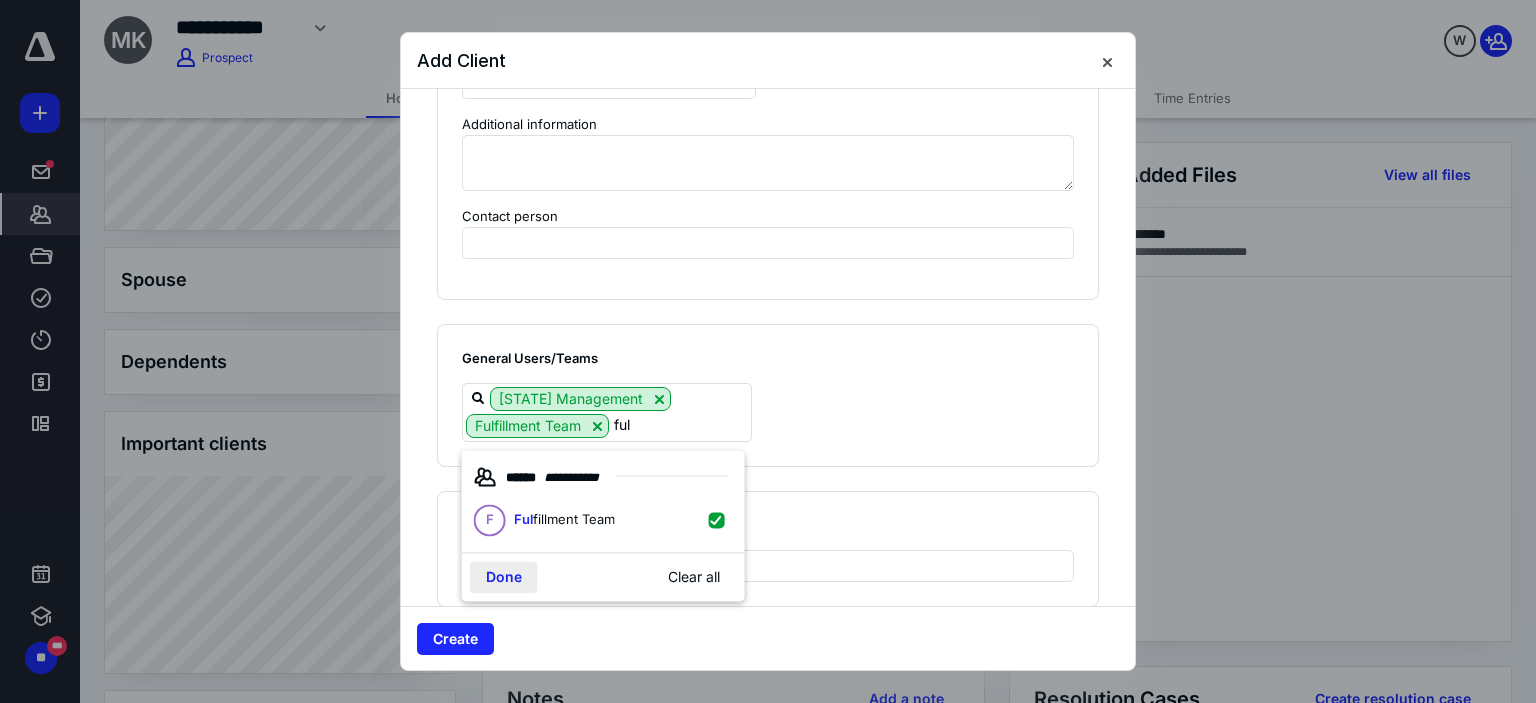 click on "Done" at bounding box center (504, 577) 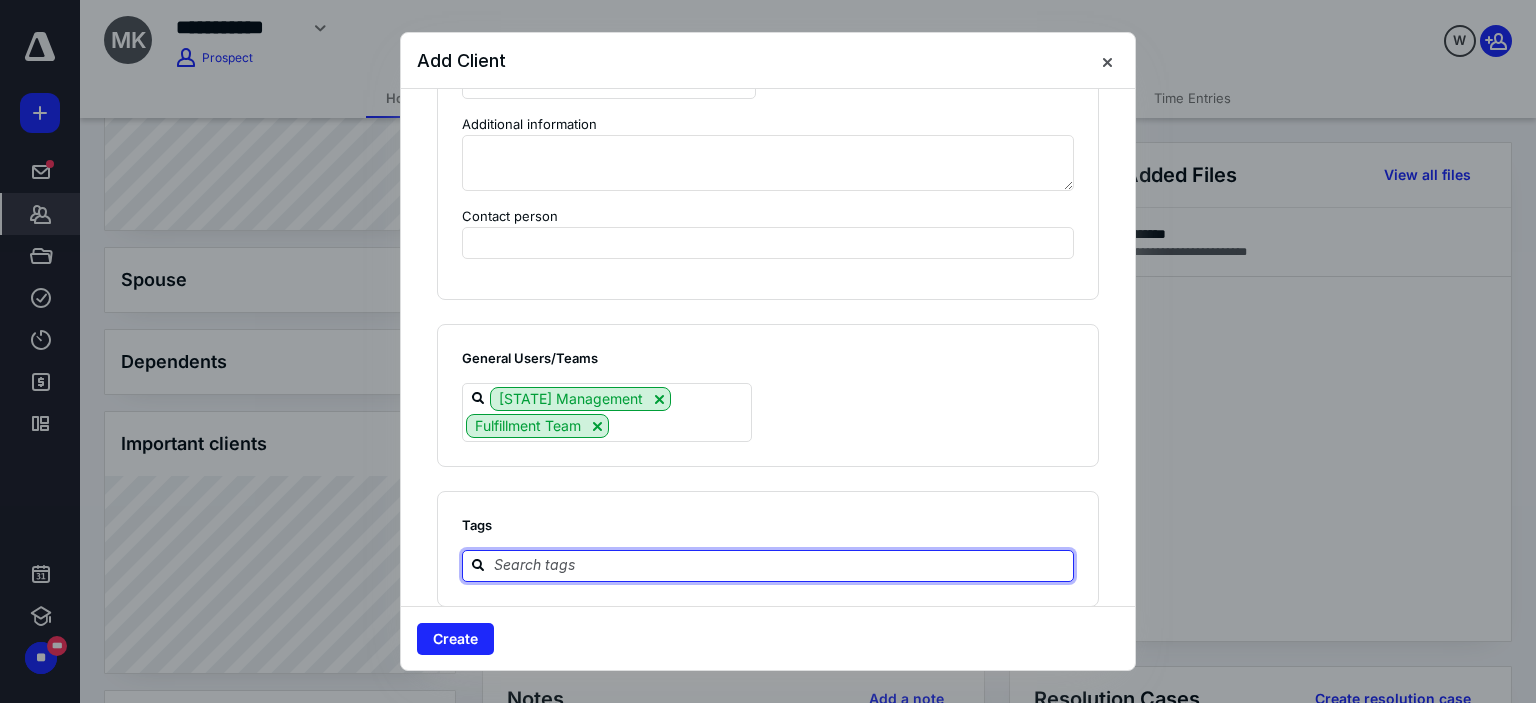 click at bounding box center [780, 565] 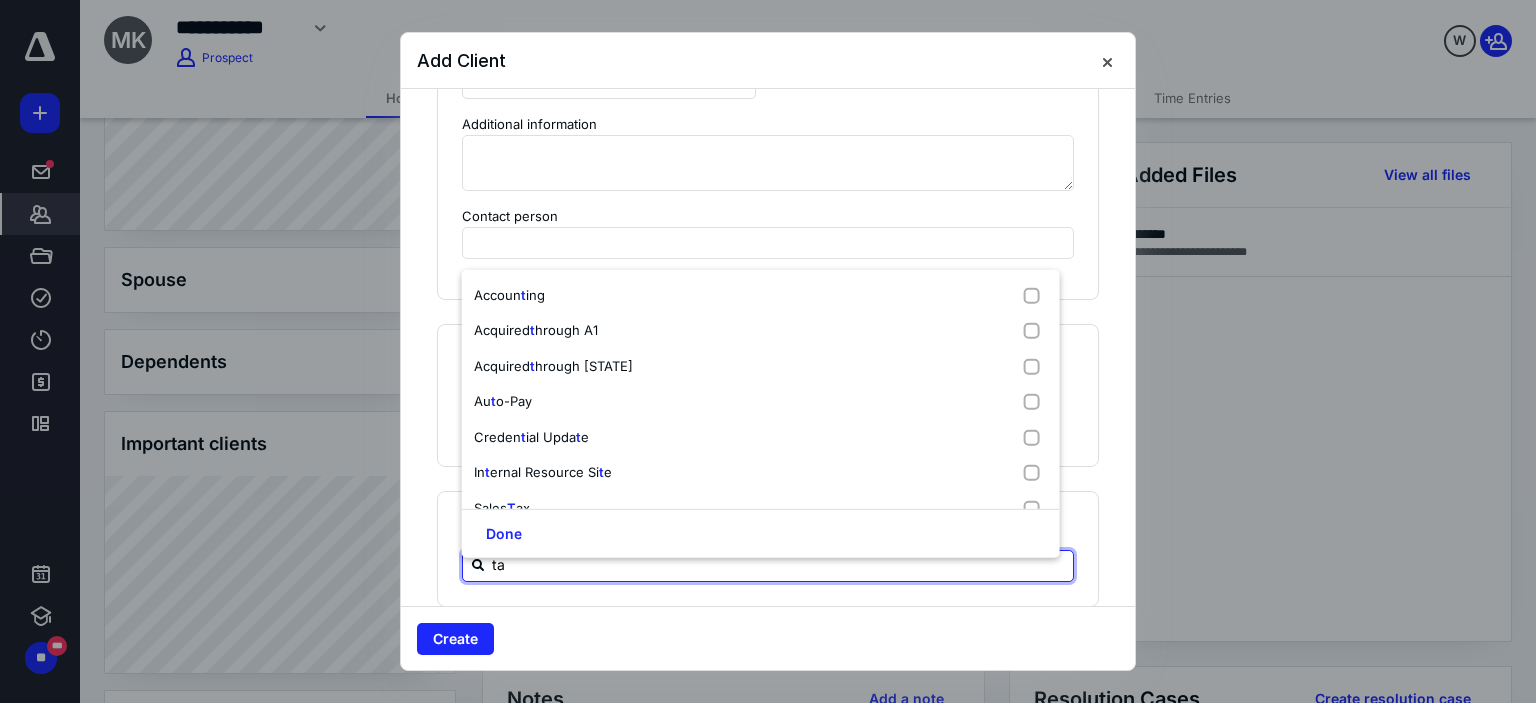 type on "tax" 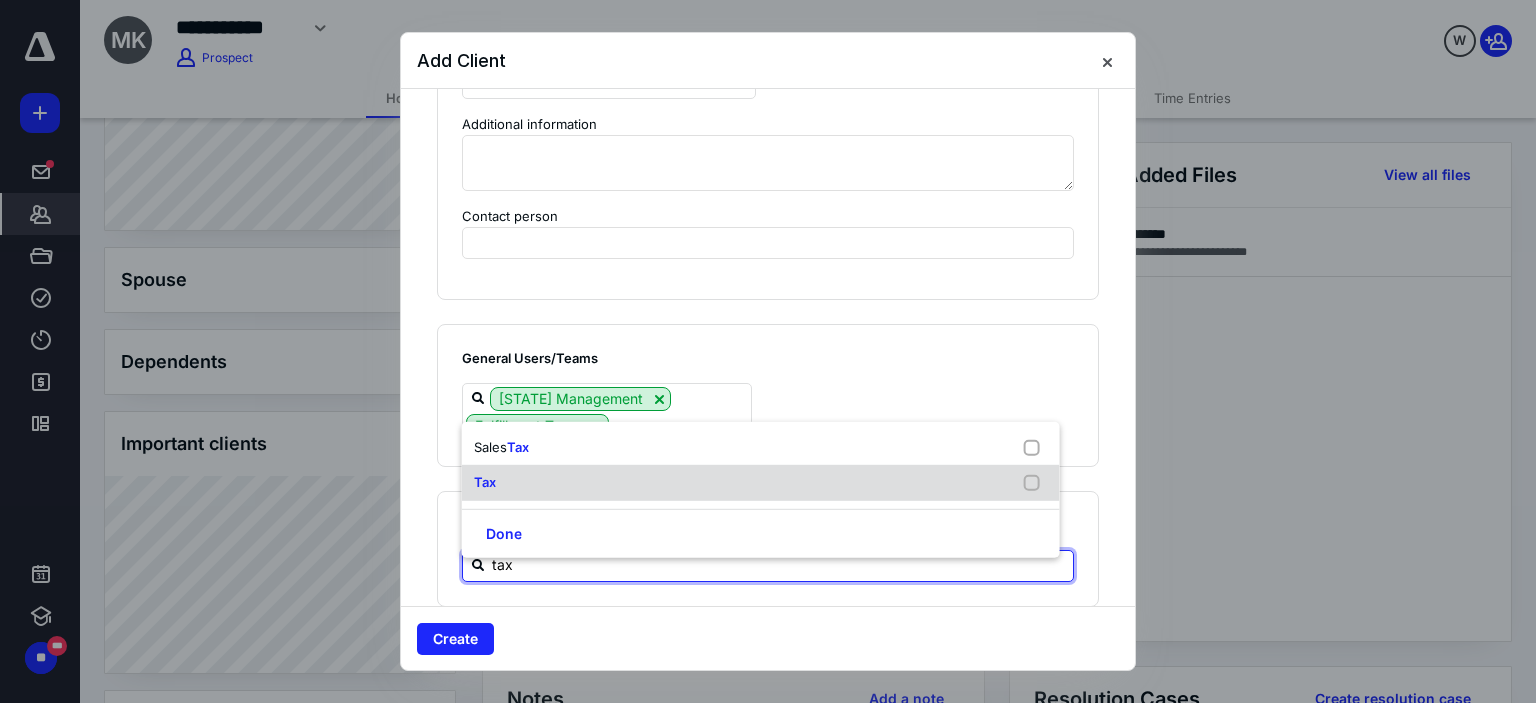 click on "Tax" at bounding box center [485, 482] 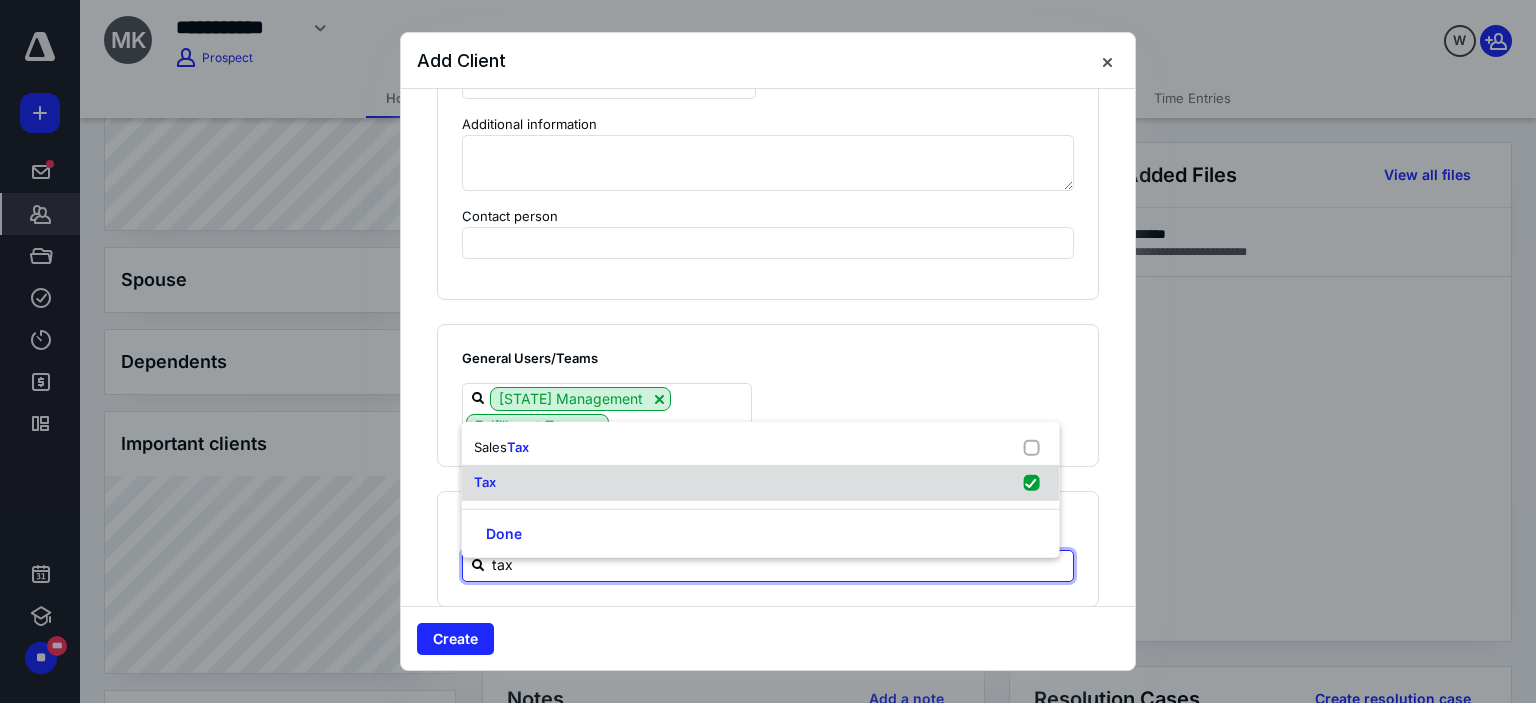 checkbox on "true" 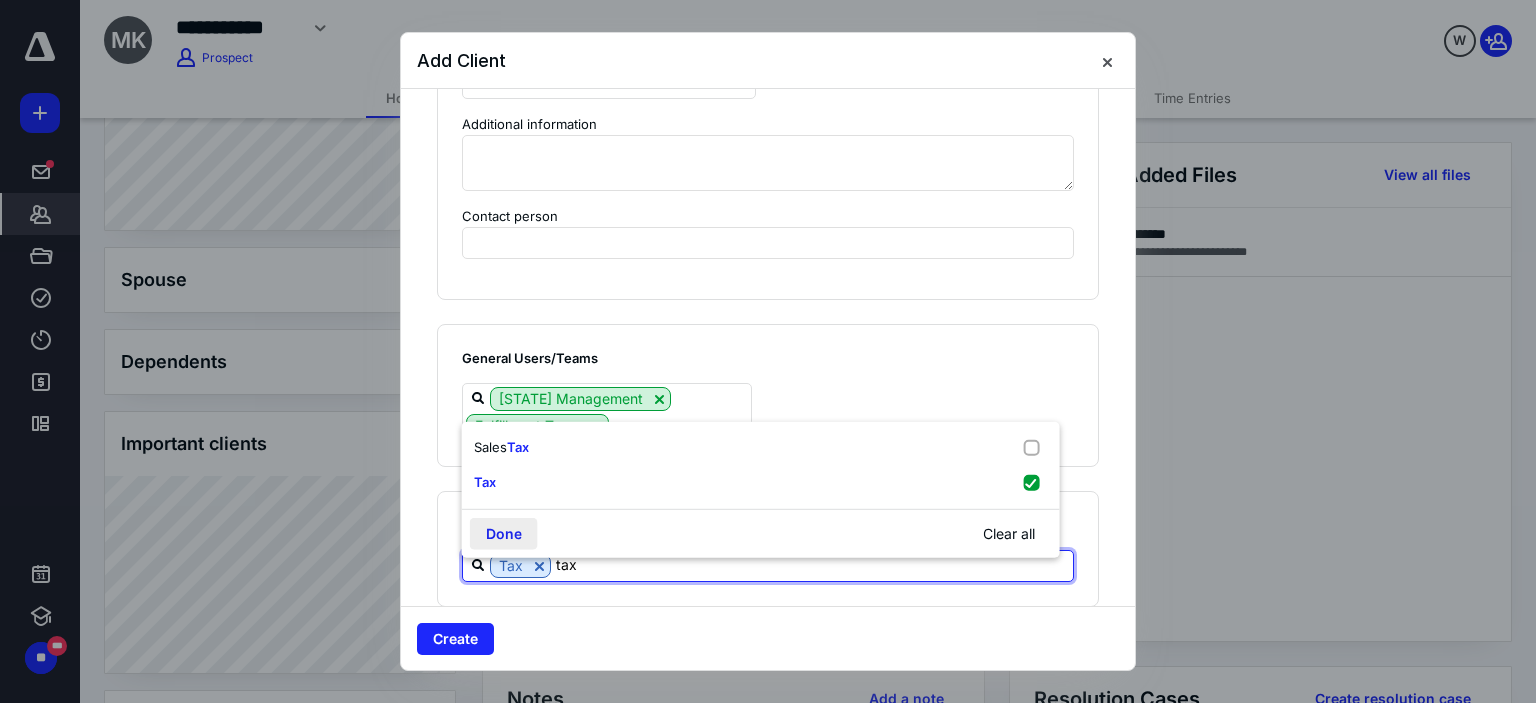 type on "tax" 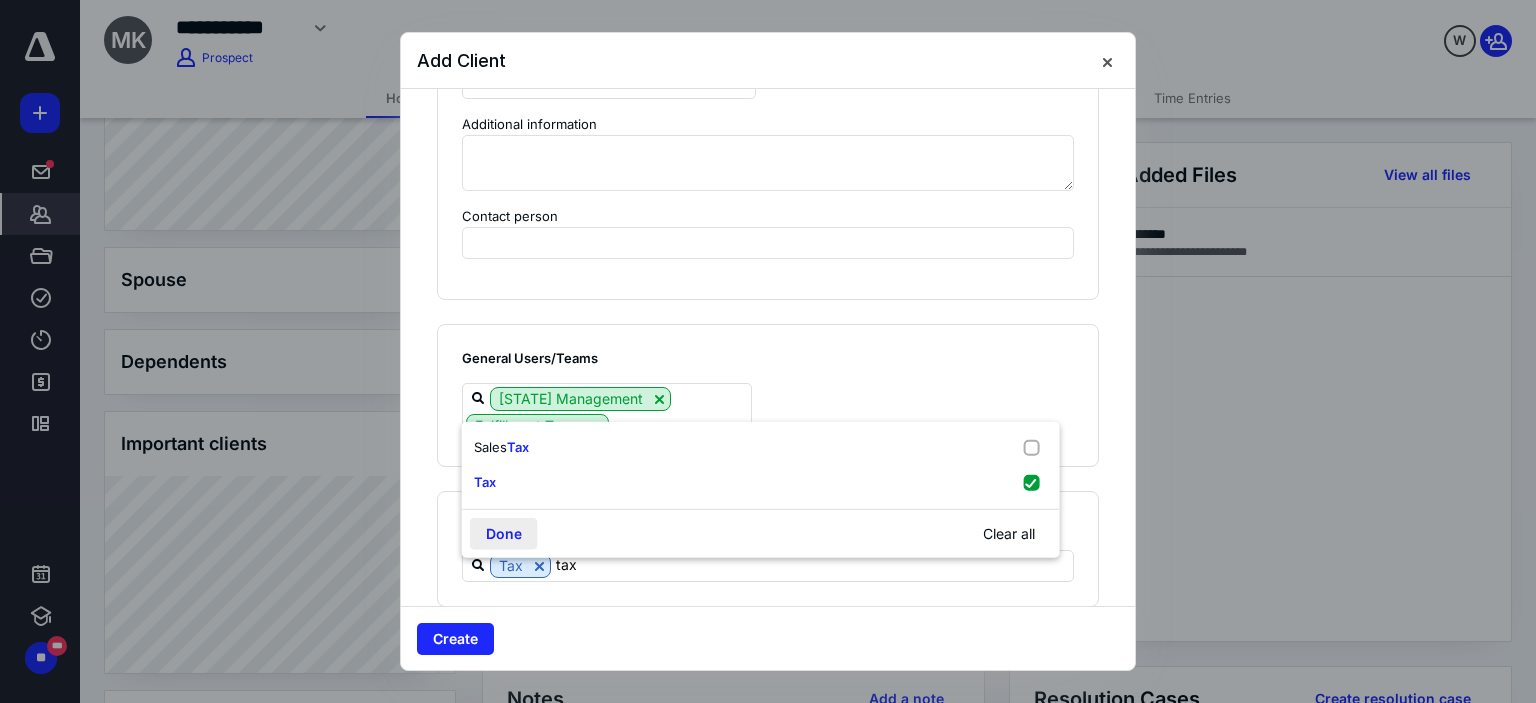 click on "Done" at bounding box center [504, 534] 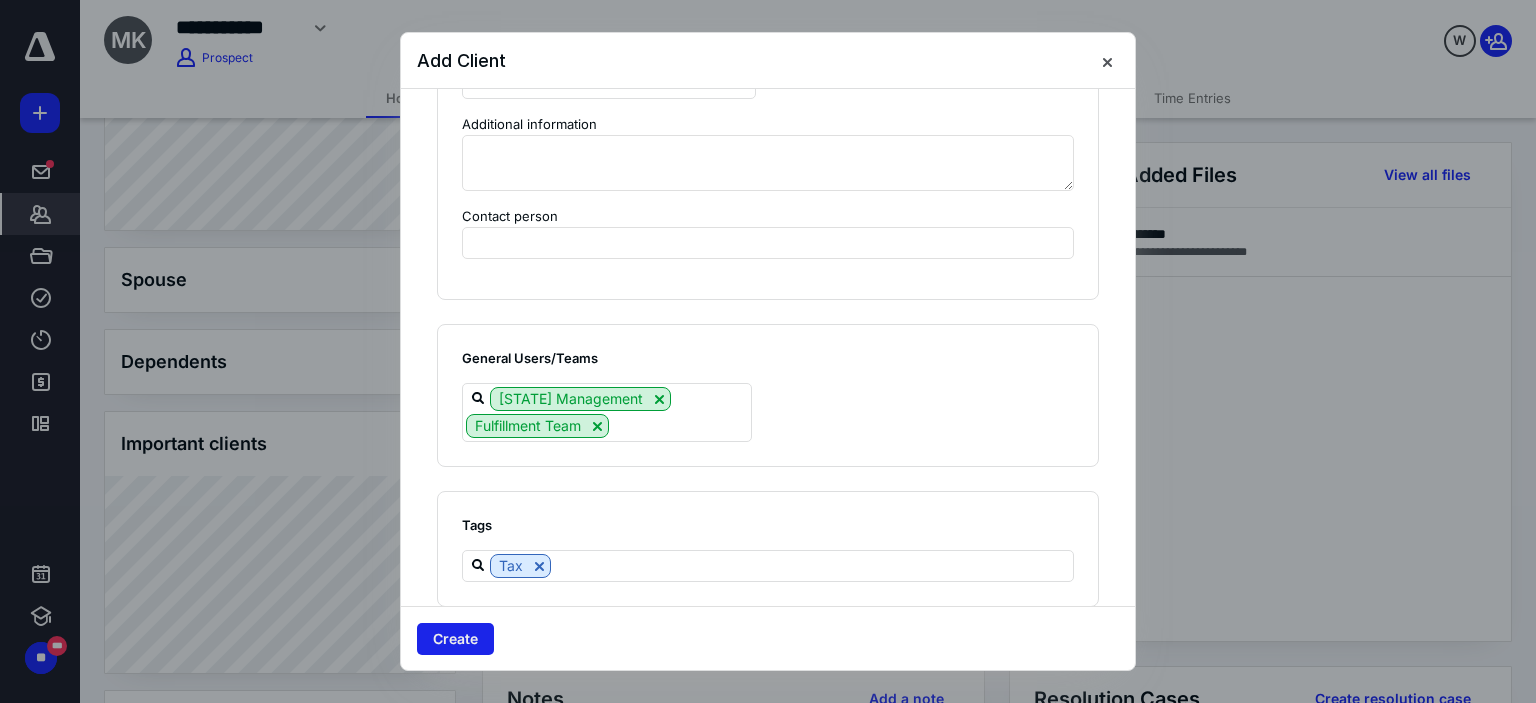 click on "Create" at bounding box center [455, 639] 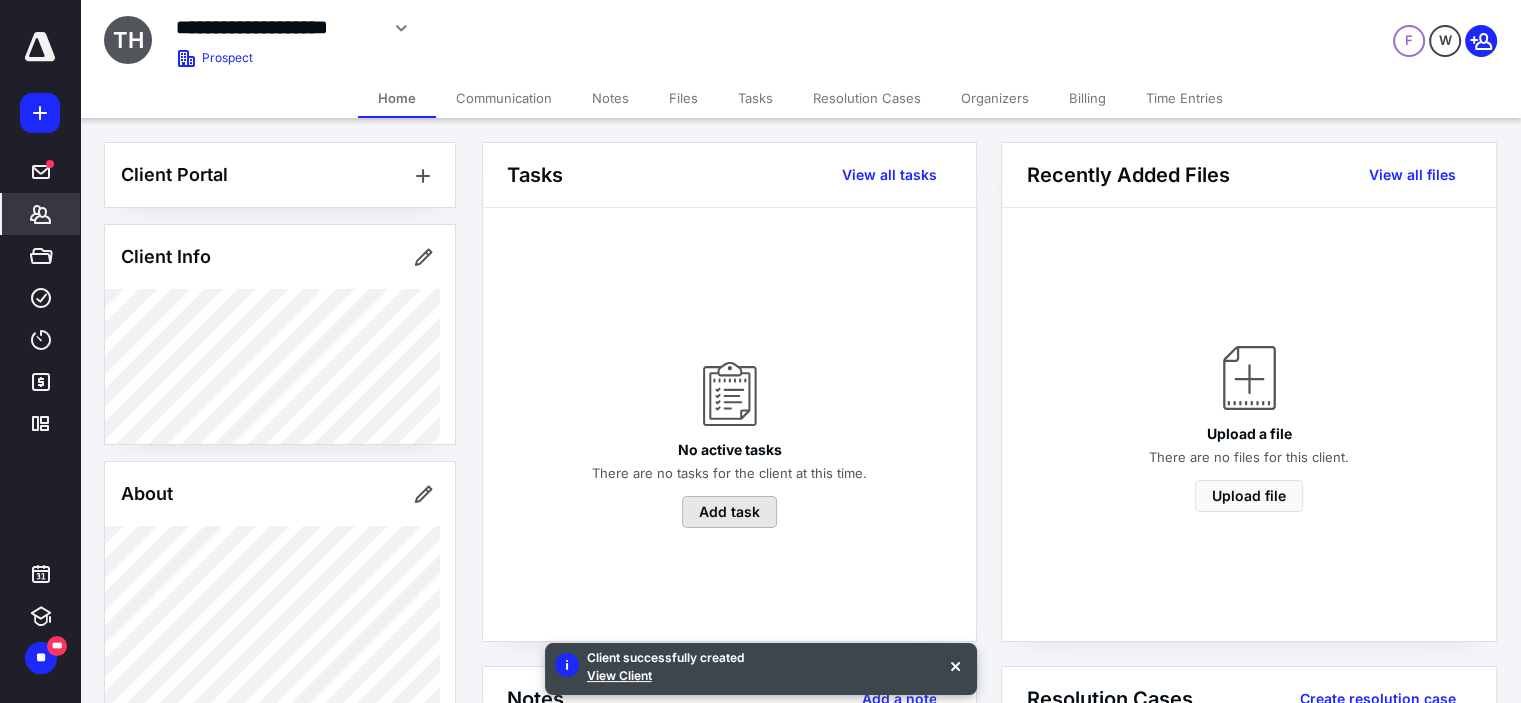 click on "Add task" at bounding box center (729, 512) 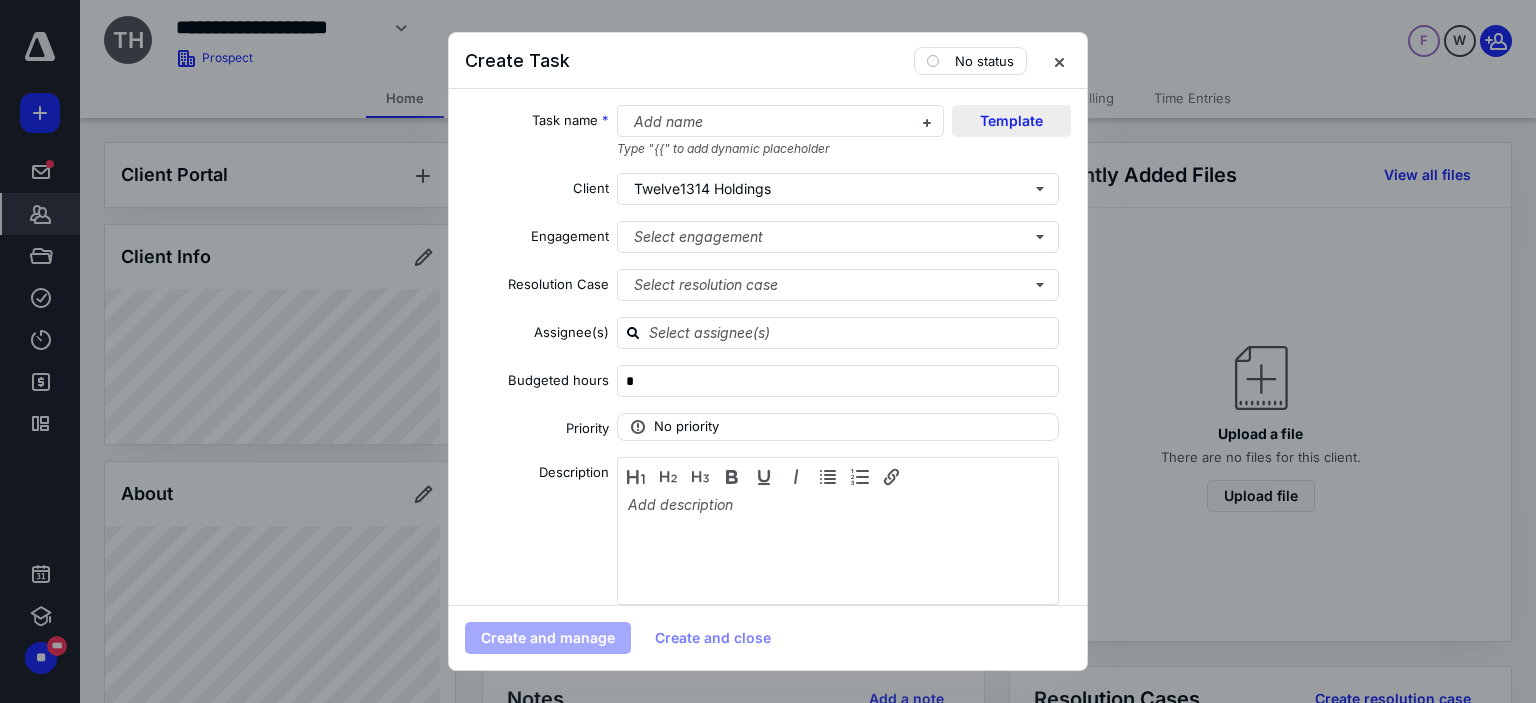 click on "Template" at bounding box center (1011, 121) 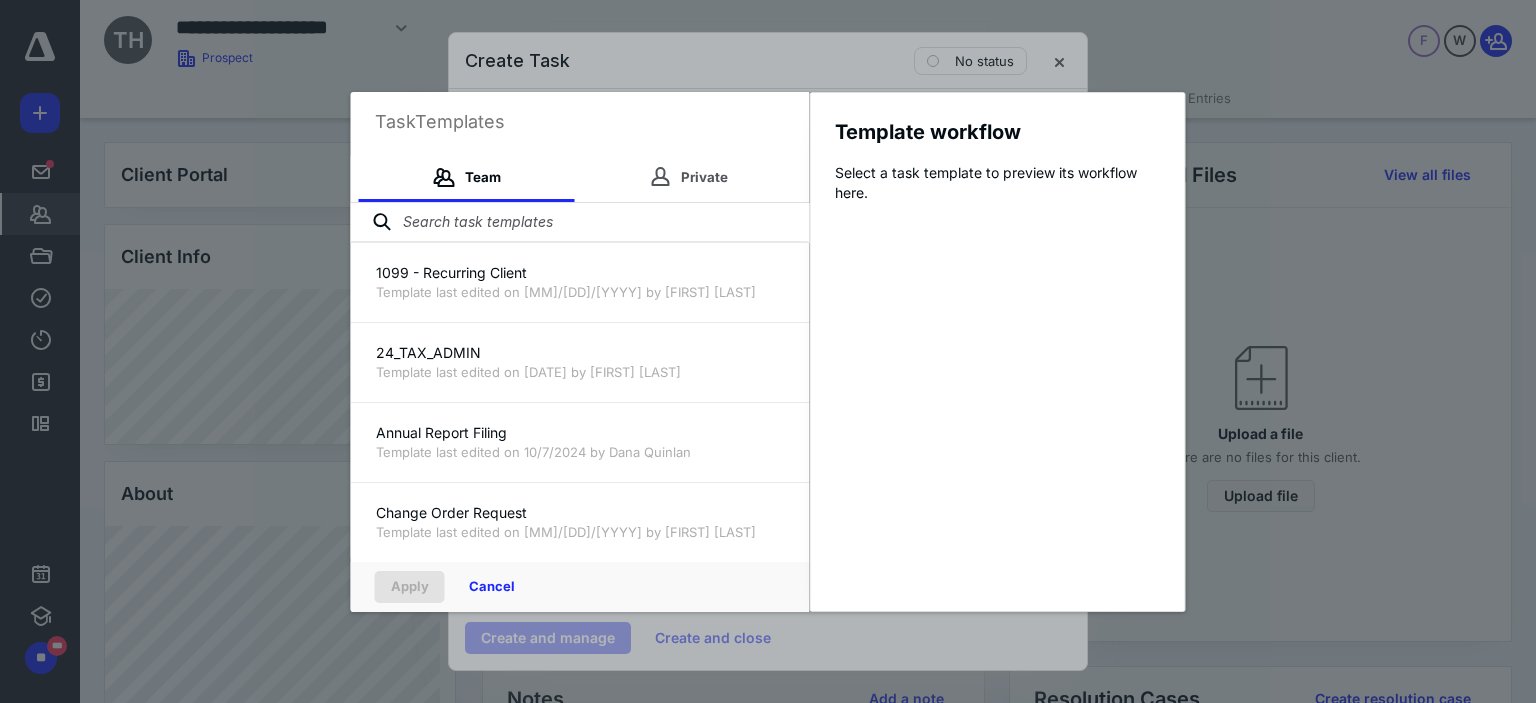 click at bounding box center (580, 223) 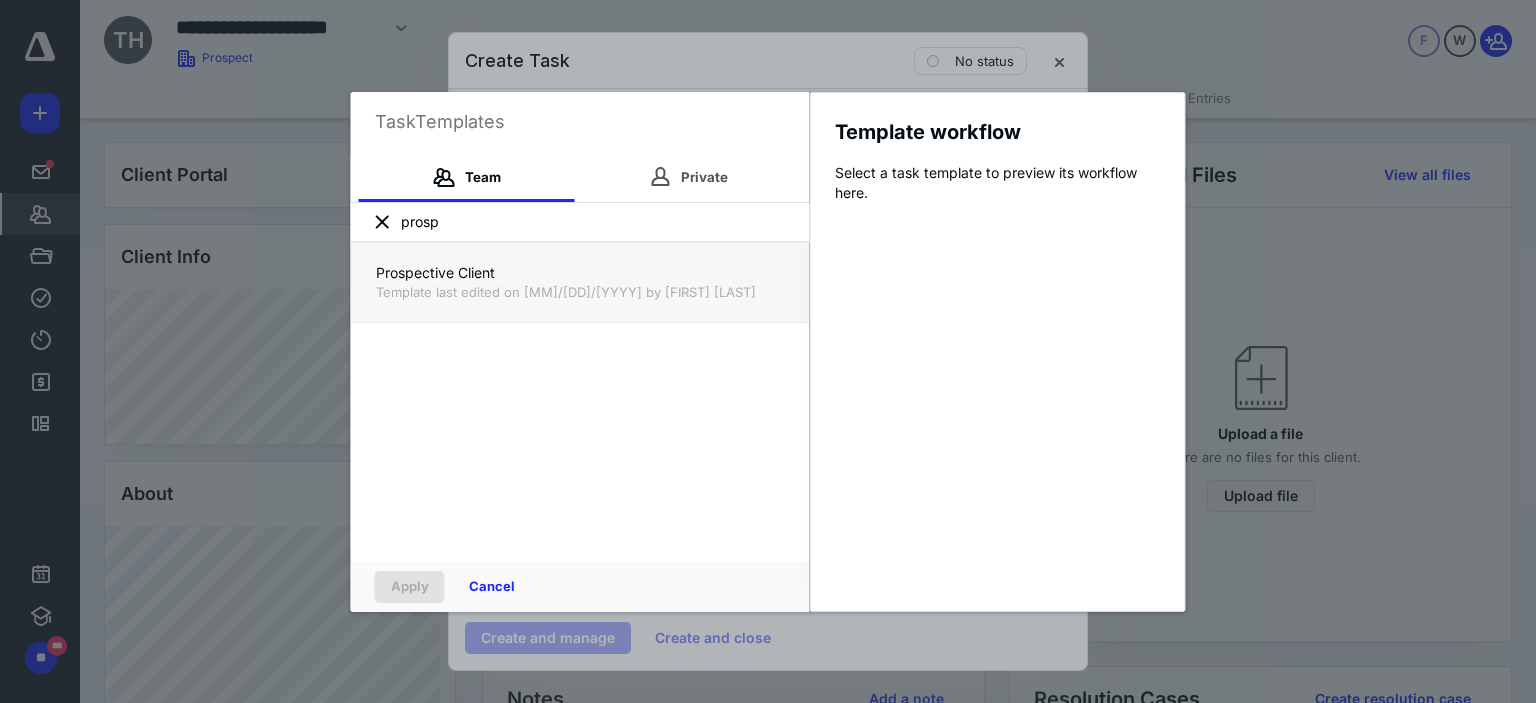 type on "prosp" 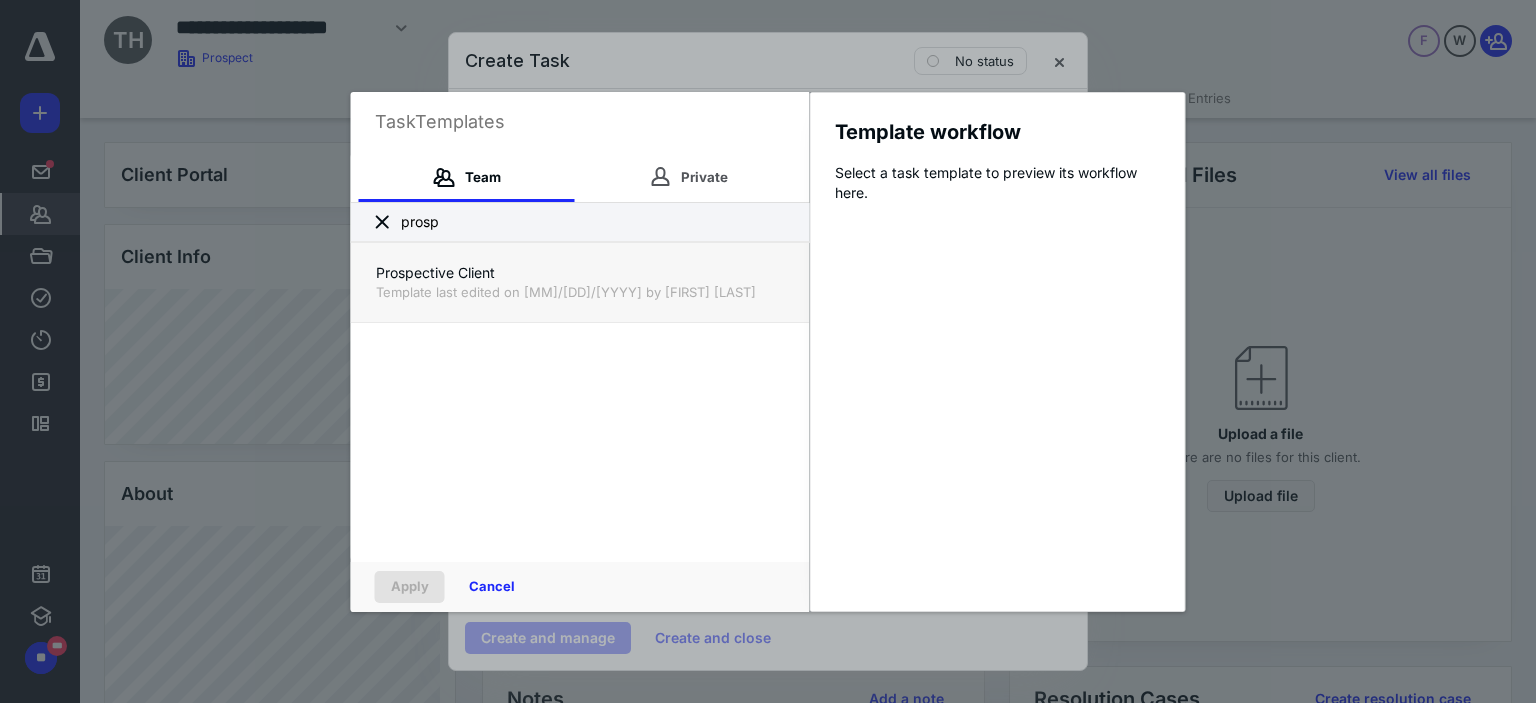 click on "Prospective Client" at bounding box center [580, 273] 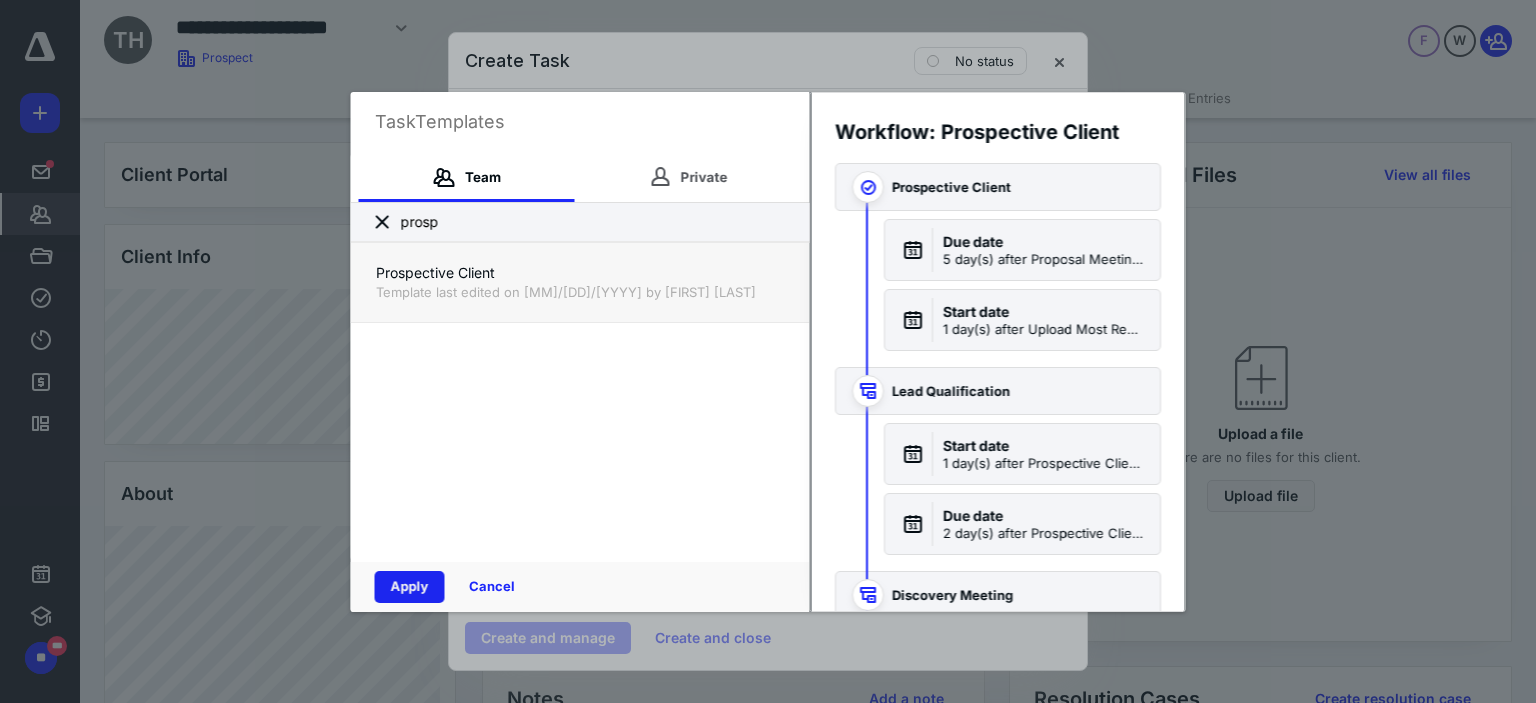 click on "Apply" at bounding box center (410, 587) 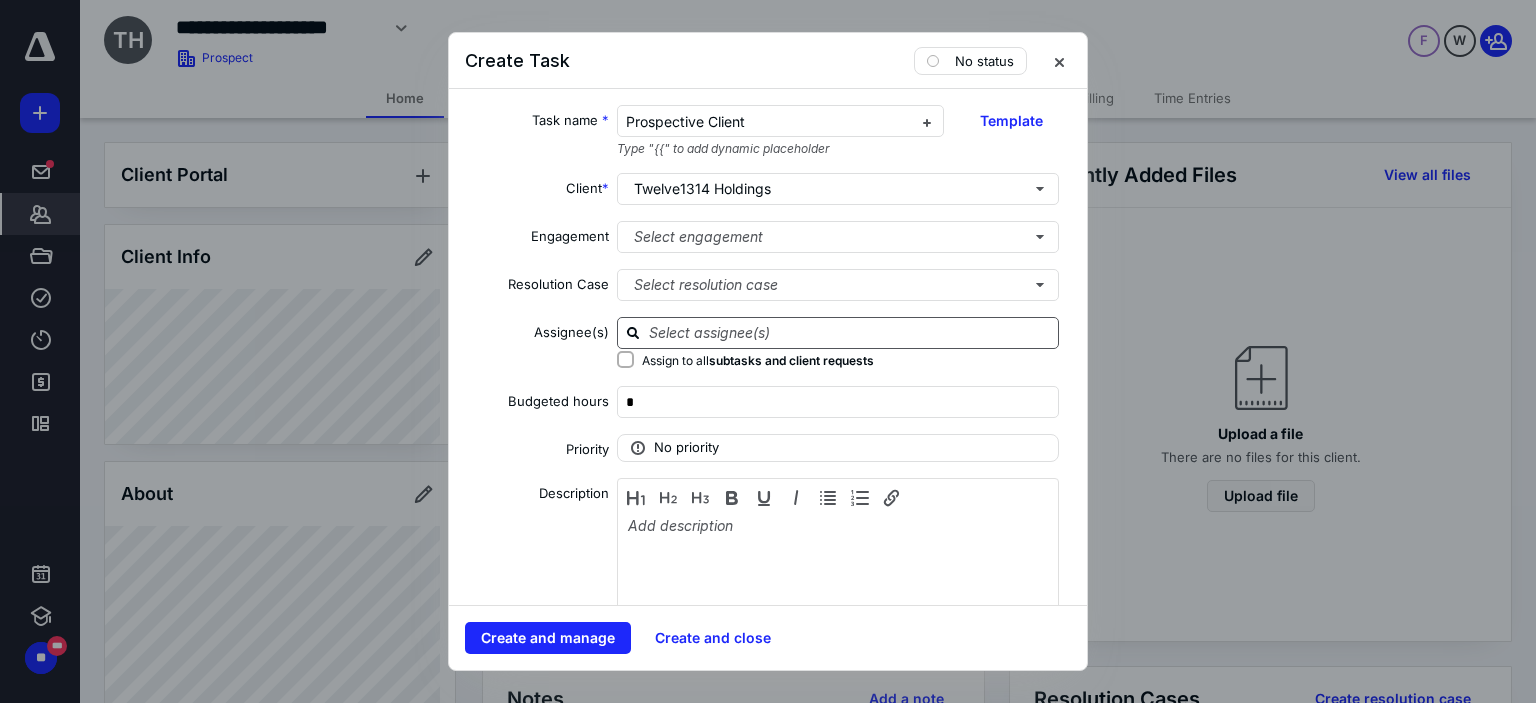 click at bounding box center (850, 332) 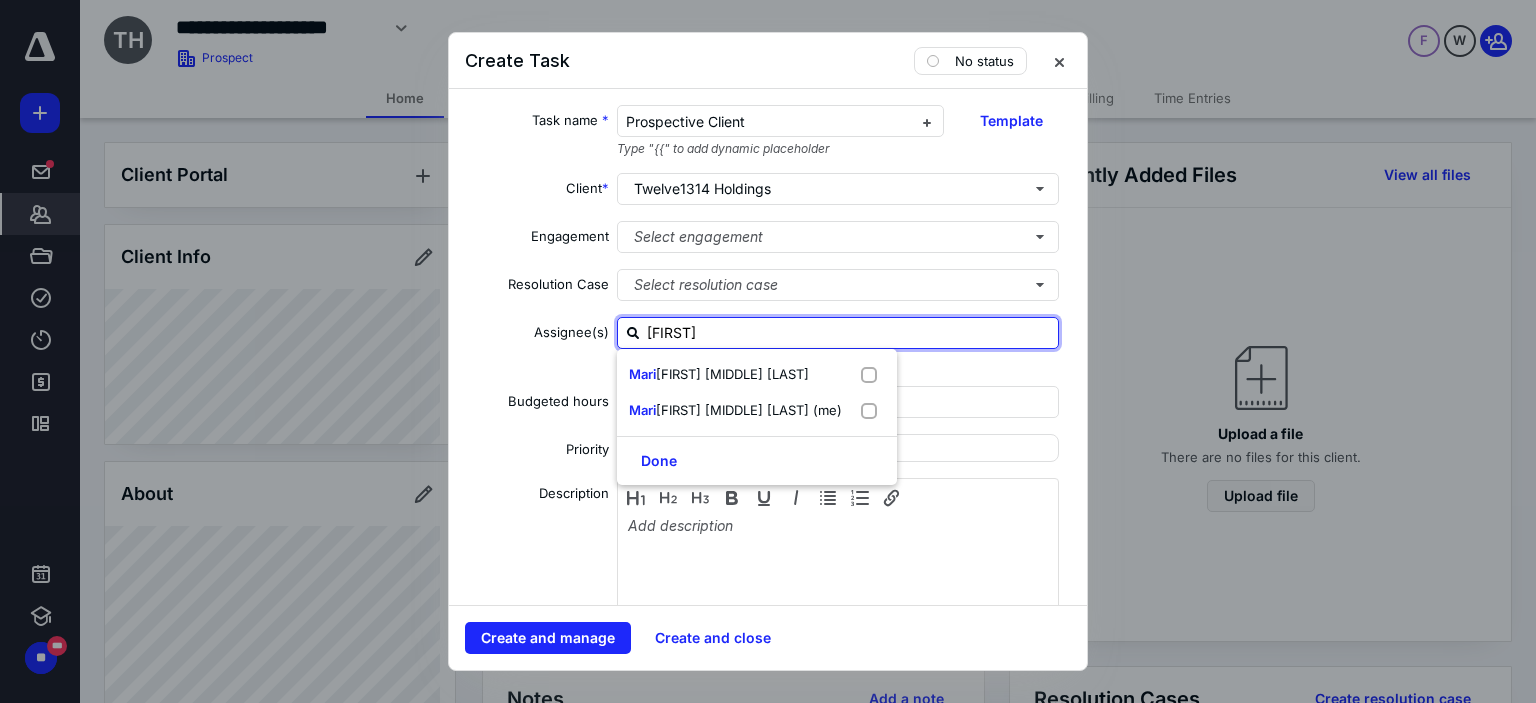 type on "[FIRST]" 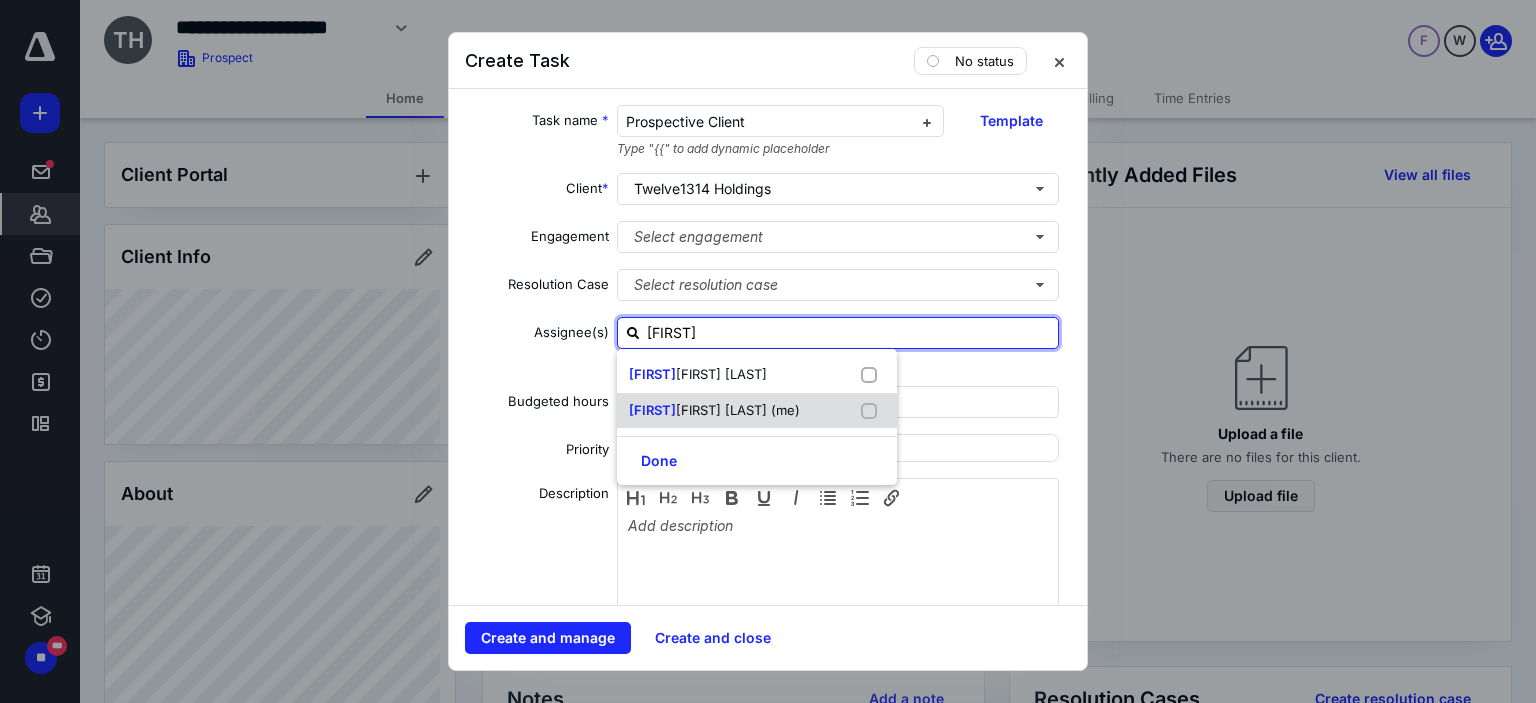 click on "[FIRST]  [MIDDLE] [LAST] (me)" at bounding box center [757, 411] 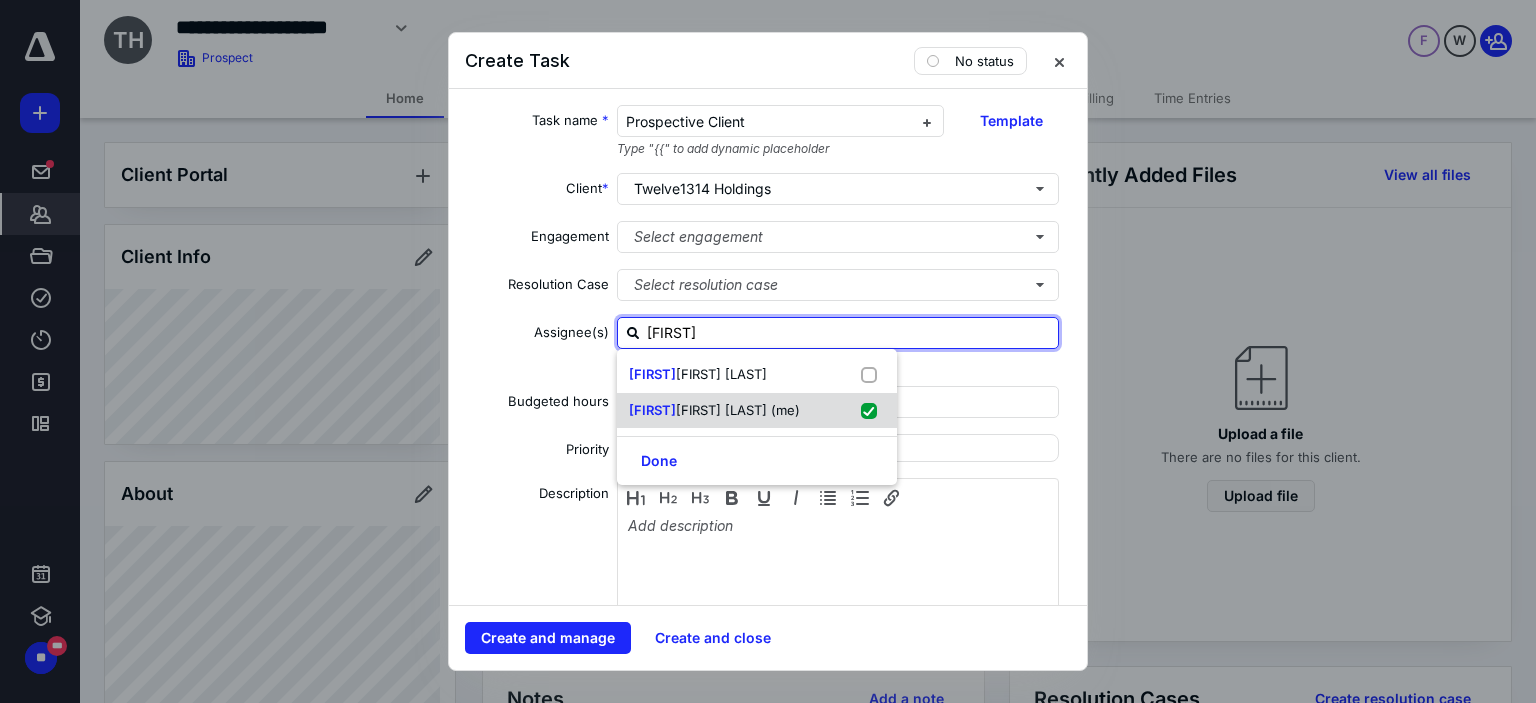 checkbox on "true" 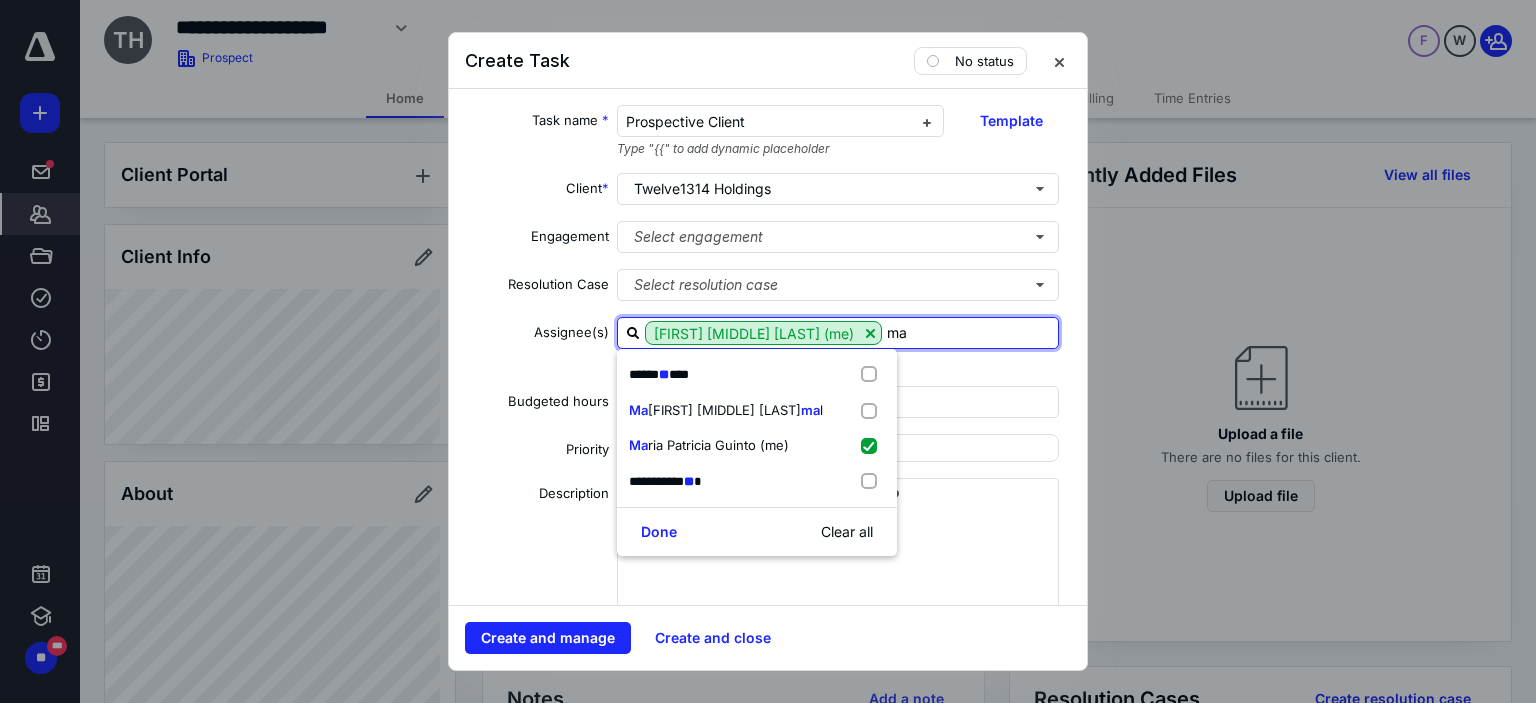 type on "m" 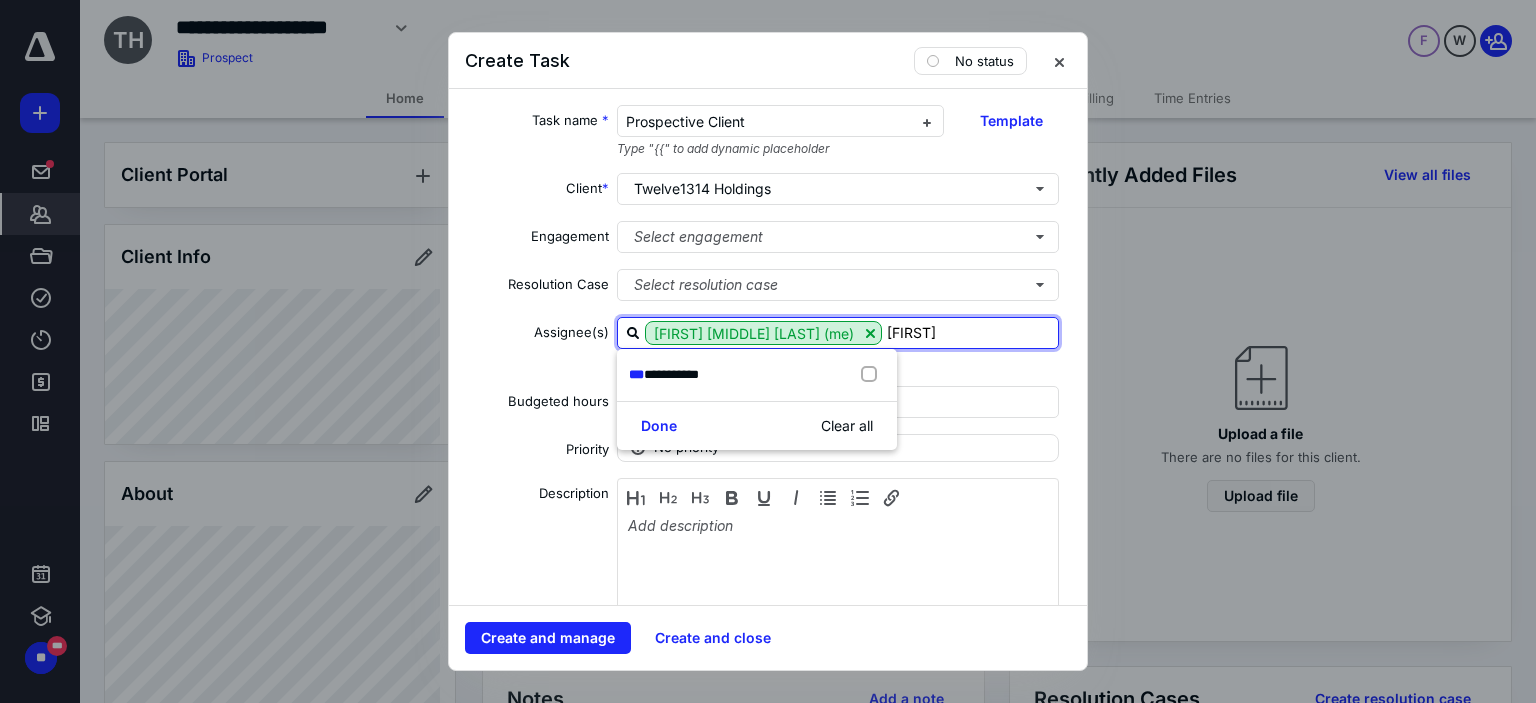 type on "vane" 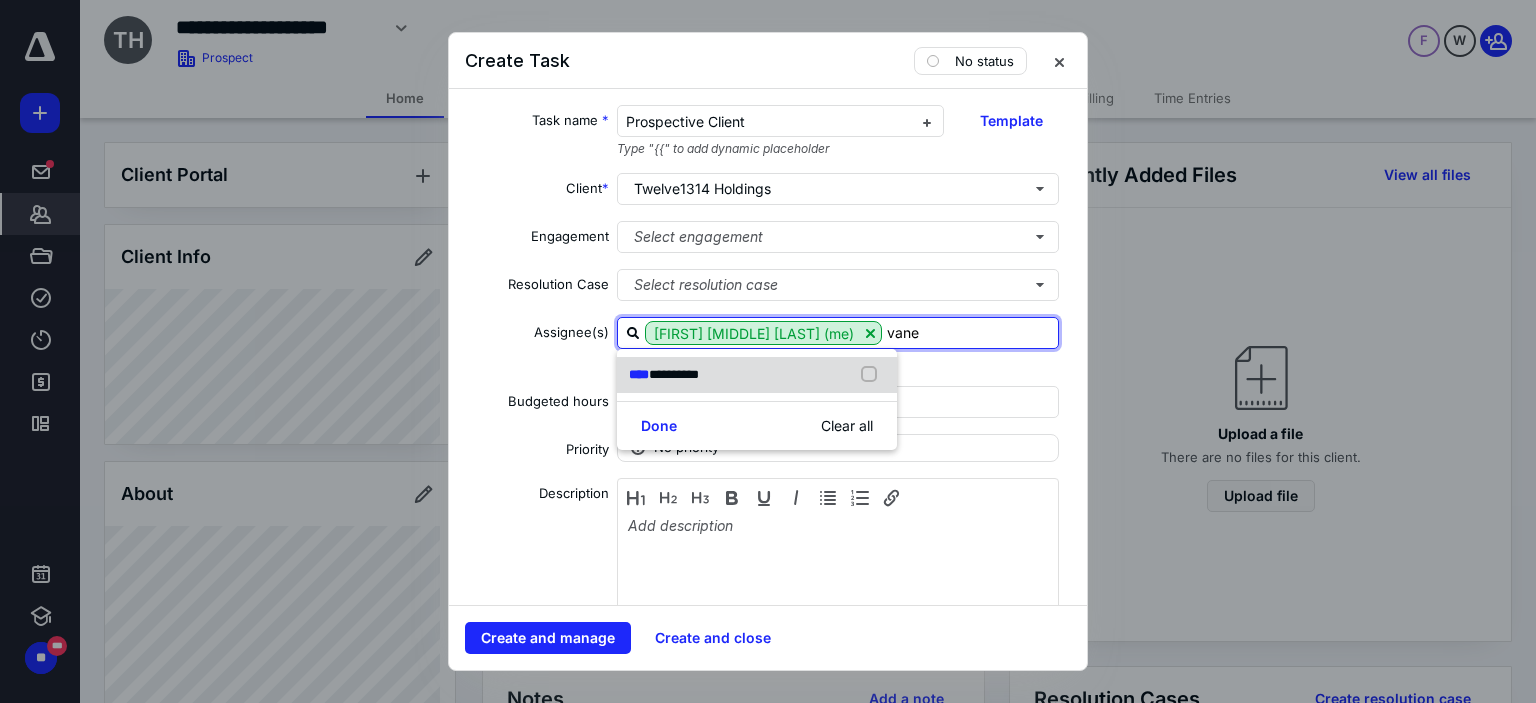 click on "**********" at bounding box center (757, 375) 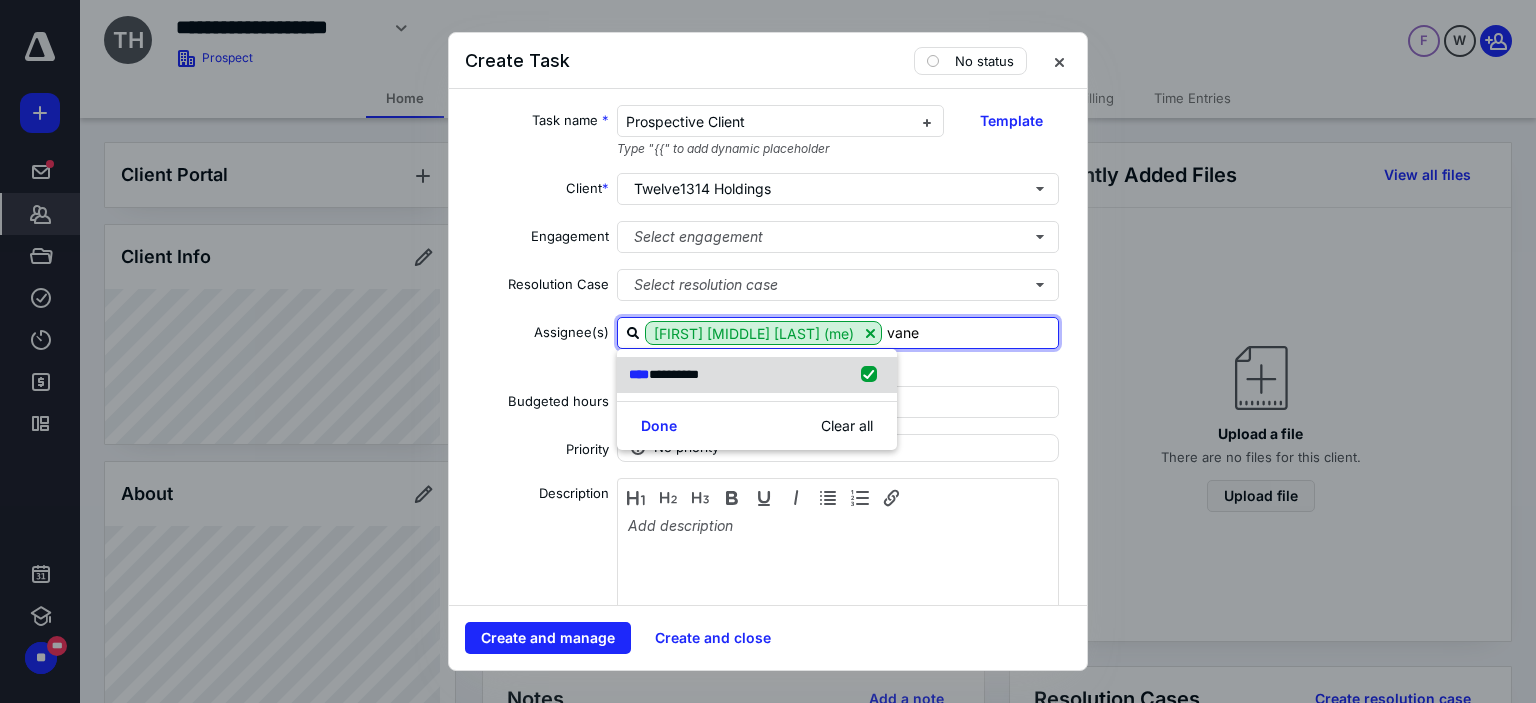 checkbox on "true" 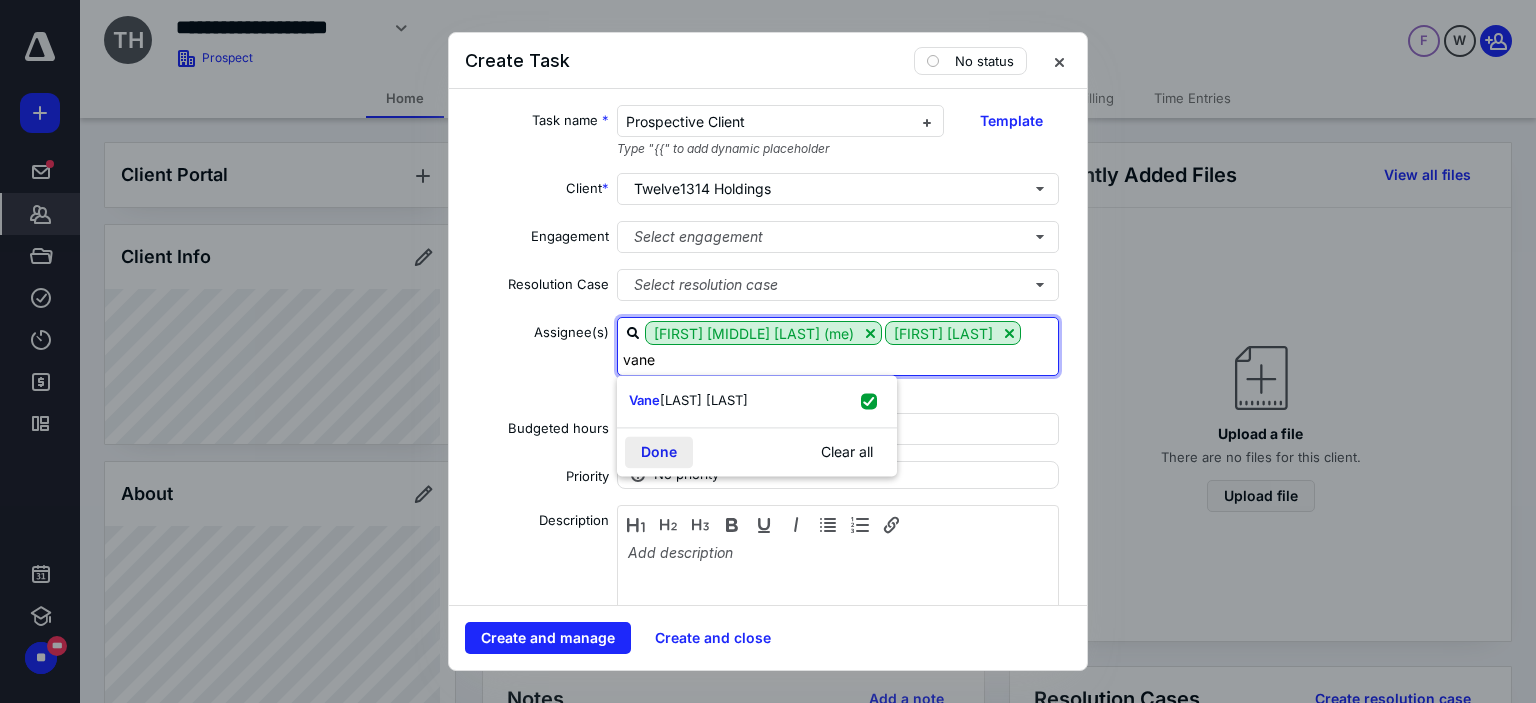 type on "vane" 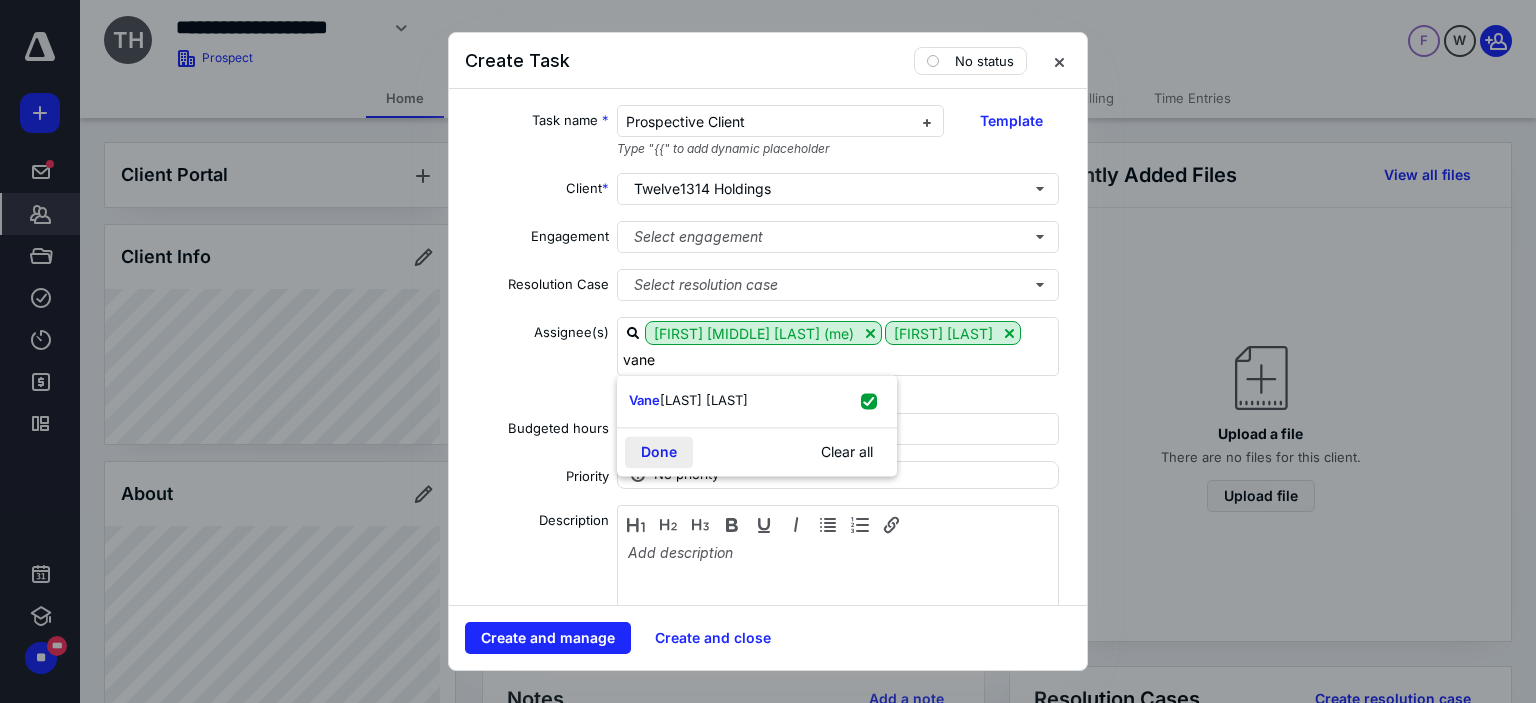 click on "Done" at bounding box center (659, 452) 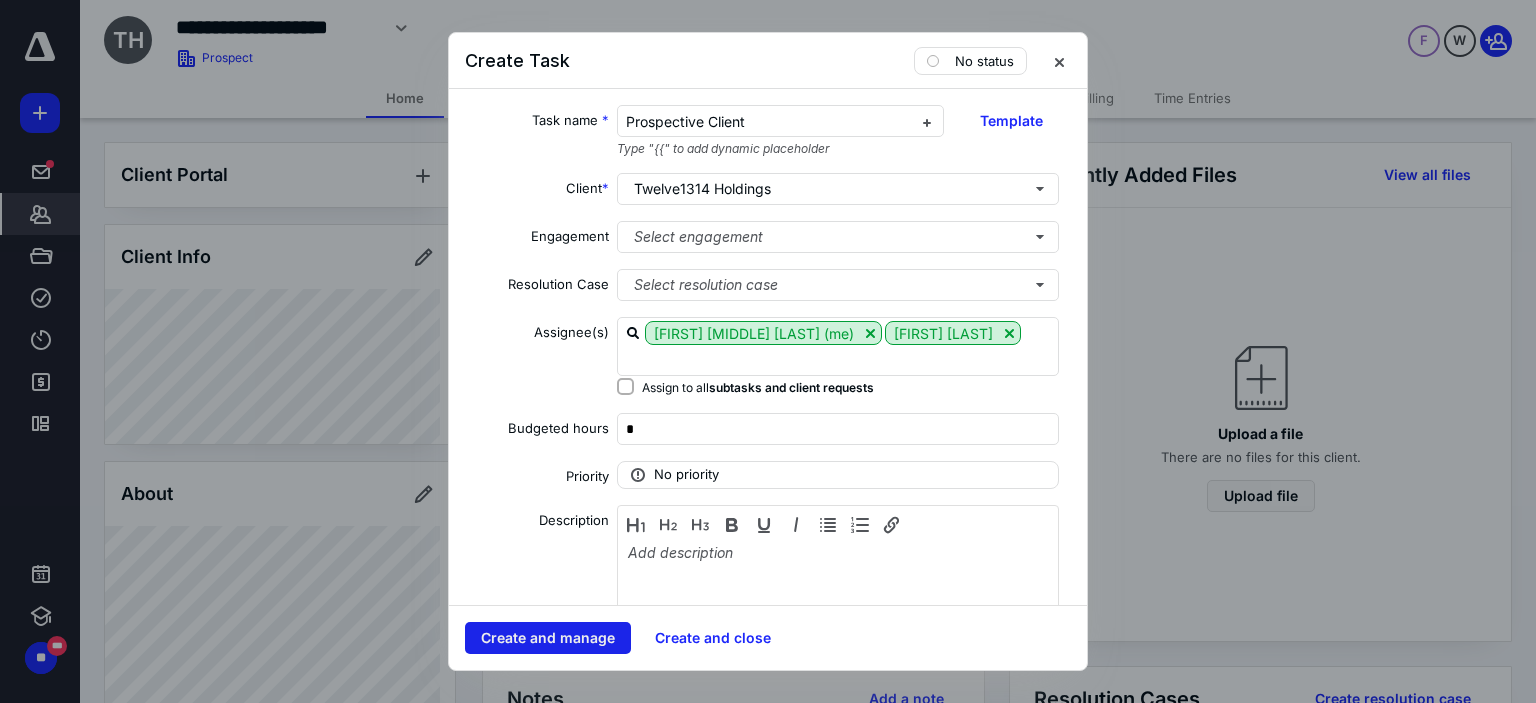 click on "Create and manage" at bounding box center (548, 638) 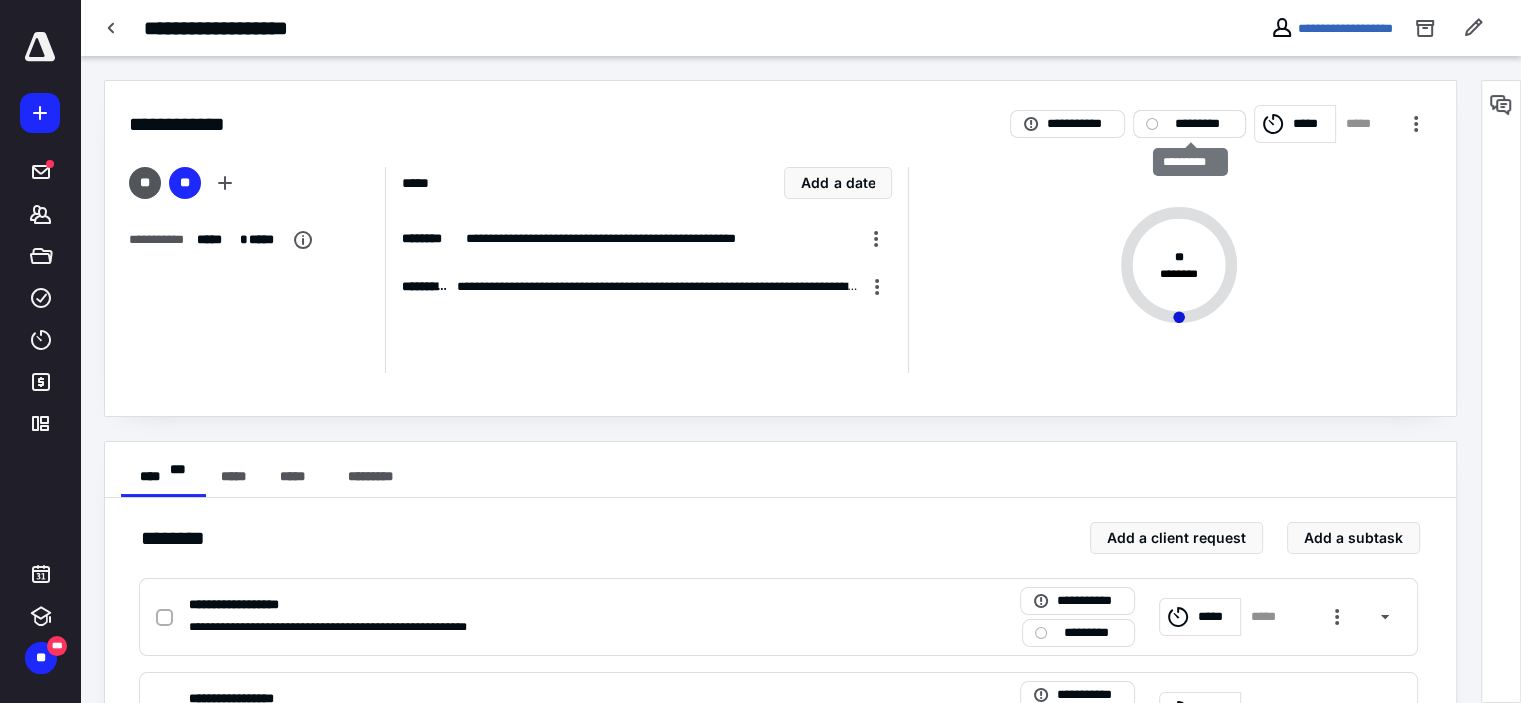 click on "*********" at bounding box center [1203, 124] 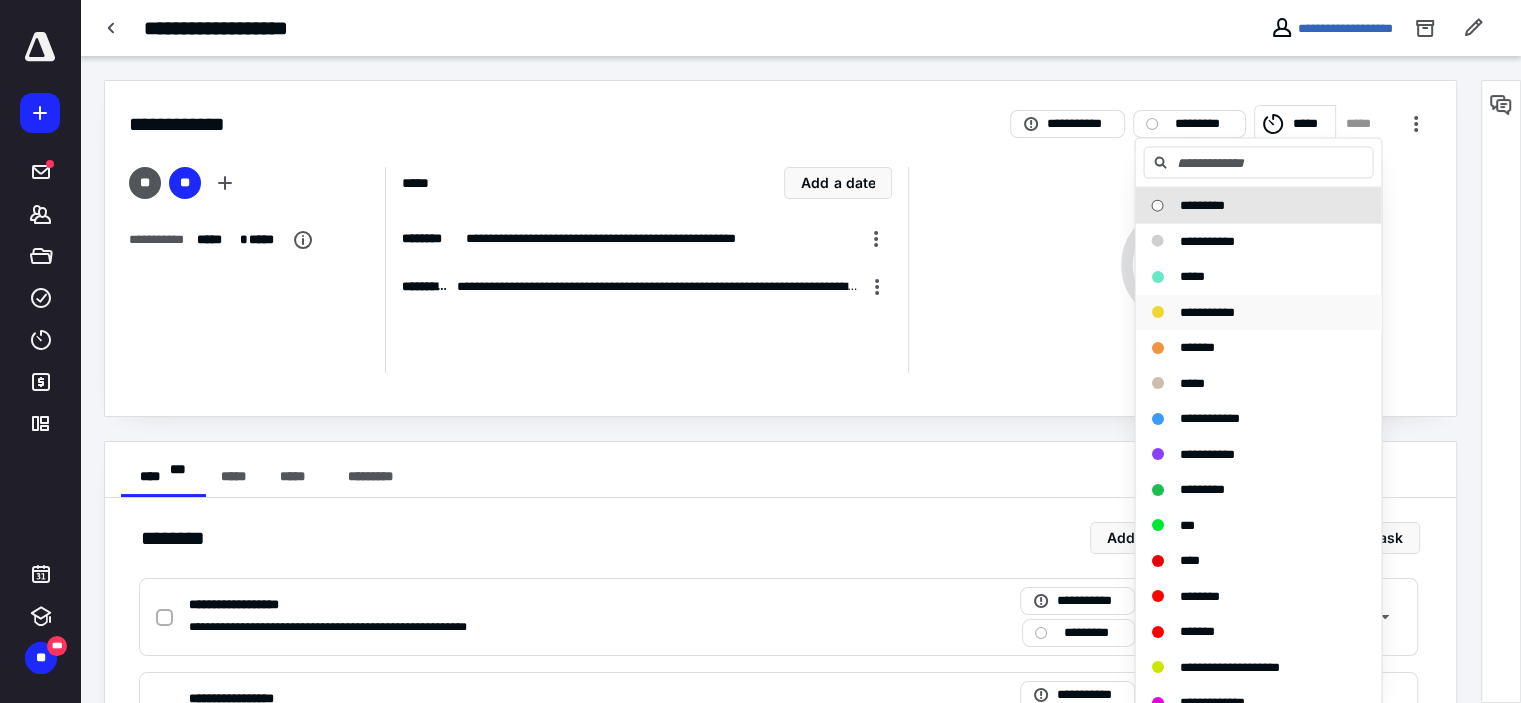 click on "**********" at bounding box center (1258, 312) 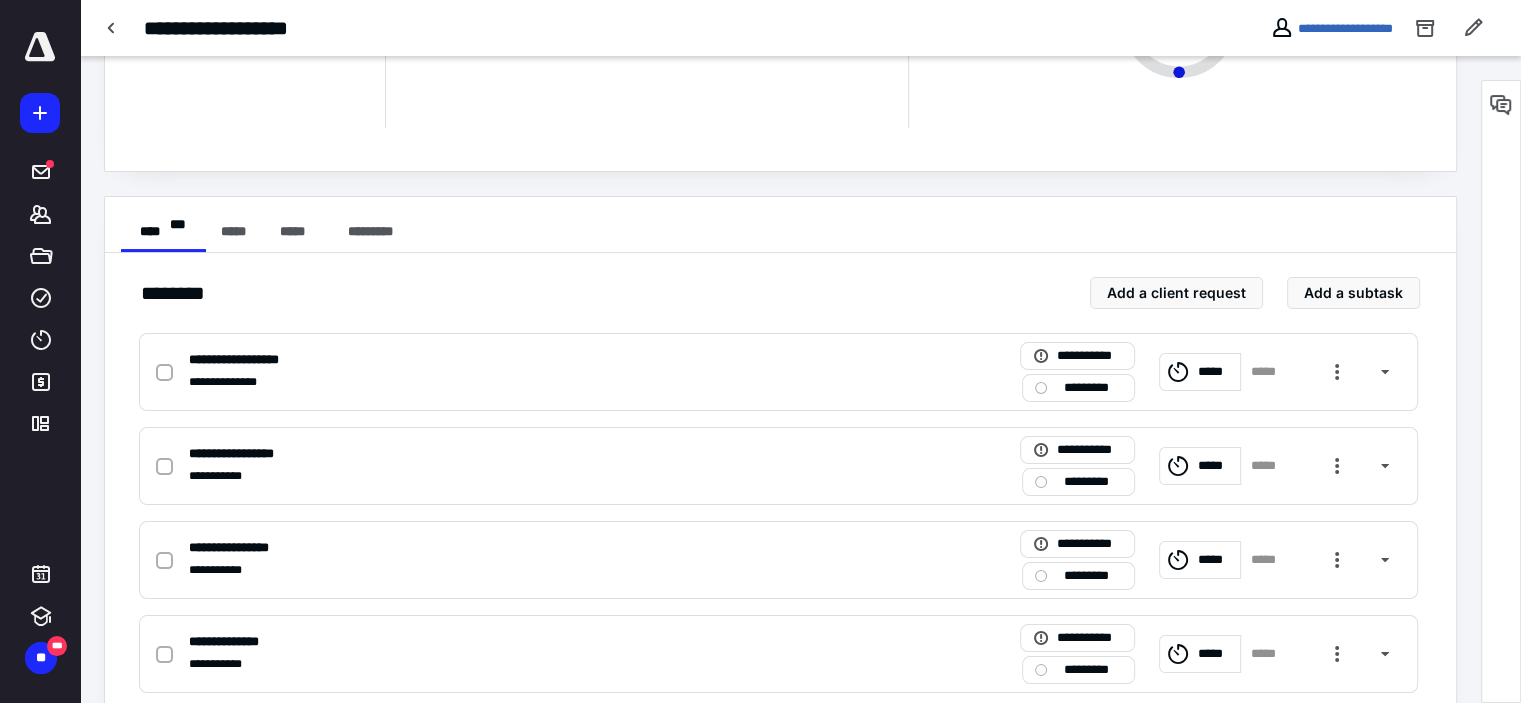 scroll, scrollTop: 0, scrollLeft: 0, axis: both 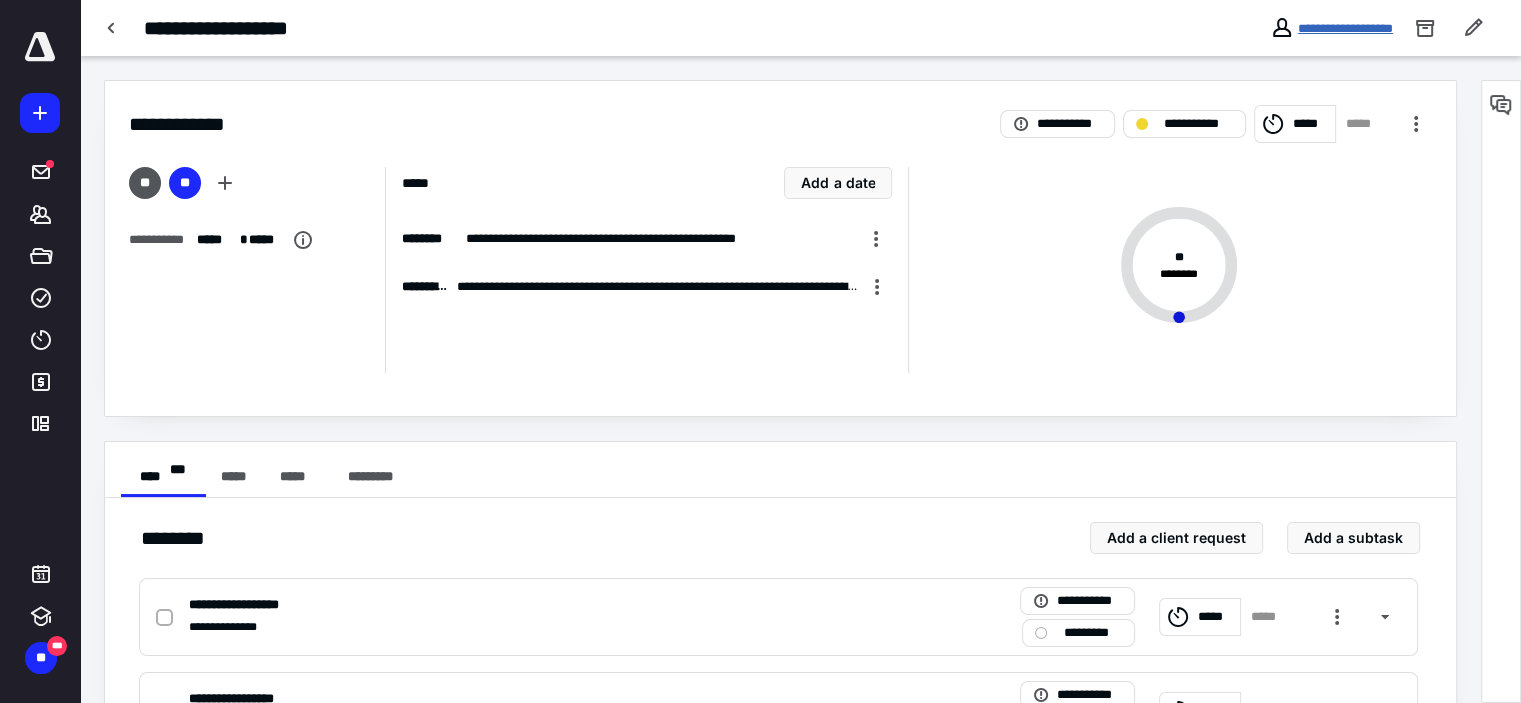 click on "**********" at bounding box center (1345, 28) 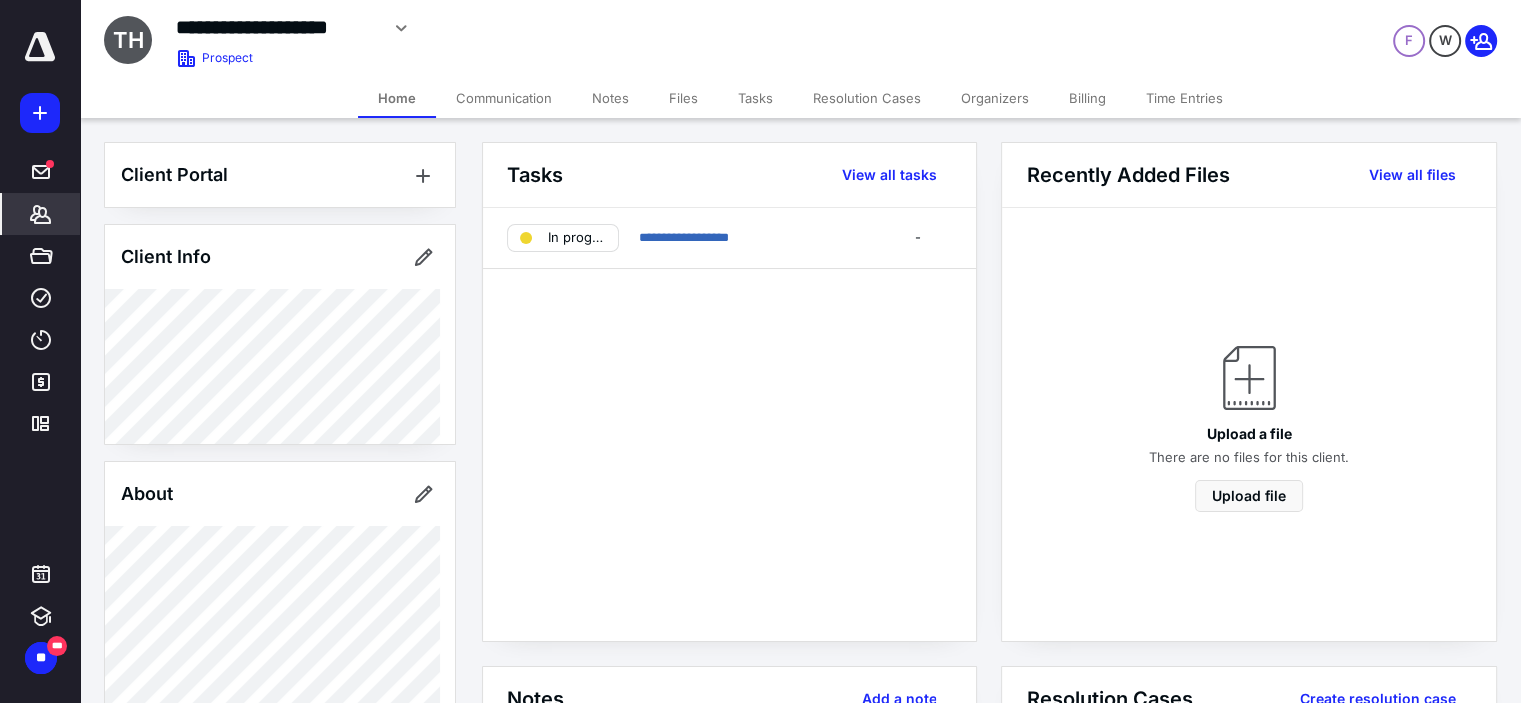 click on "Billing" at bounding box center [1087, 98] 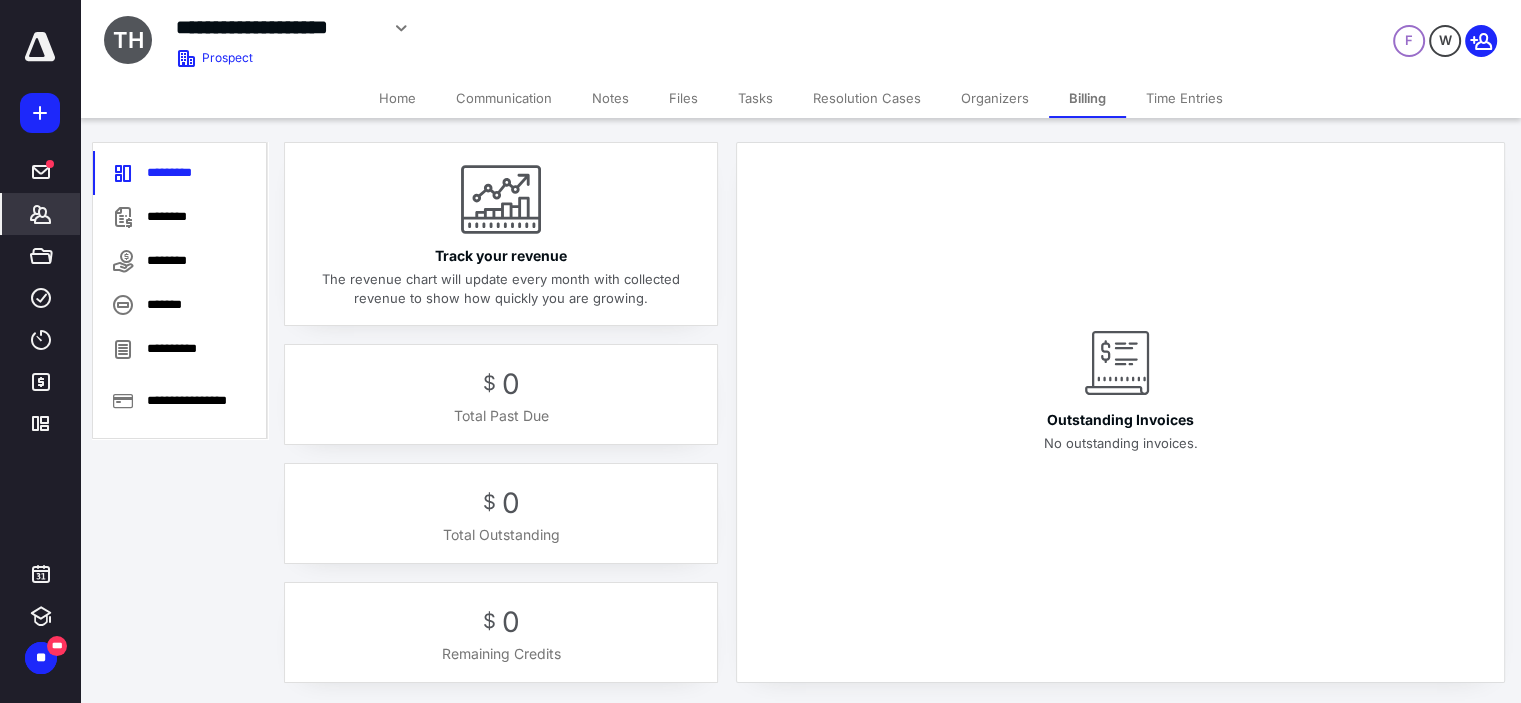 click on "Tasks" at bounding box center [755, 98] 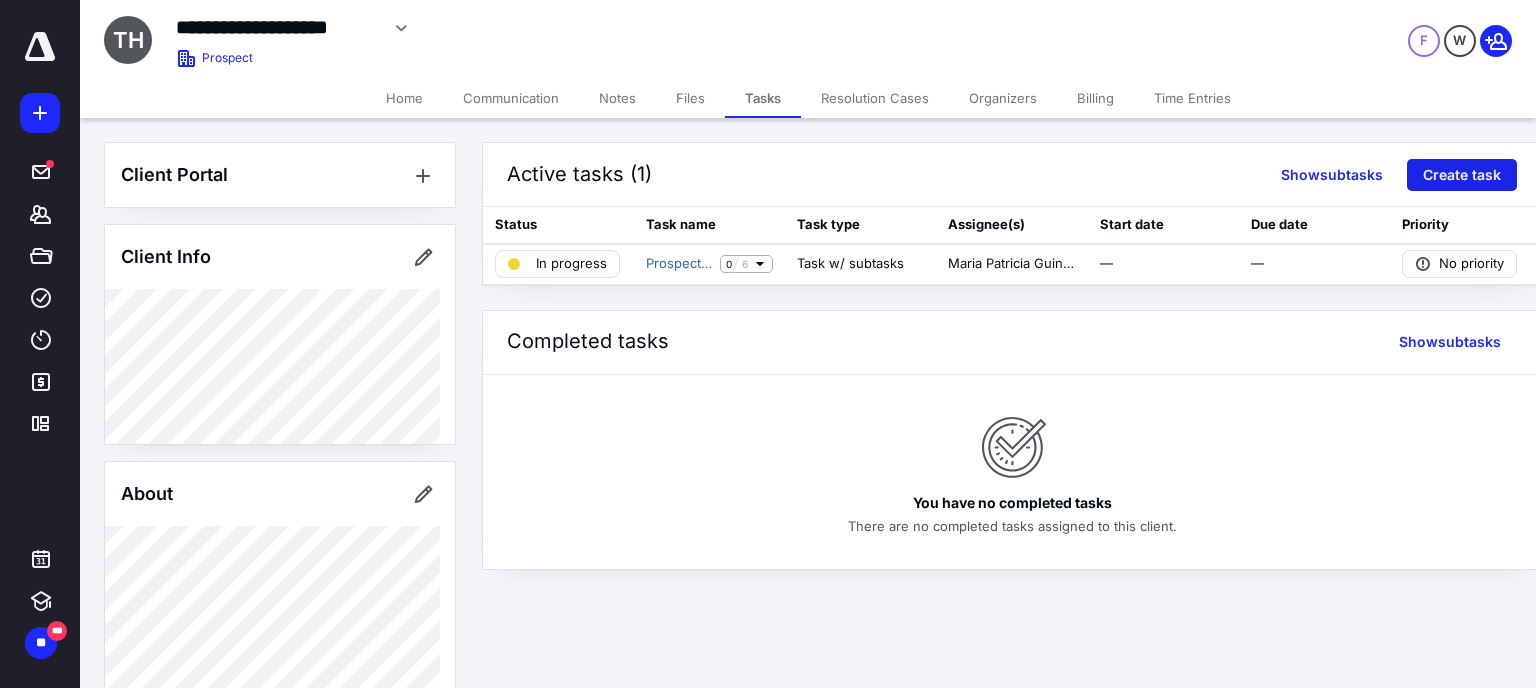 click on "Create task" at bounding box center (1462, 175) 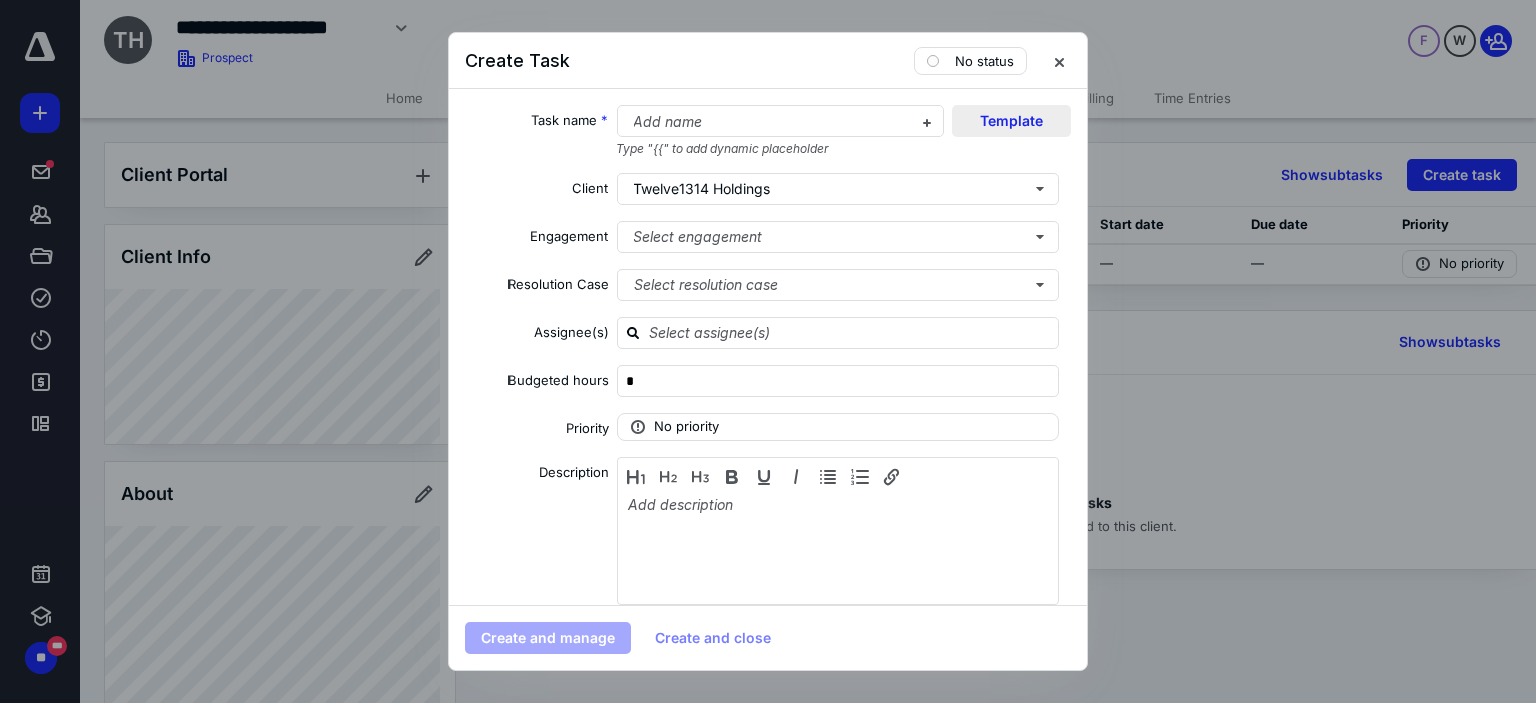 click on "Template" at bounding box center [1011, 121] 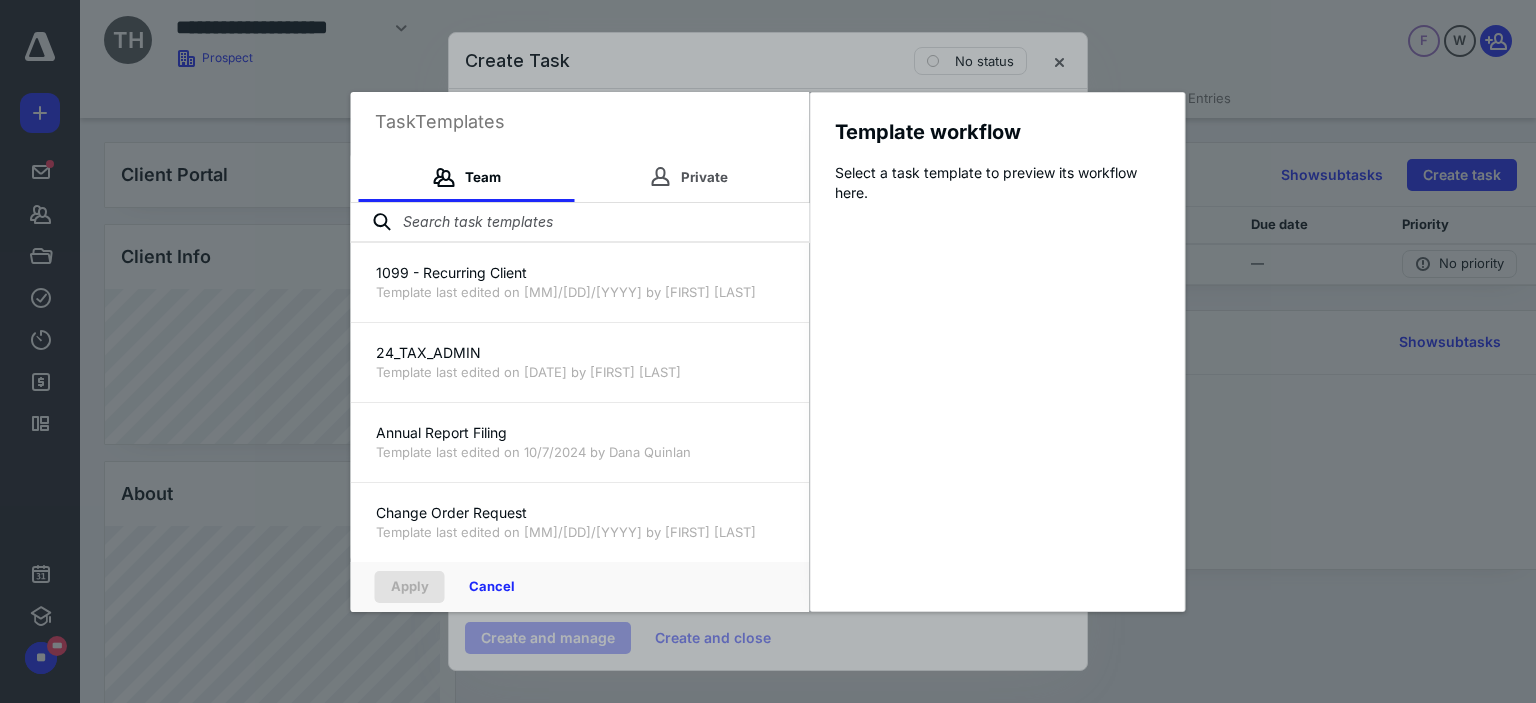 click at bounding box center (580, 223) 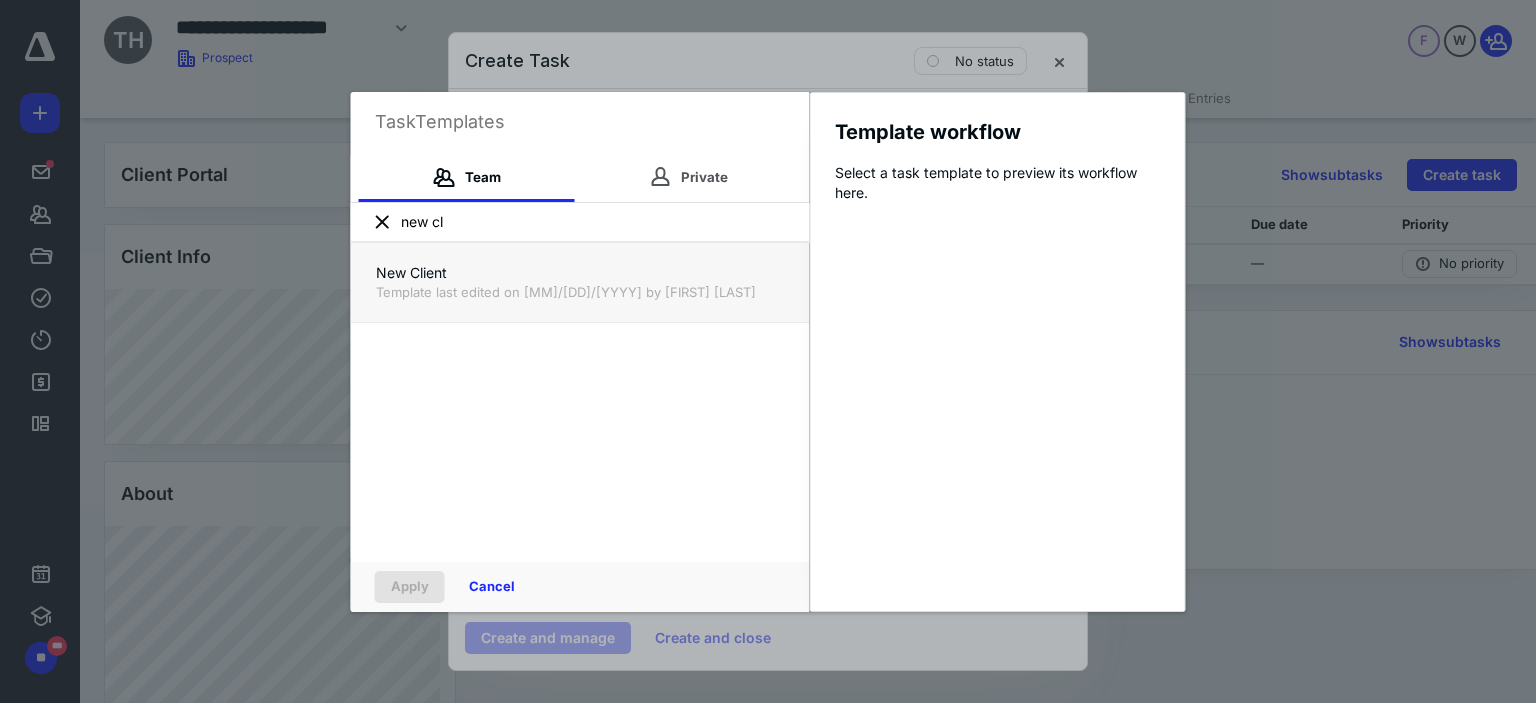 type on "new cl" 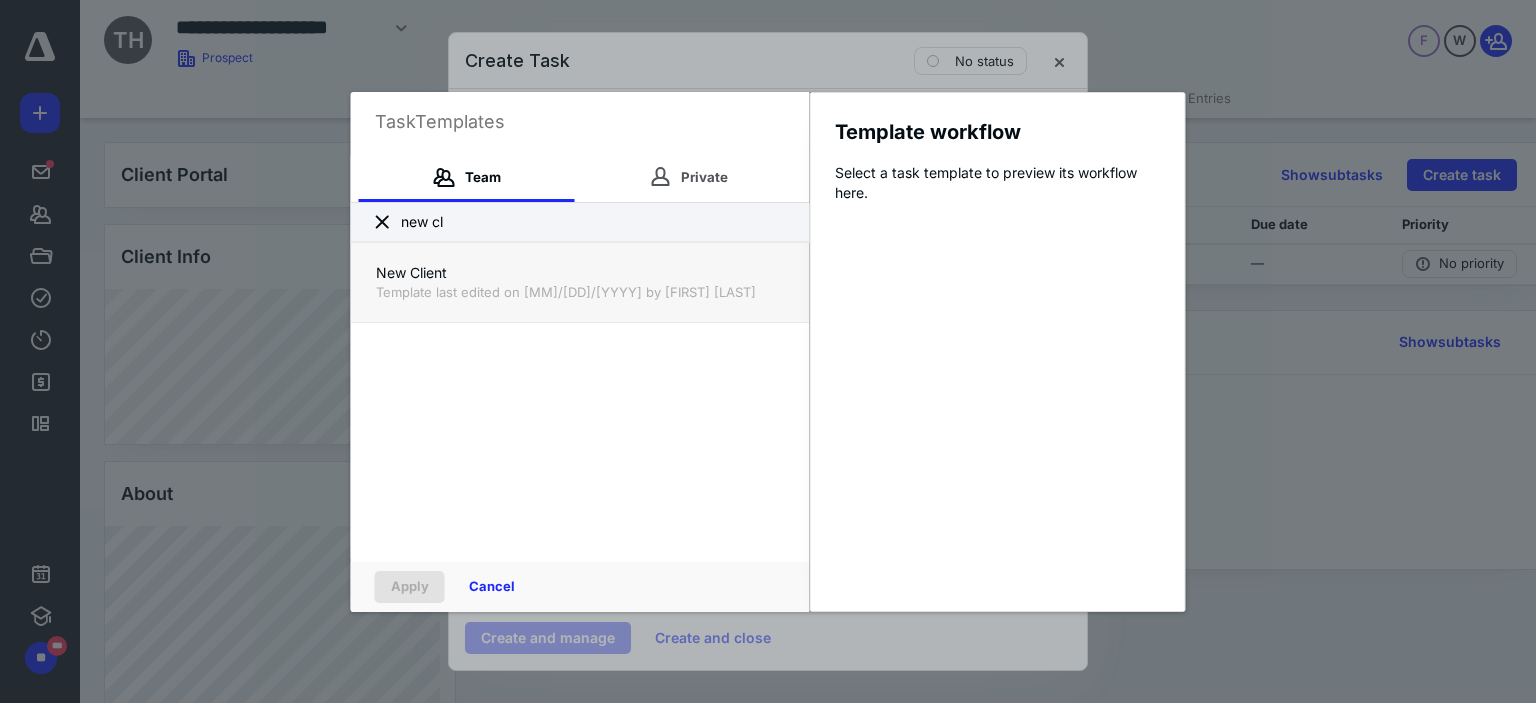 click on "New Client" at bounding box center (580, 273) 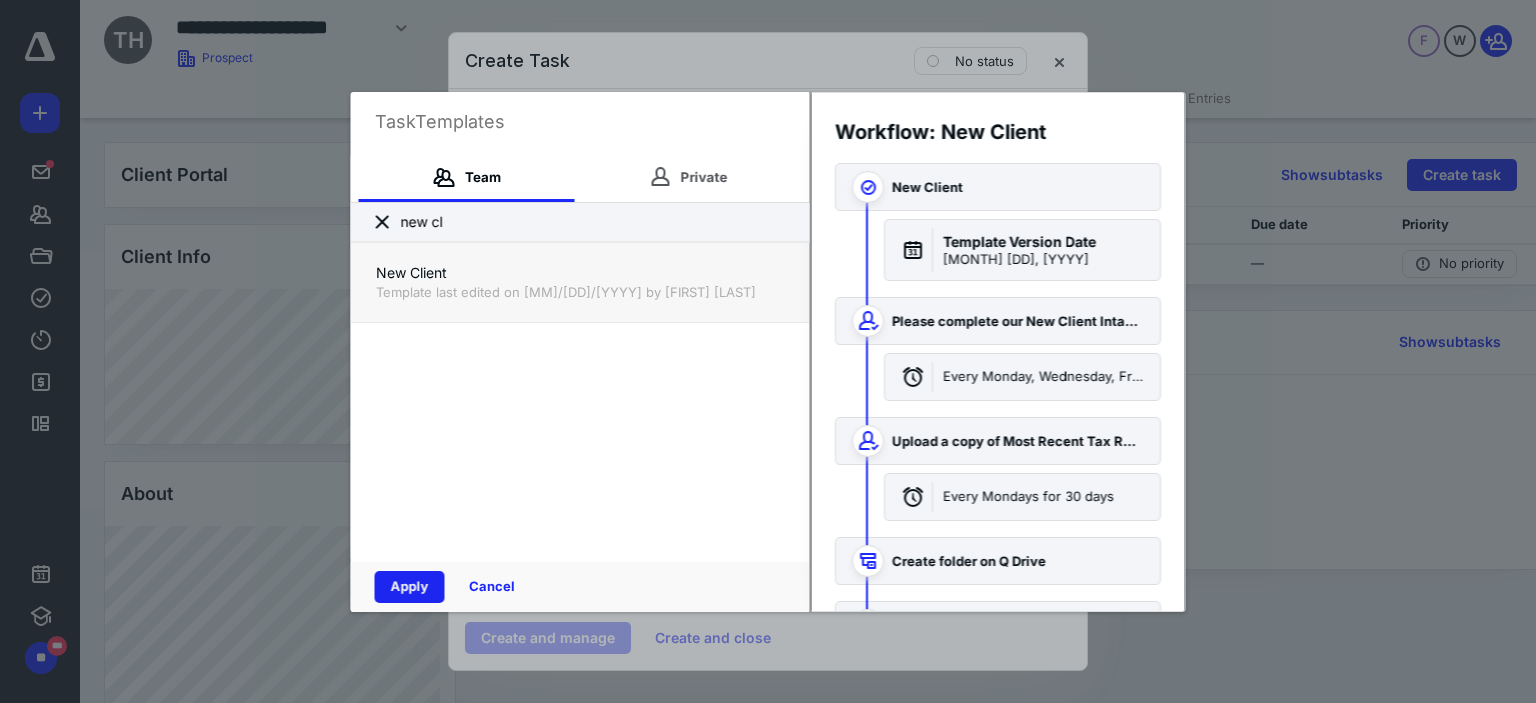 click on "Apply" at bounding box center [410, 587] 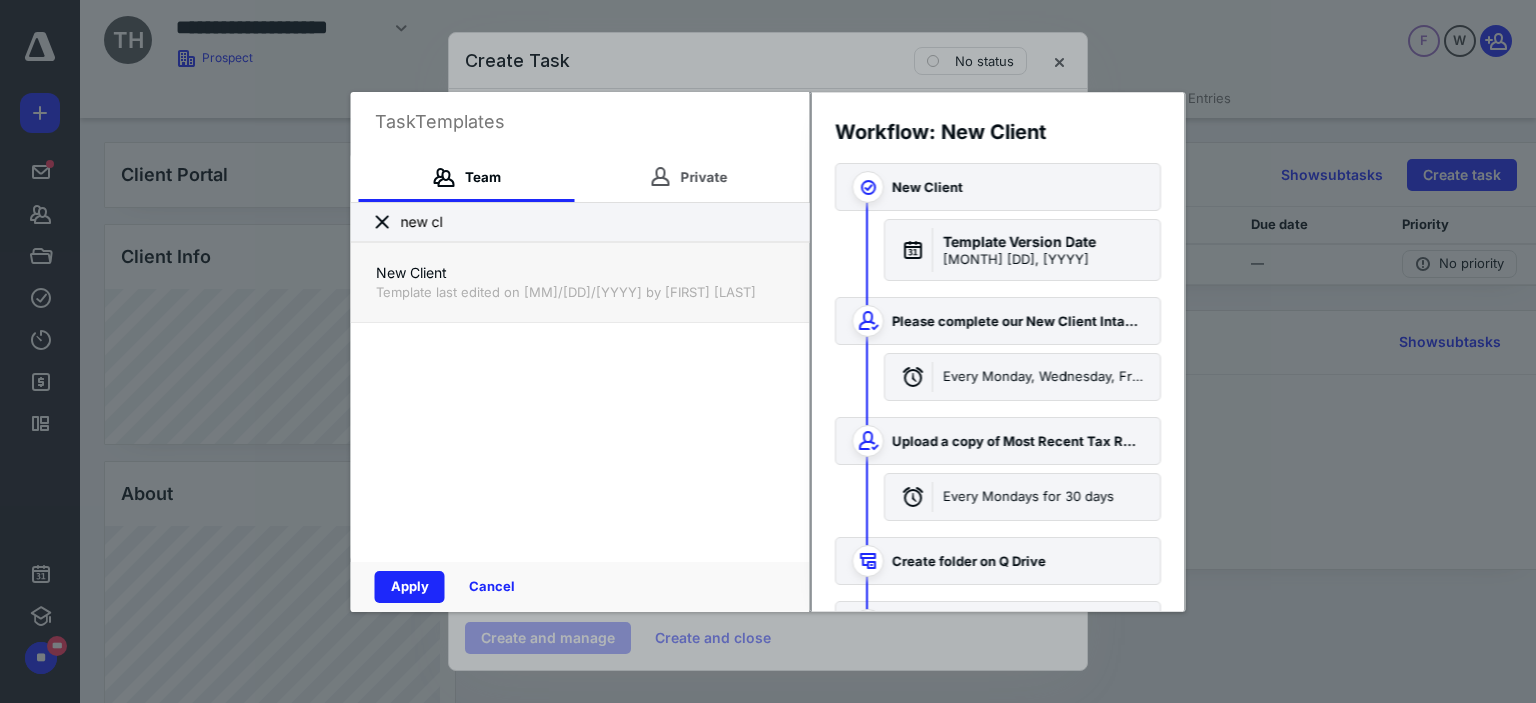 type on "***" 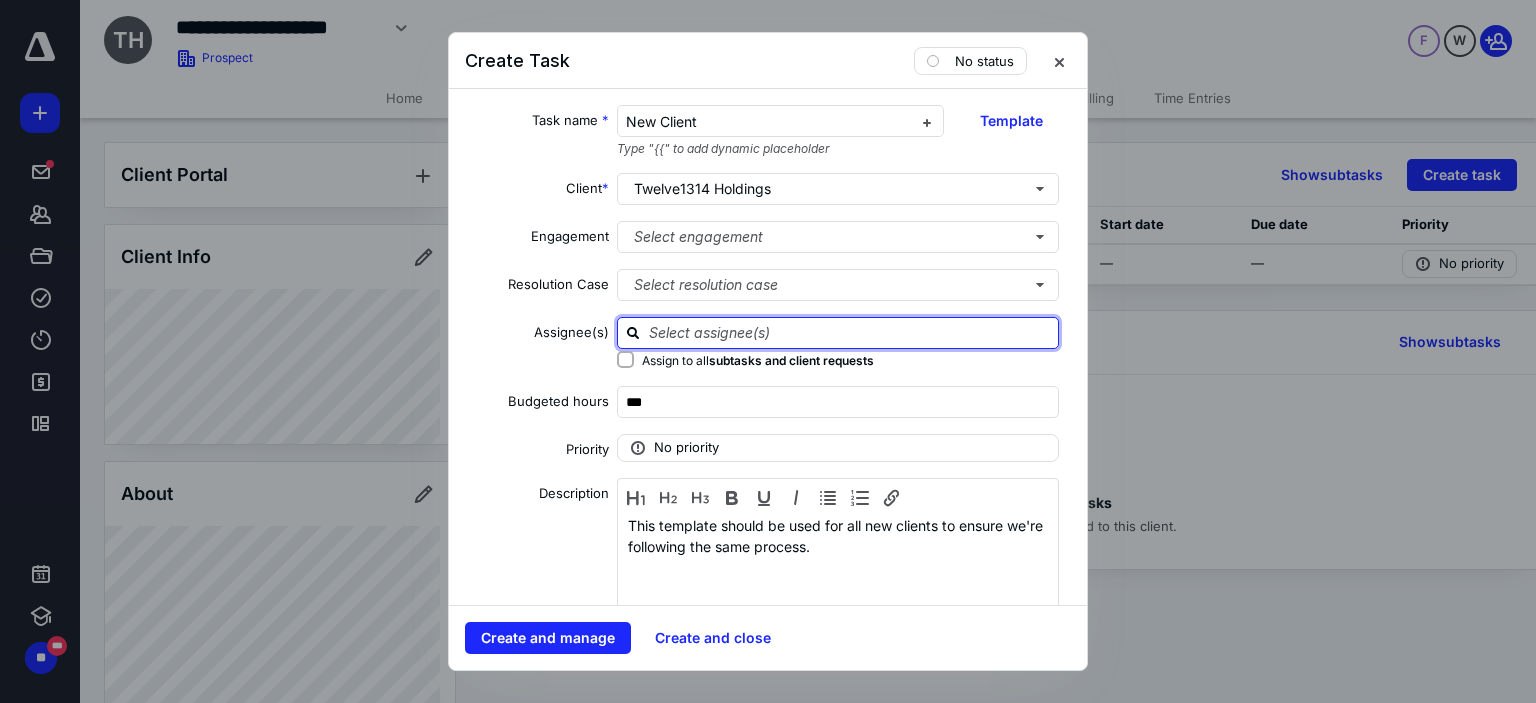 click at bounding box center [850, 332] 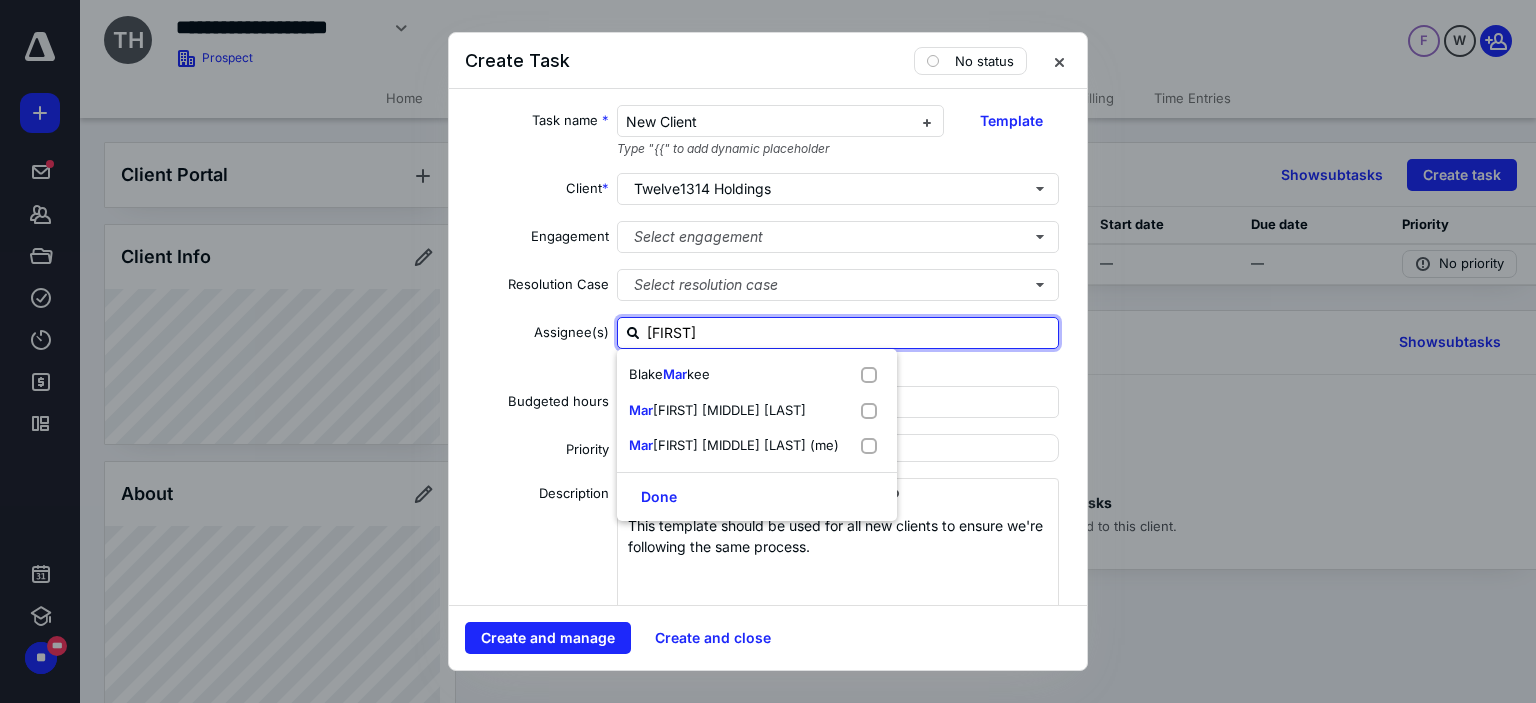 type on "[FIRST]" 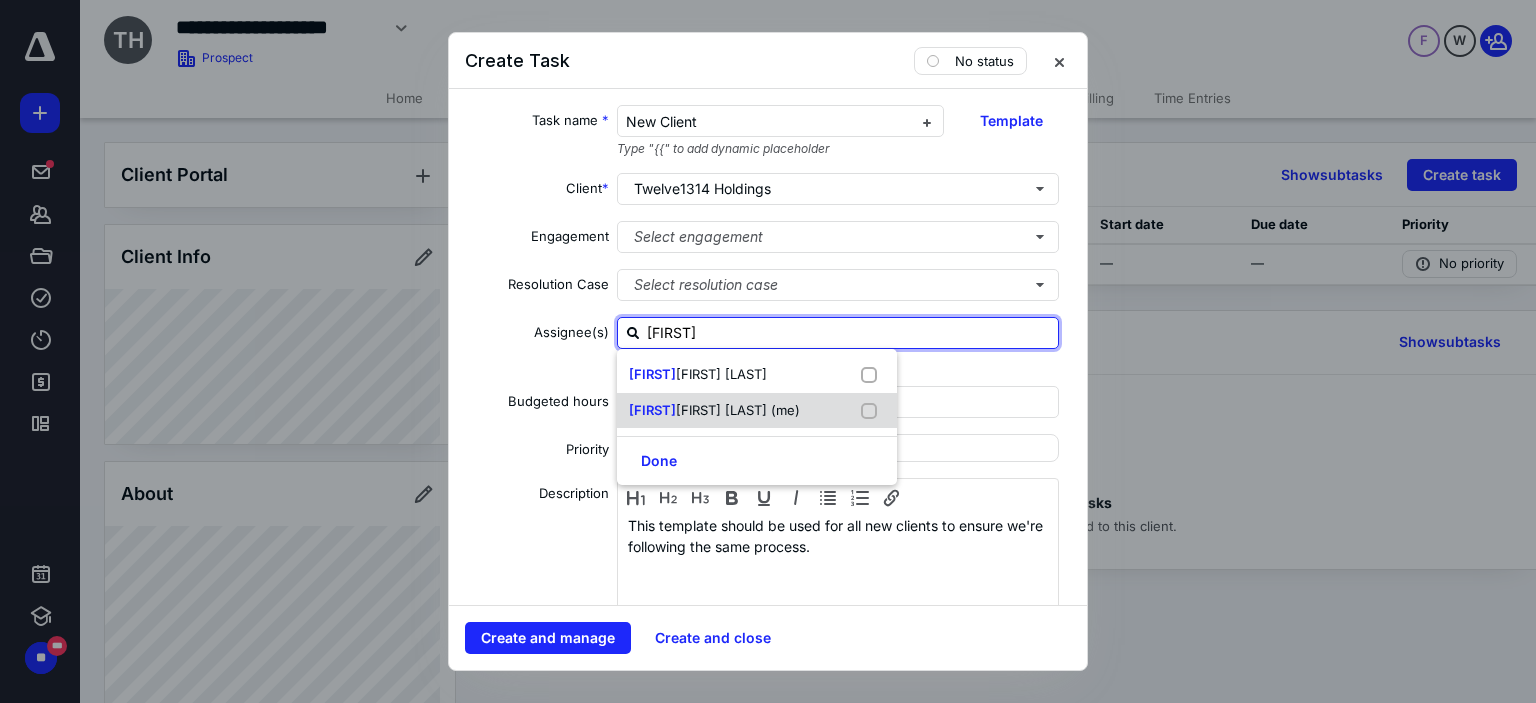 click on "[FIRST] [LAST] (me)" at bounding box center (738, 410) 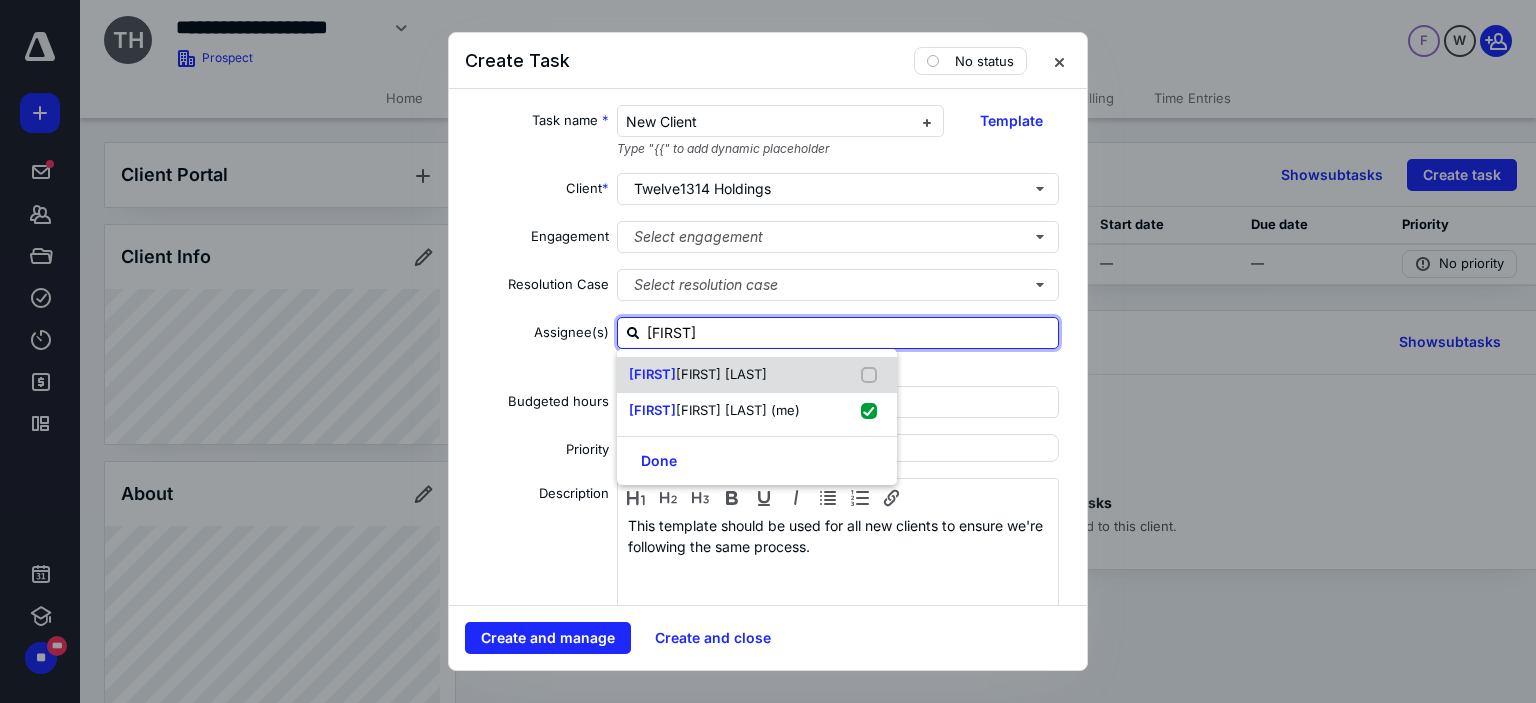 checkbox on "true" 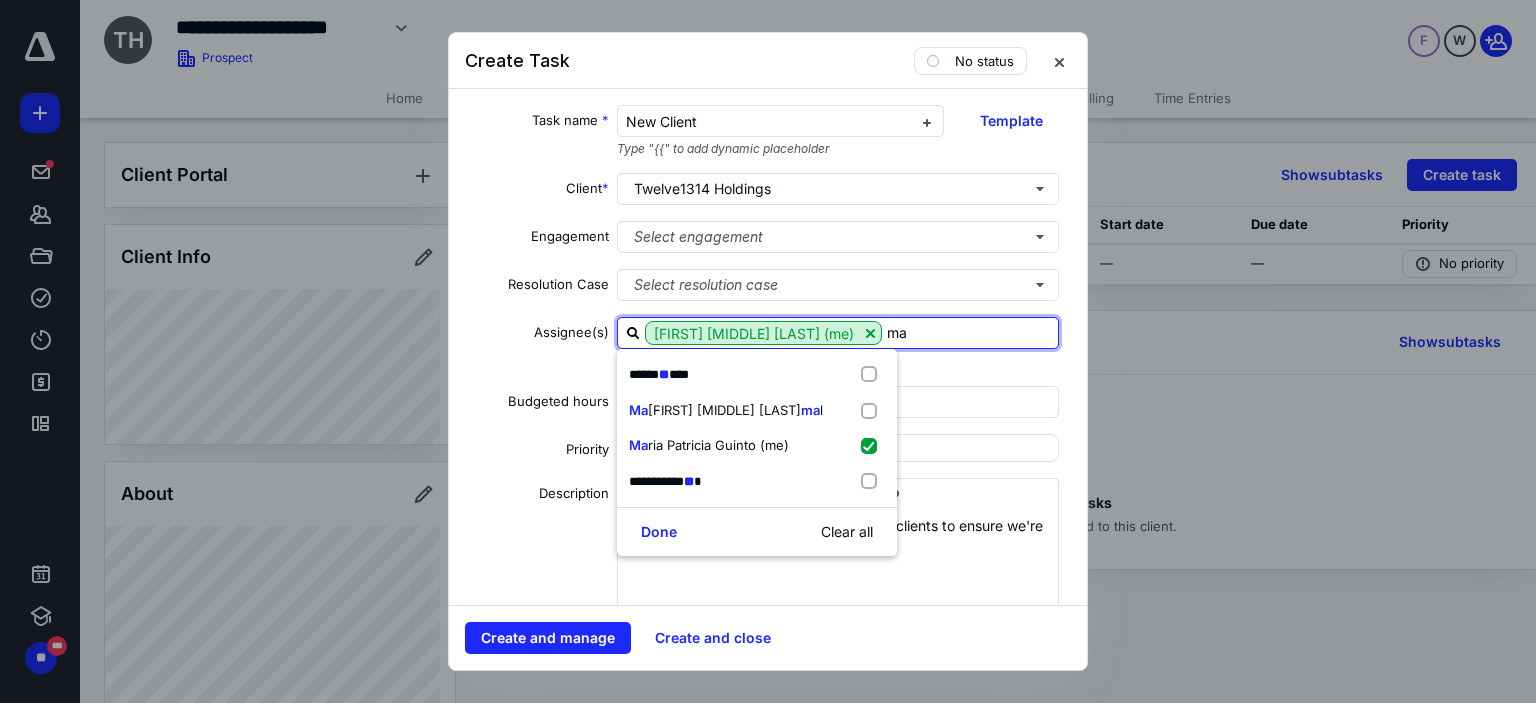 type on "m" 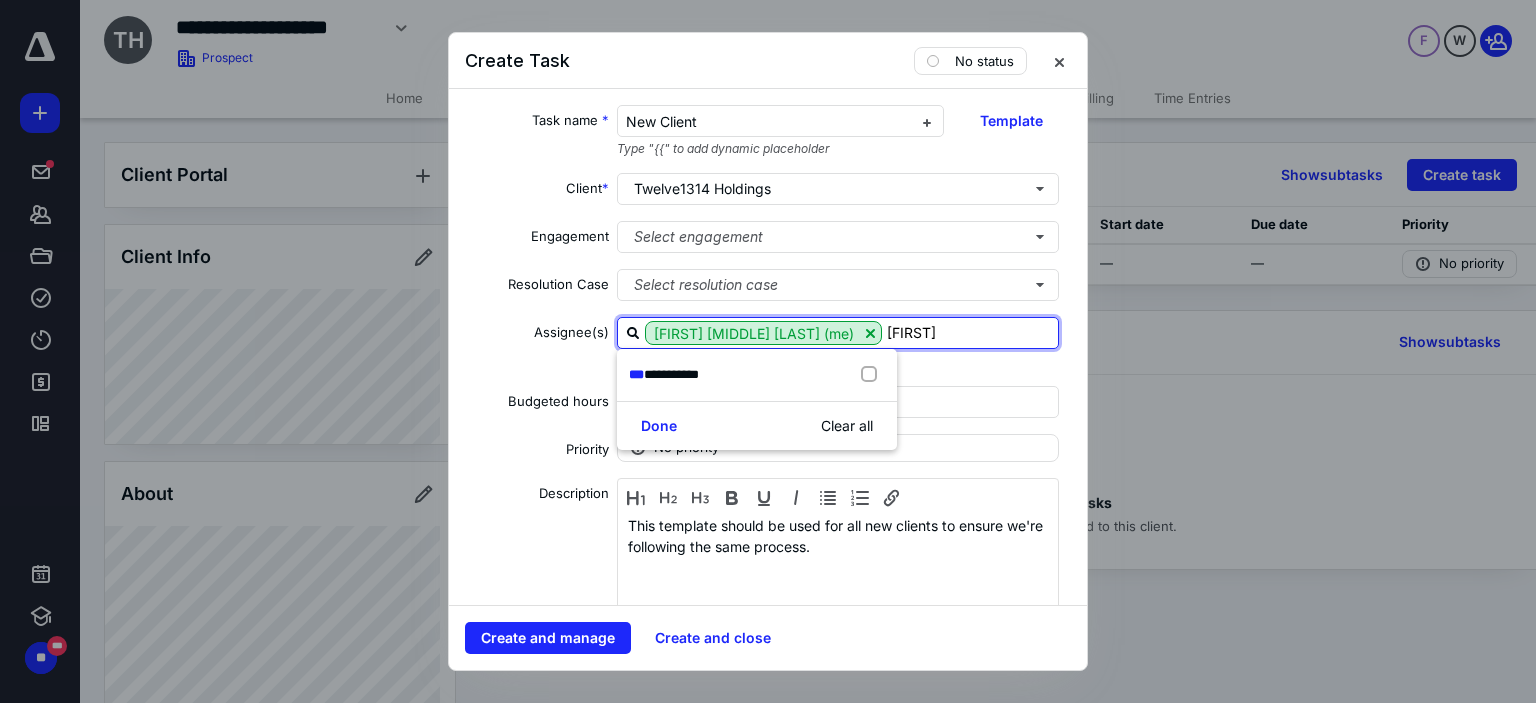 type on "vane" 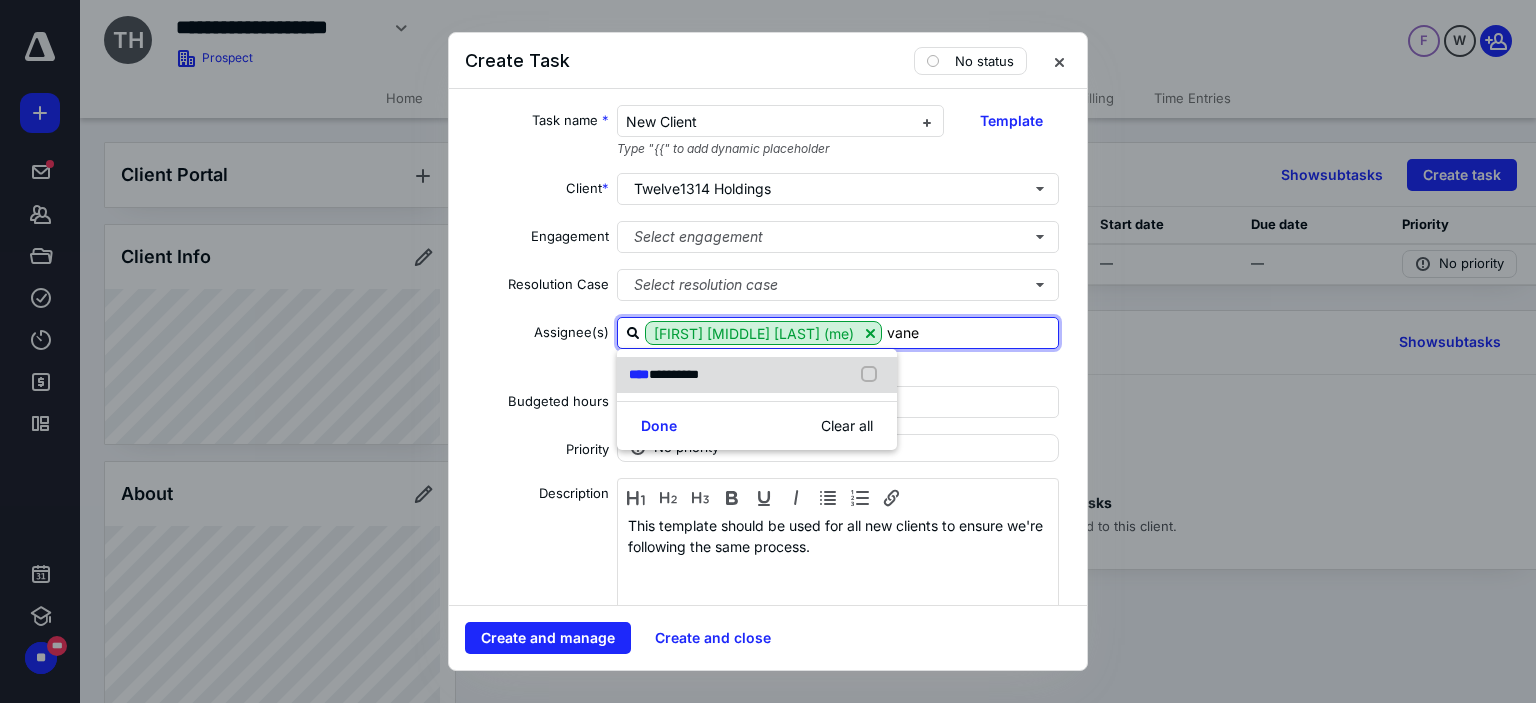 click on "**********" at bounding box center (757, 375) 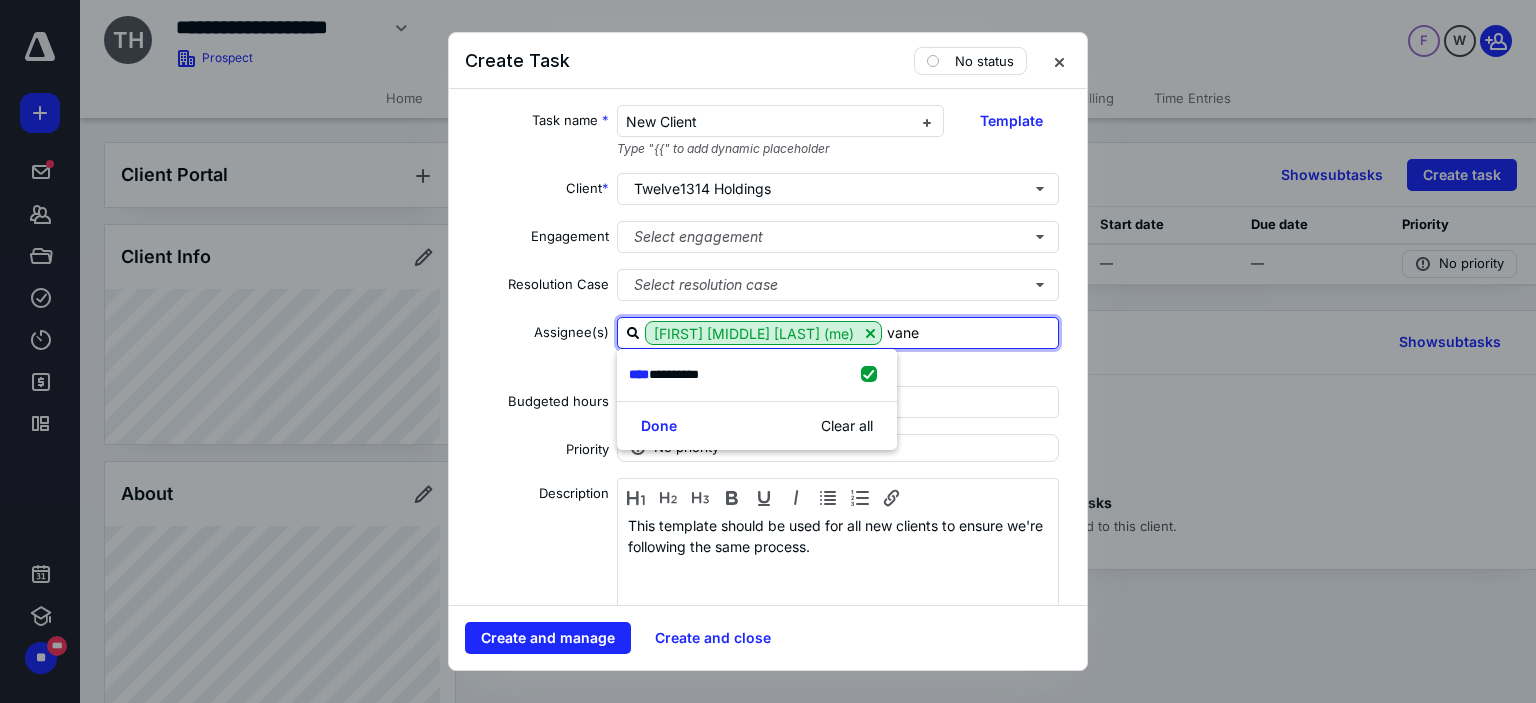 checkbox on "true" 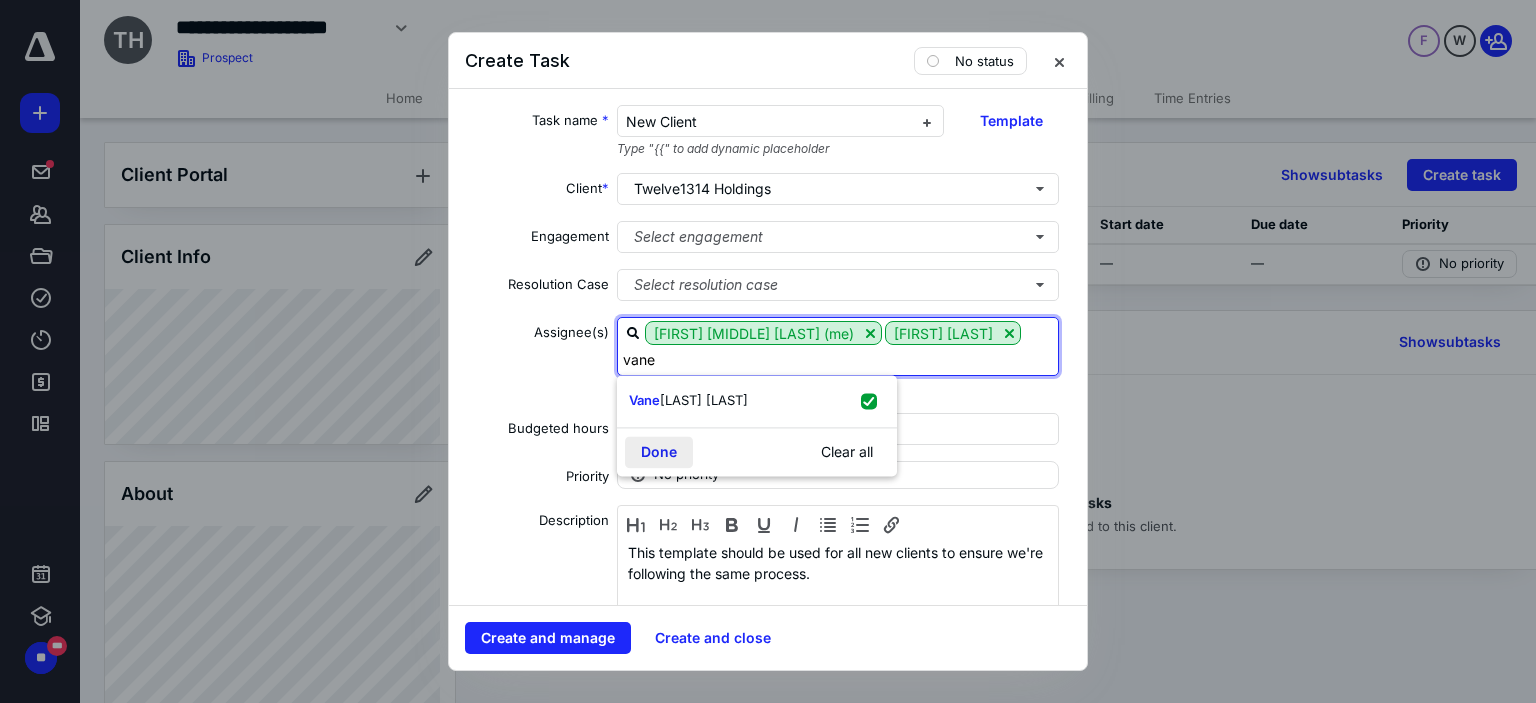 type on "vane" 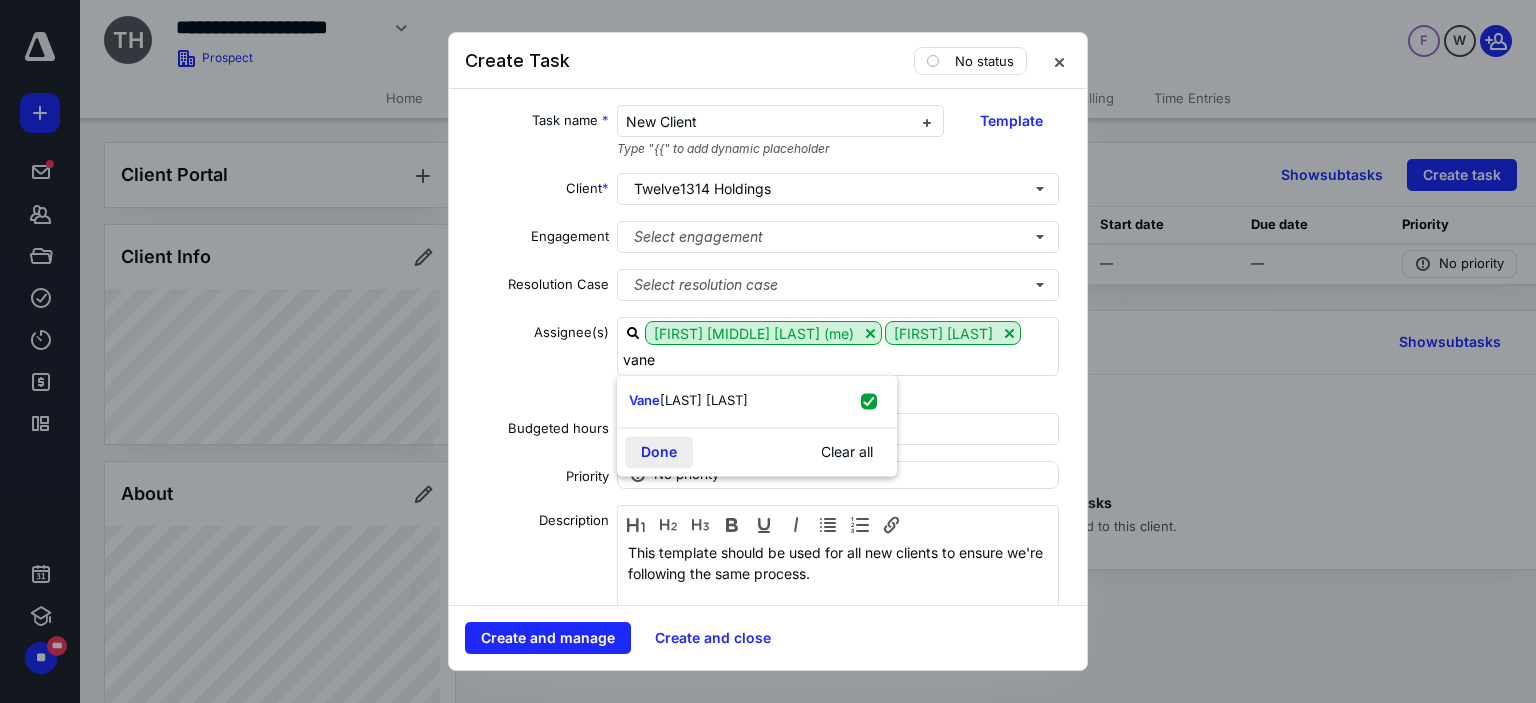 click on "Done" at bounding box center (659, 452) 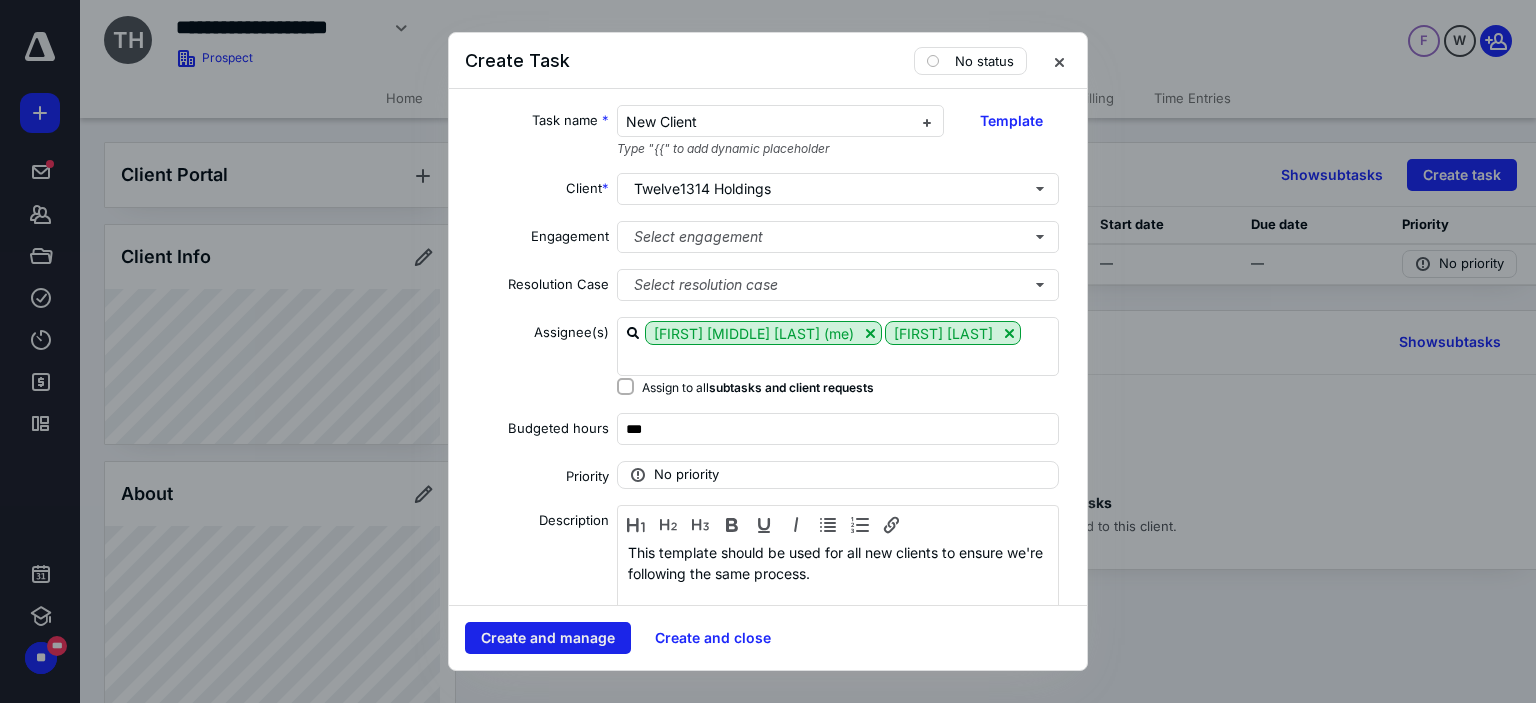 click on "Create and manage" at bounding box center [548, 638] 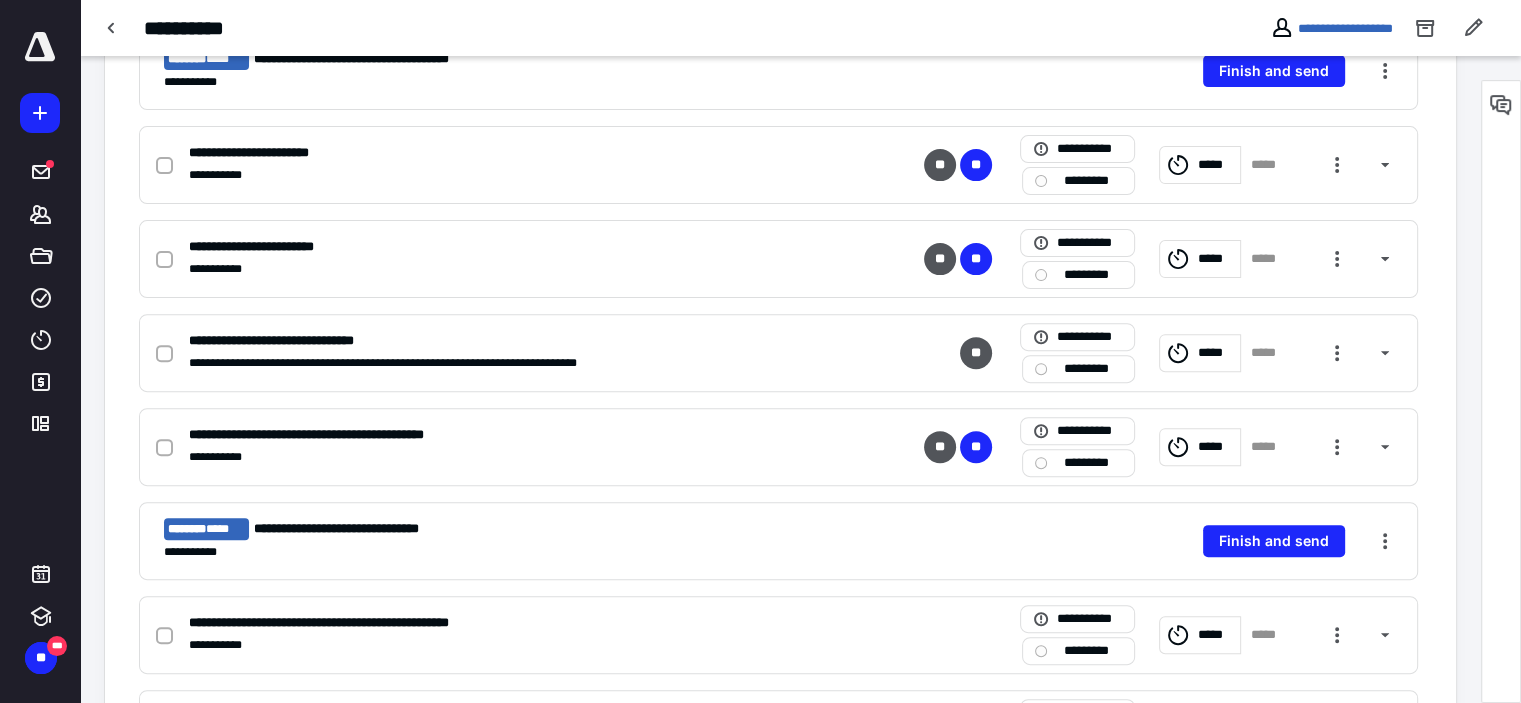 scroll, scrollTop: 639, scrollLeft: 0, axis: vertical 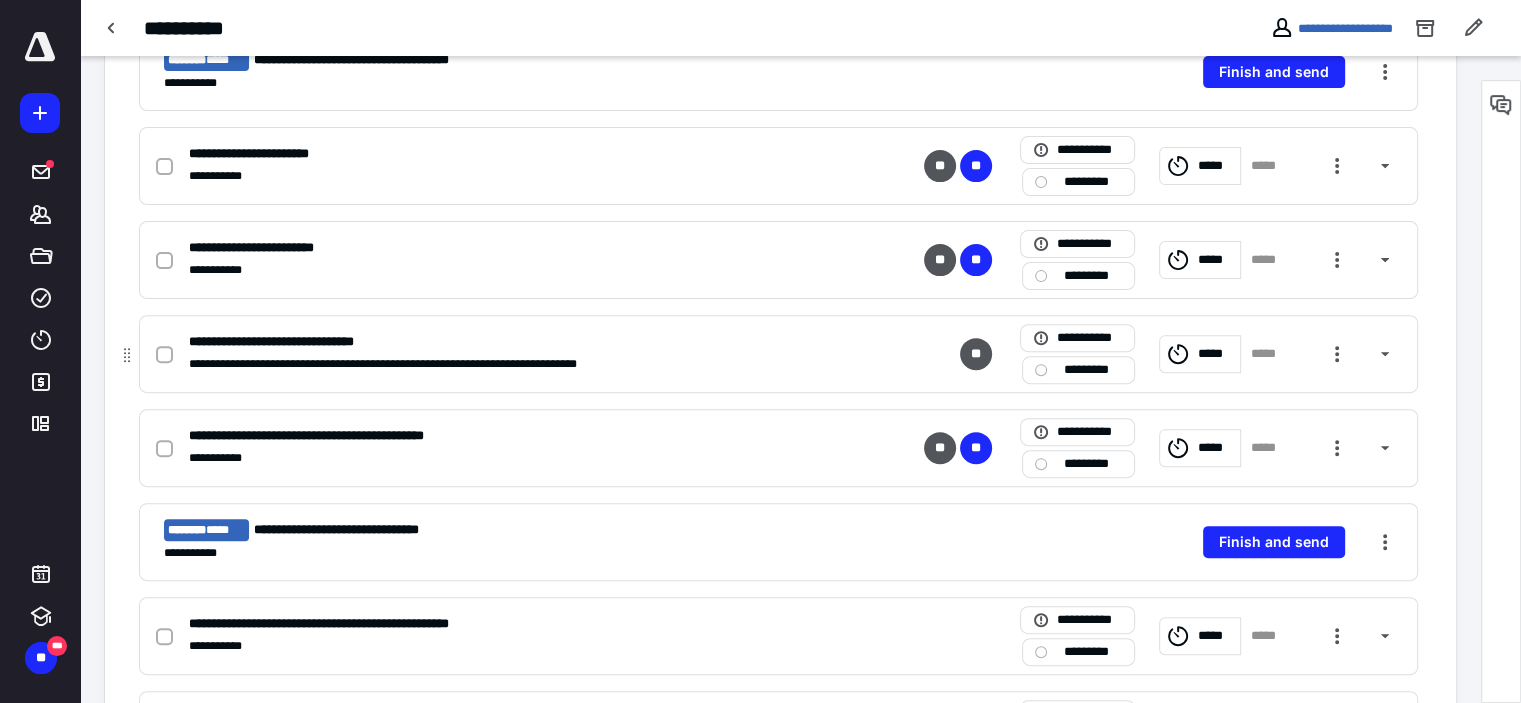 click 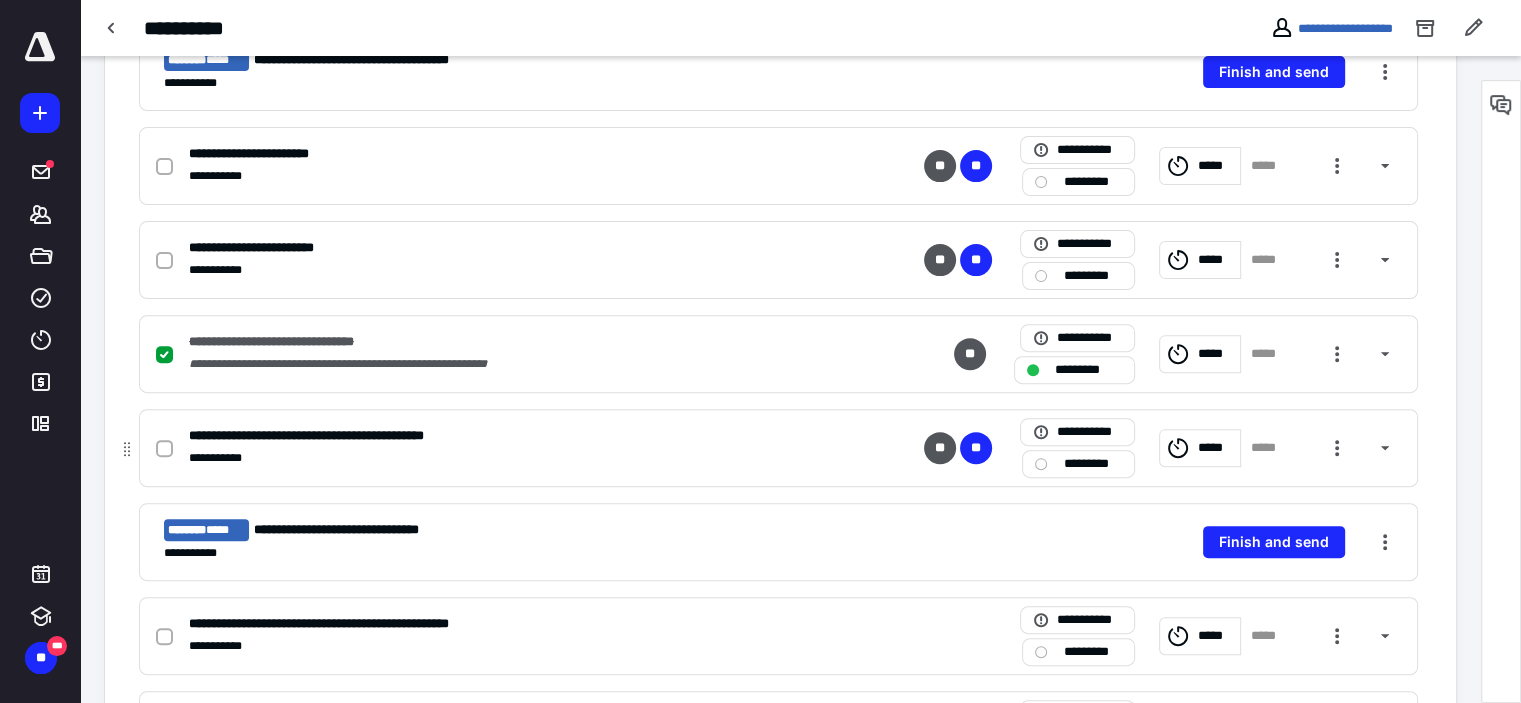 click on "*********" at bounding box center (1092, 464) 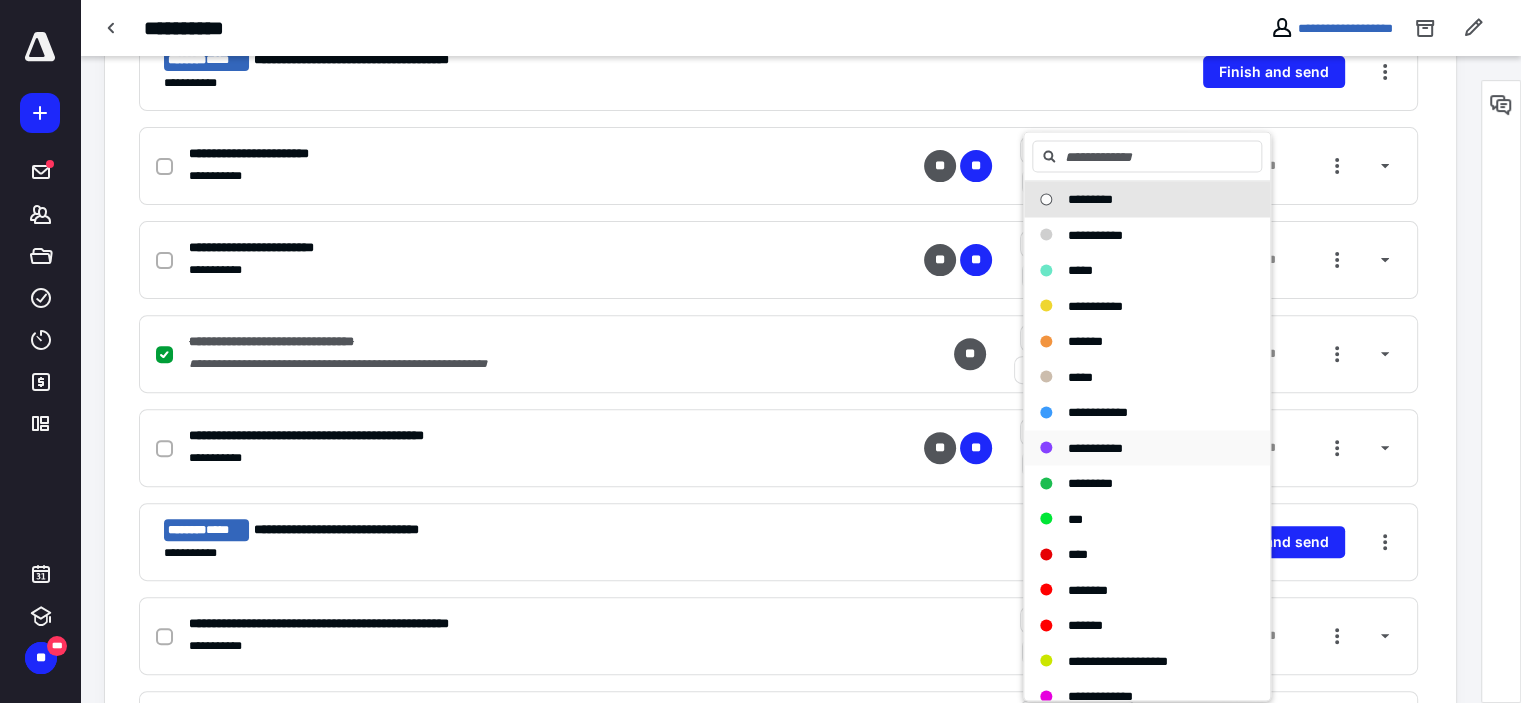 click on "**********" at bounding box center [1095, 447] 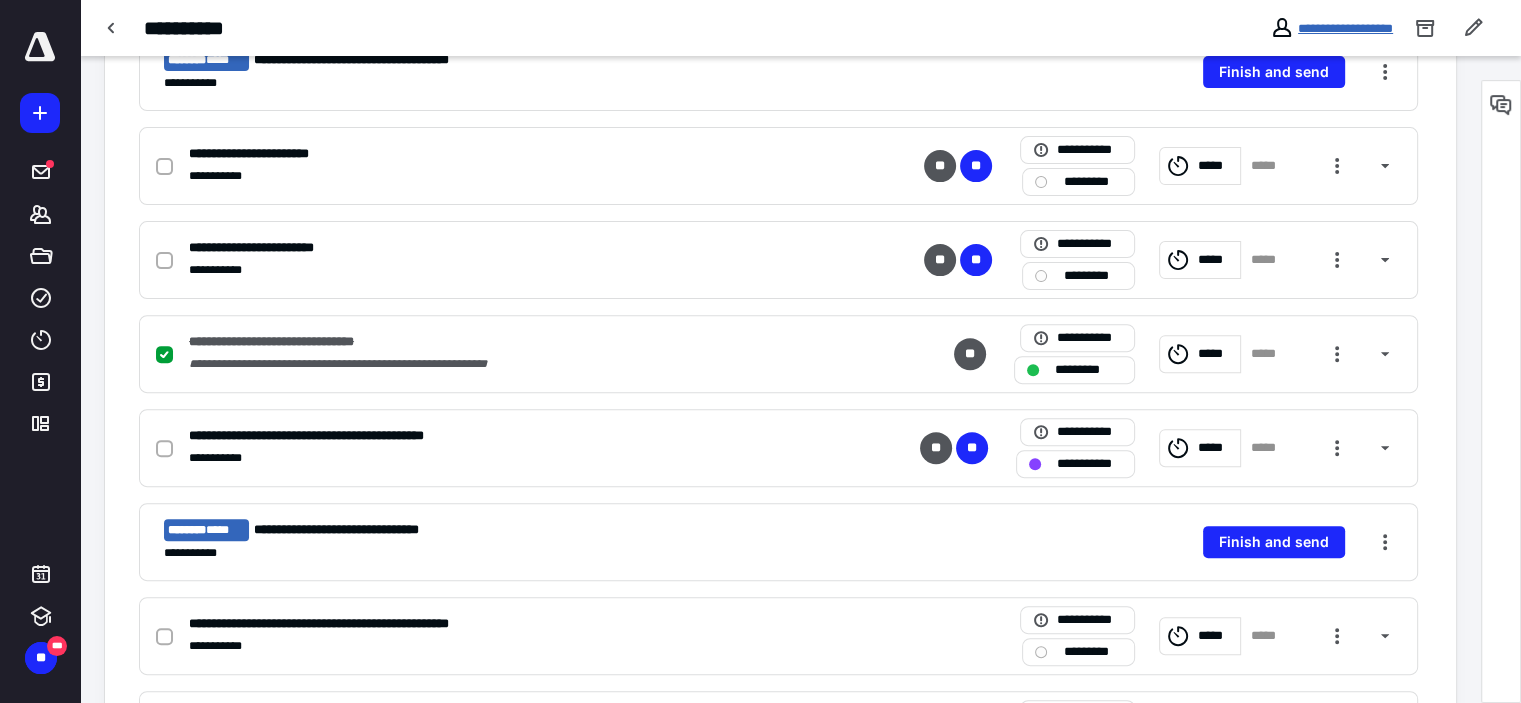 click on "**********" at bounding box center (1345, 28) 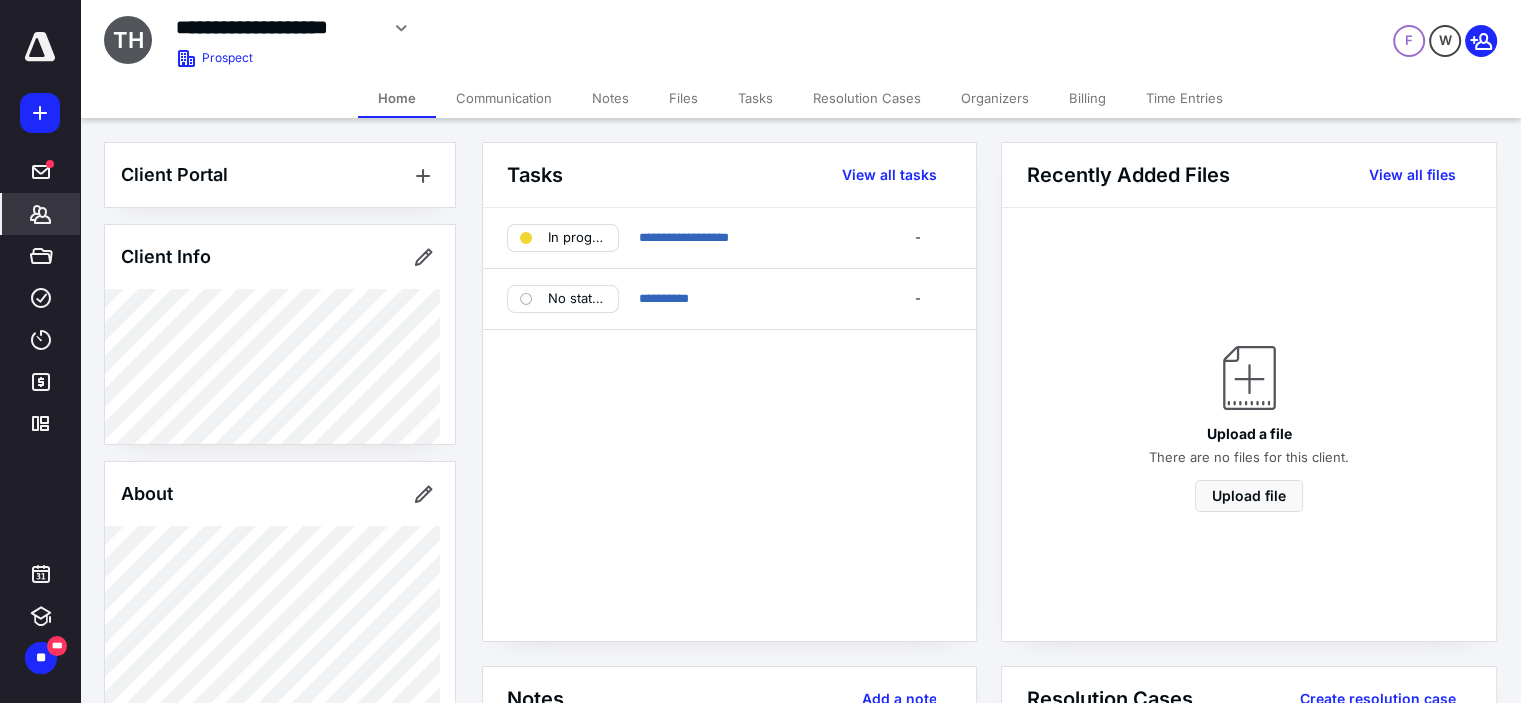 click on "Billing" at bounding box center [1087, 98] 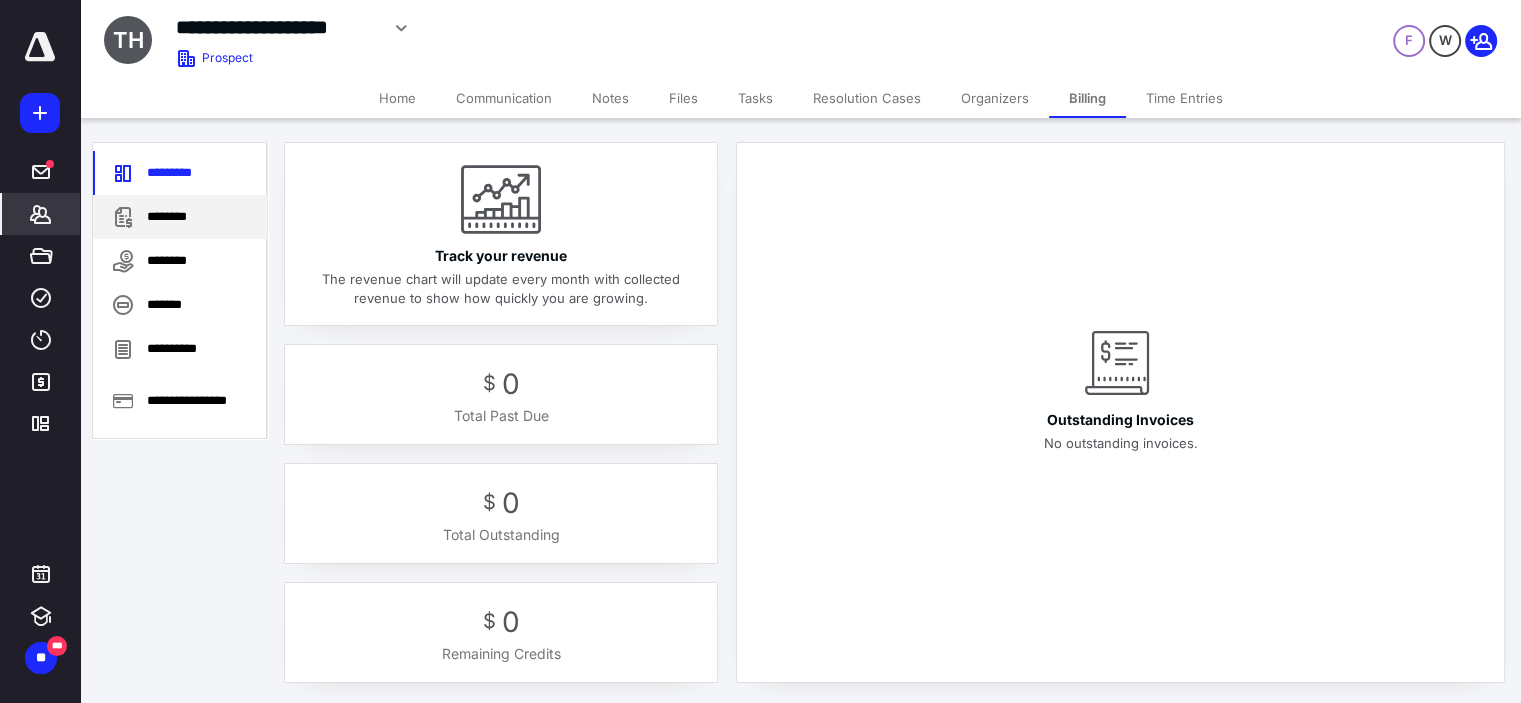 click on "********" at bounding box center [180, 217] 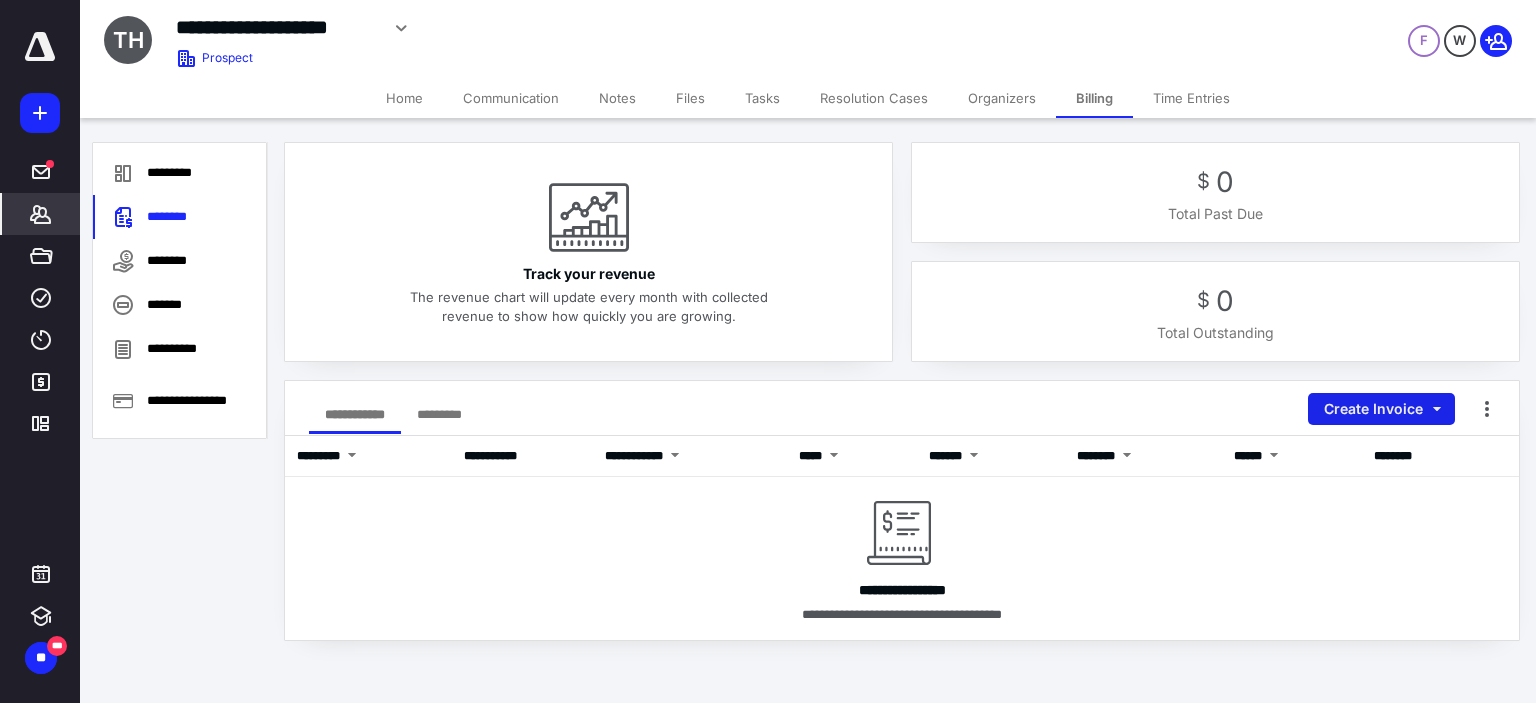click on "Create Invoice" at bounding box center (1381, 409) 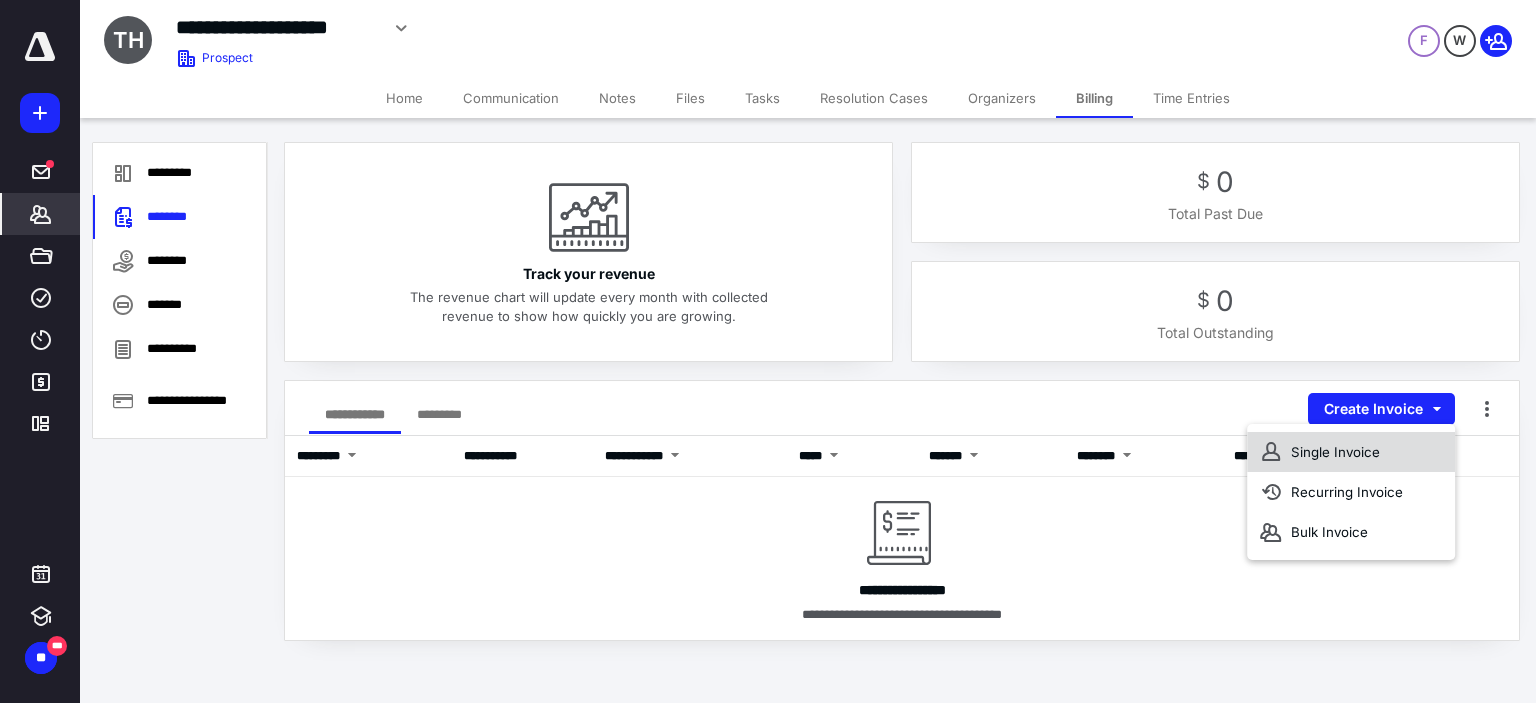 click on "Single Invoice" at bounding box center (1351, 452) 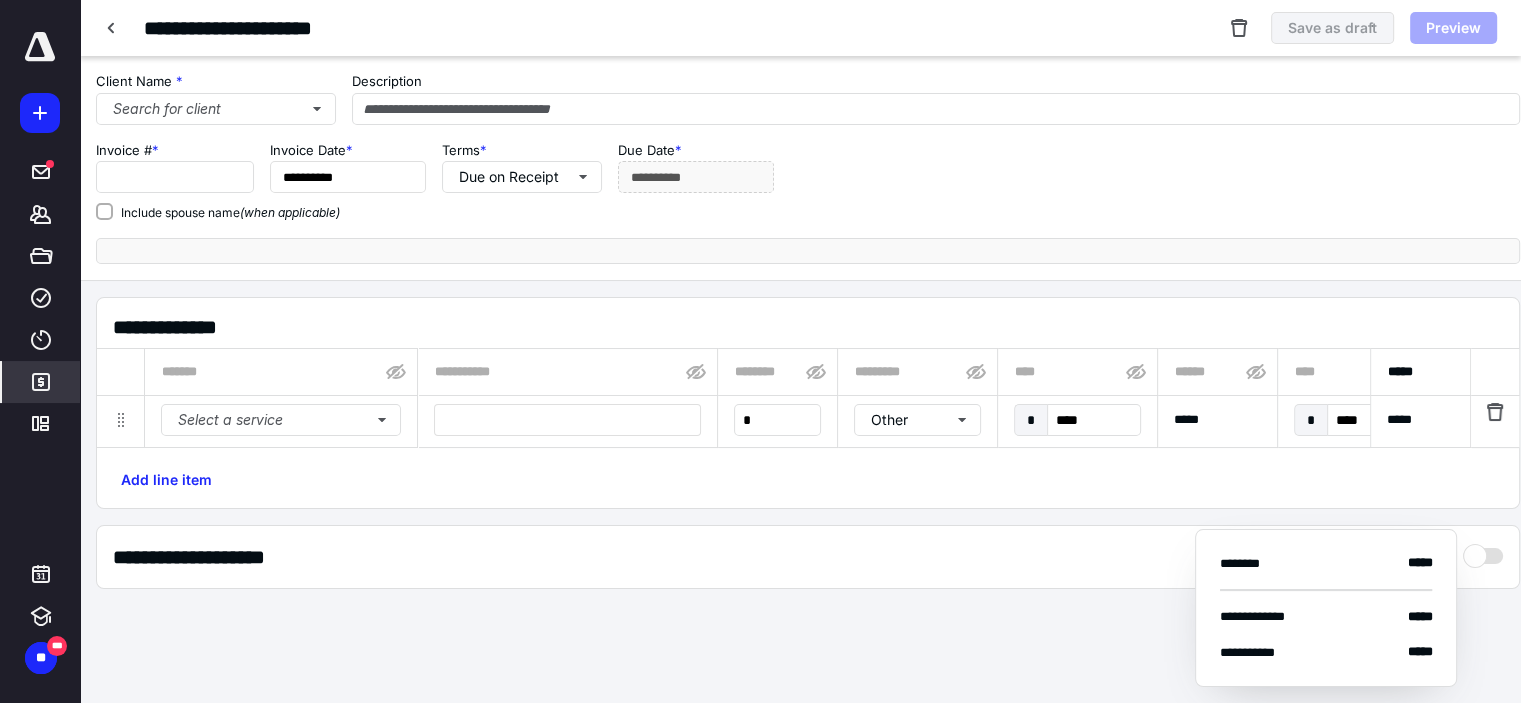 type on "****" 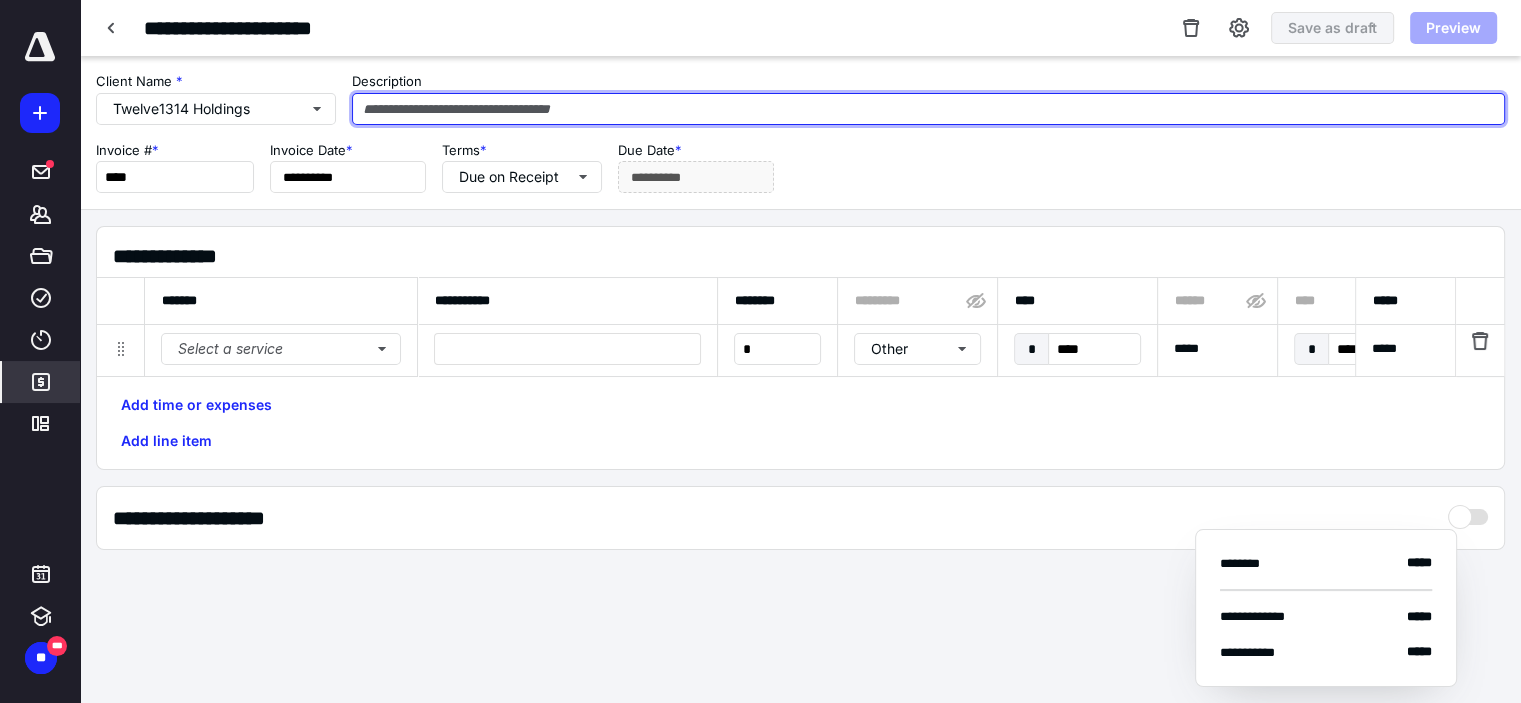 click at bounding box center (928, 109) 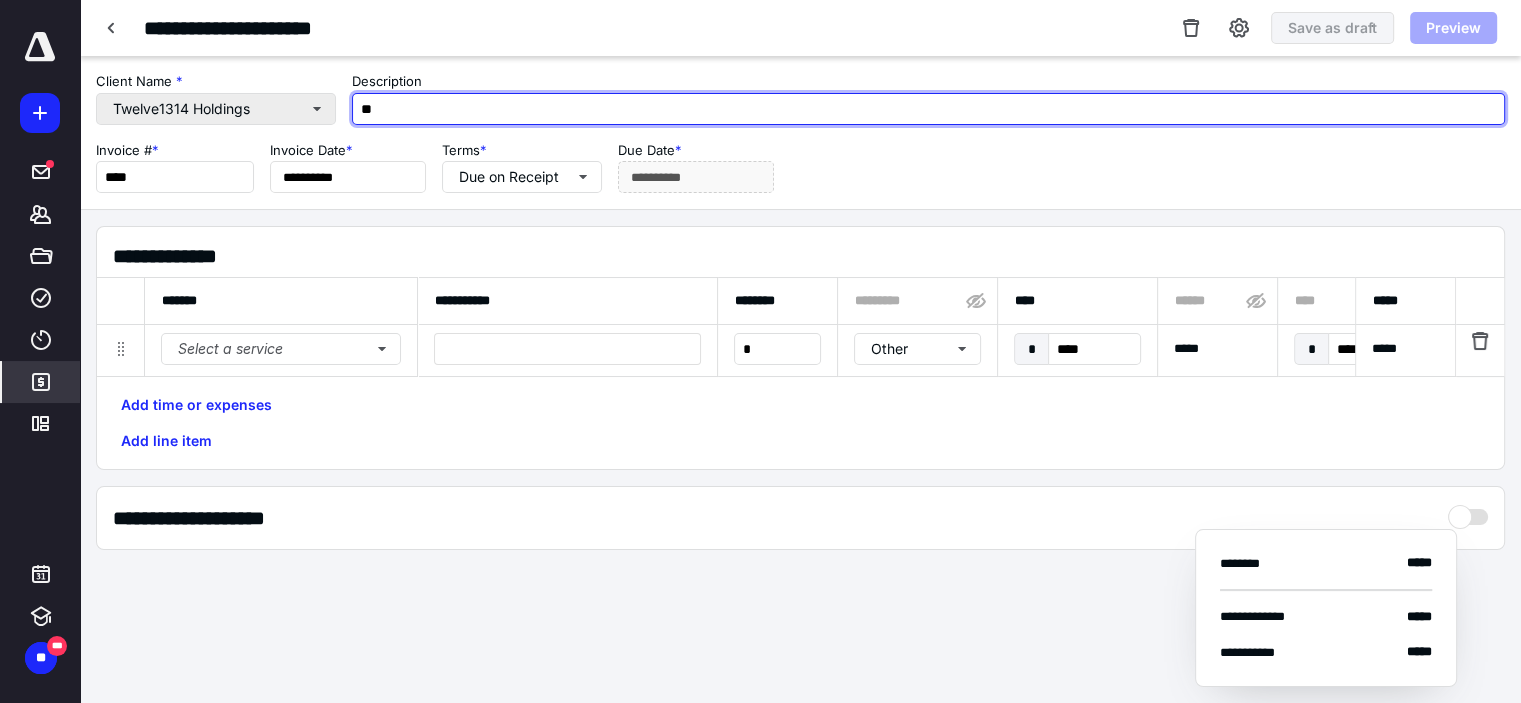 drag, startPoint x: 444, startPoint y: 115, endPoint x: 322, endPoint y: 96, distance: 123.47064 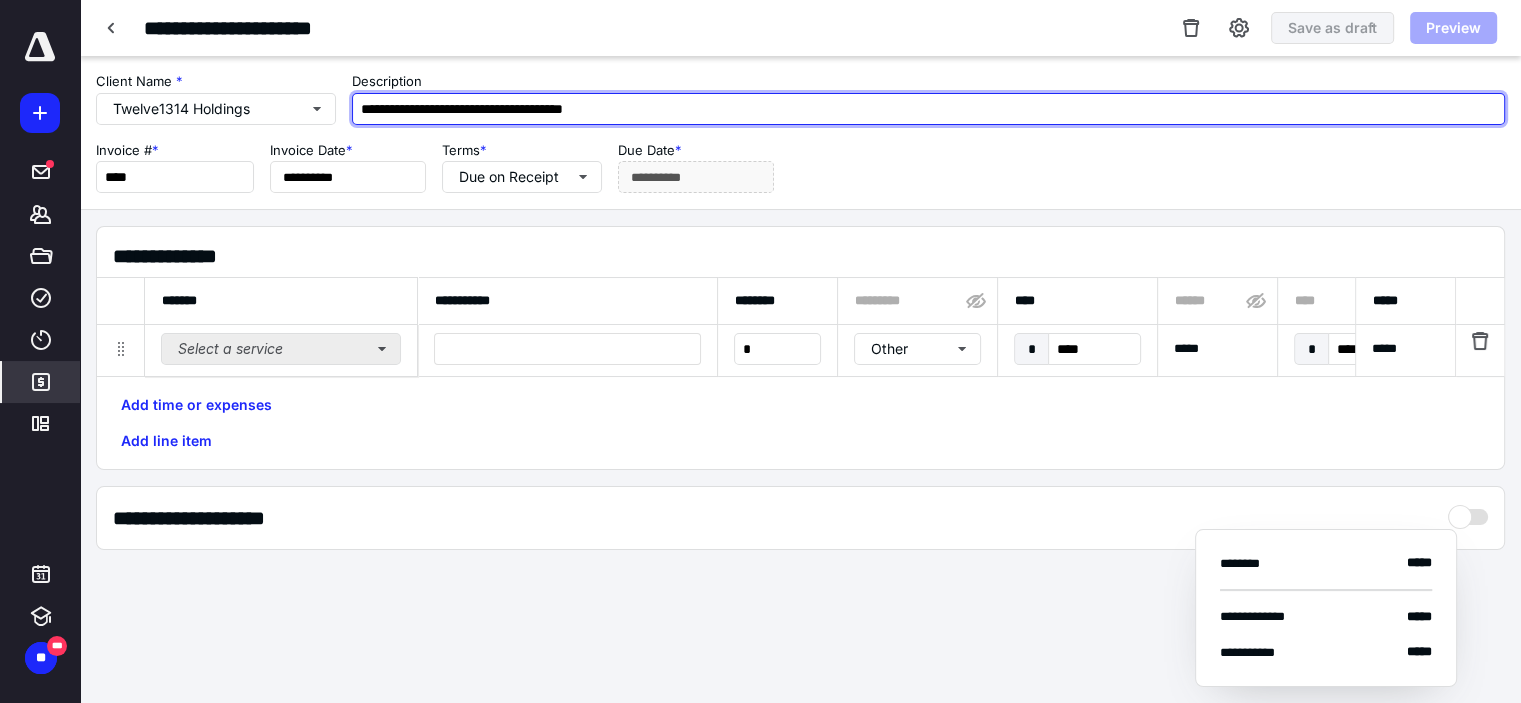 type on "**********" 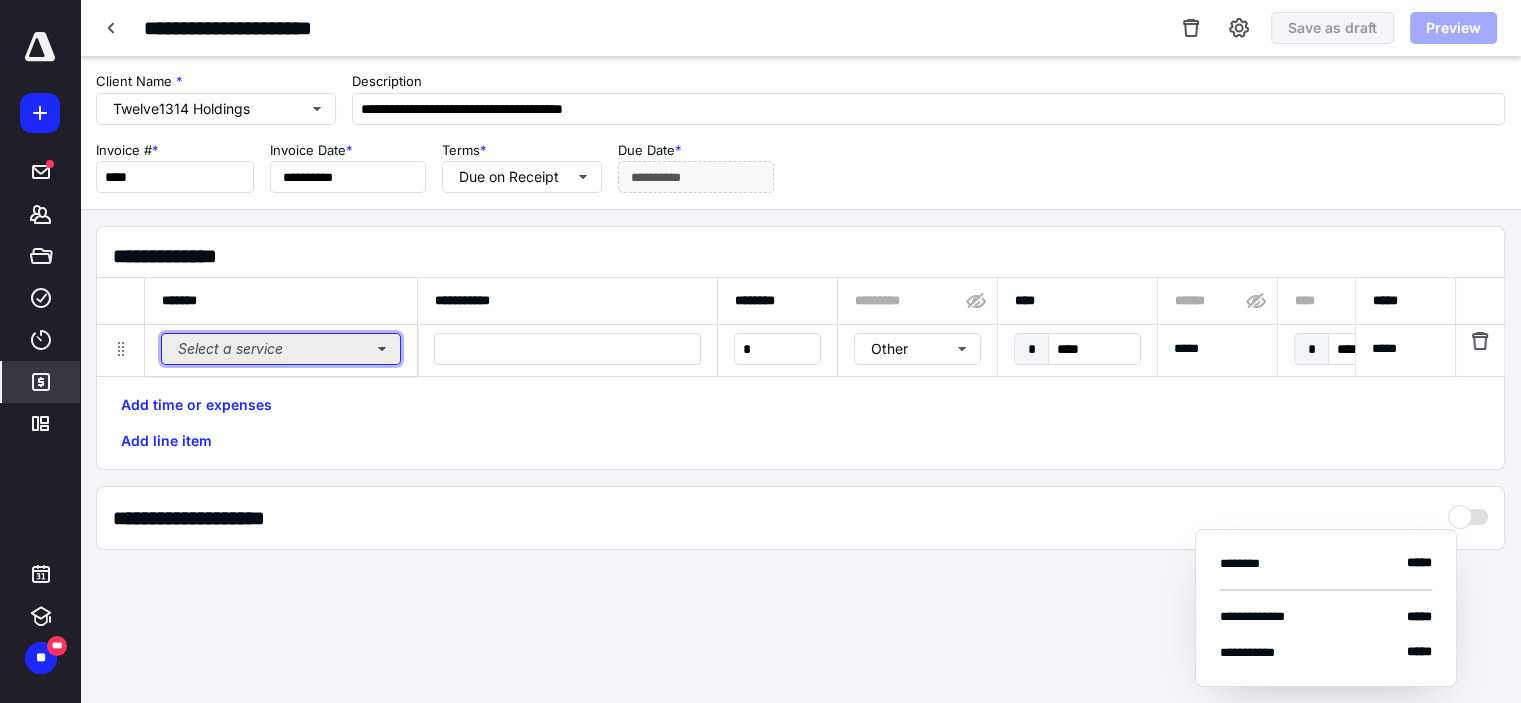 click on "Select a service" at bounding box center [281, 349] 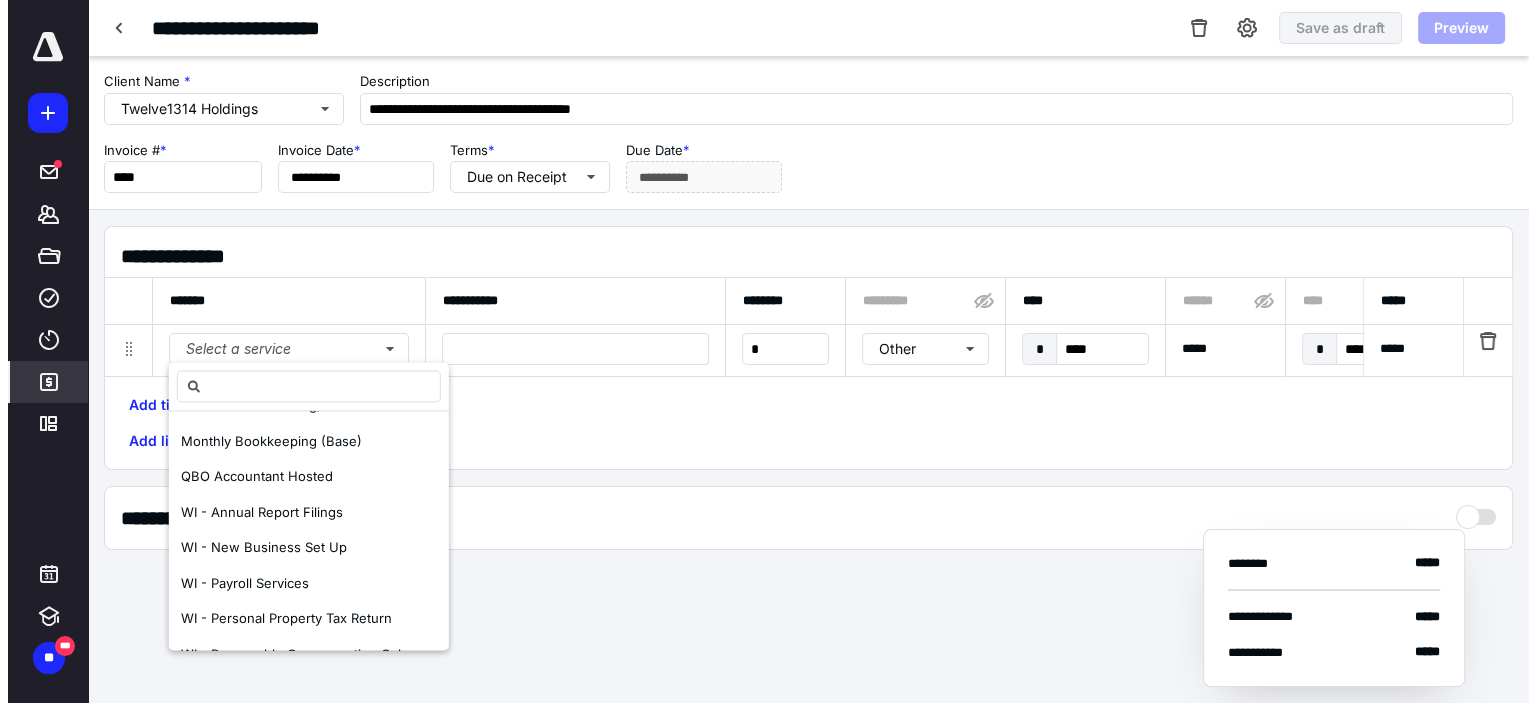 scroll, scrollTop: 600, scrollLeft: 0, axis: vertical 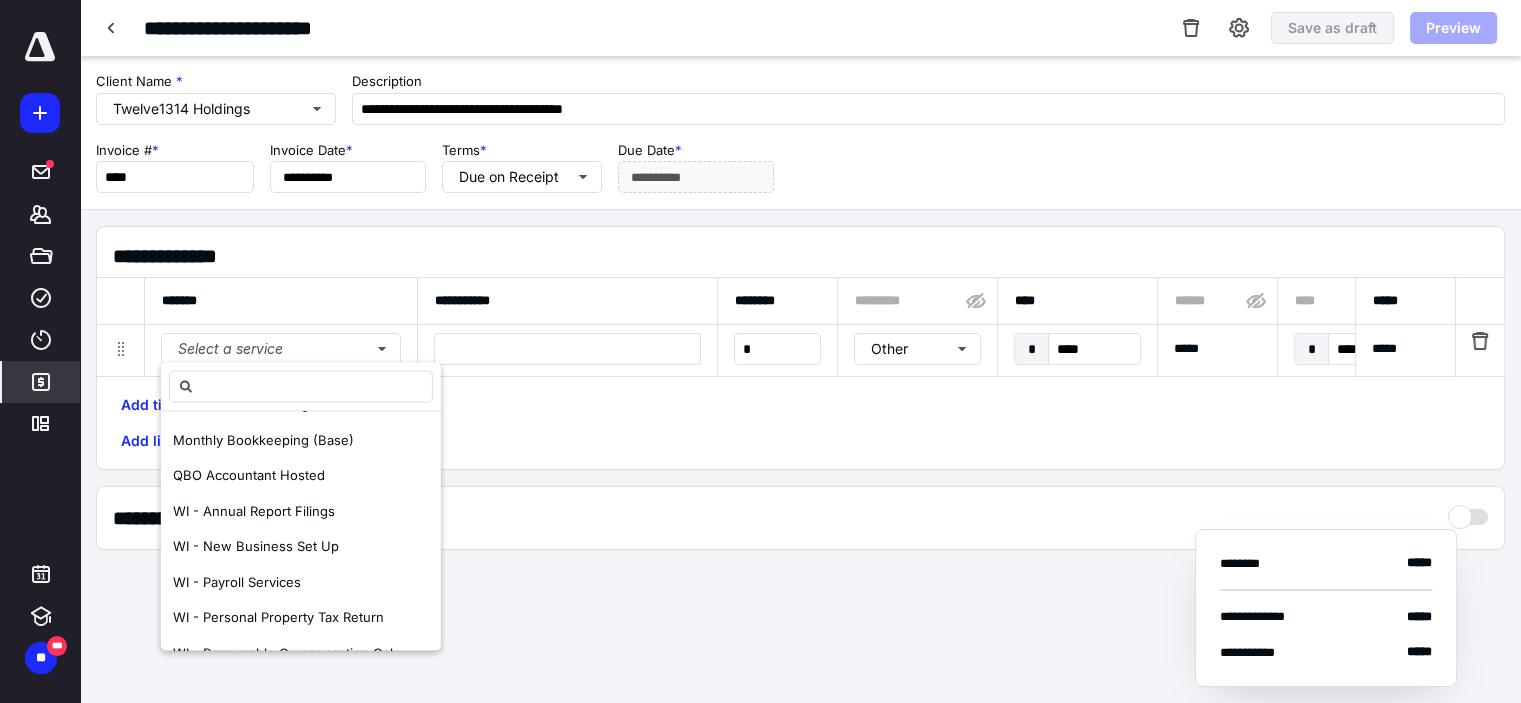 click on "WI - New Business Set Up" at bounding box center (301, 547) 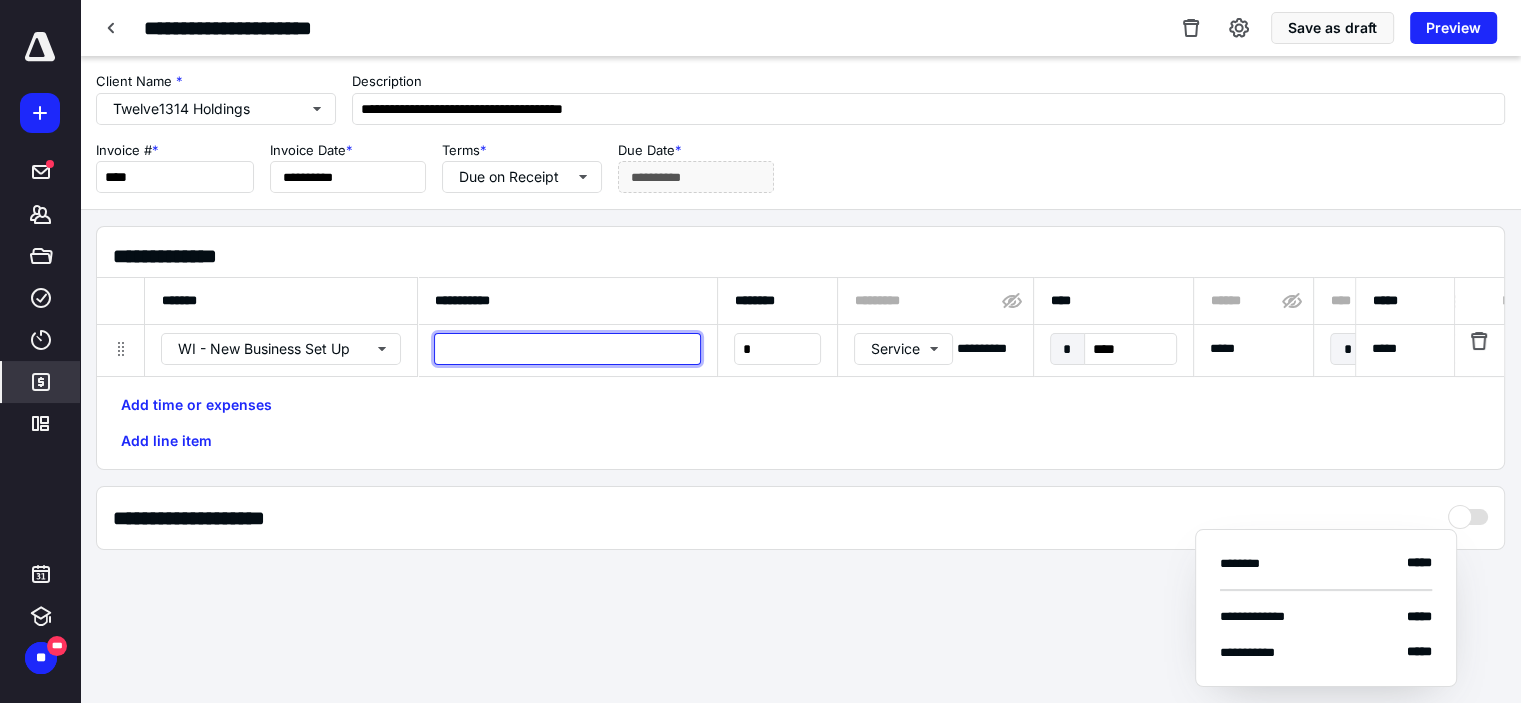 click at bounding box center [567, 349] 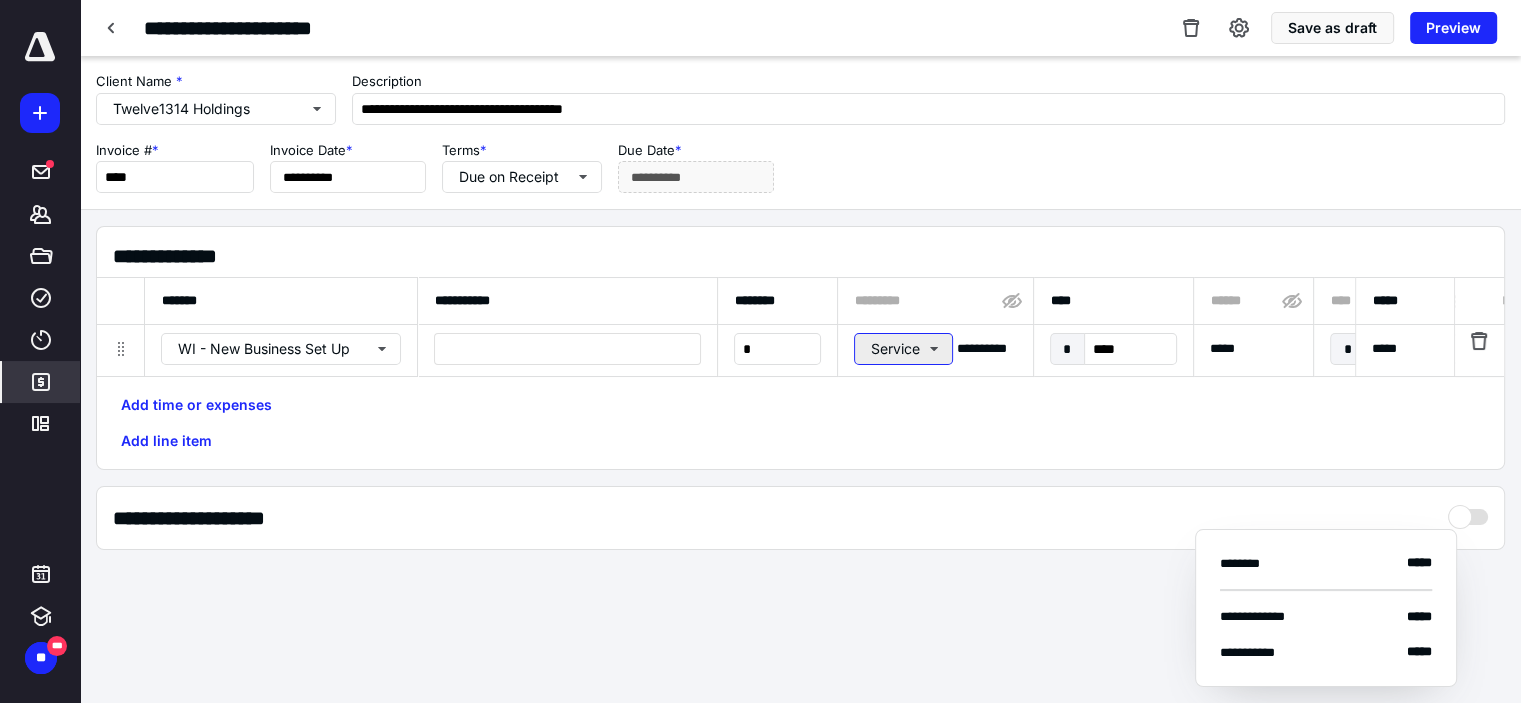 click on "Service" at bounding box center [903, 349] 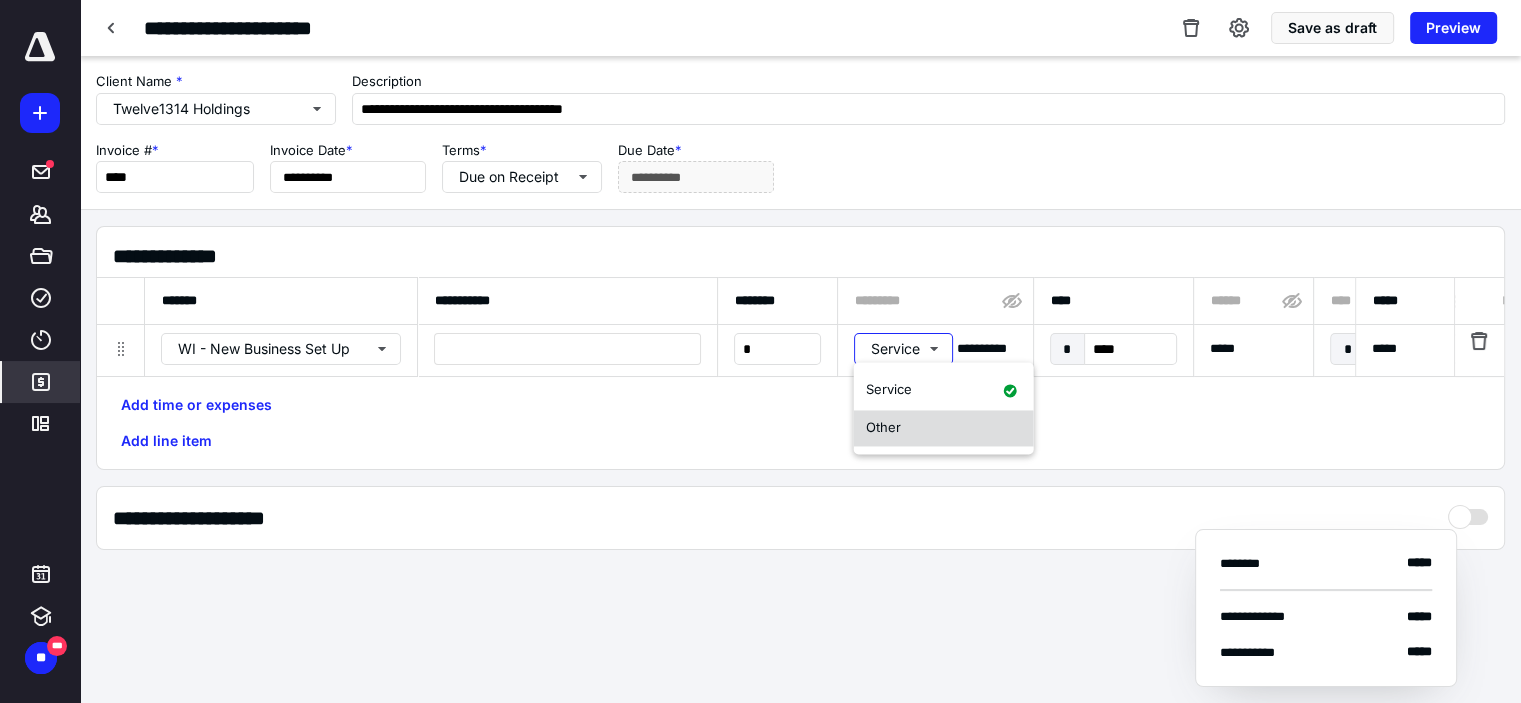 click on "Other" at bounding box center [944, 428] 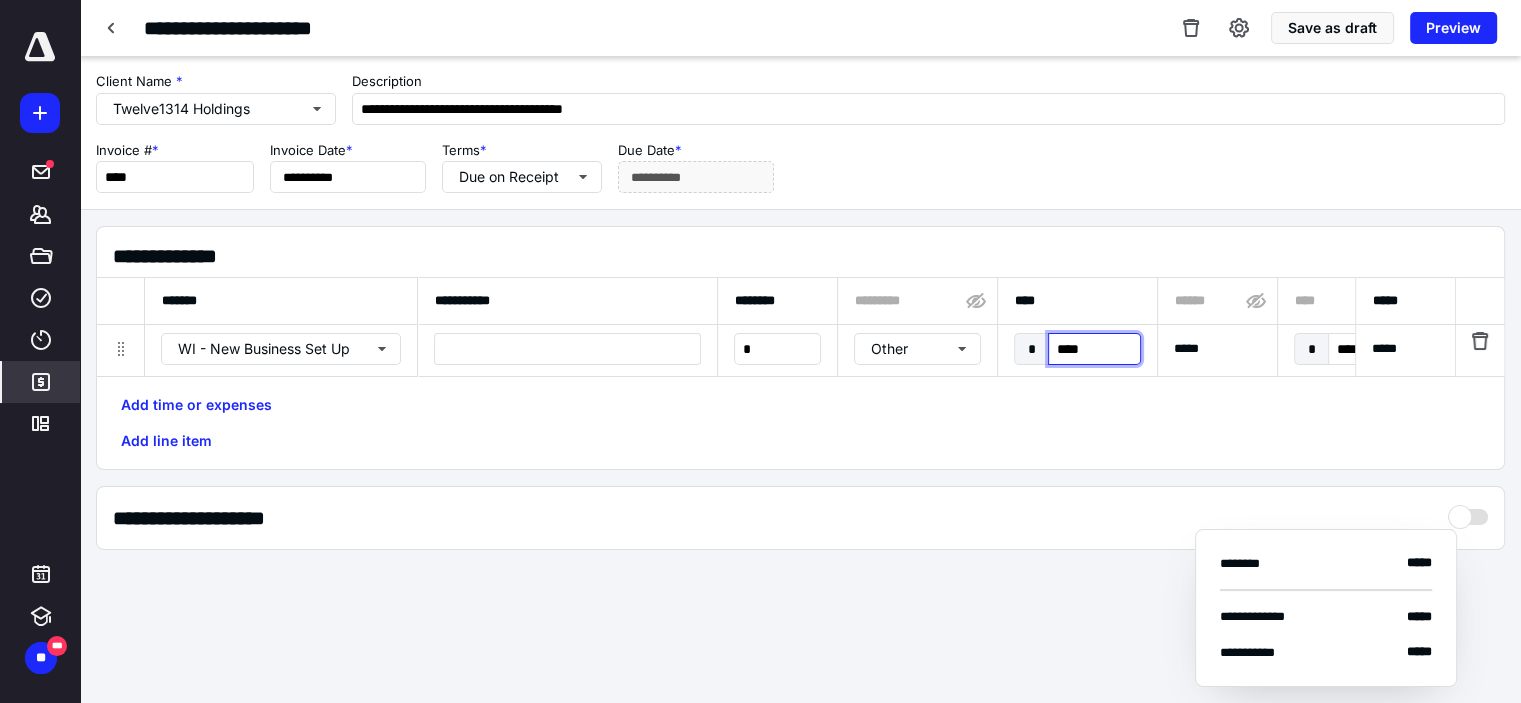 click on "****" at bounding box center [1094, 349] 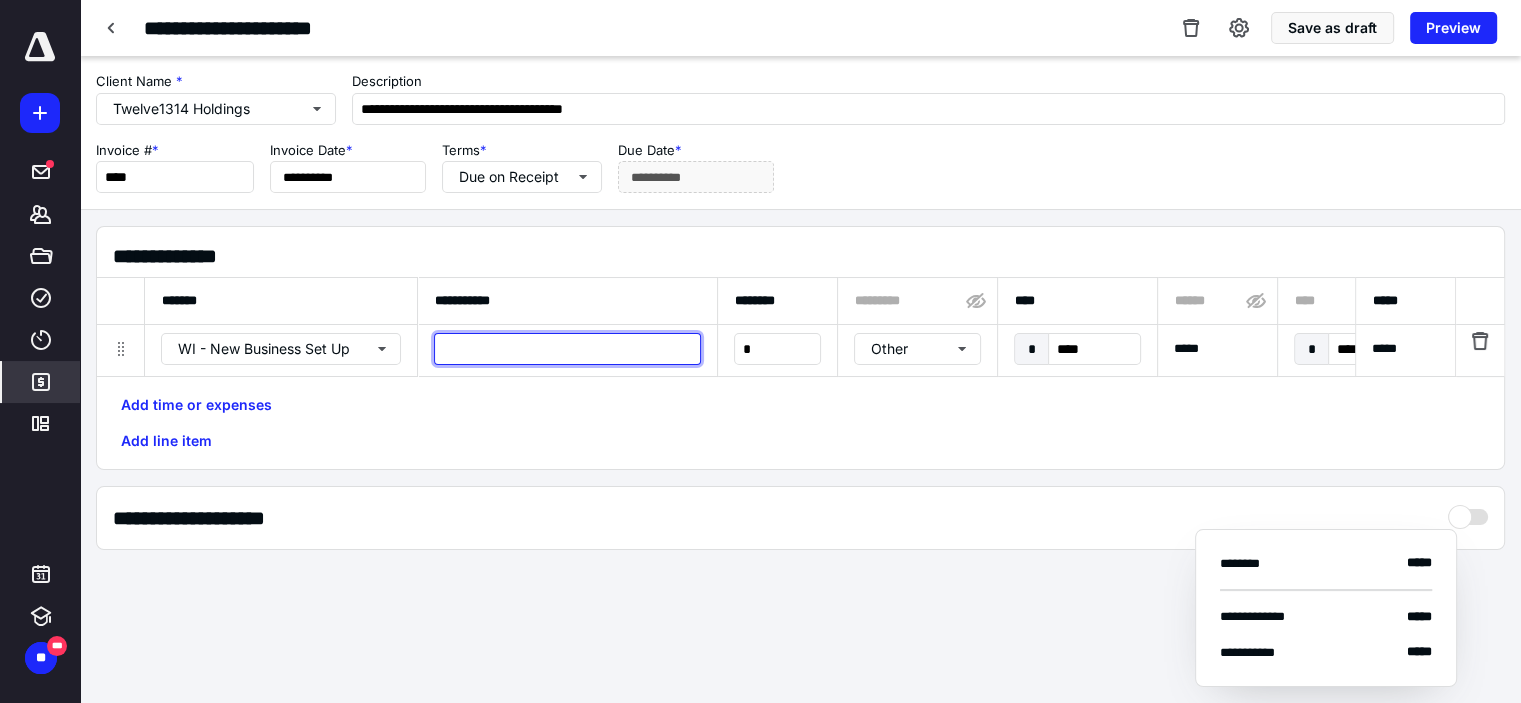 type on "********" 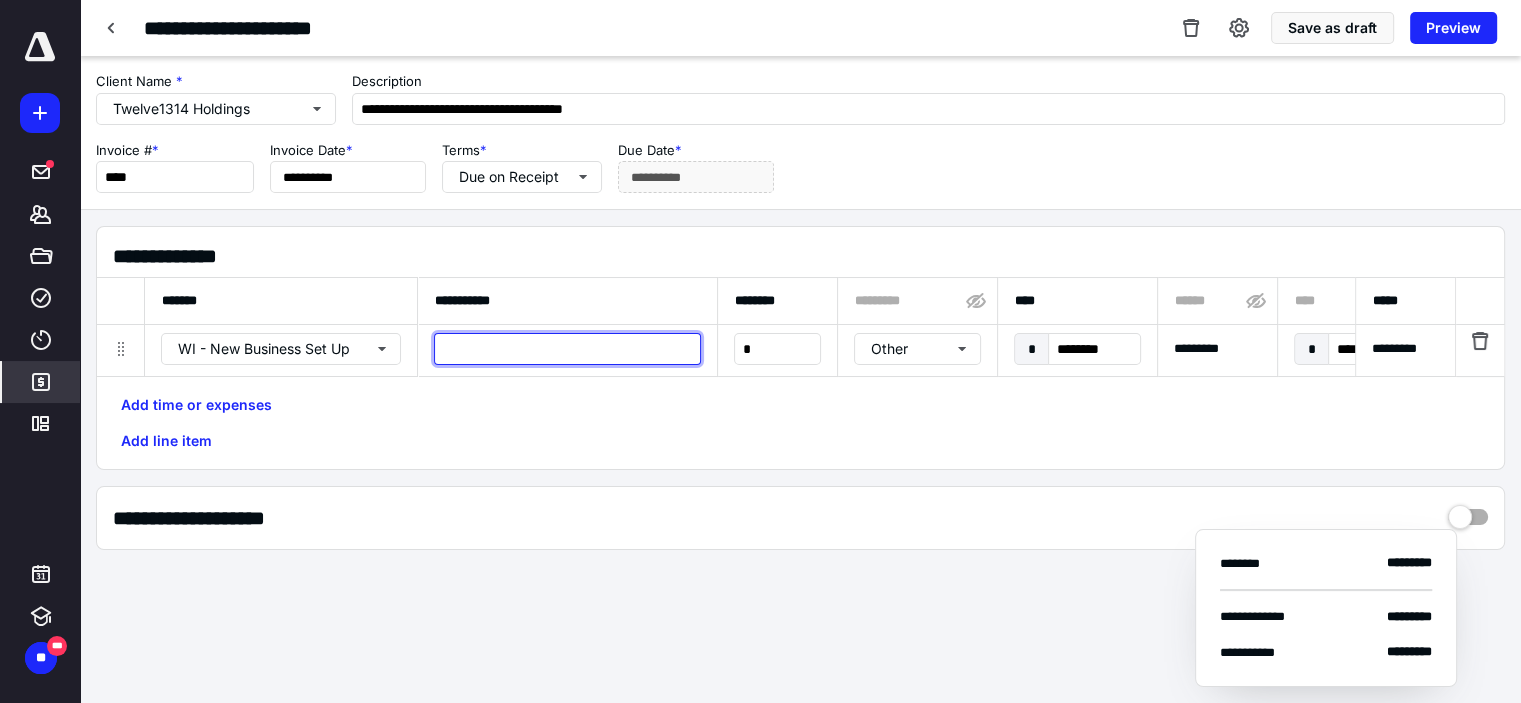 click at bounding box center (567, 349) 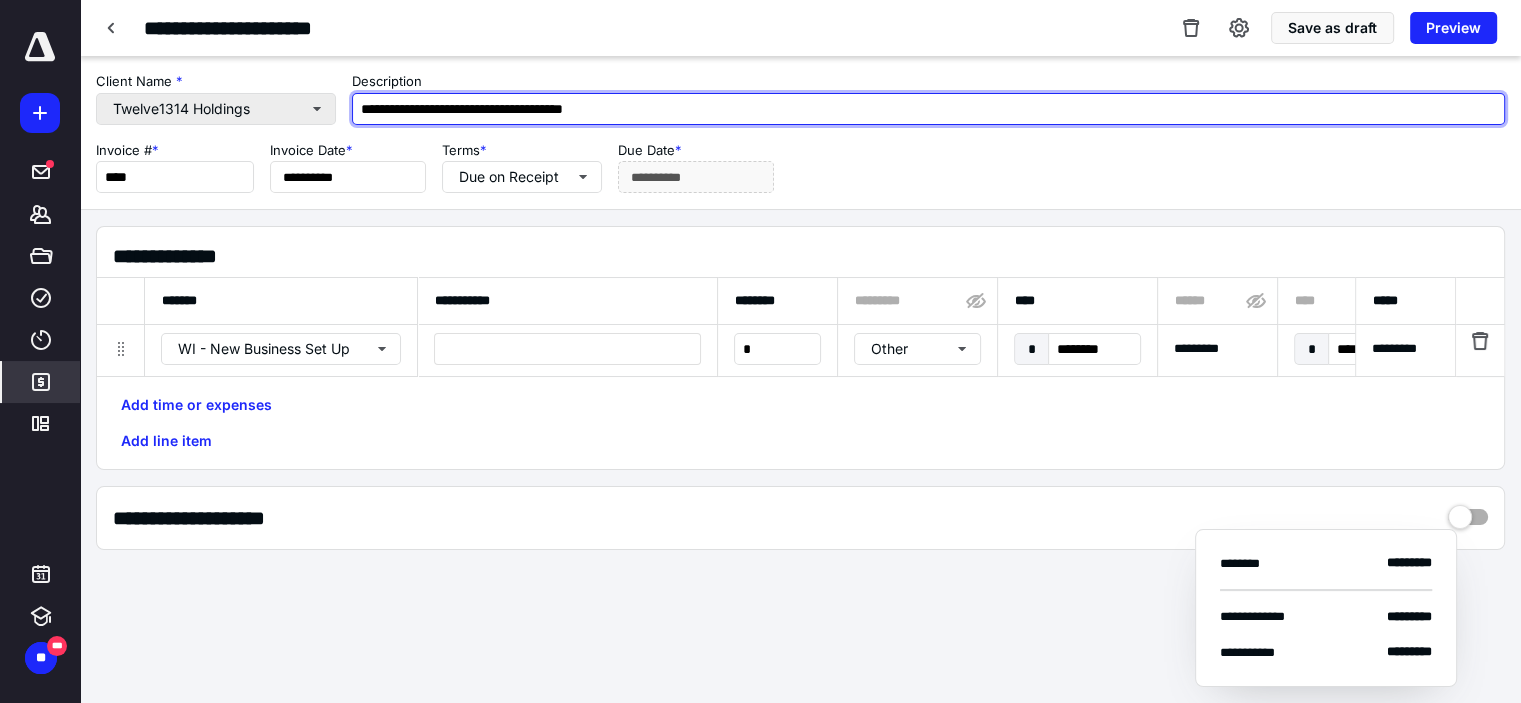 drag, startPoint x: 649, startPoint y: 111, endPoint x: 330, endPoint y: 93, distance: 319.50745 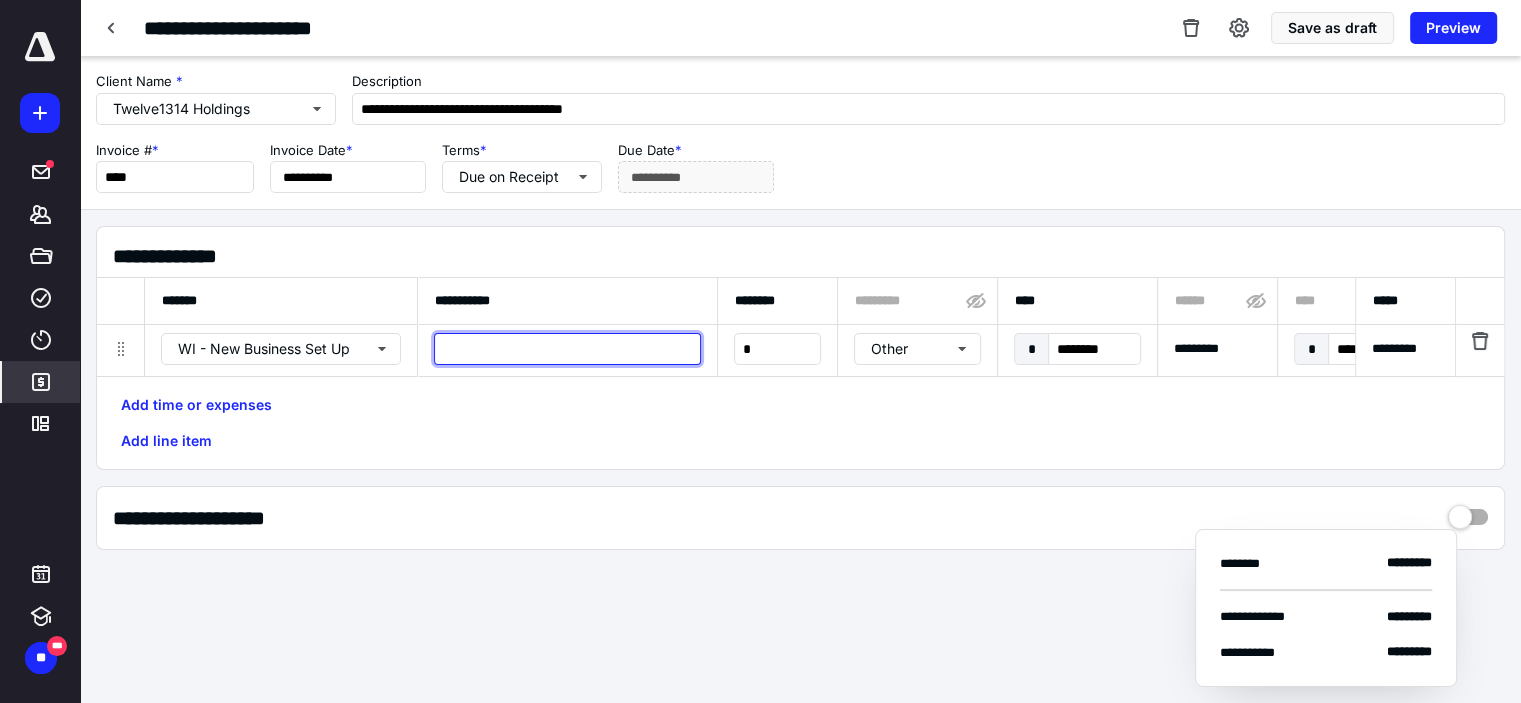 click at bounding box center (567, 349) 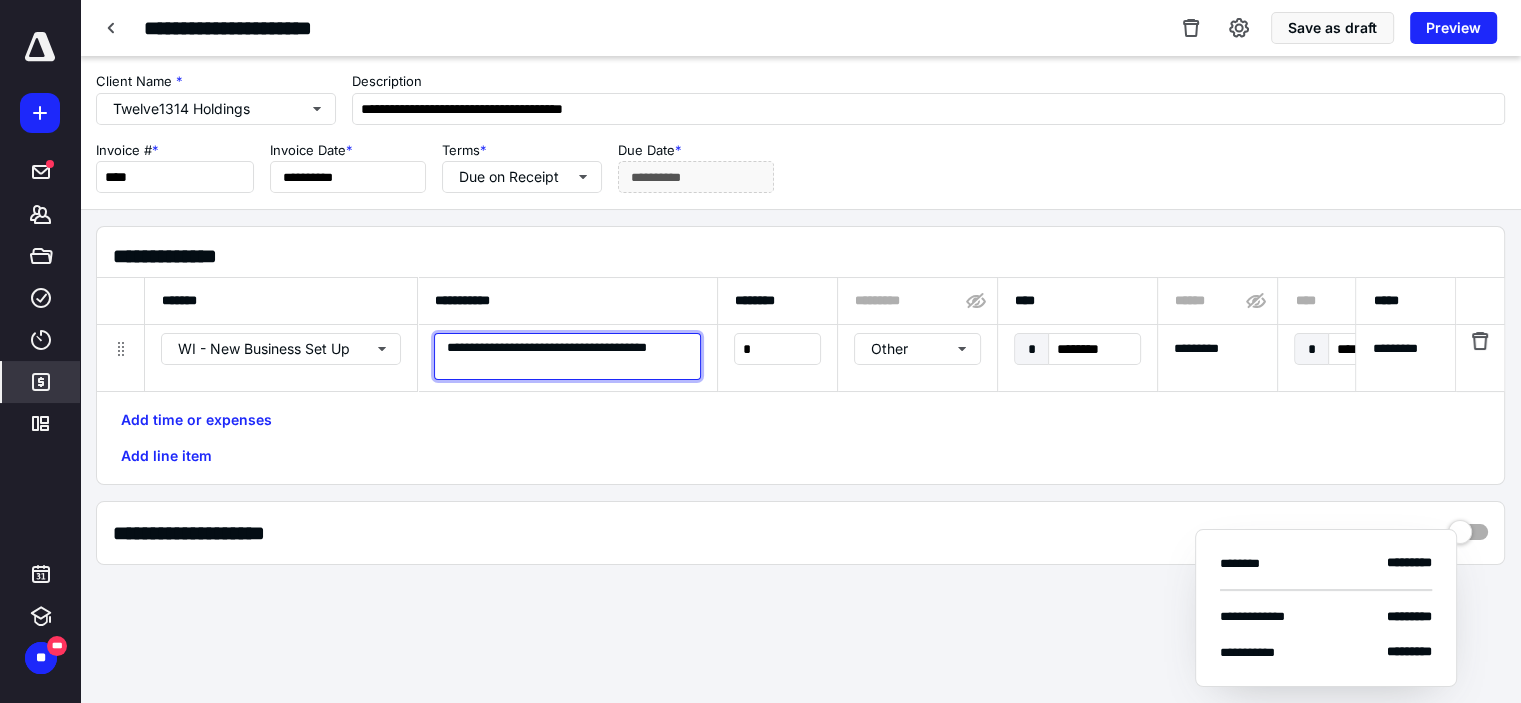 type on "**********" 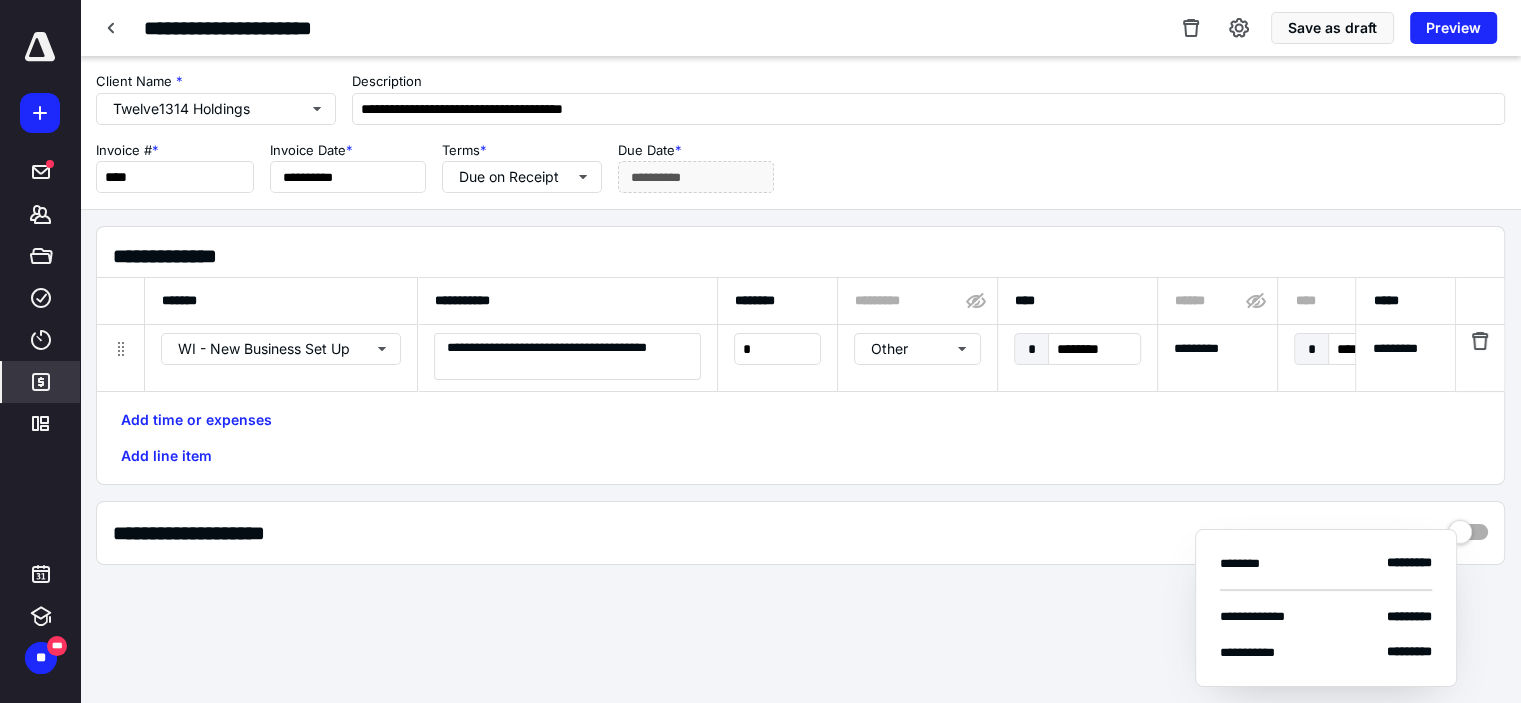 click on "* ********" at bounding box center [1078, 358] 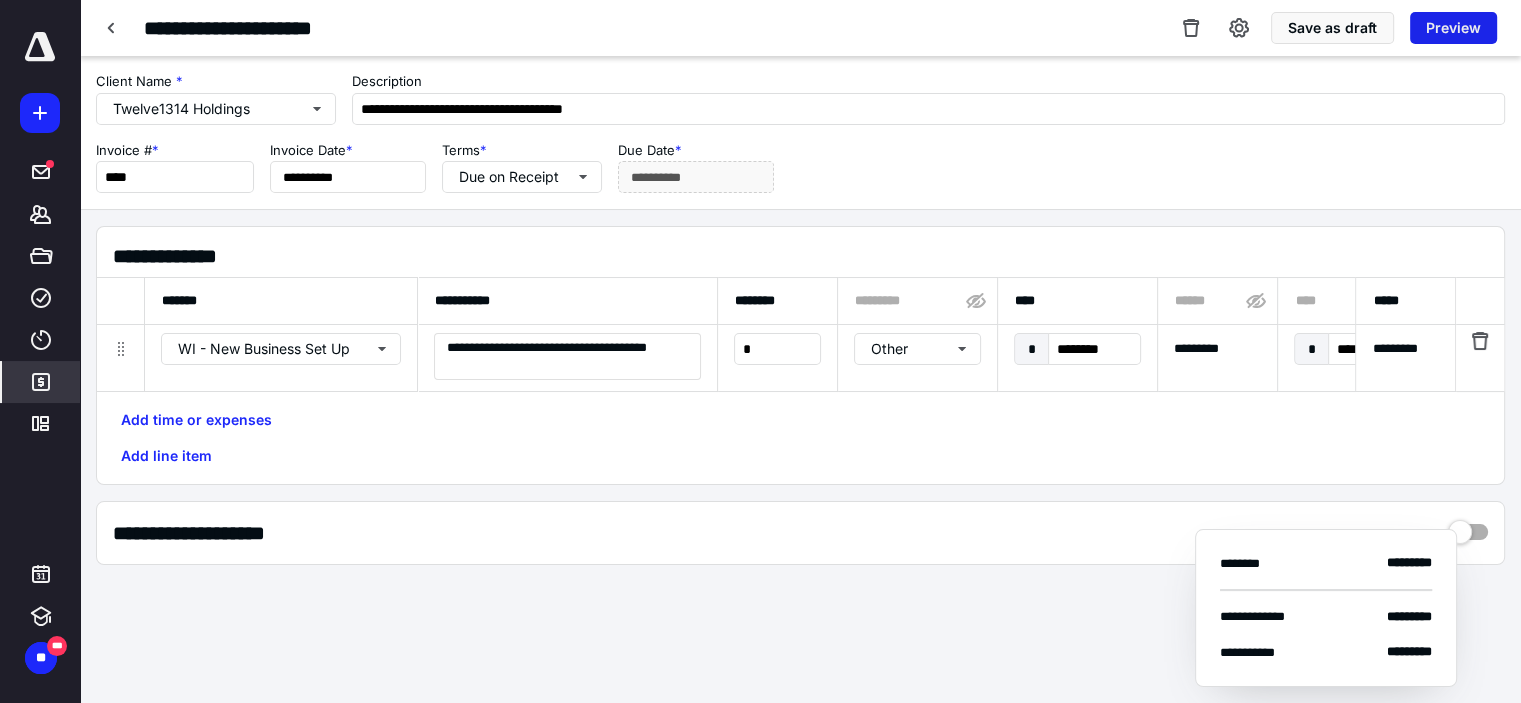 click on "Preview" at bounding box center [1453, 28] 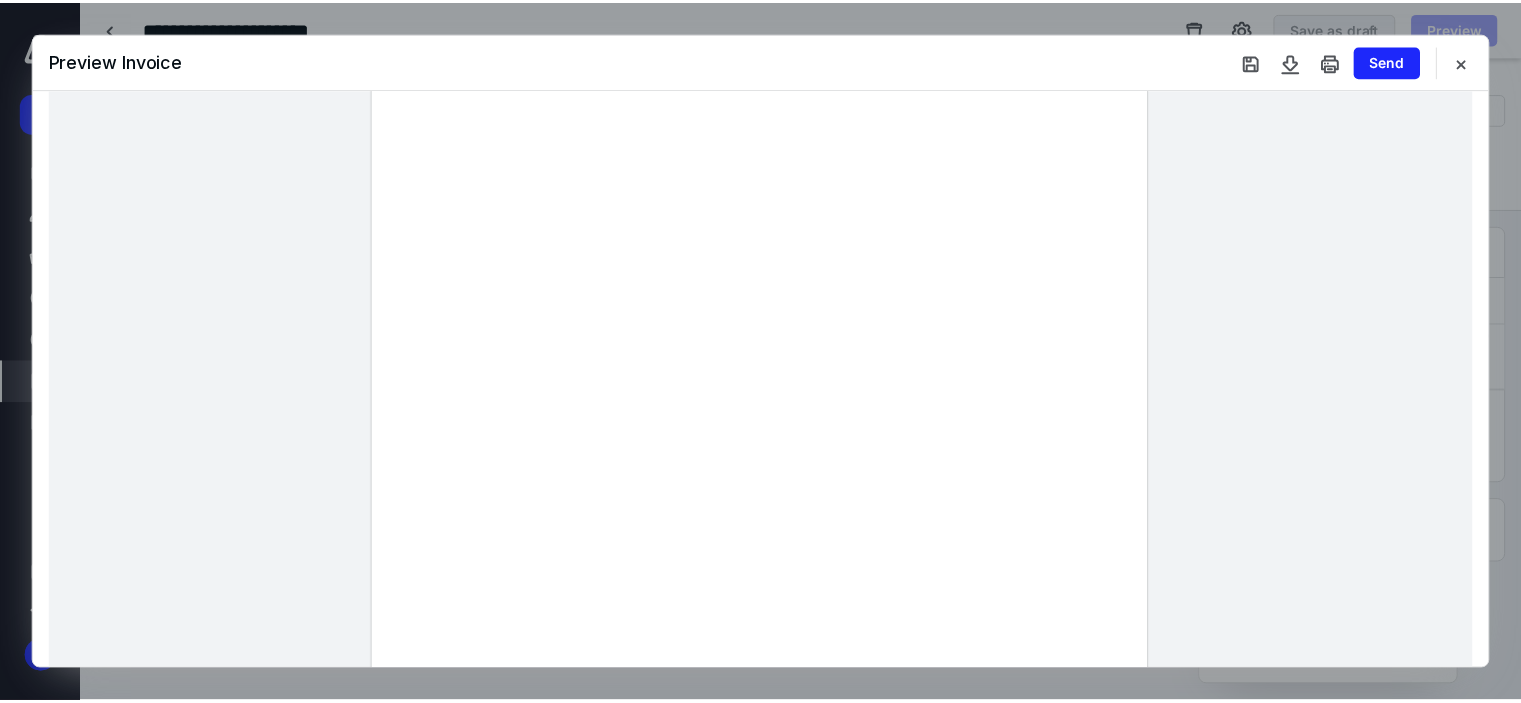 scroll, scrollTop: 522, scrollLeft: 0, axis: vertical 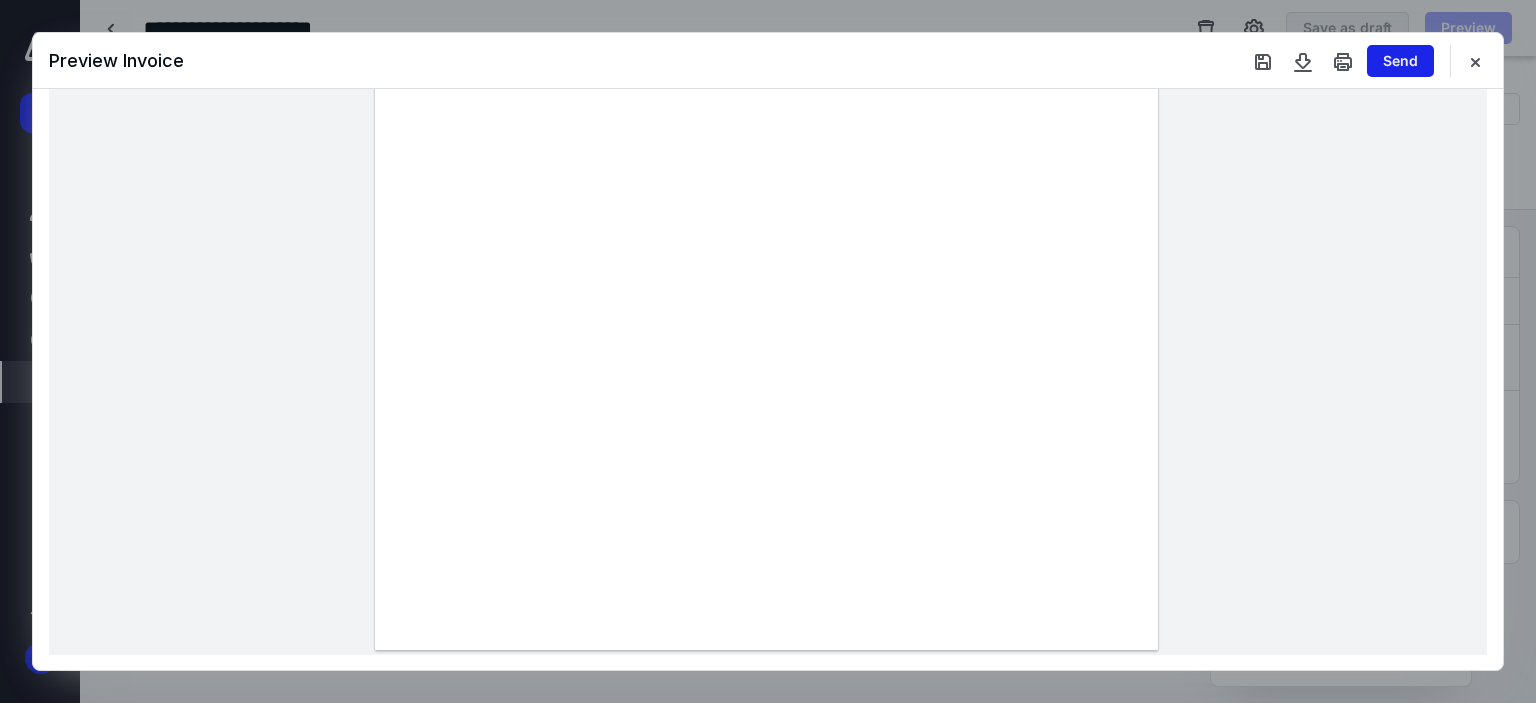 click on "Send" at bounding box center [1400, 61] 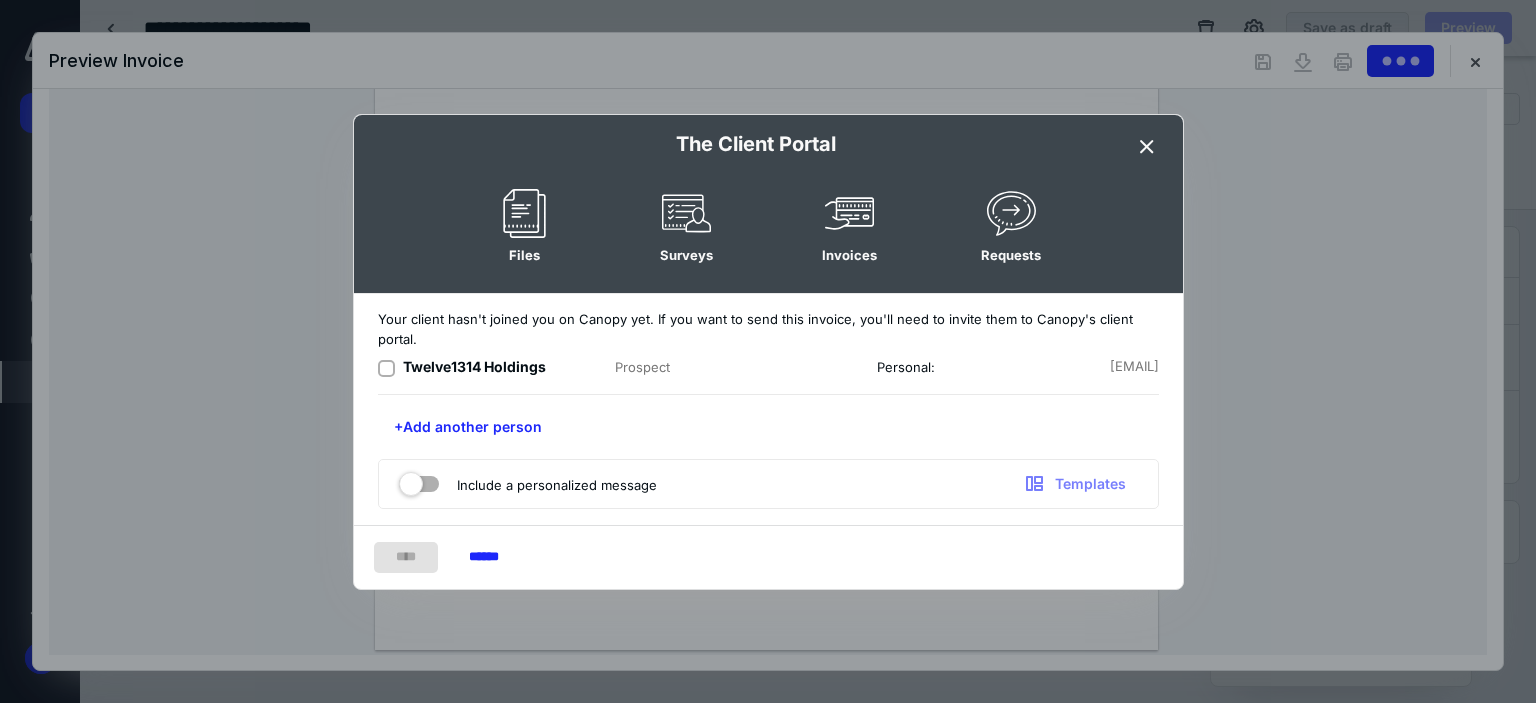 click 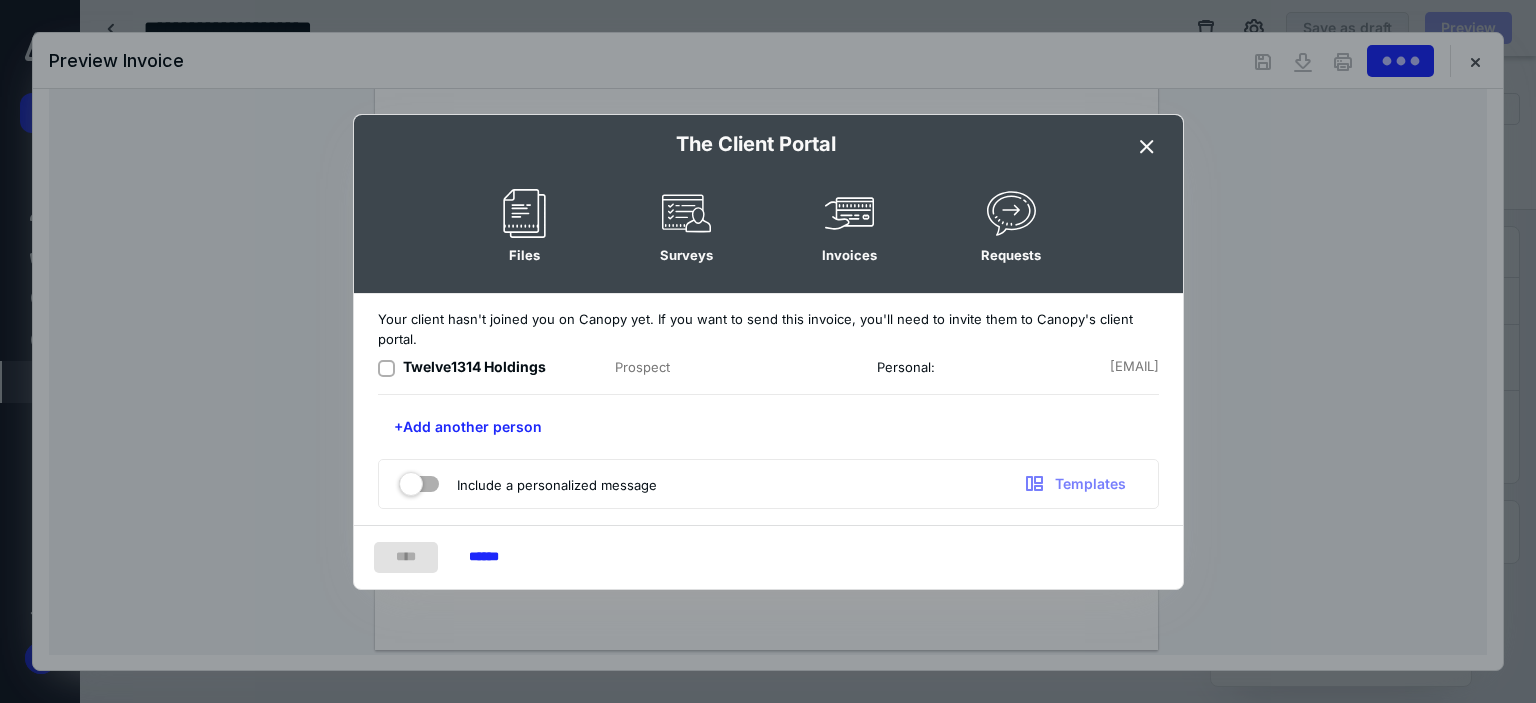 click at bounding box center (386, 368) 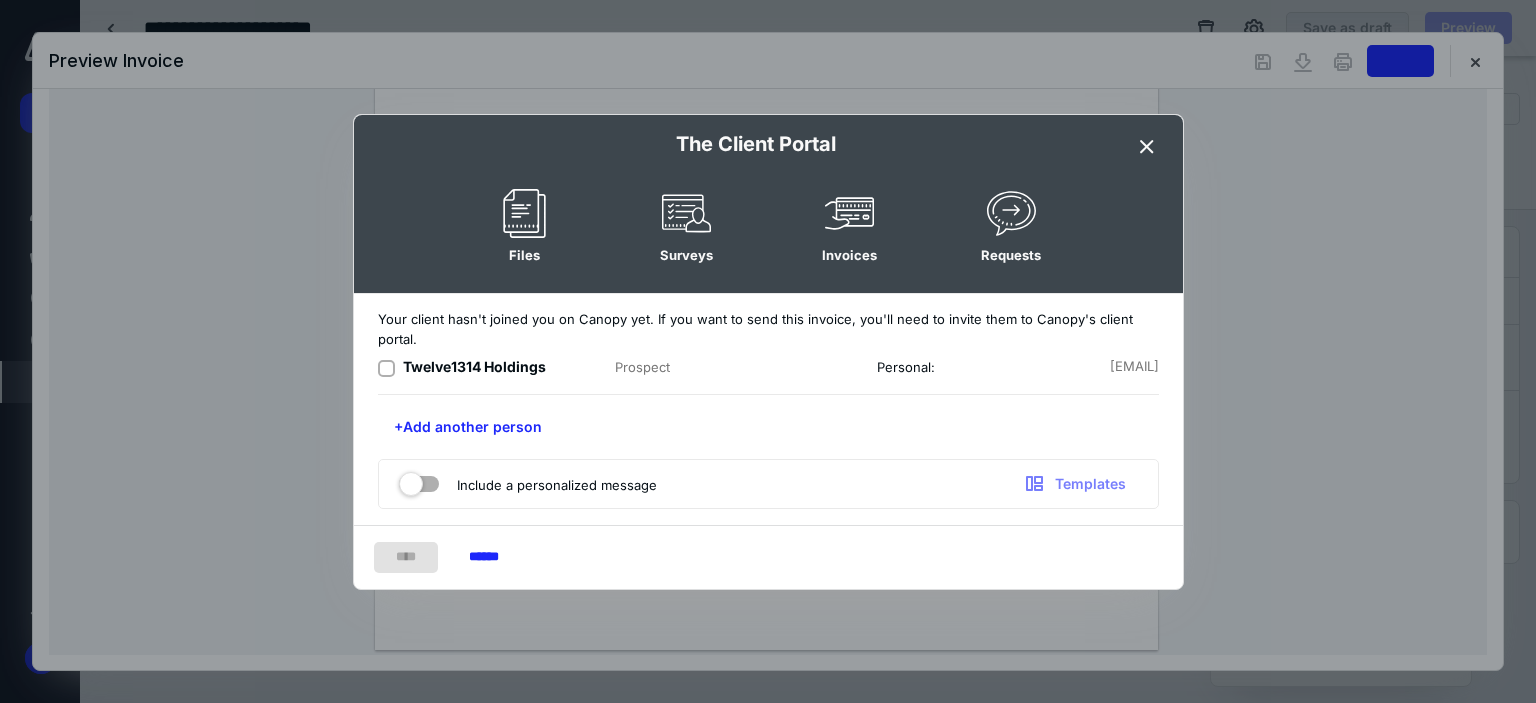 checkbox on "true" 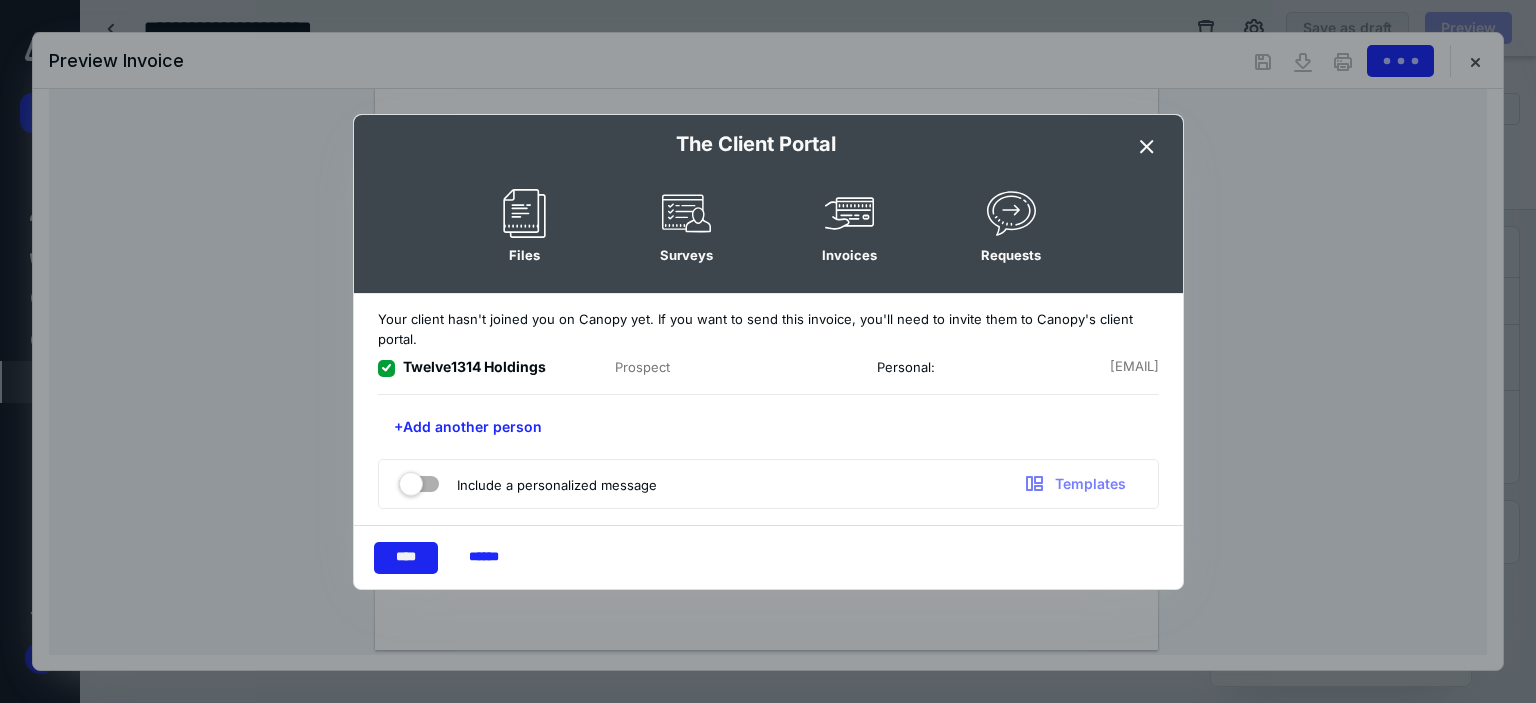 click on "****" at bounding box center [406, 558] 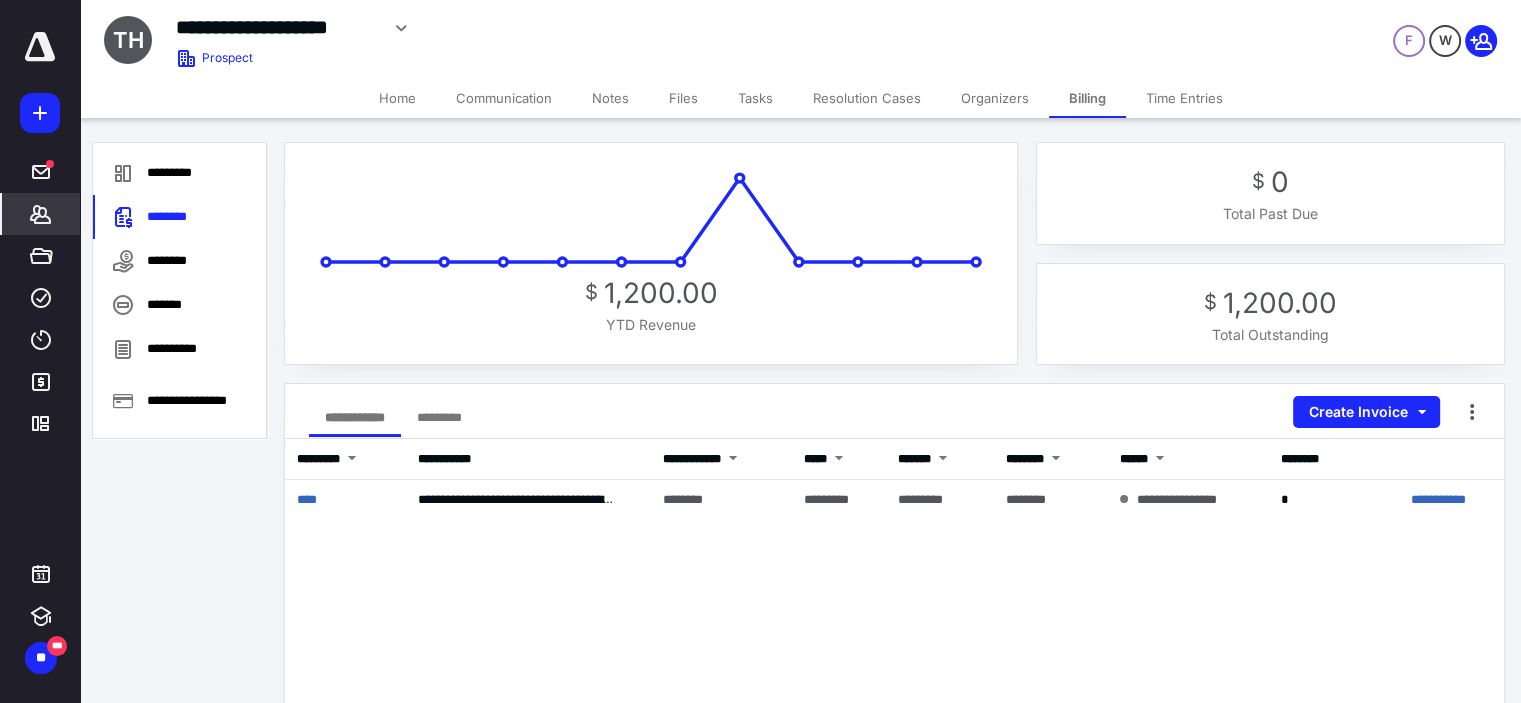 click on "Tasks" at bounding box center (755, 98) 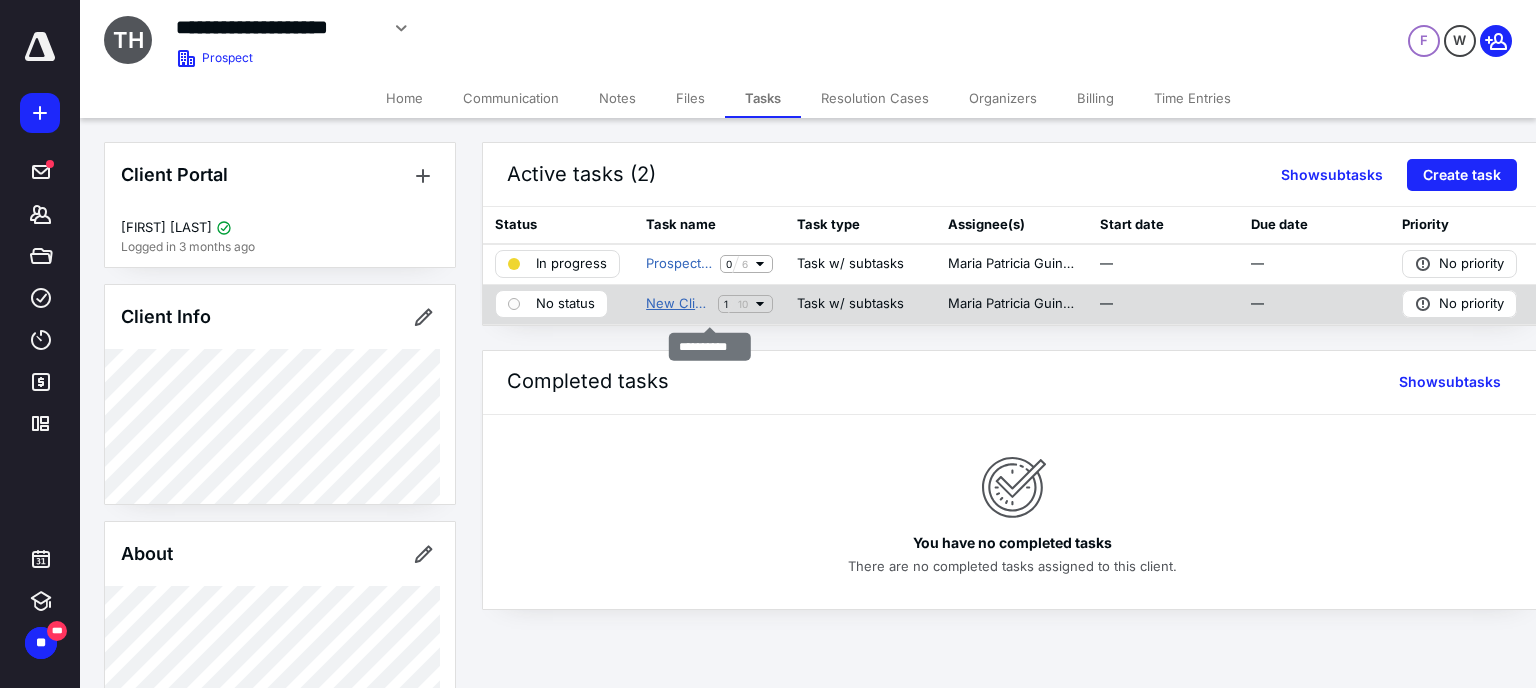 click on "New Client" at bounding box center (678, 304) 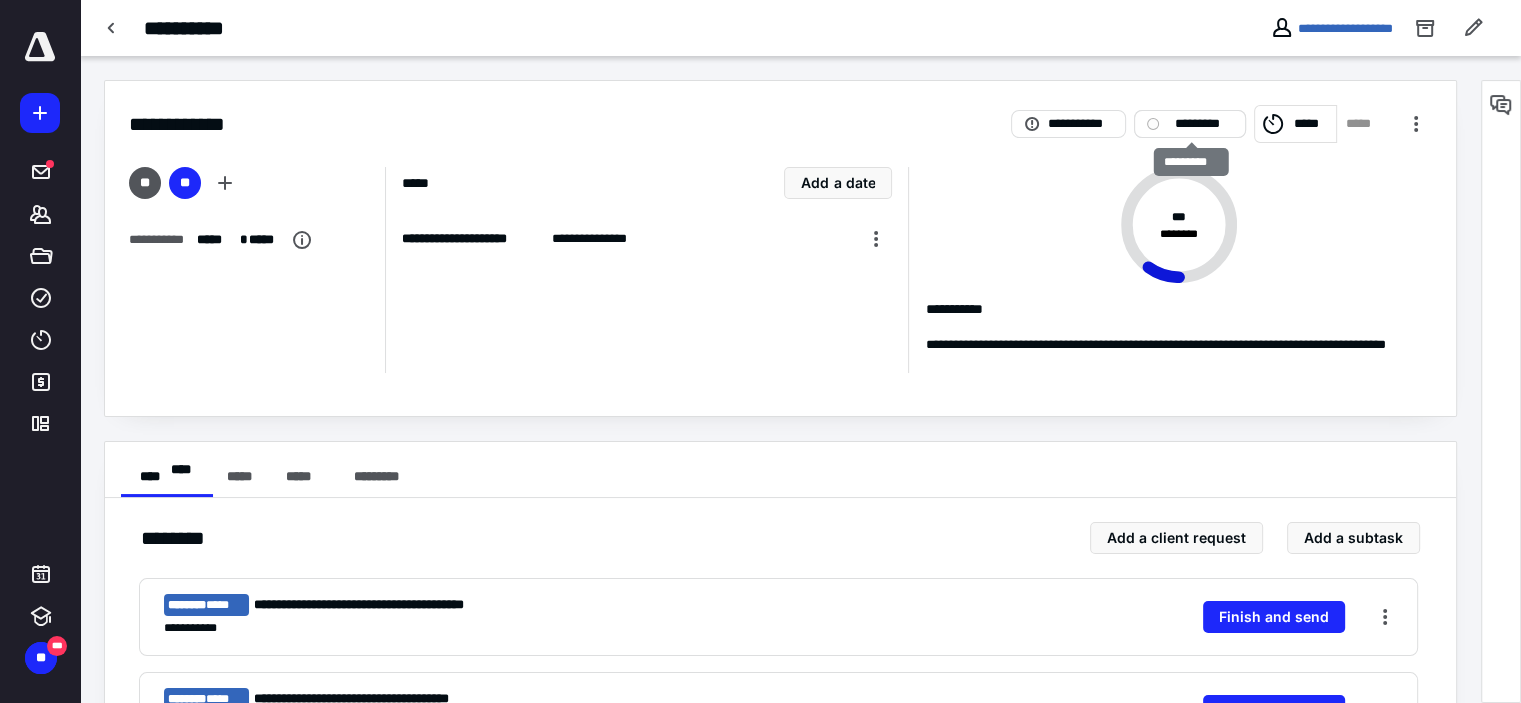 click on "*********" at bounding box center (1204, 124) 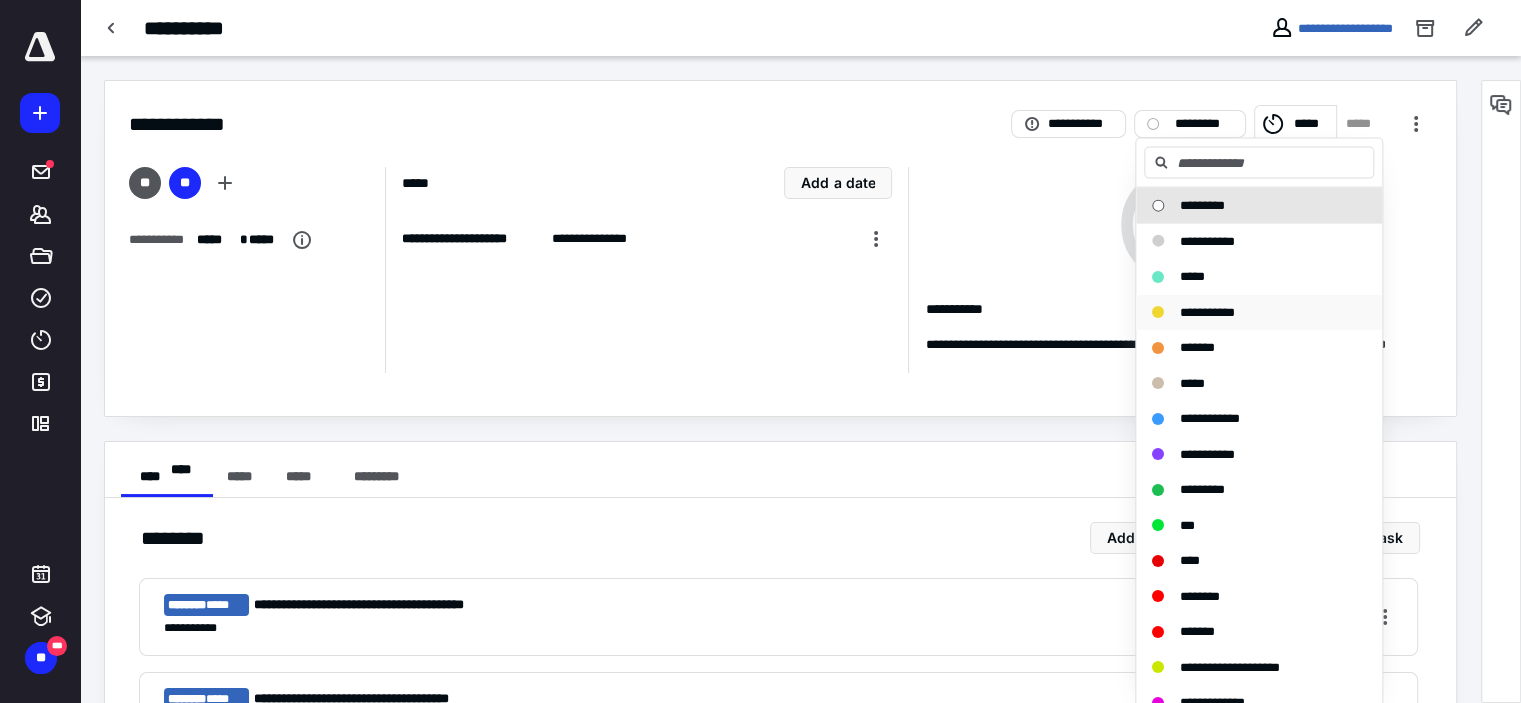 click on "**********" at bounding box center (1207, 312) 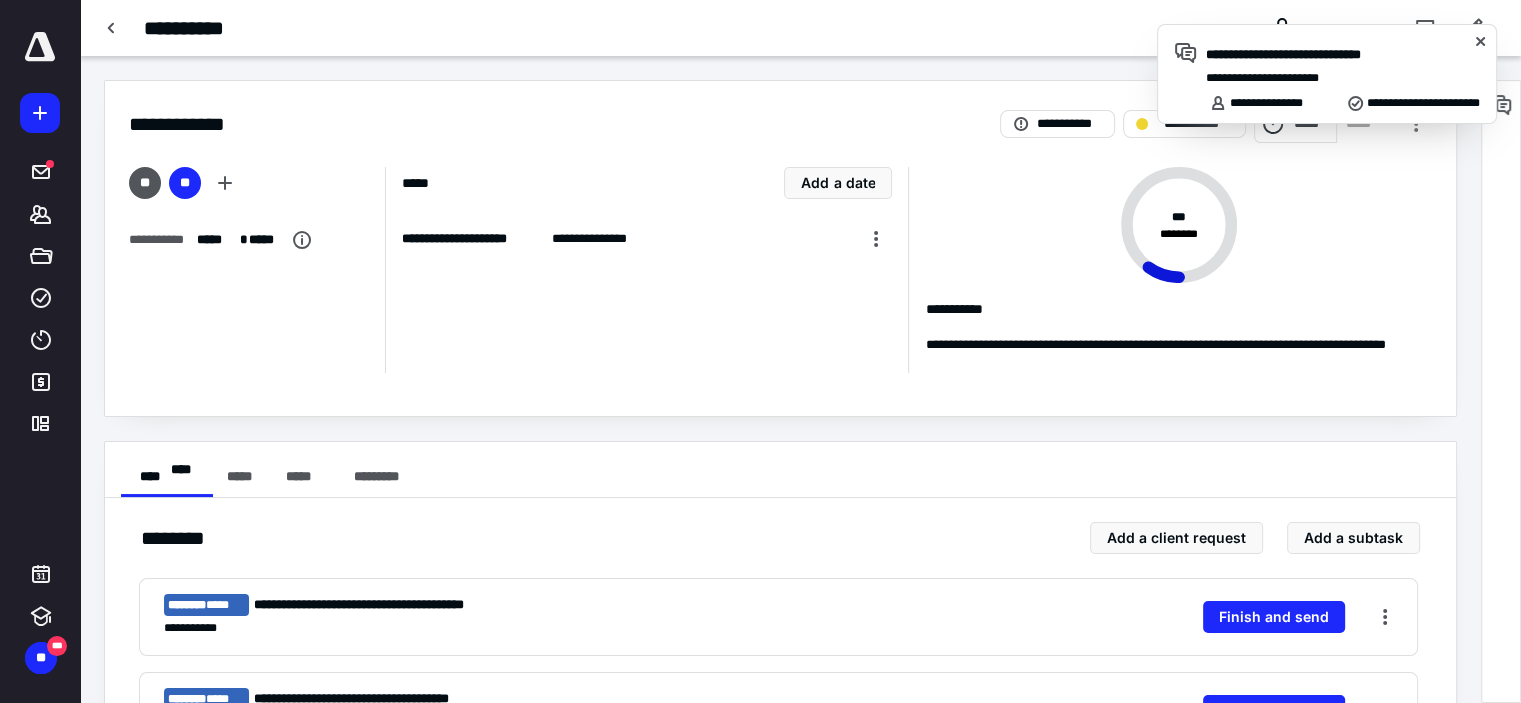 click at bounding box center [1321, 66] 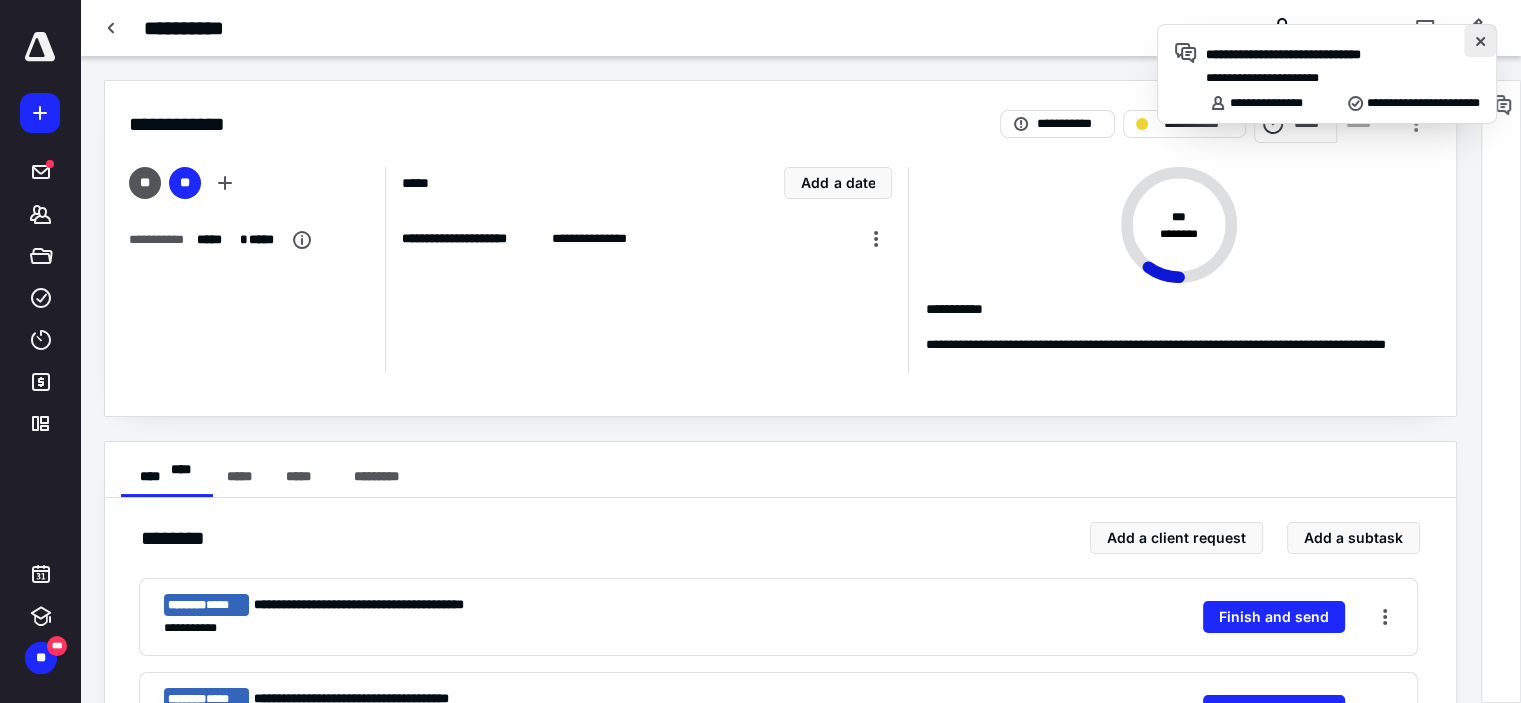 click at bounding box center [1480, 41] 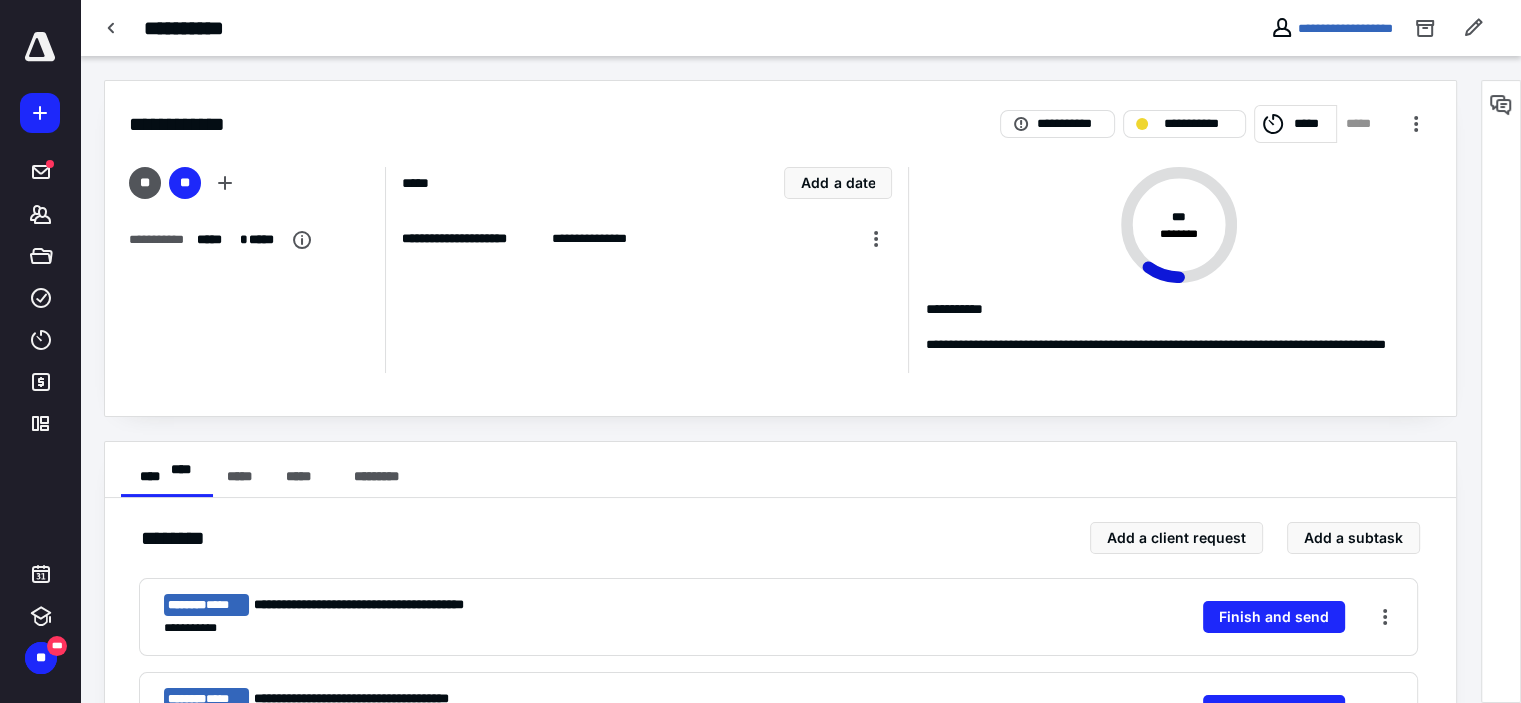 click at bounding box center [1321, 66] 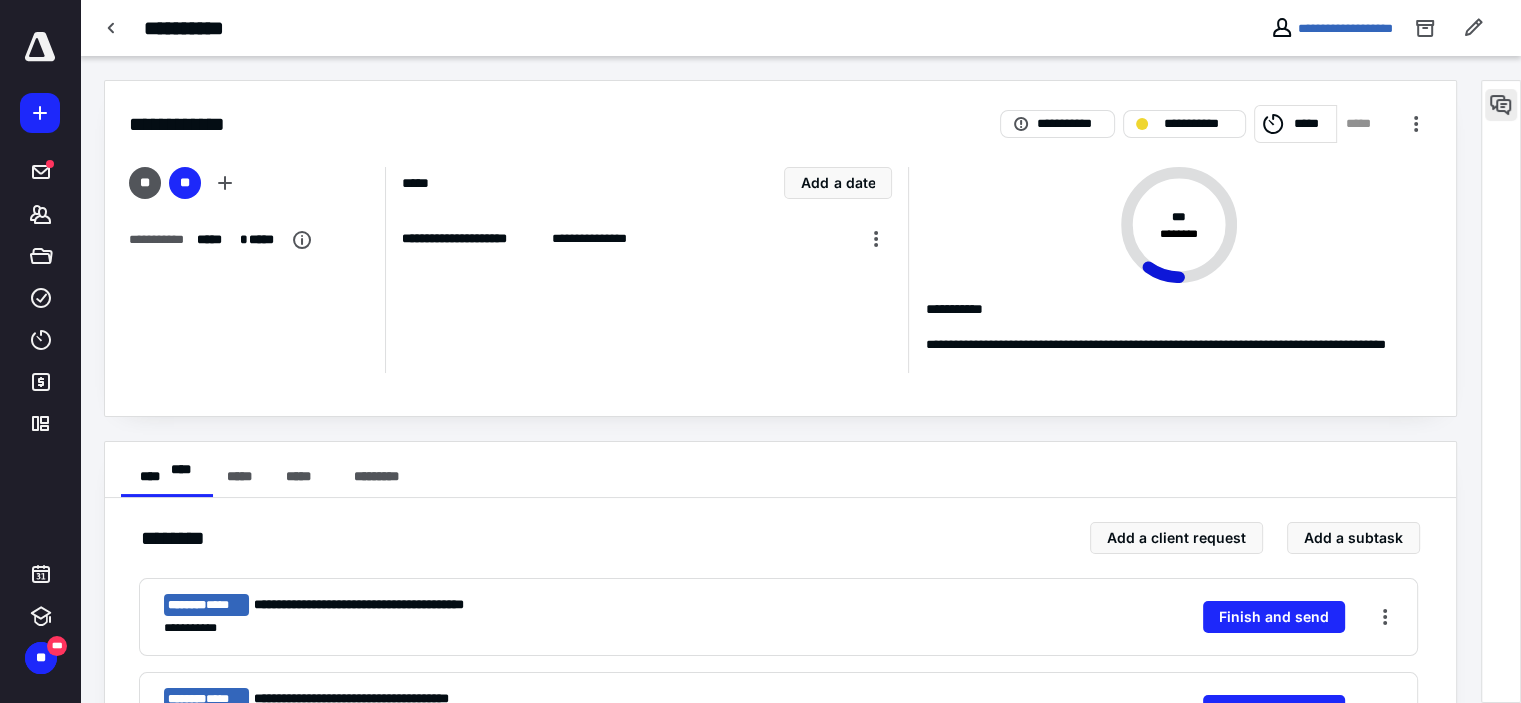 click at bounding box center (1501, 105) 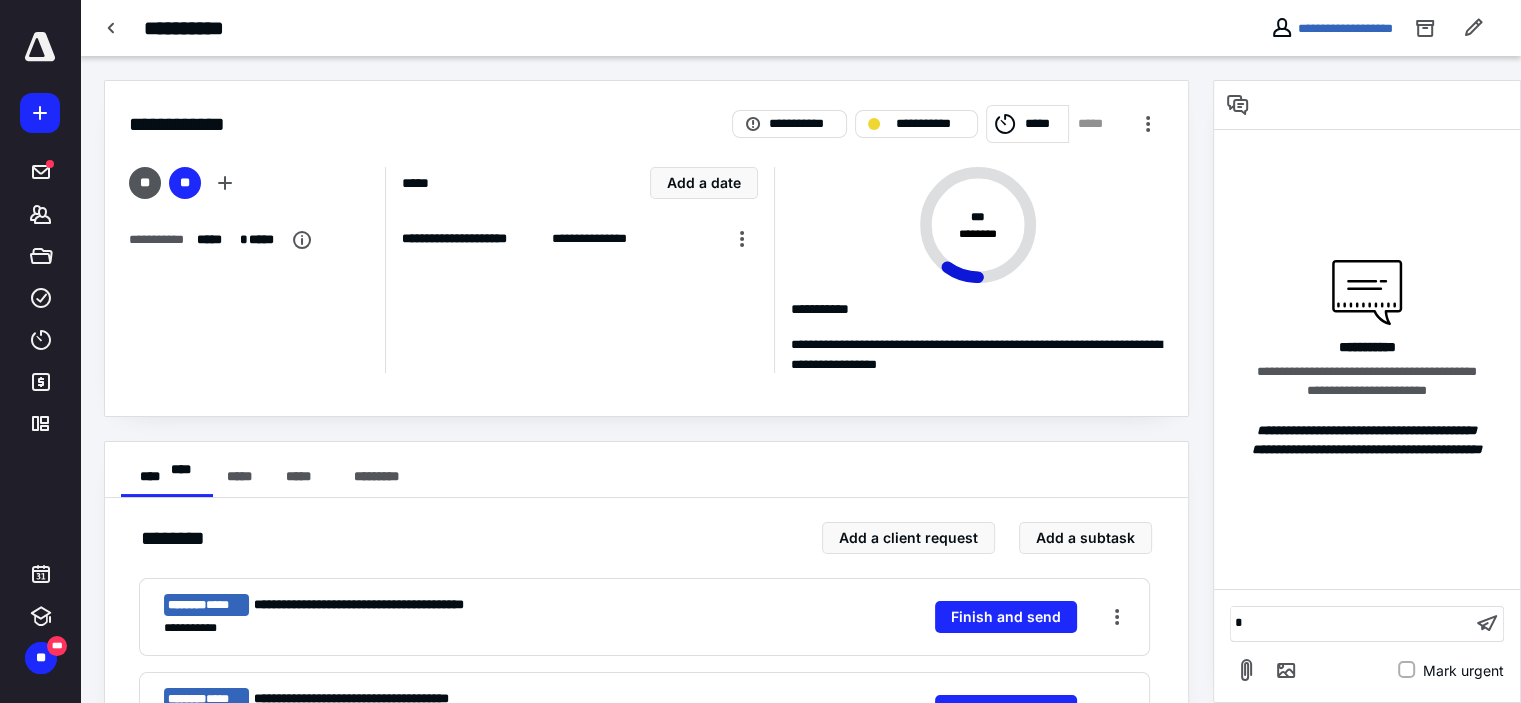 type 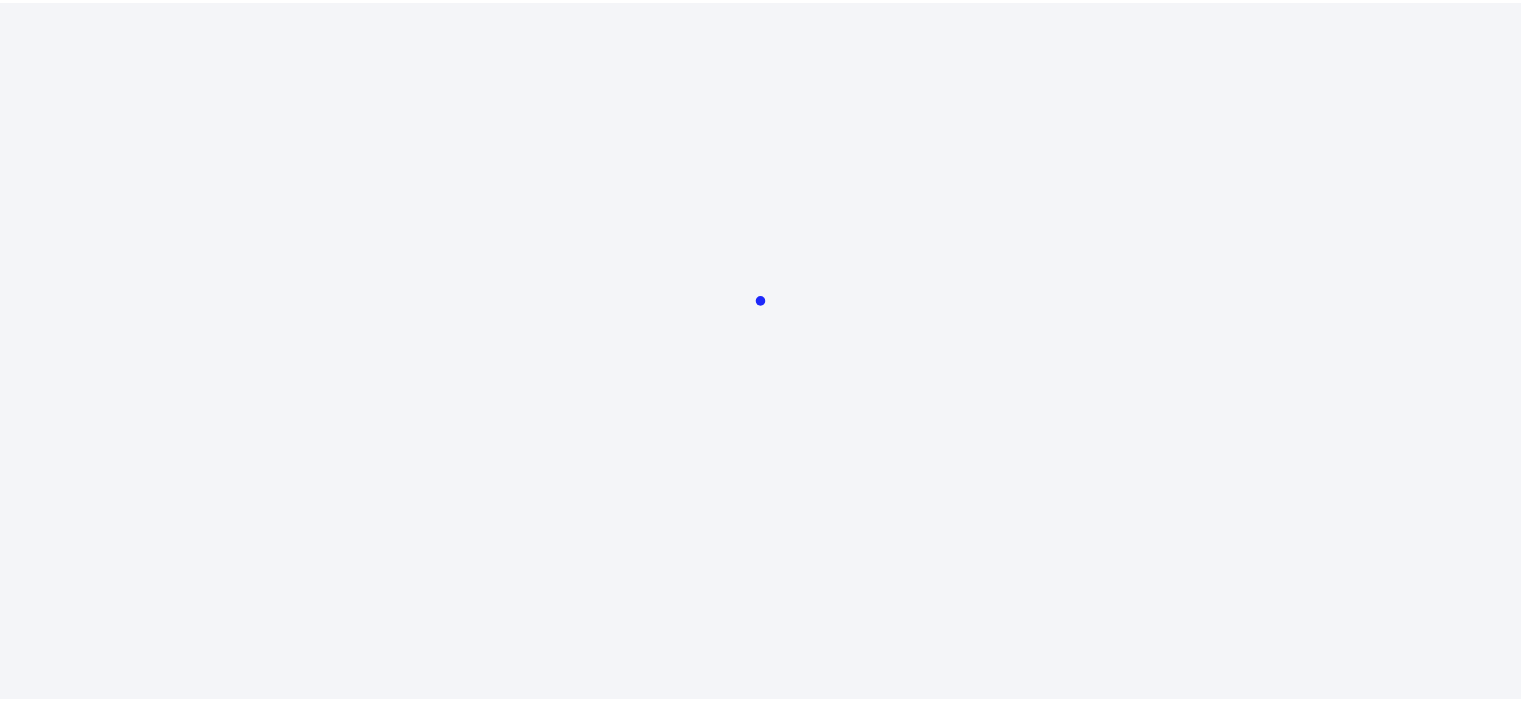 scroll, scrollTop: 0, scrollLeft: 0, axis: both 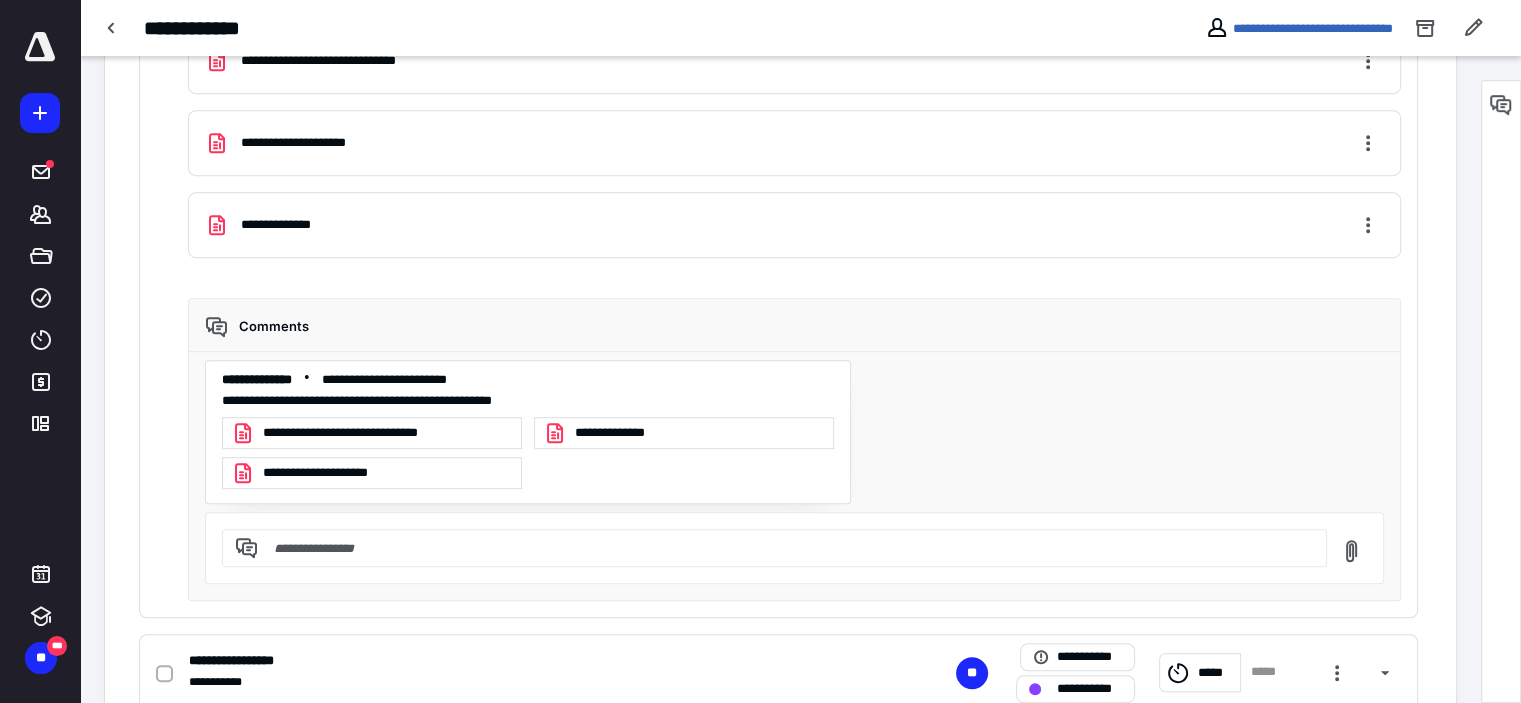 click on "**********" at bounding box center [368, 433] 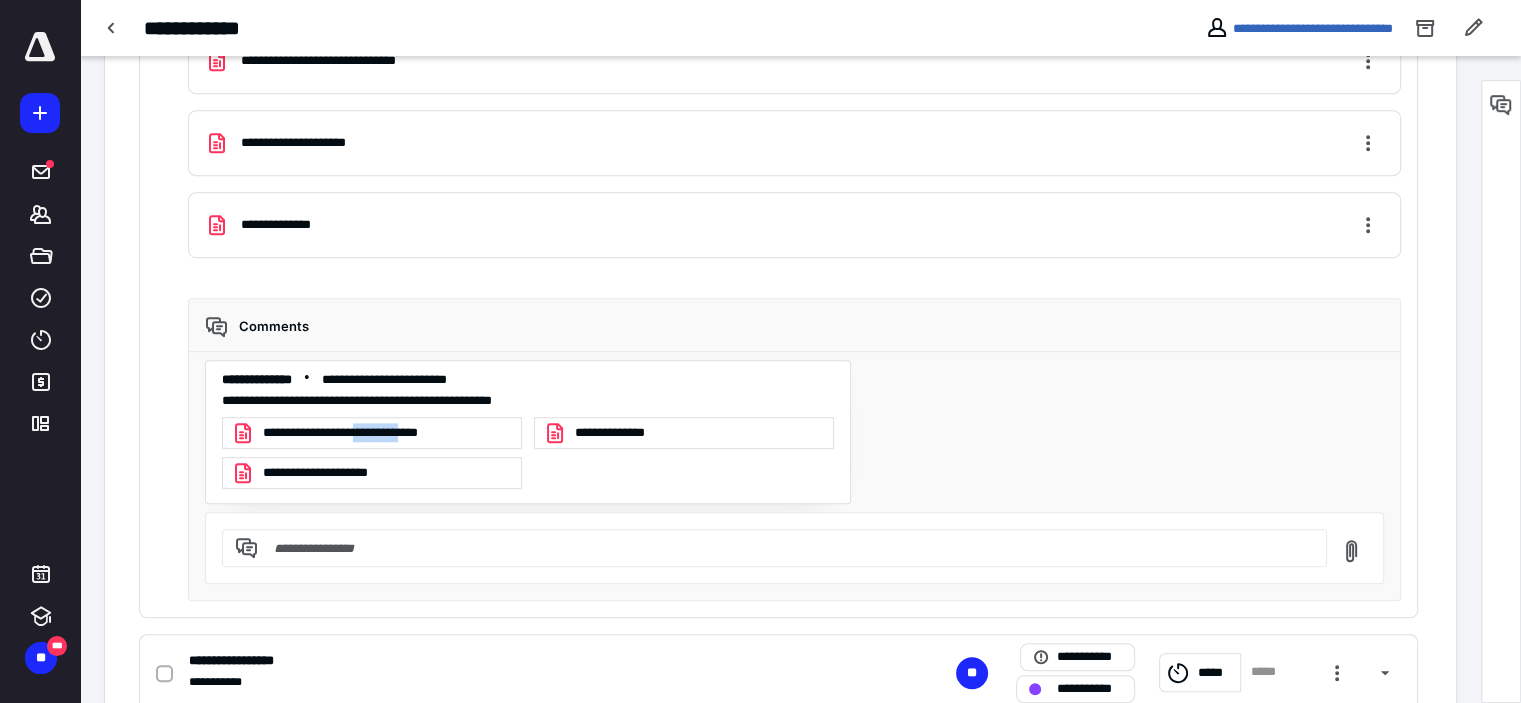click on "**********" at bounding box center [760, 16] 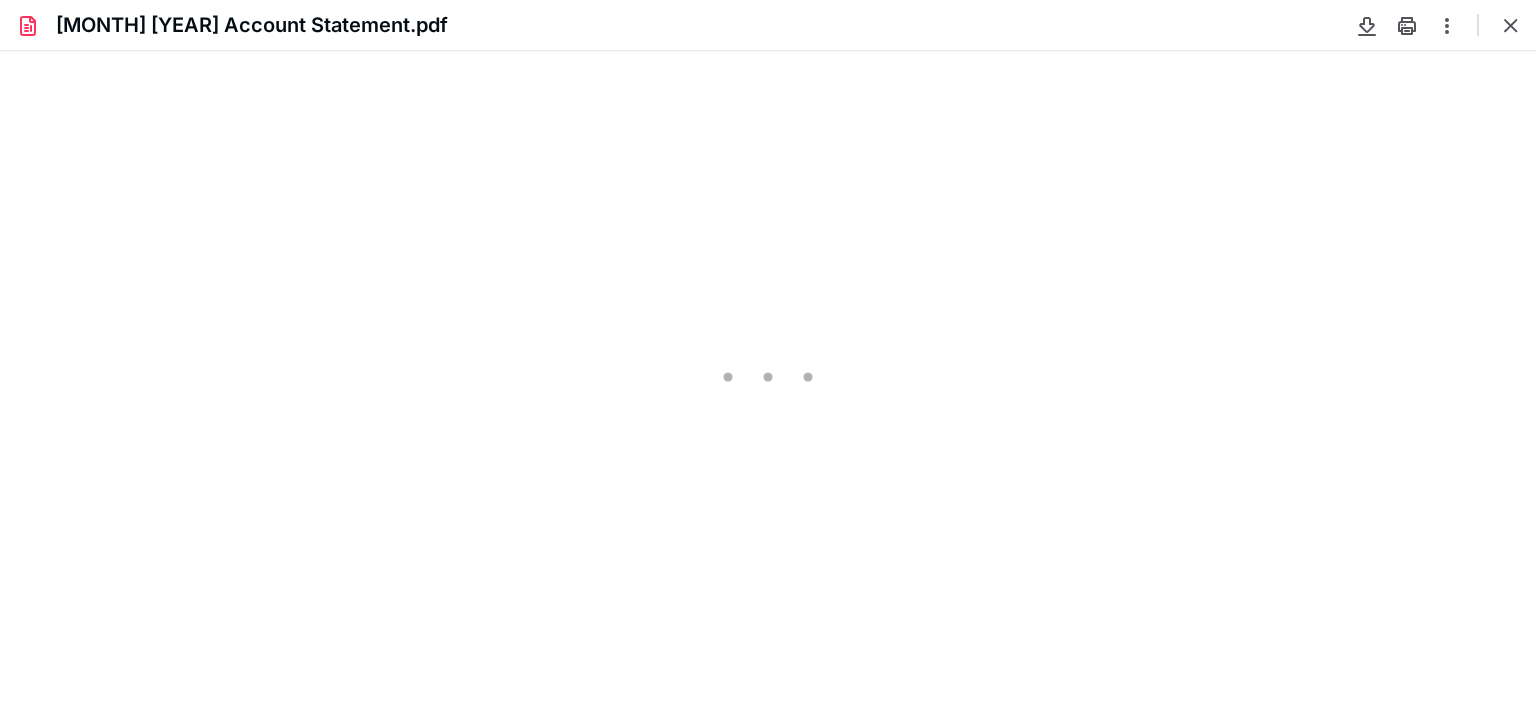 scroll, scrollTop: 0, scrollLeft: 0, axis: both 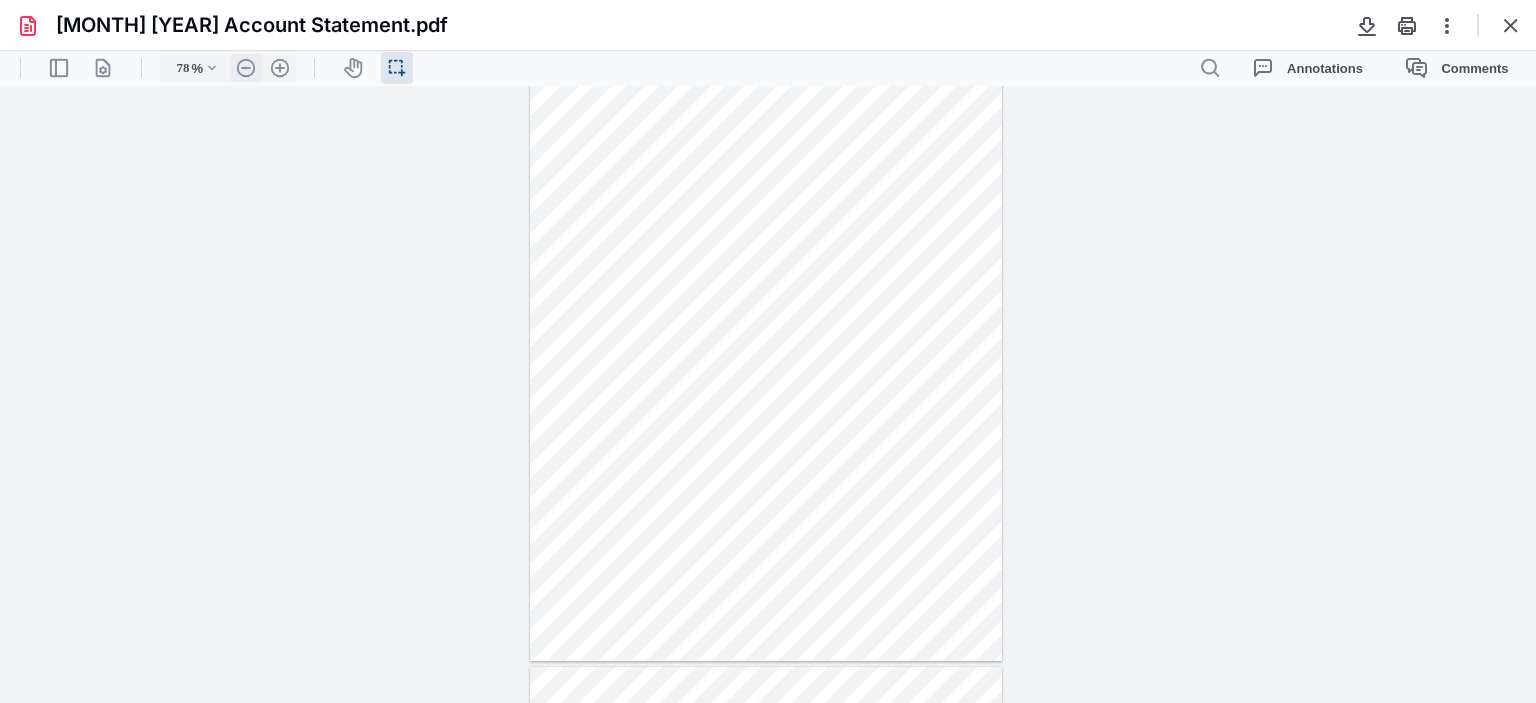 click on ".cls-1{fill:#abb0c4;} icon - header - zoom - out - line" at bounding box center (246, 68) 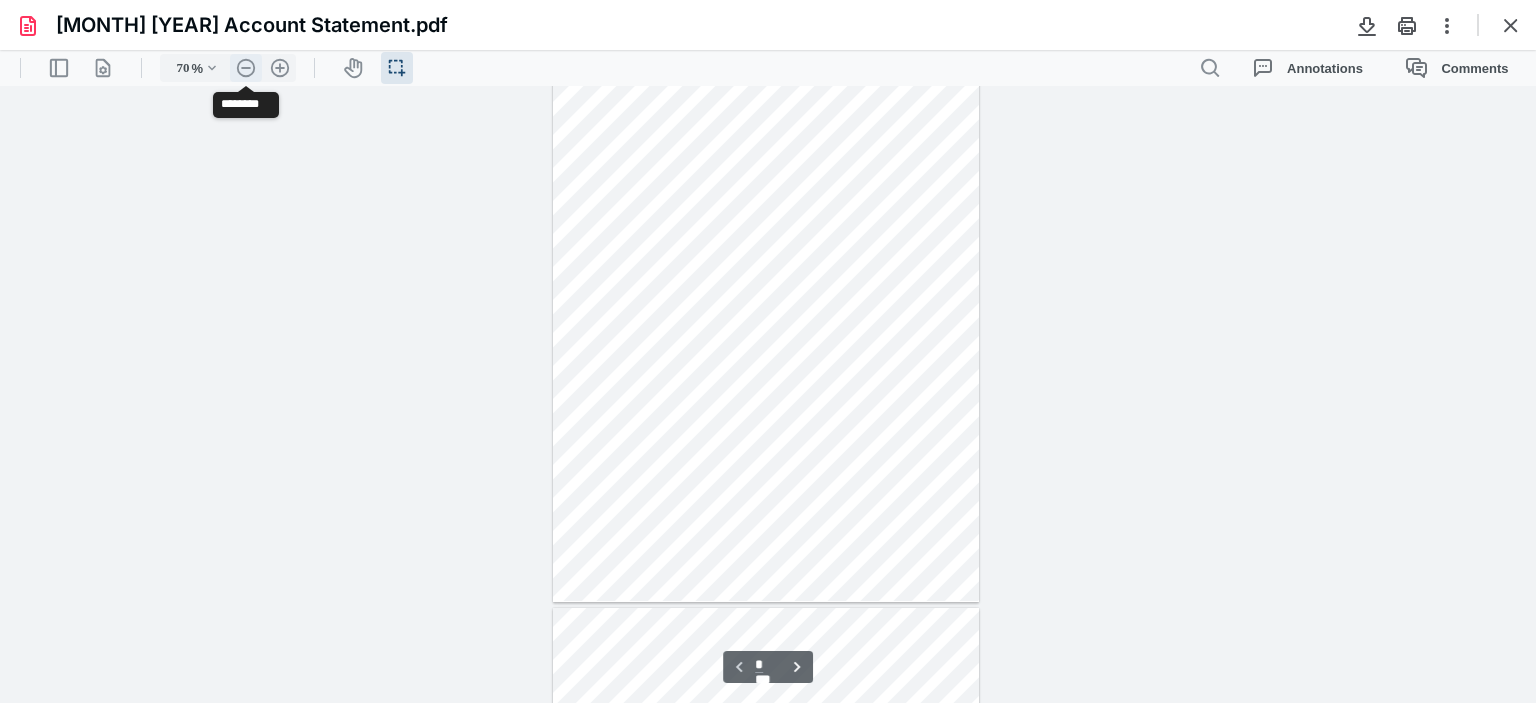 scroll, scrollTop: 7, scrollLeft: 0, axis: vertical 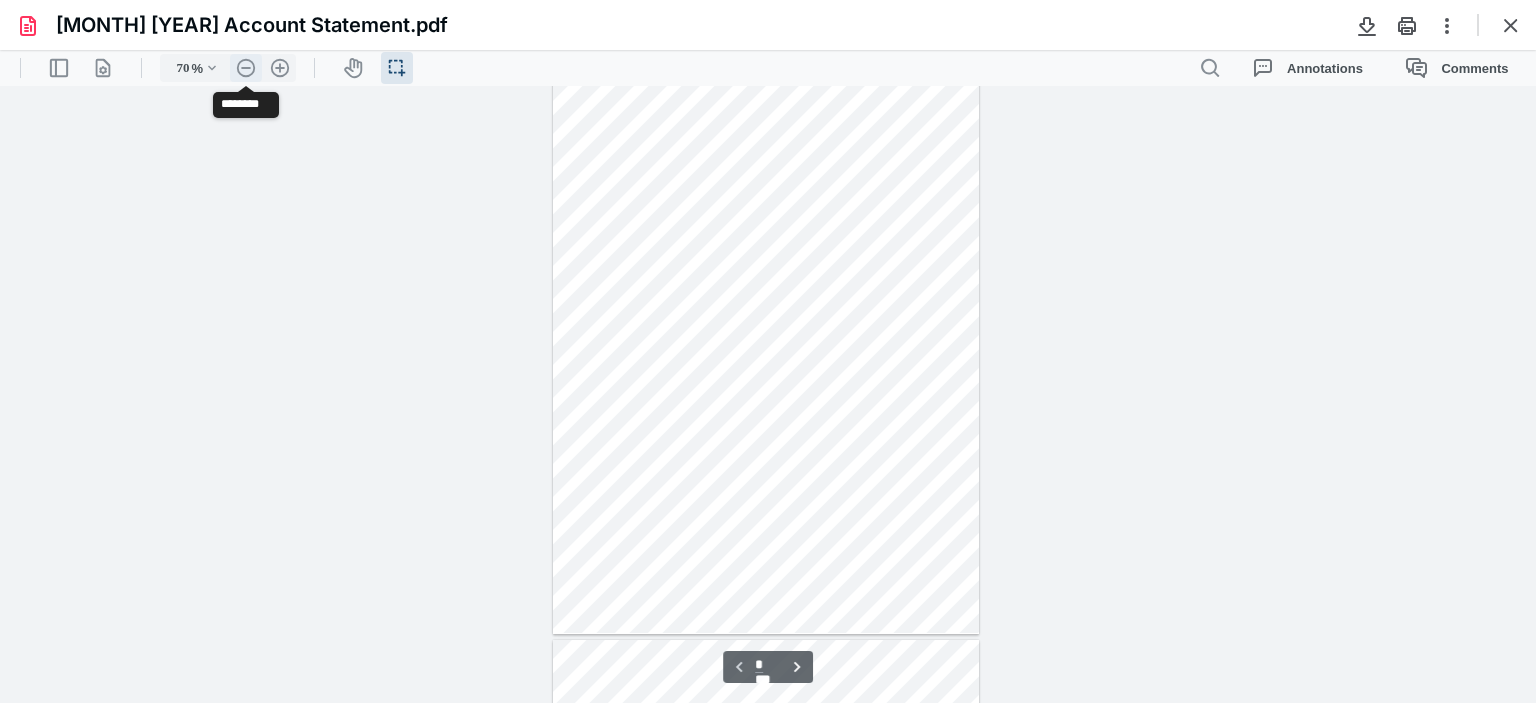 click on ".cls-1{fill:#abb0c4;} icon - header - zoom - out - line" at bounding box center (246, 68) 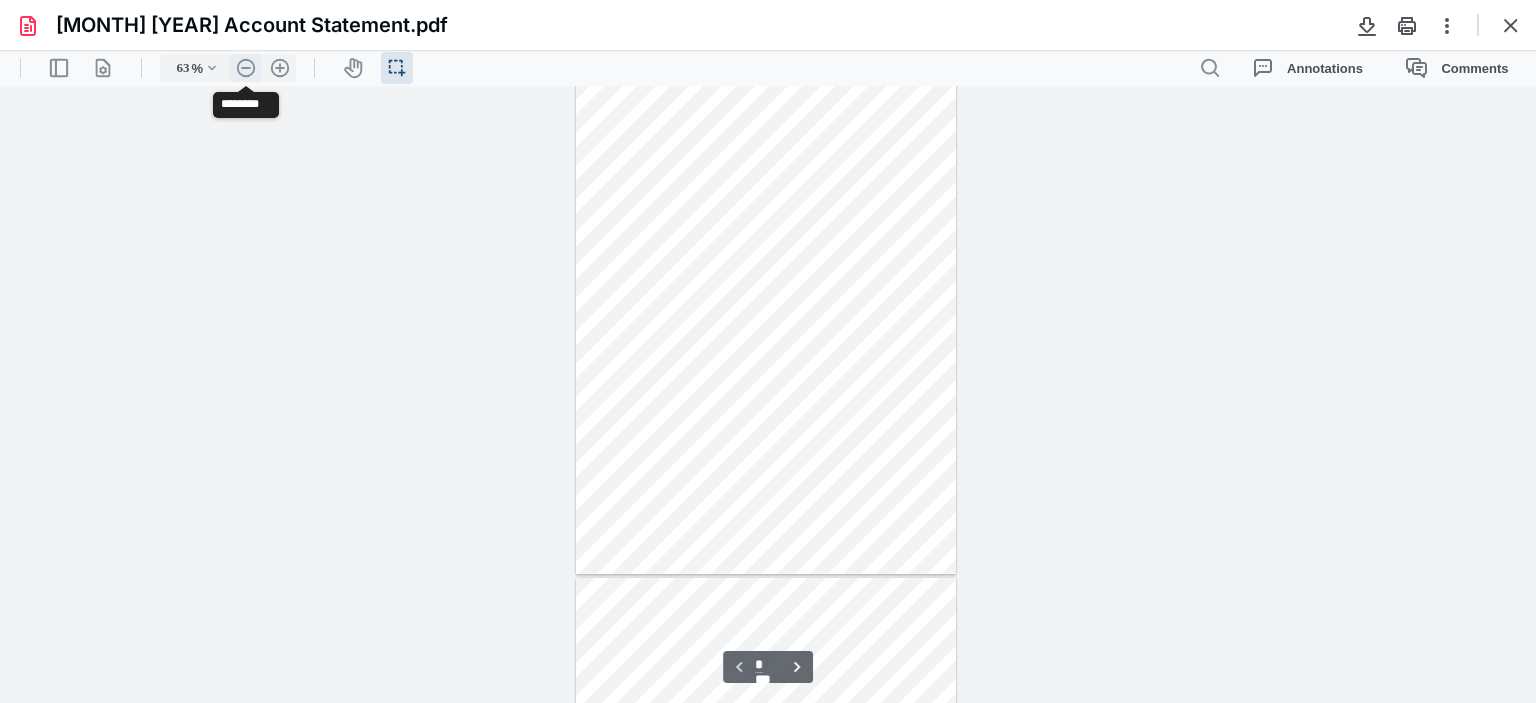 scroll, scrollTop: 0, scrollLeft: 0, axis: both 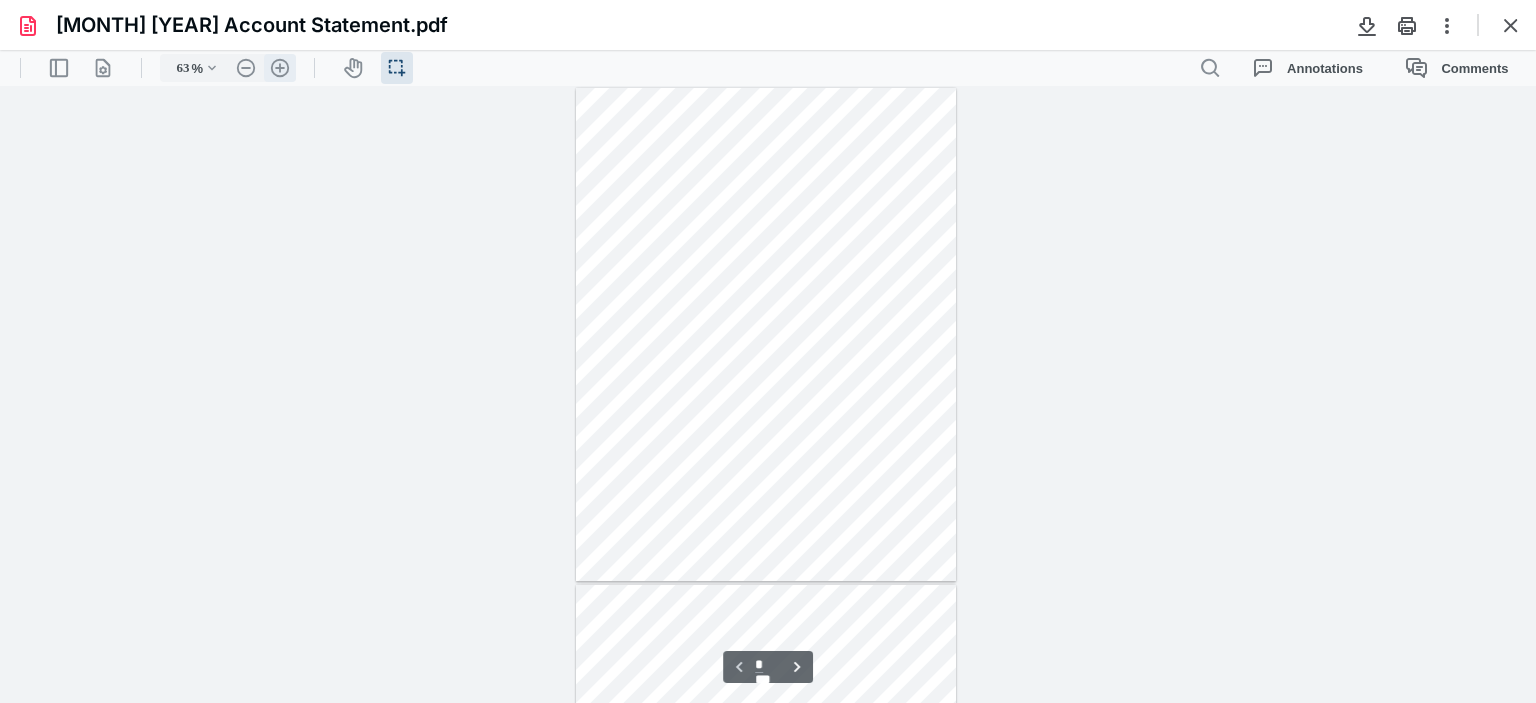 click on ".cls-1{fill:#abb0c4;} icon - header - zoom - in - line" at bounding box center (280, 68) 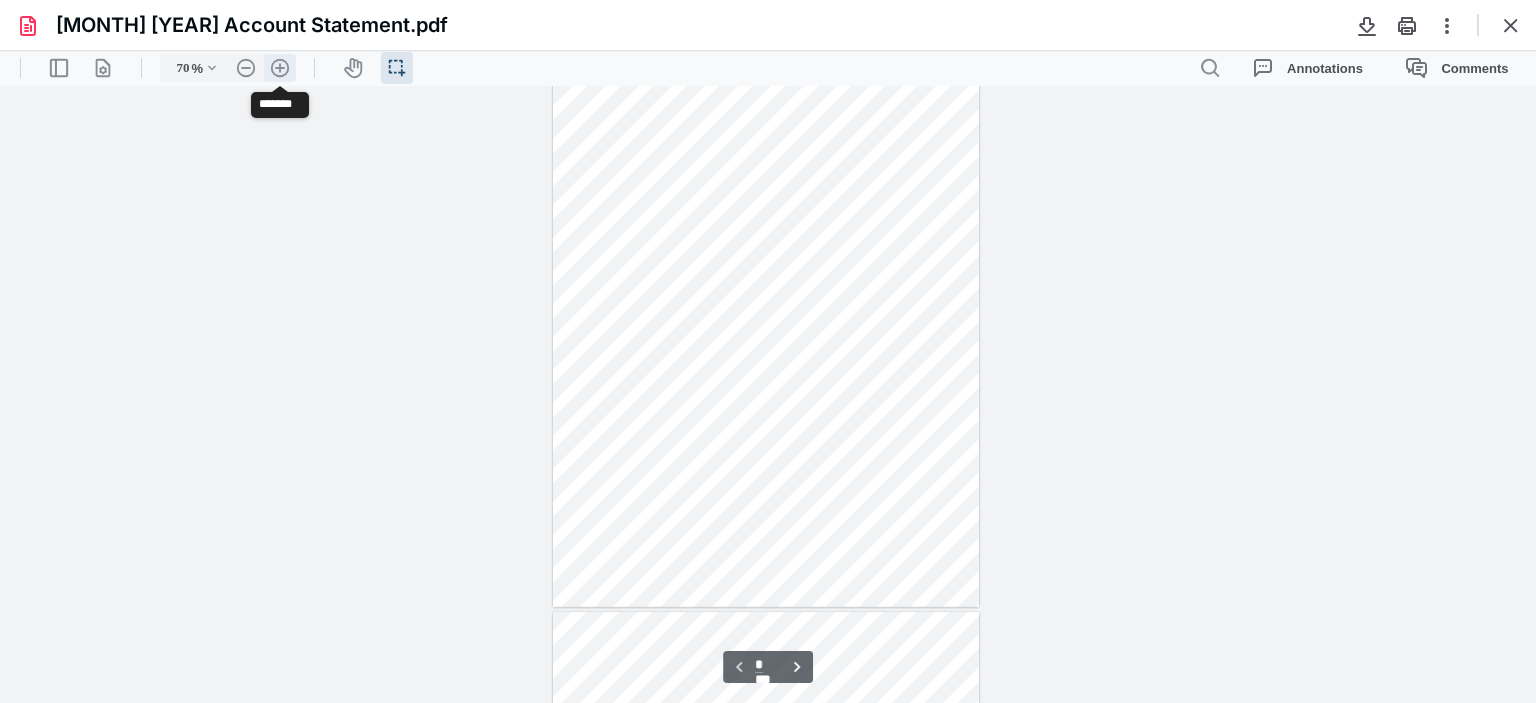 click on ".cls-1{fill:#abb0c4;} icon - header - zoom - in - line" at bounding box center [280, 68] 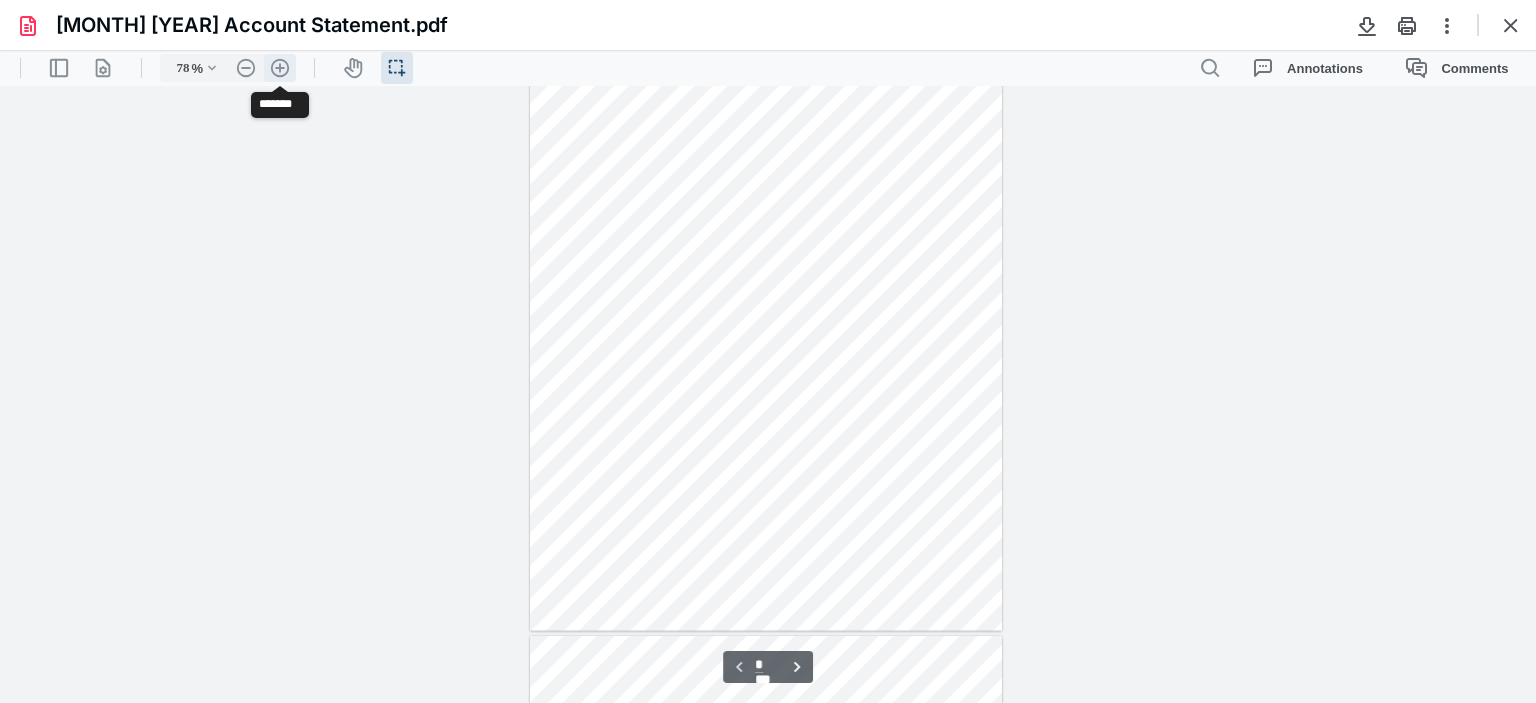 click on ".cls-1{fill:#abb0c4;} icon - header - zoom - in - line" at bounding box center [280, 68] 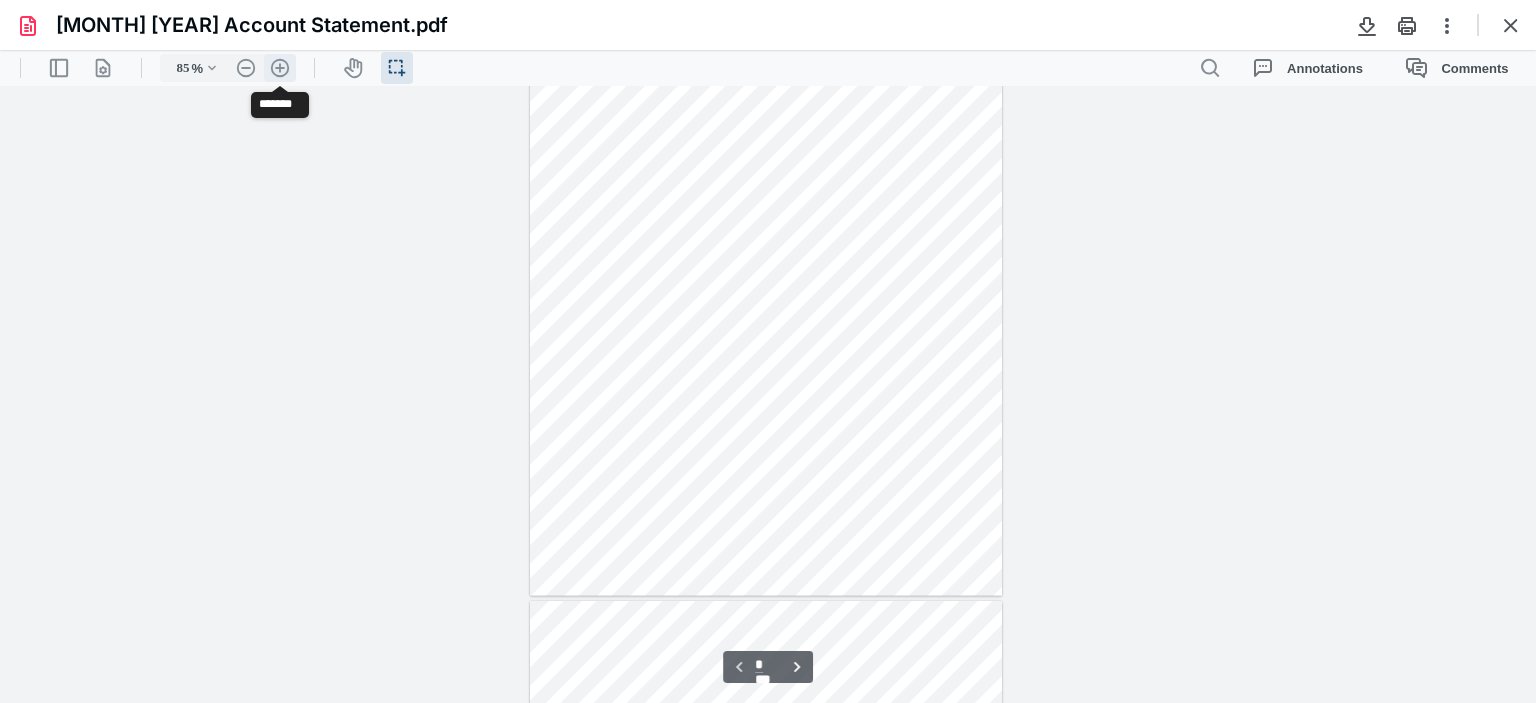 click on ".cls-1{fill:#abb0c4;} icon - header - zoom - in - line" at bounding box center (280, 68) 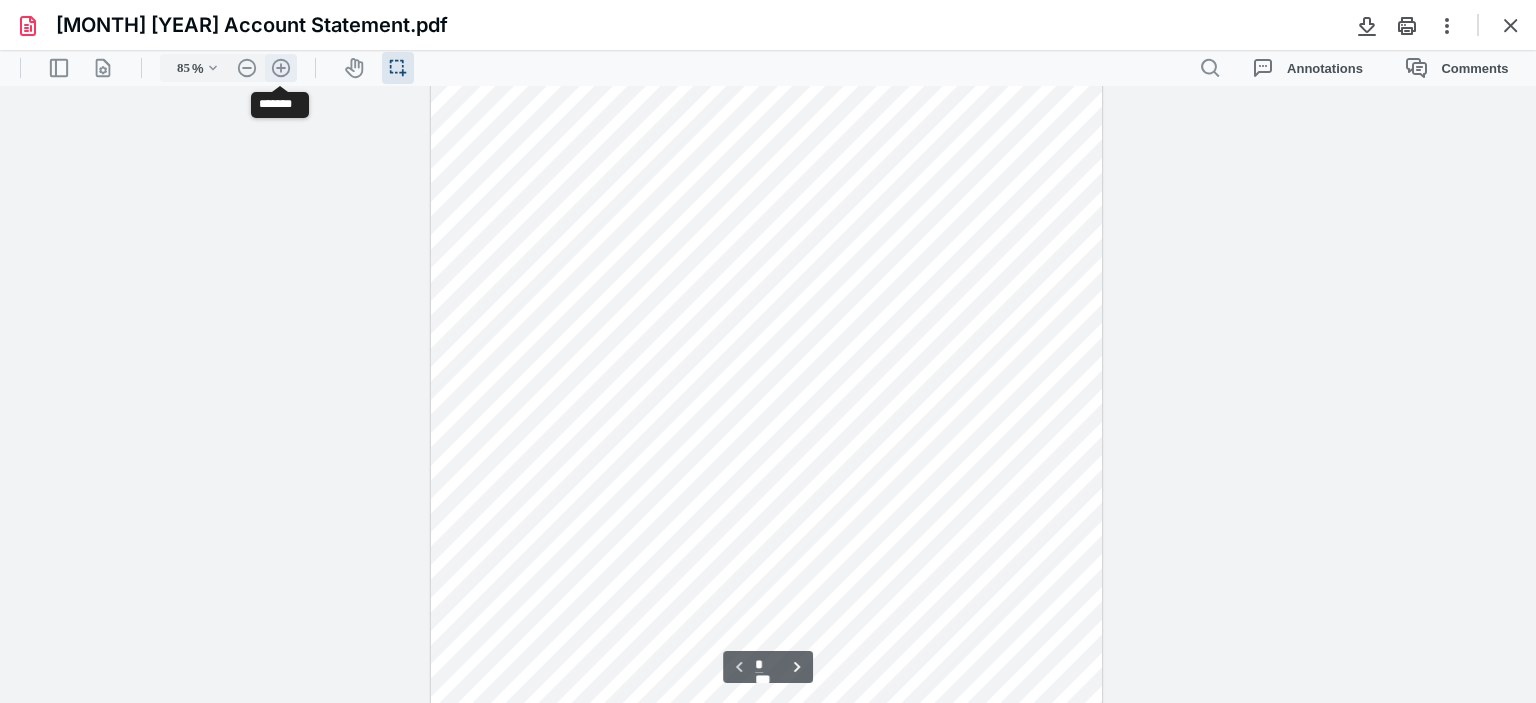 type on "110" 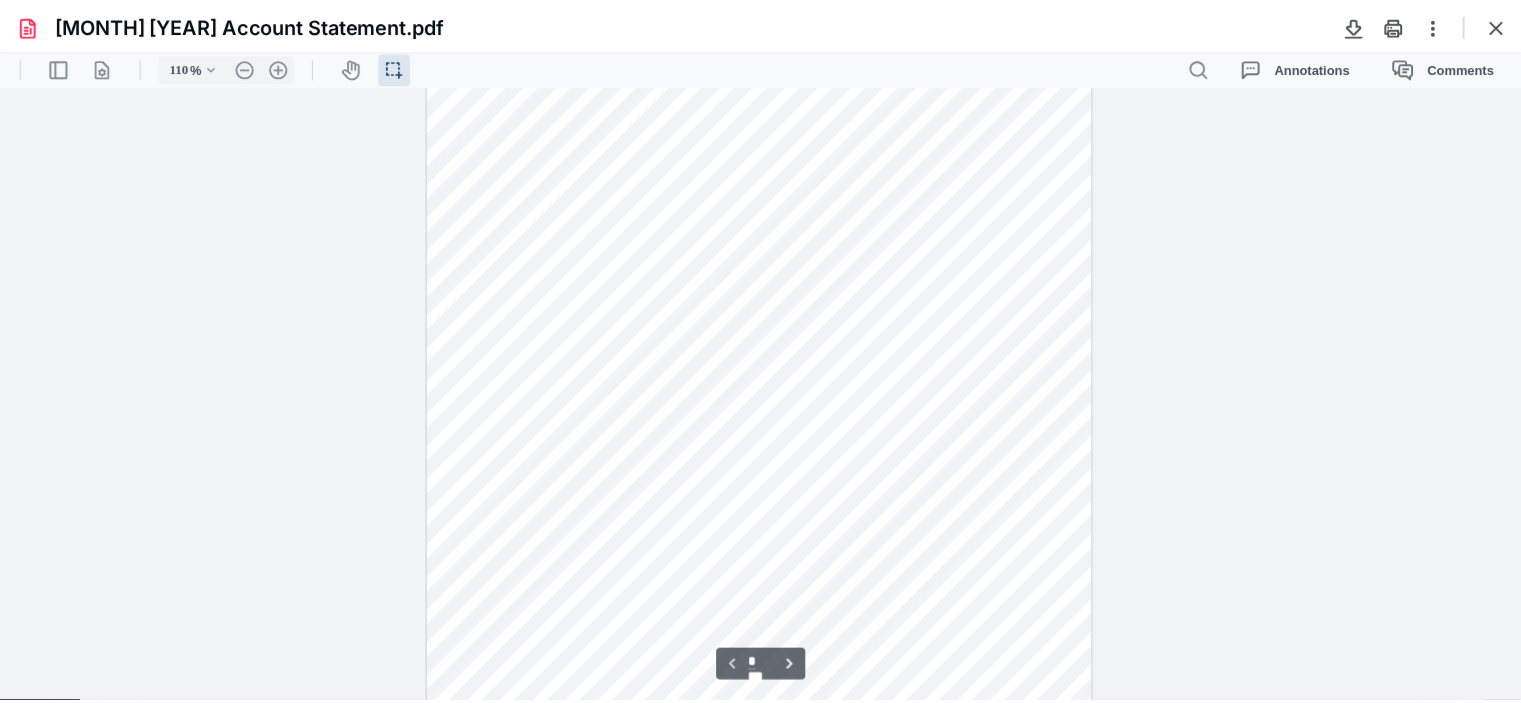scroll, scrollTop: 0, scrollLeft: 0, axis: both 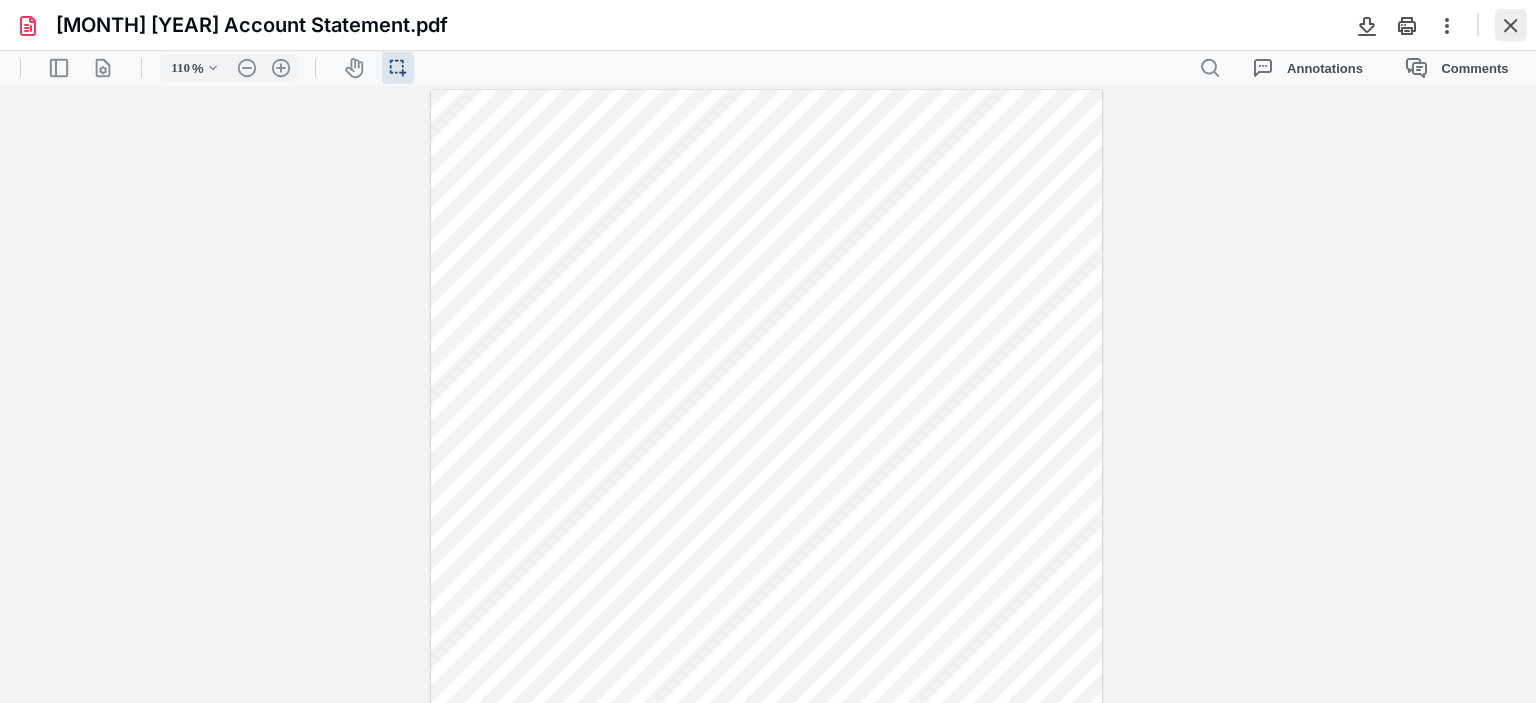 click at bounding box center [1511, 25] 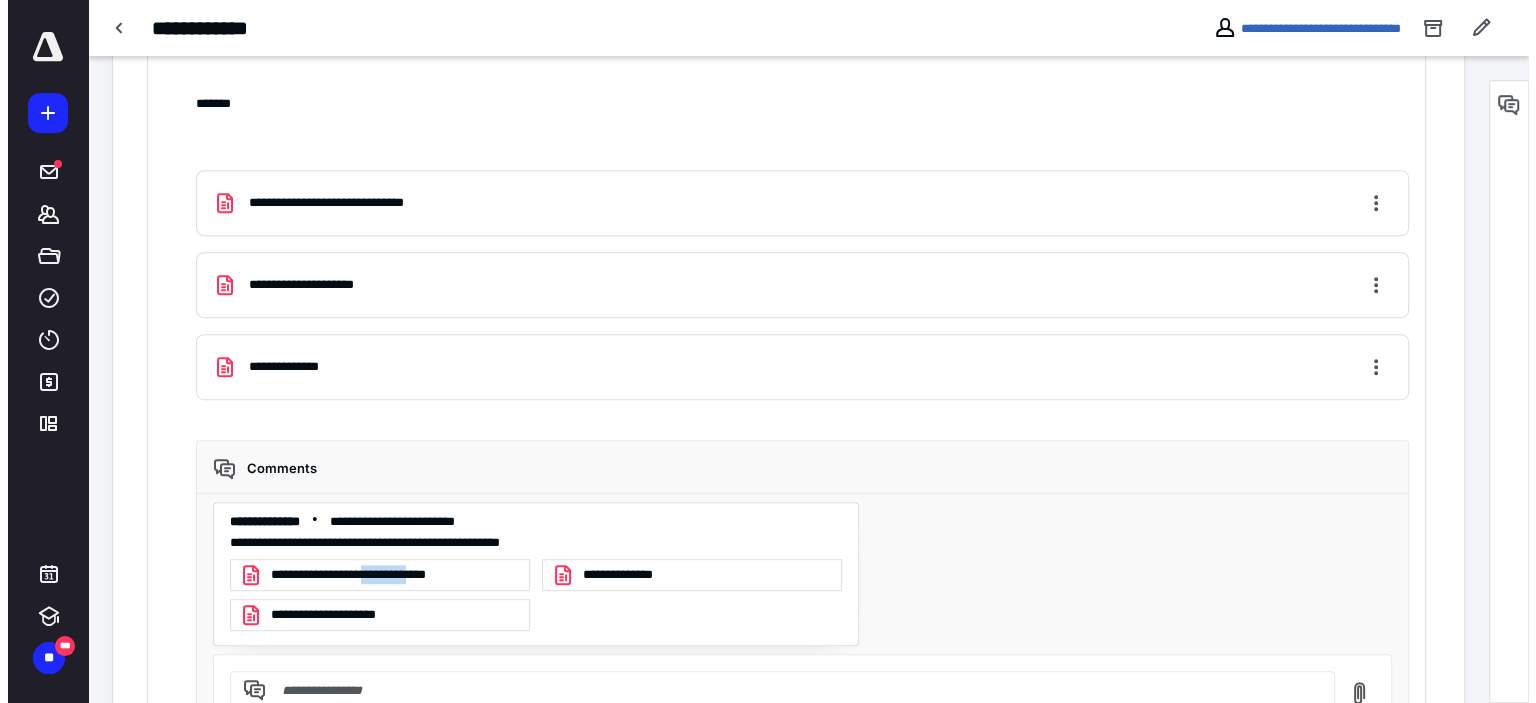 scroll, scrollTop: 960, scrollLeft: 0, axis: vertical 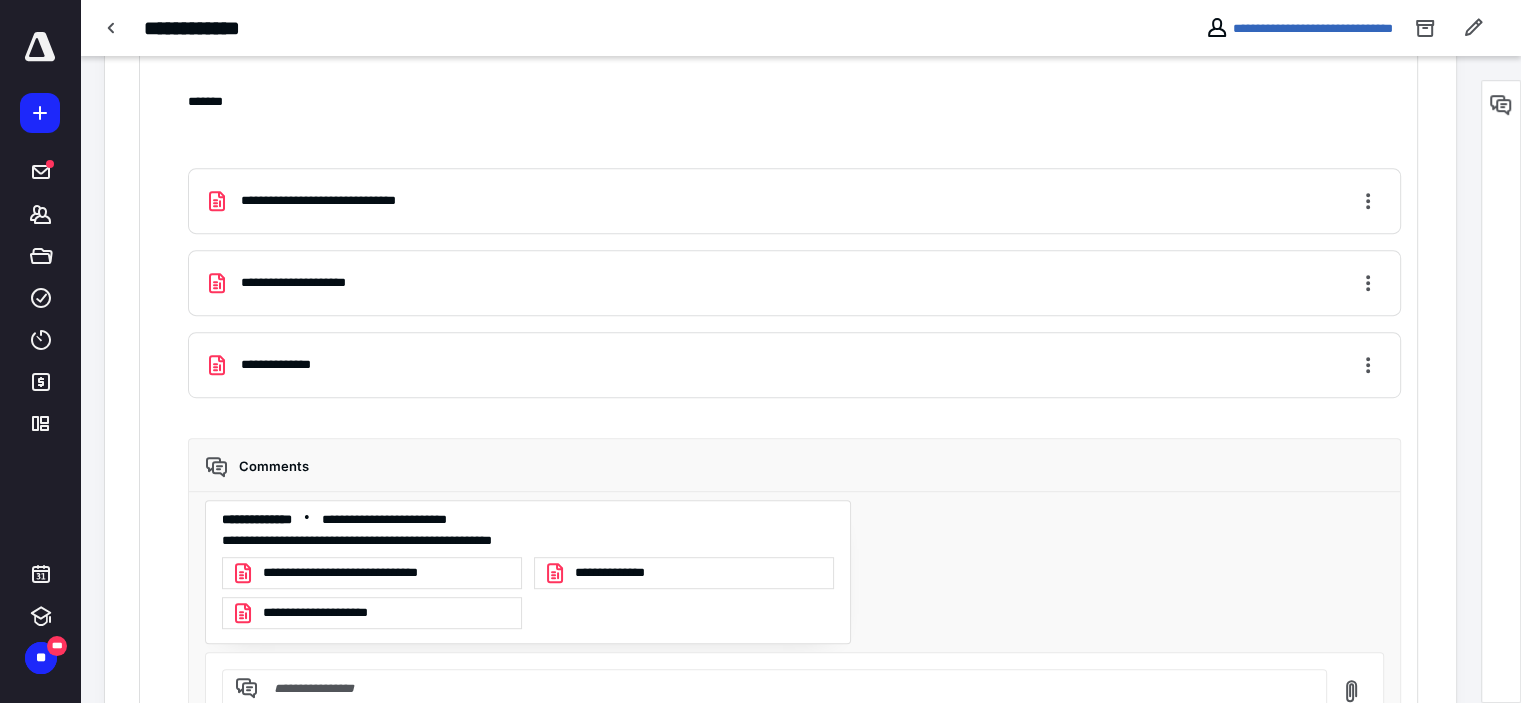 click on "**********" at bounding box center [317, 613] 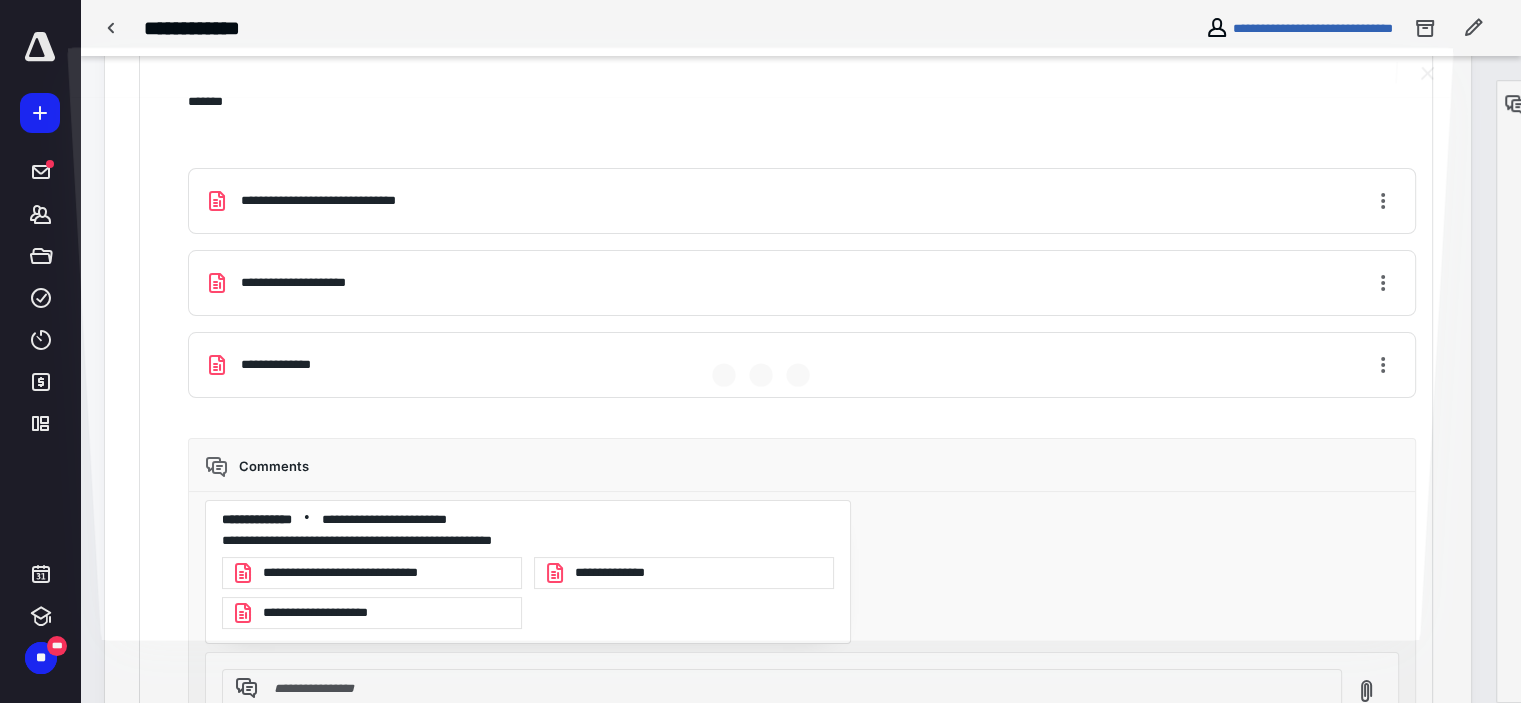 click at bounding box center (760, 368) 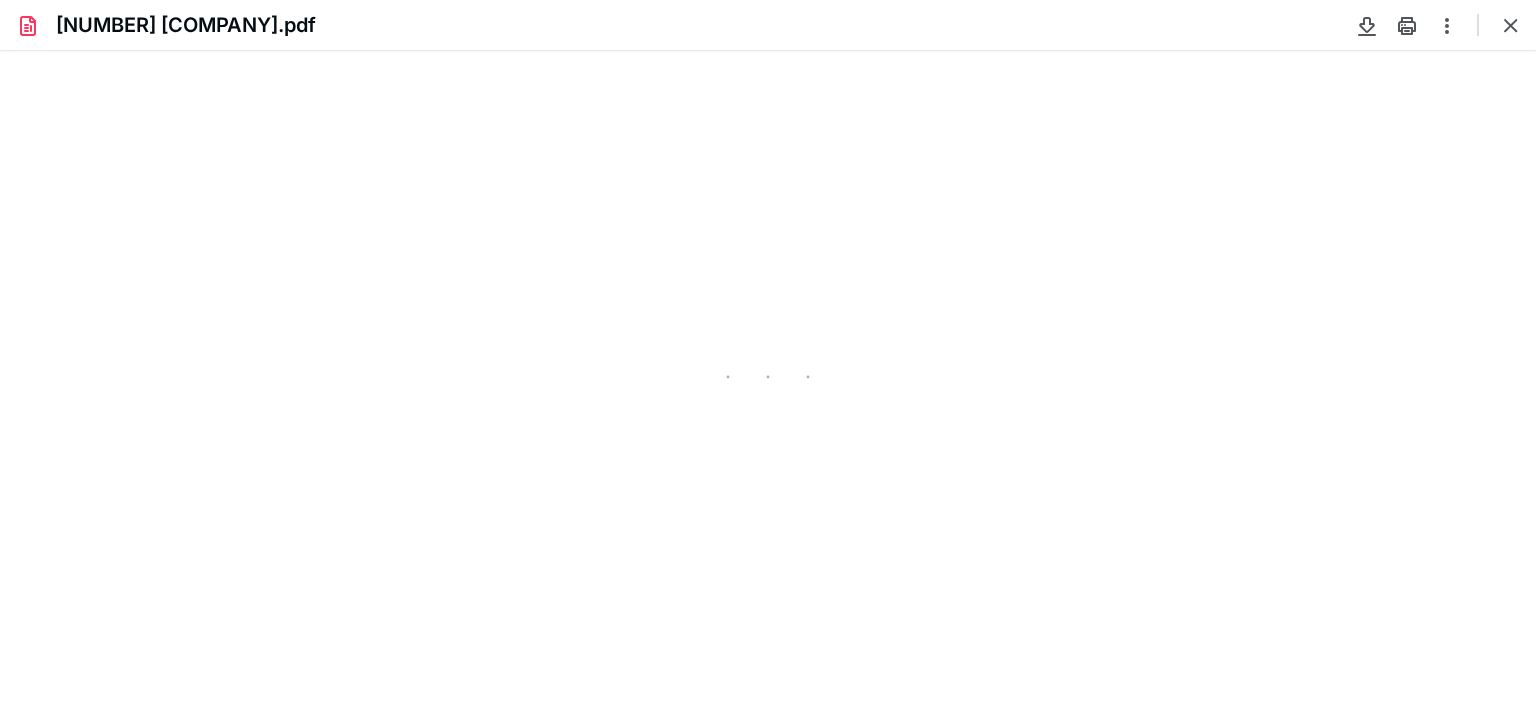 scroll, scrollTop: 0, scrollLeft: 0, axis: both 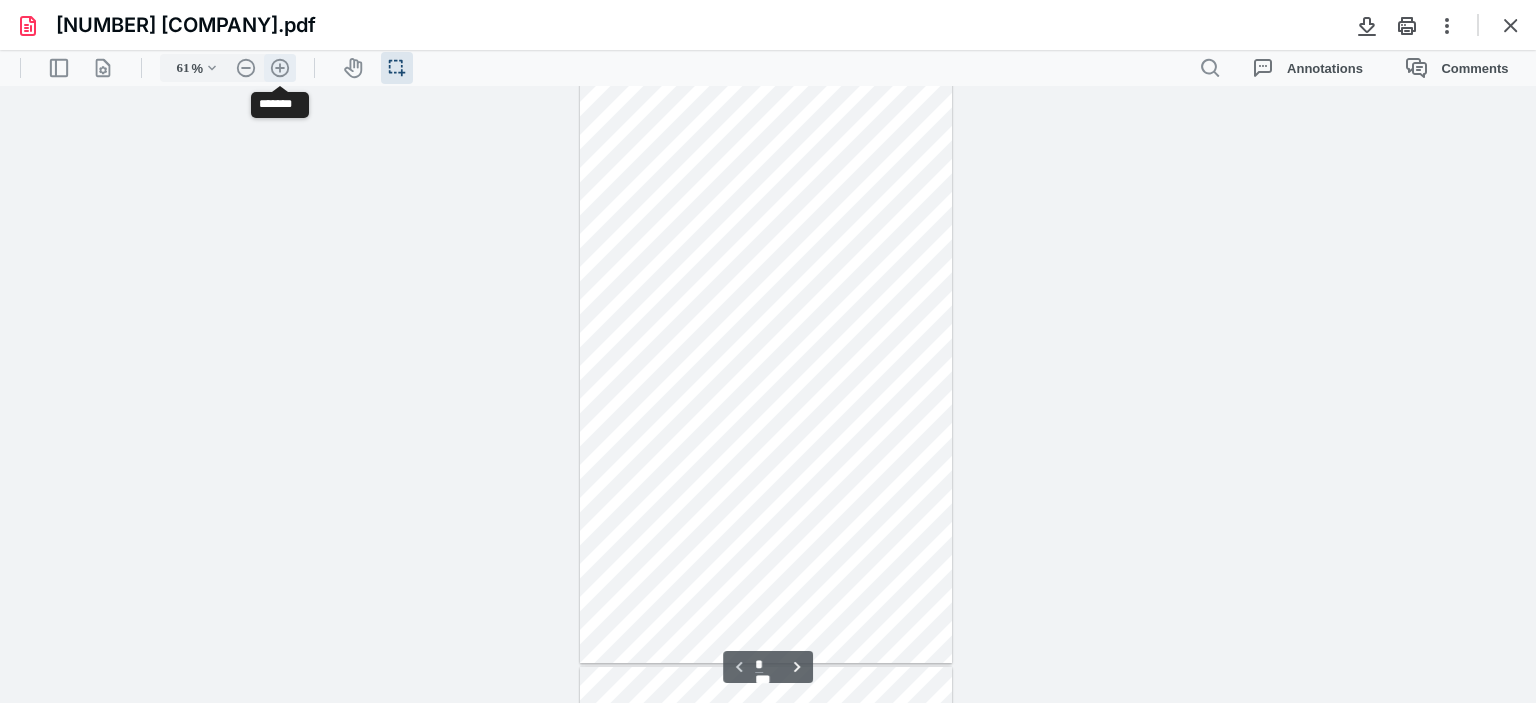 click on ".cls-1{fill:#abb0c4;} icon - header - zoom - in - line" at bounding box center (280, 68) 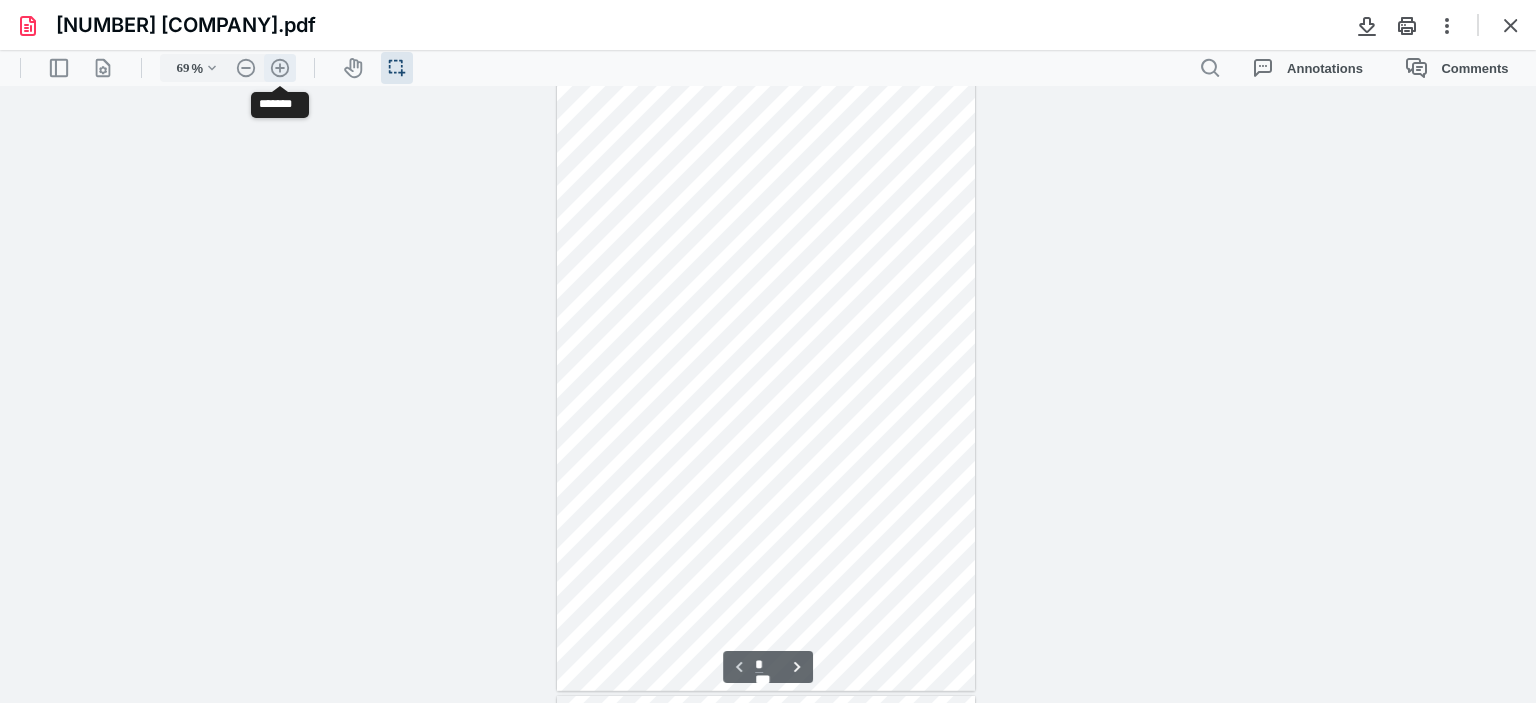 click on ".cls-1{fill:#abb0c4;} icon - header - zoom - in - line" at bounding box center (280, 68) 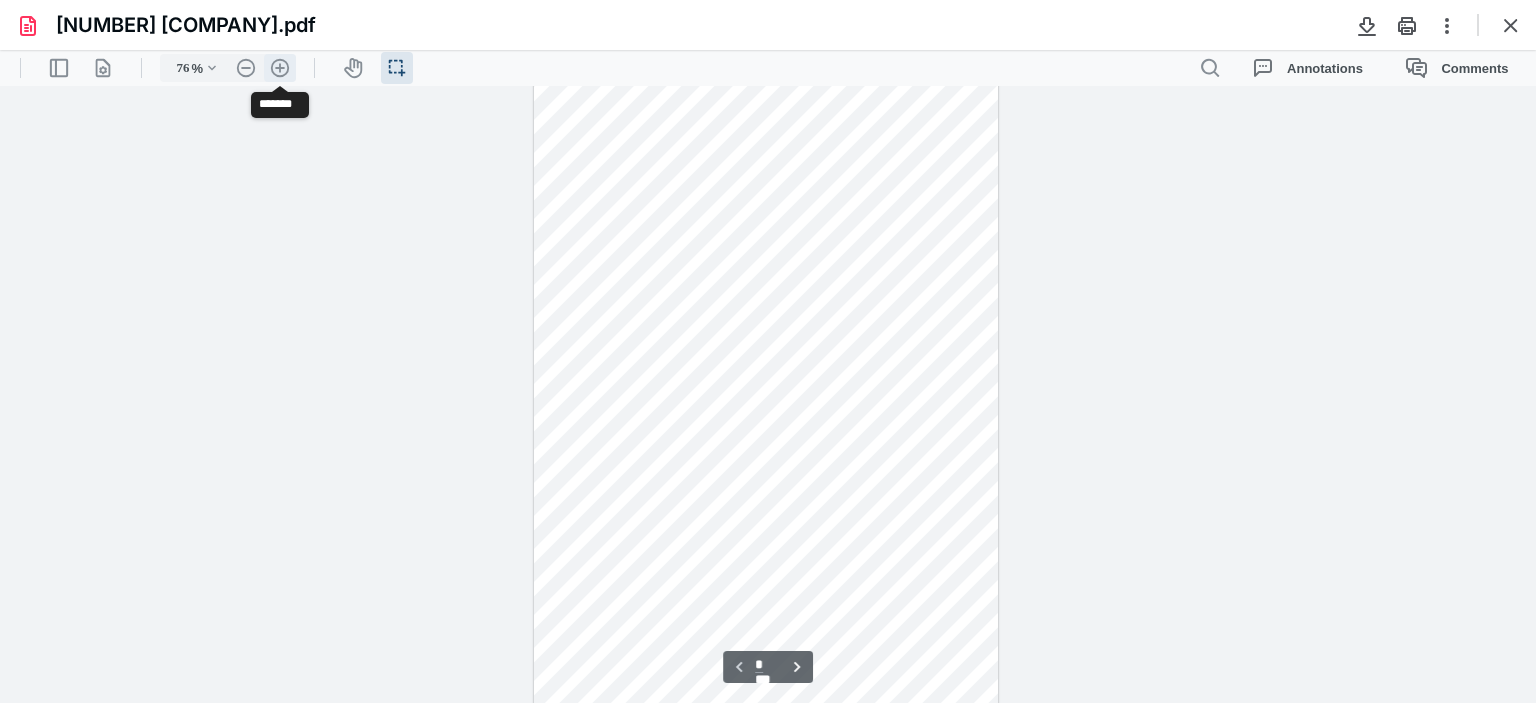 click on ".cls-1{fill:#abb0c4;} icon - header - zoom - in - line" at bounding box center (280, 68) 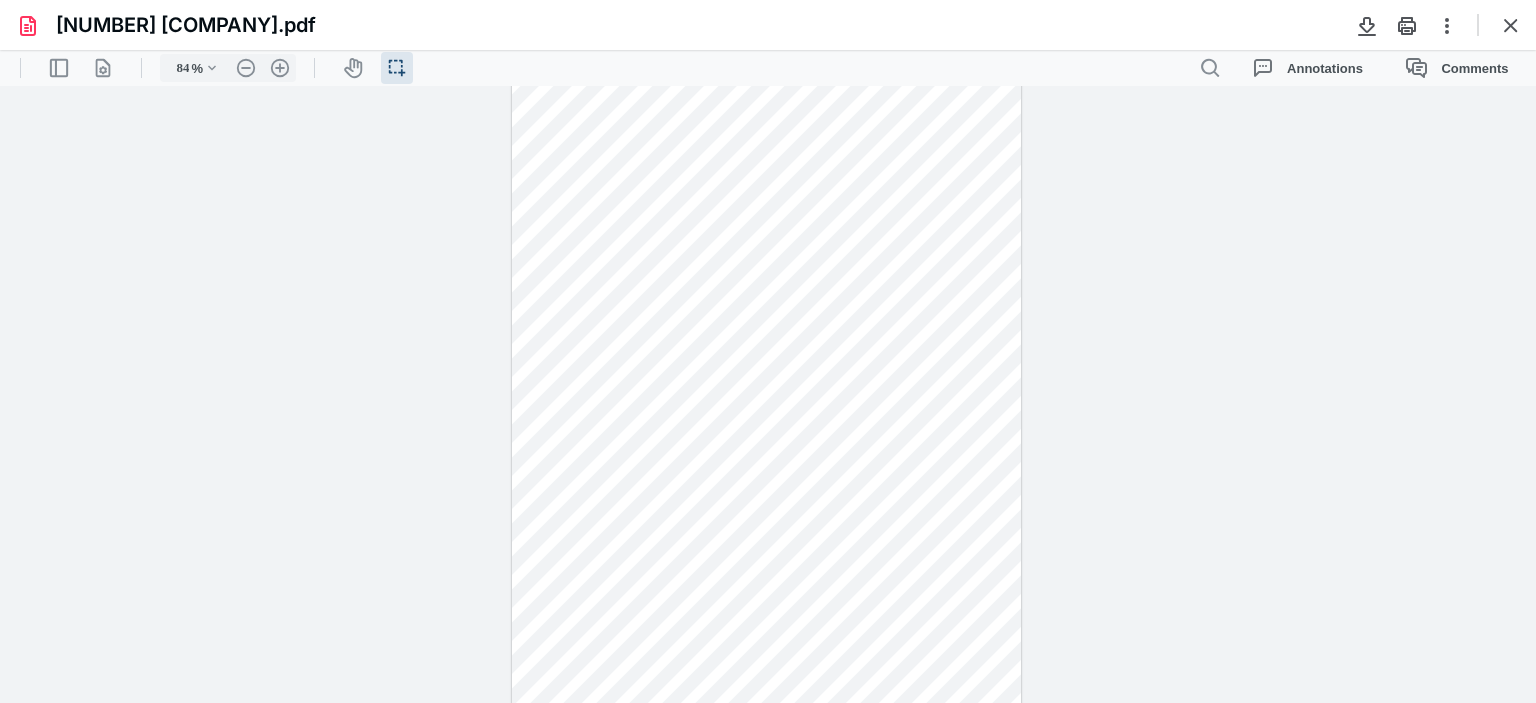 scroll, scrollTop: 0, scrollLeft: 0, axis: both 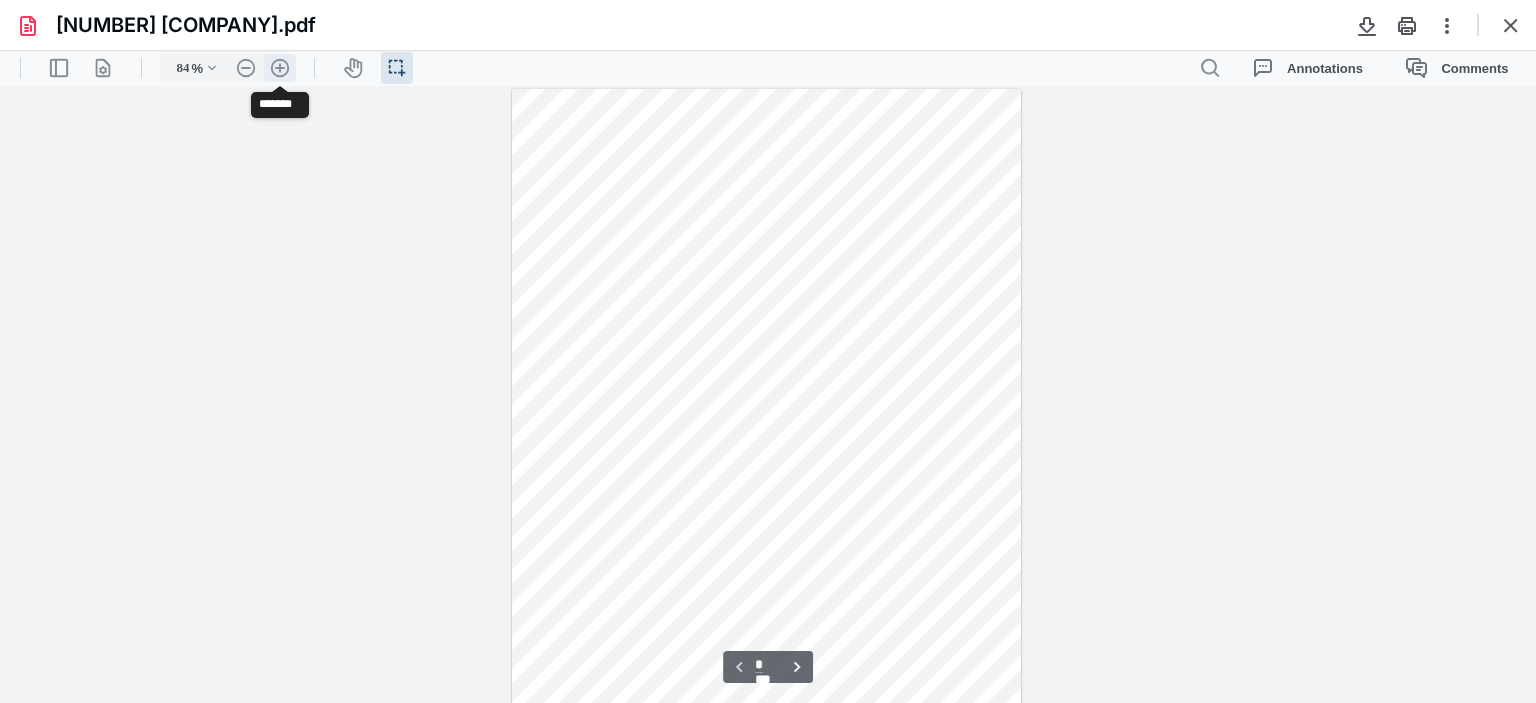 click on ".cls-1{fill:#abb0c4;} icon - header - zoom - in - line" at bounding box center (280, 68) 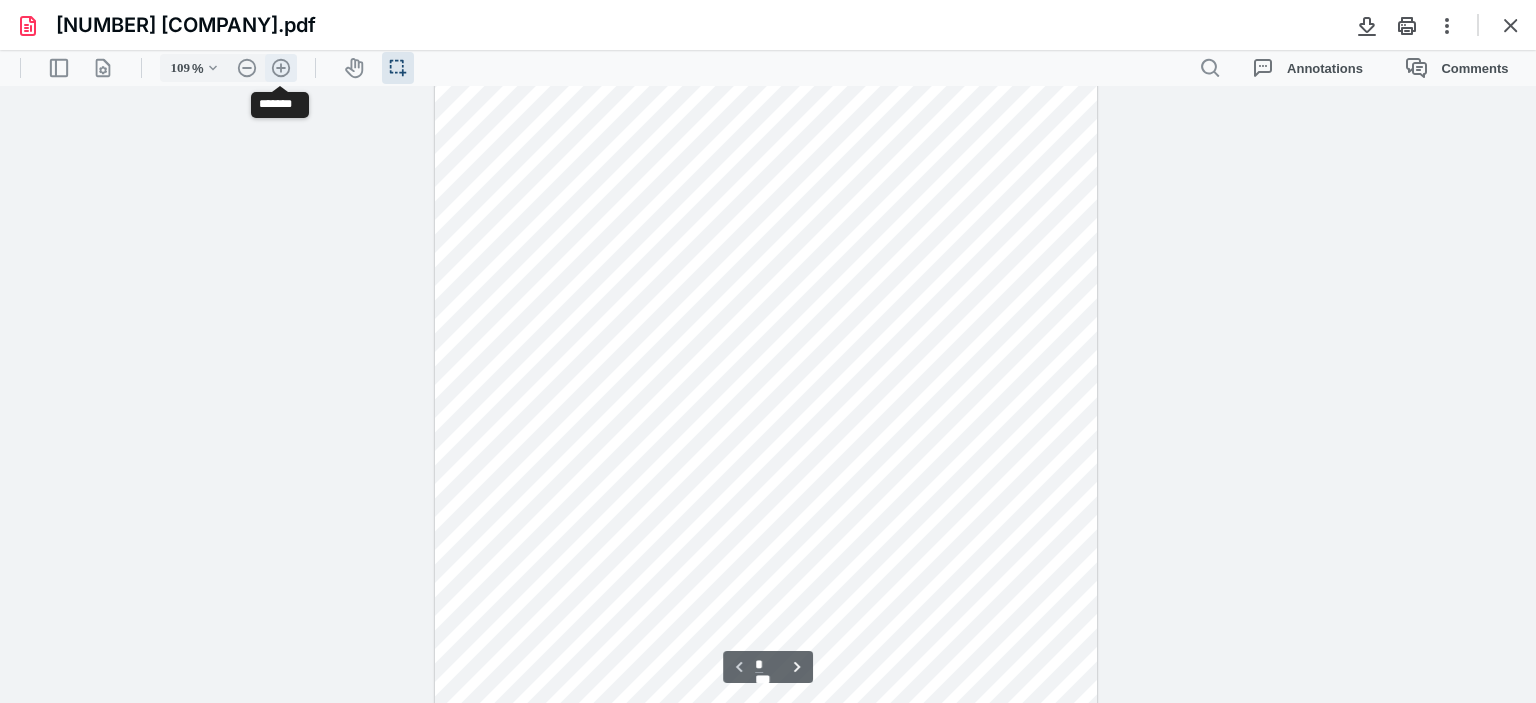 click on ".cls-1{fill:#abb0c4;} icon - header - zoom - in - line" at bounding box center (281, 68) 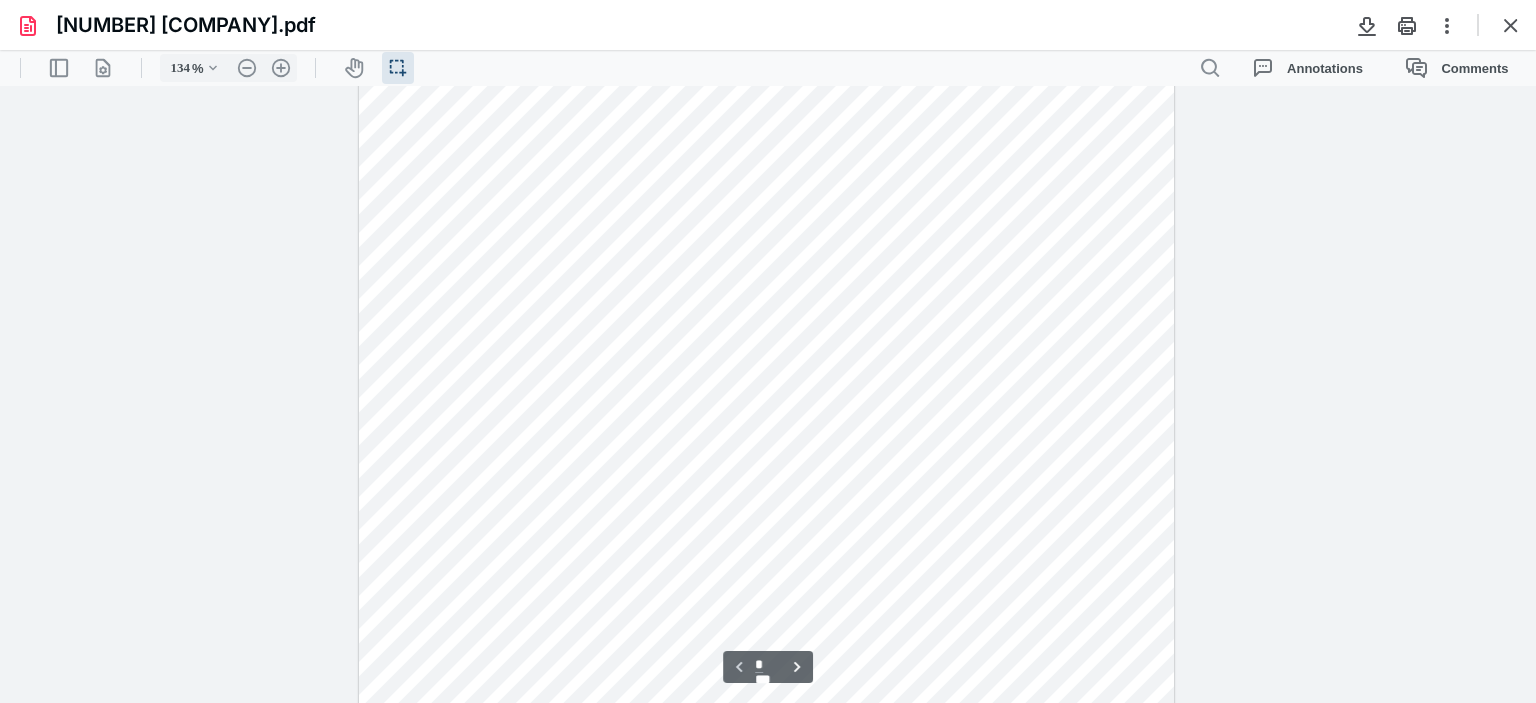 scroll, scrollTop: 0, scrollLeft: 0, axis: both 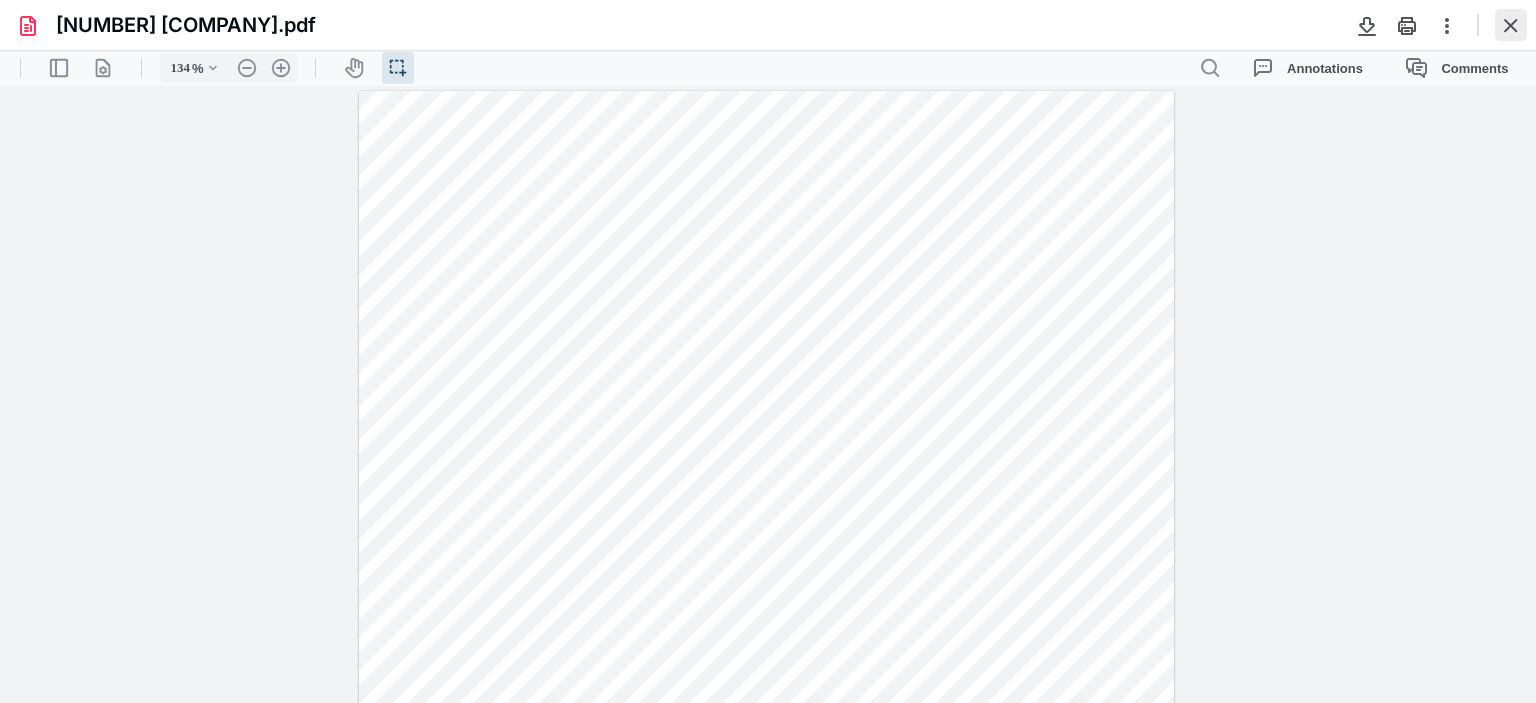 drag, startPoint x: 1512, startPoint y: 27, endPoint x: 807, endPoint y: 346, distance: 773.8126 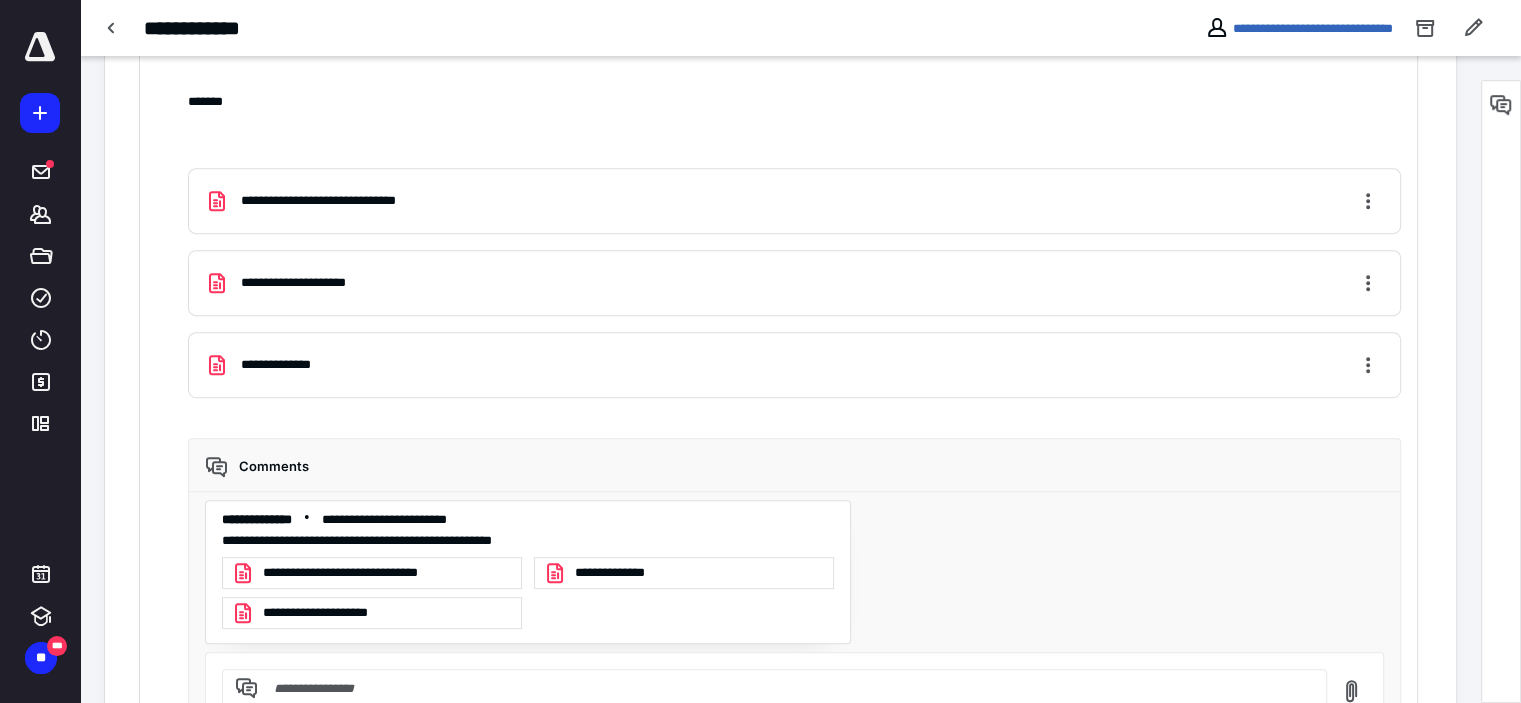 click on "**********" at bounding box center (624, 573) 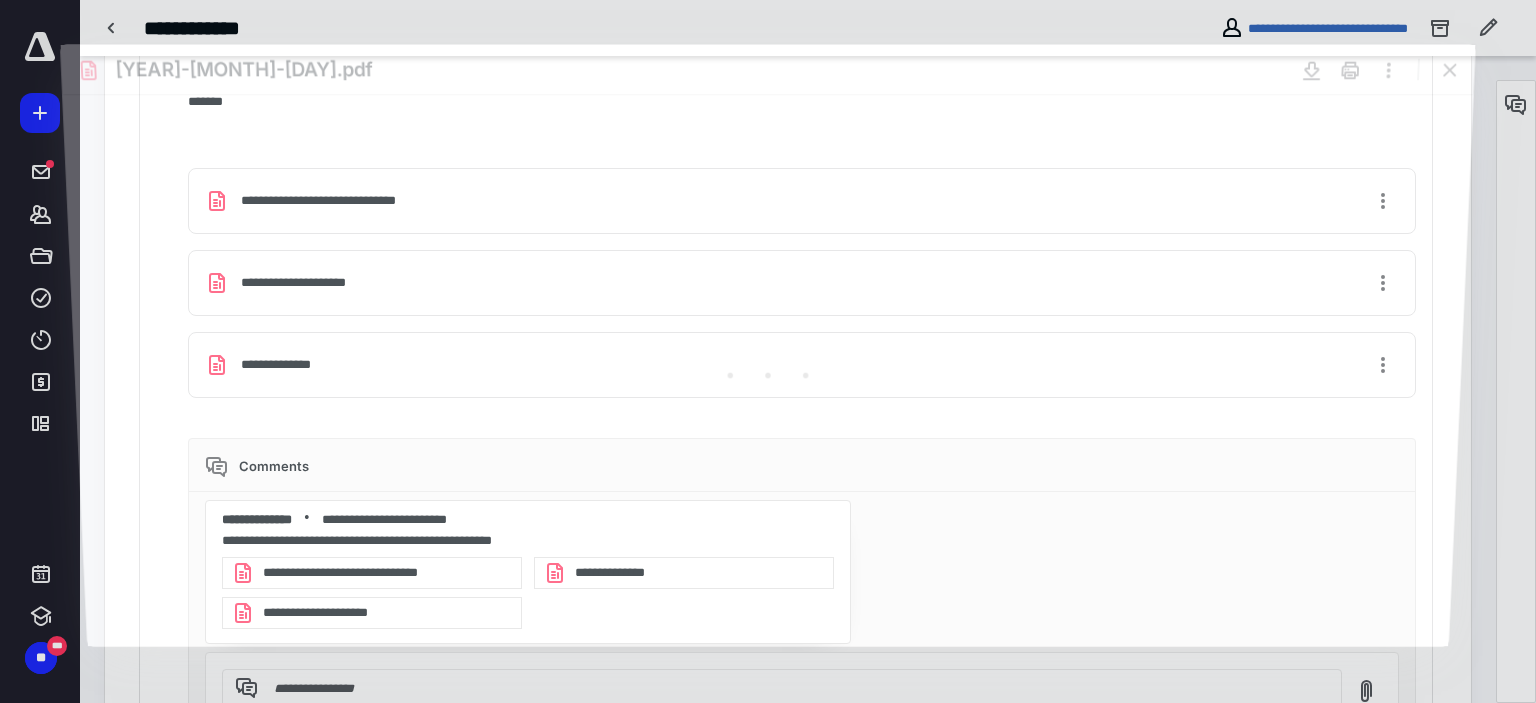 click at bounding box center [768, 370] 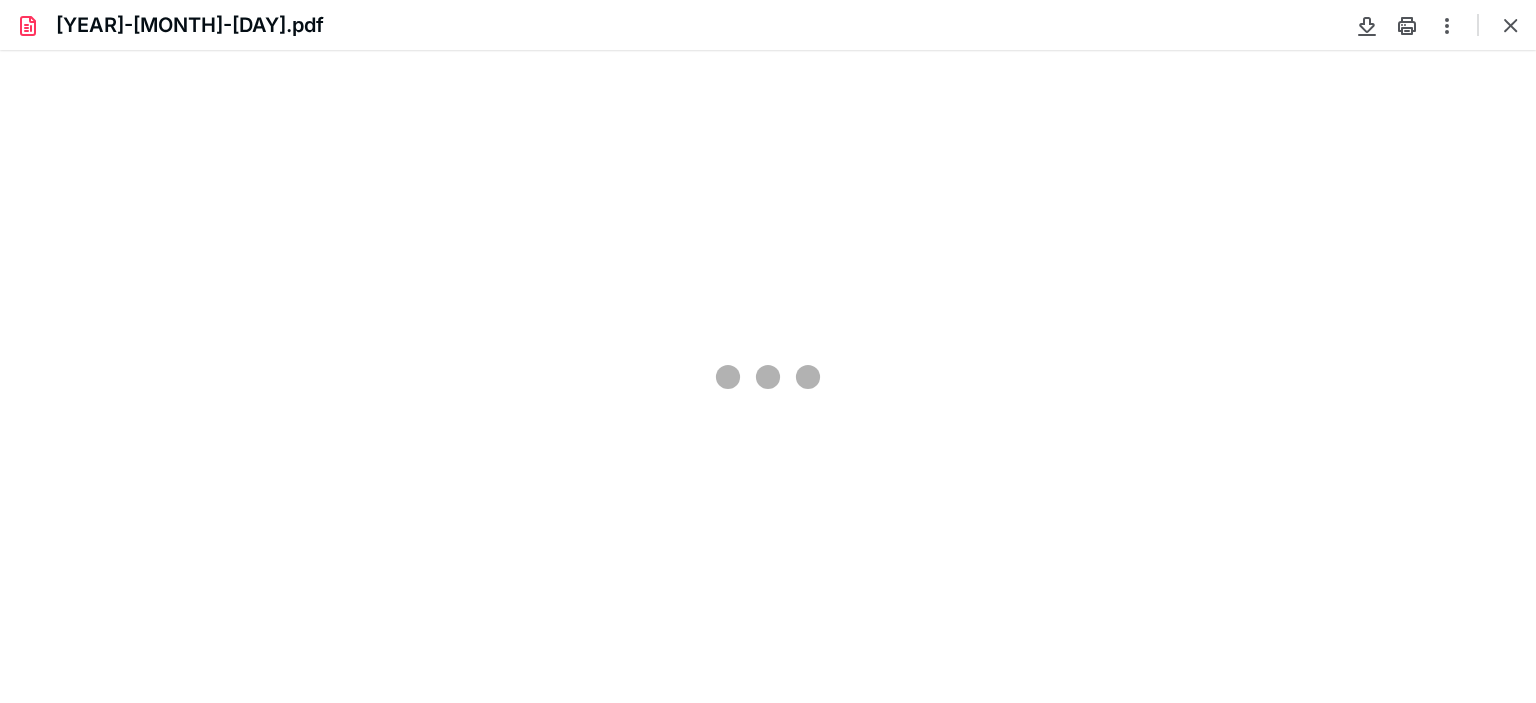 scroll, scrollTop: 0, scrollLeft: 0, axis: both 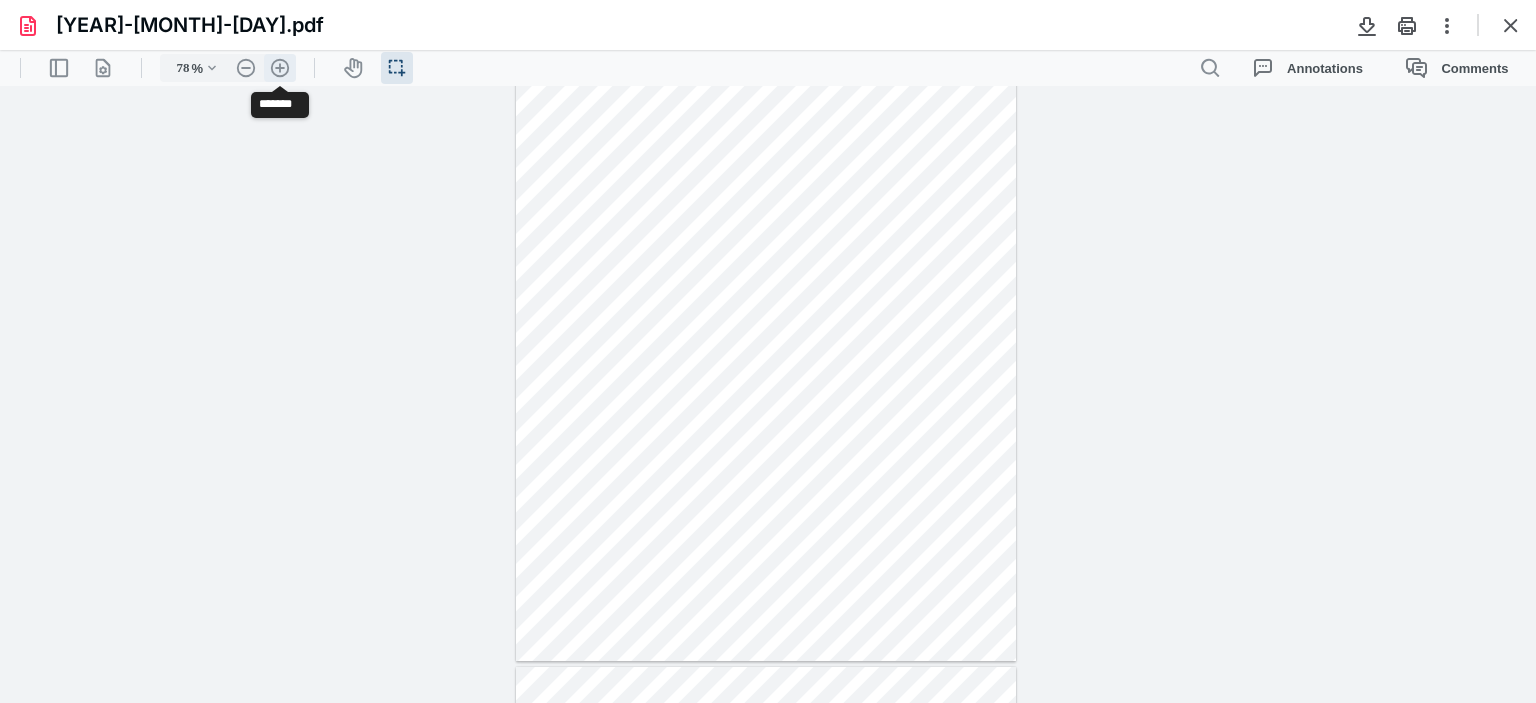 click on ".cls-1{fill:#abb0c4;} icon - header - zoom - in - line" at bounding box center [280, 68] 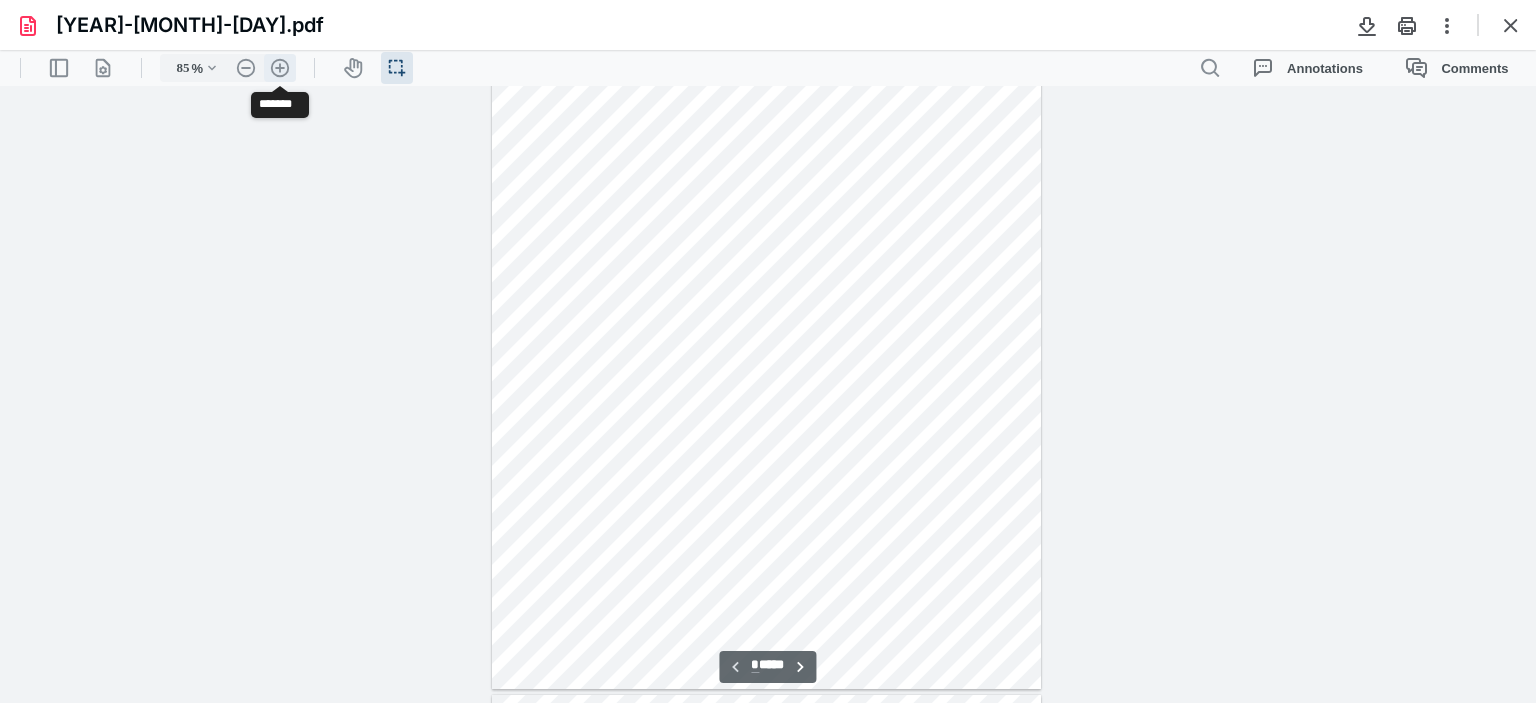click on ".cls-1{fill:#abb0c4;} icon - header - zoom - in - line" at bounding box center [280, 68] 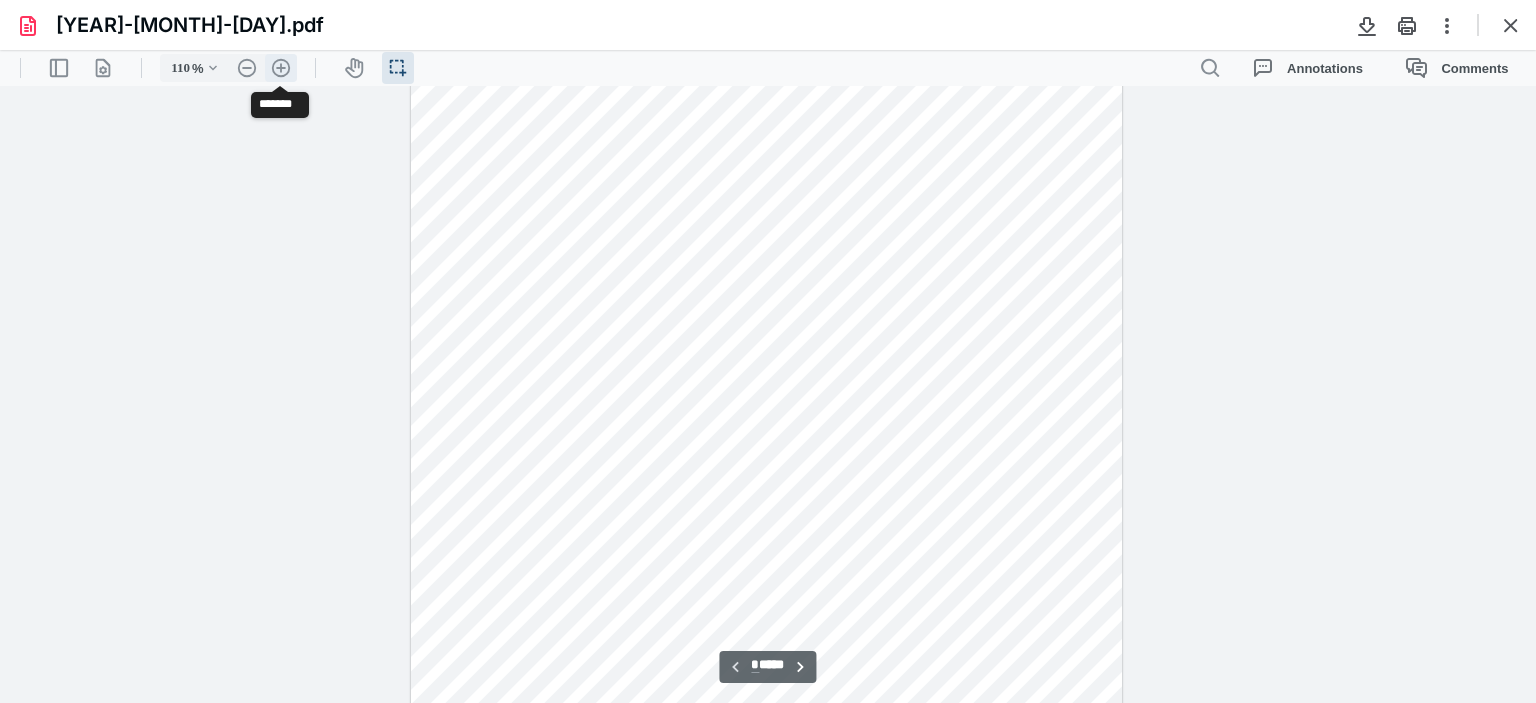 click on ".cls-1{fill:#abb0c4;} icon - header - zoom - in - line" at bounding box center [281, 68] 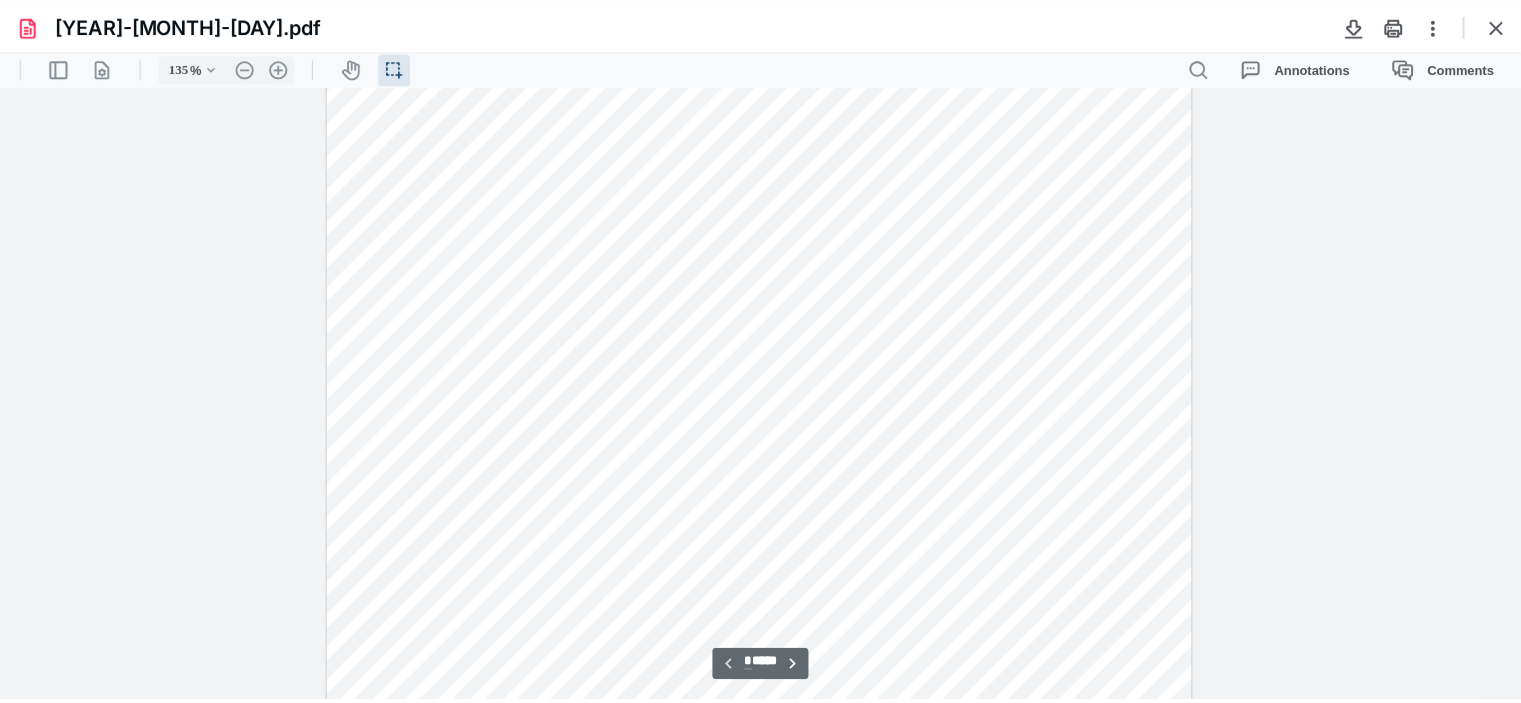 scroll, scrollTop: 0, scrollLeft: 0, axis: both 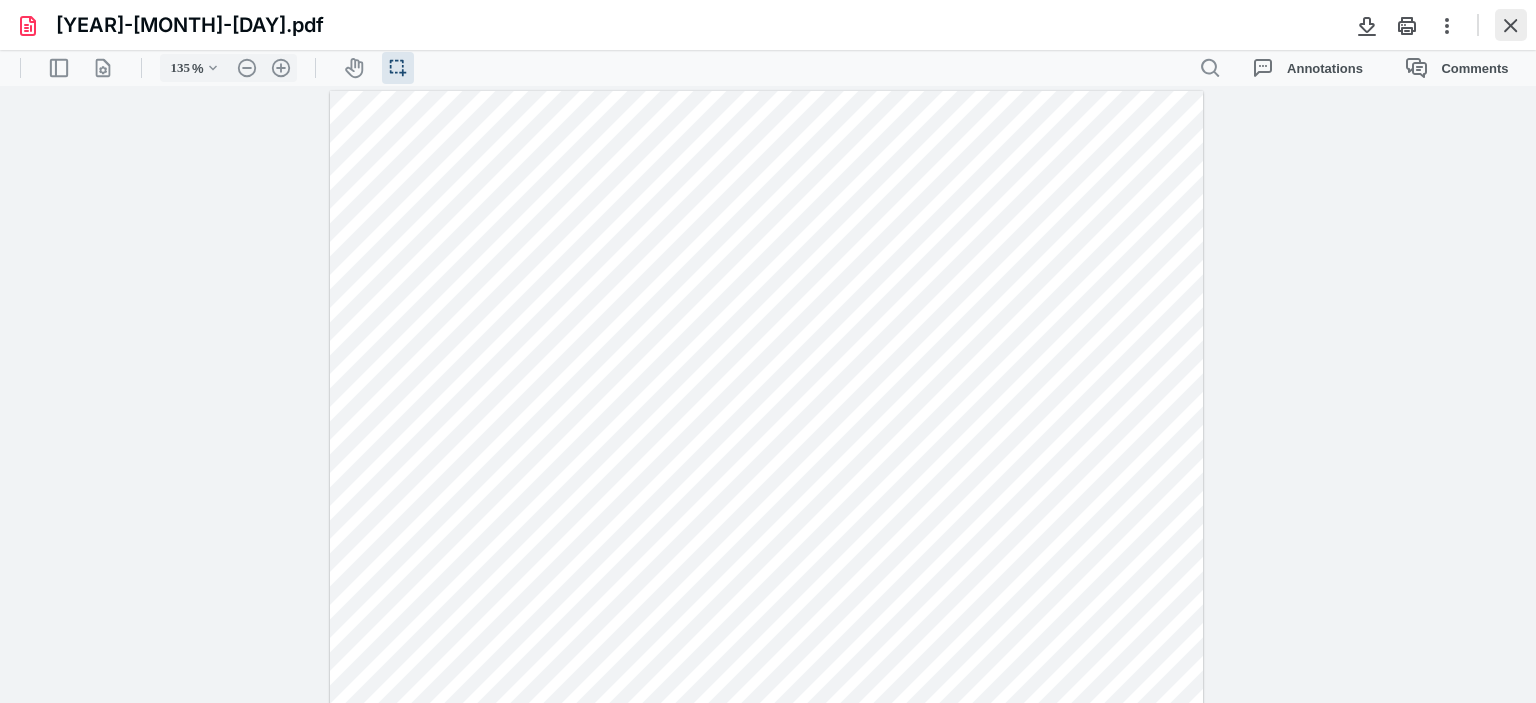 click at bounding box center (1511, 25) 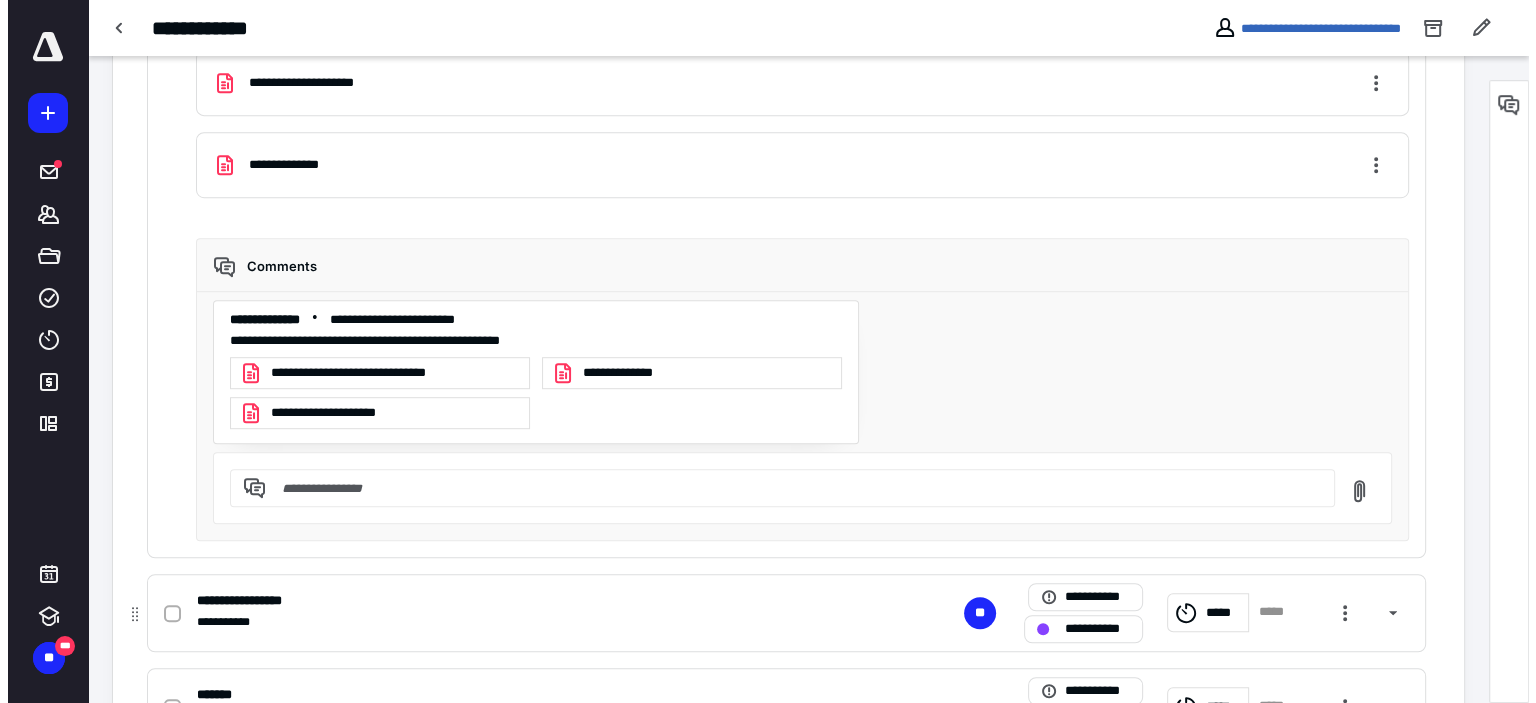 scroll, scrollTop: 1161, scrollLeft: 0, axis: vertical 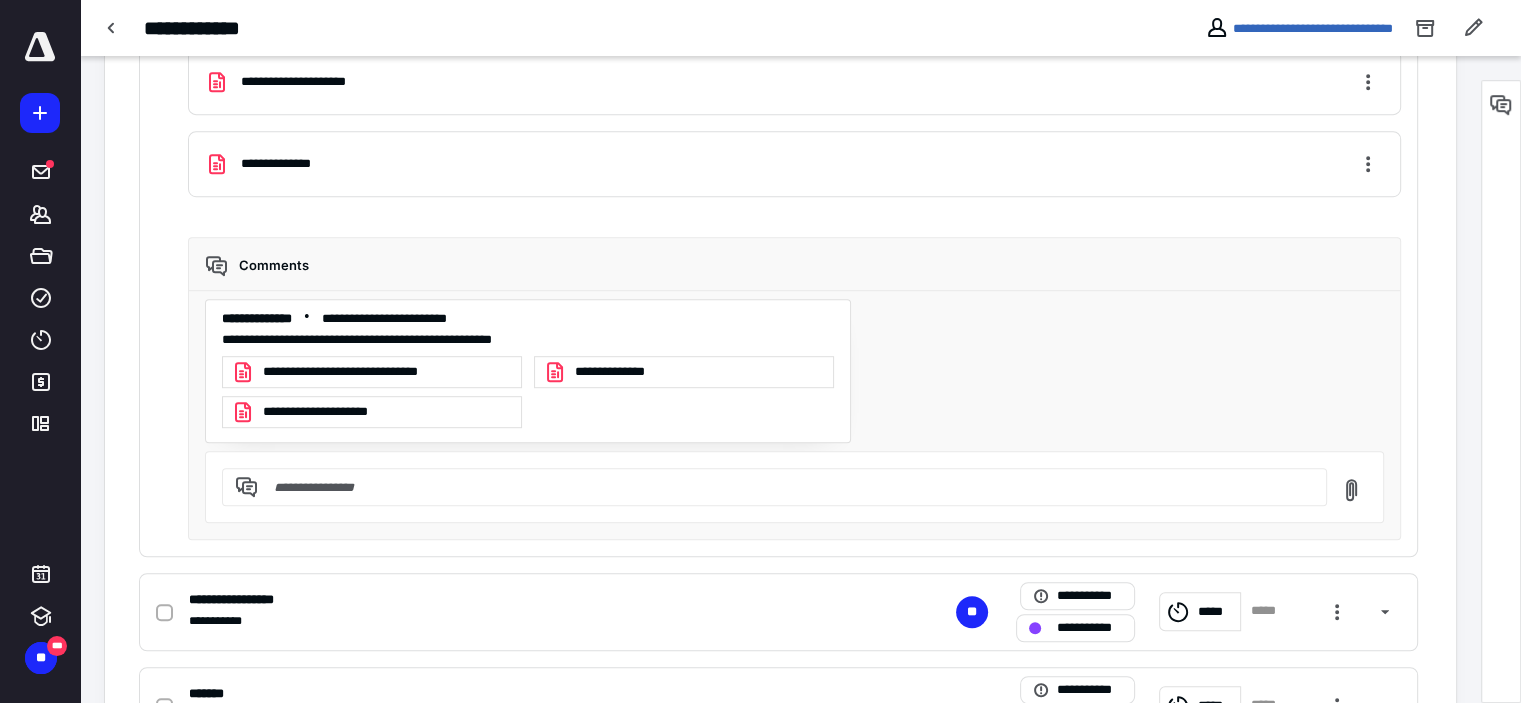 click at bounding box center [786, 487] 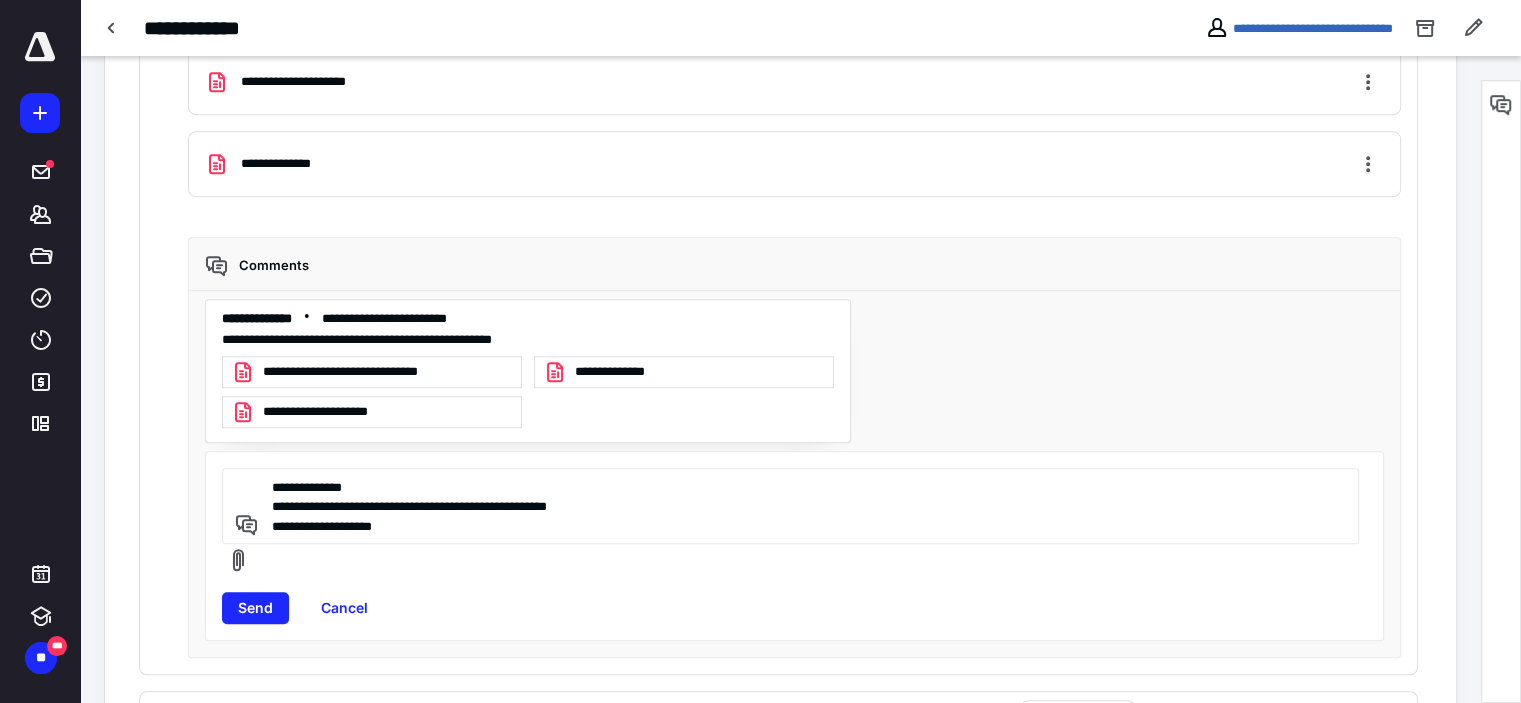 drag, startPoint x: 400, startPoint y: 526, endPoint x: 271, endPoint y: 533, distance: 129.18979 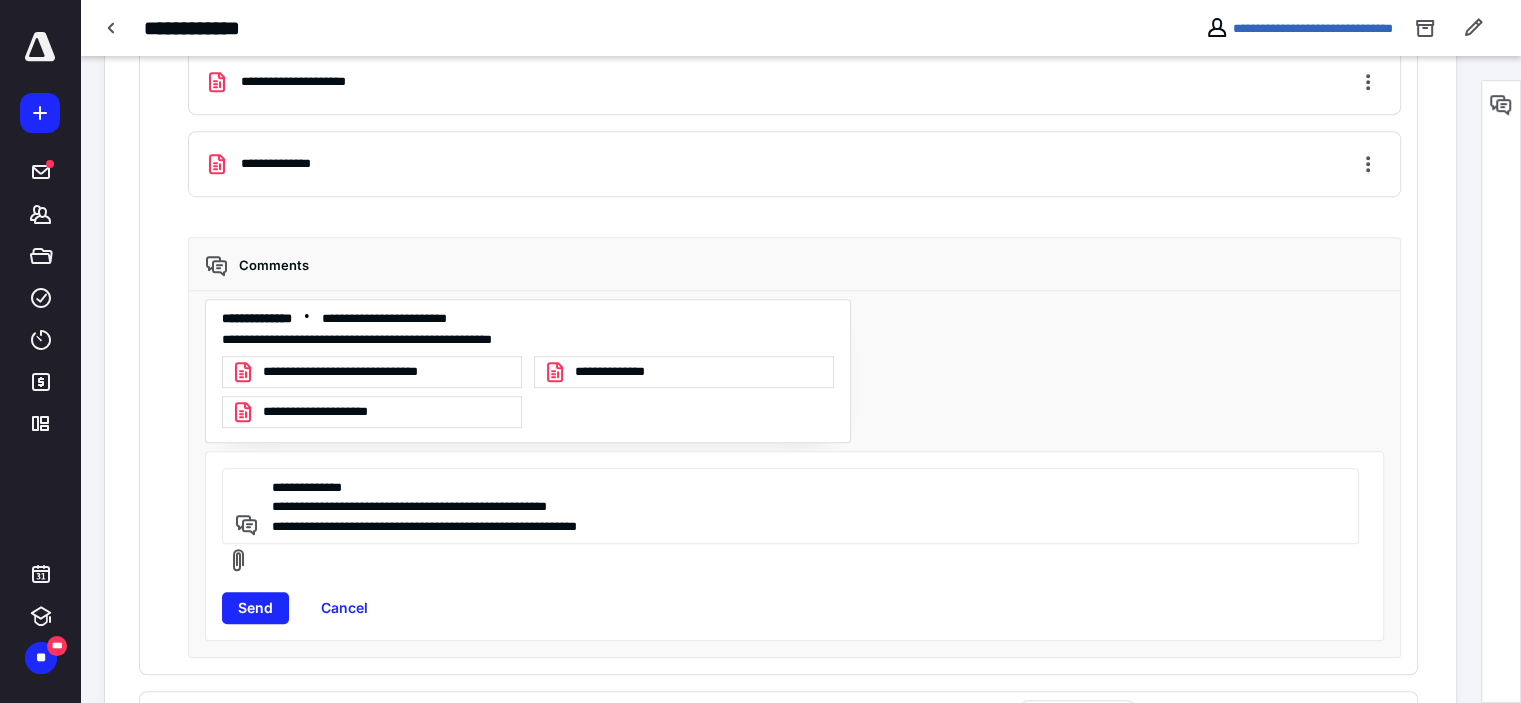 type on "**********" 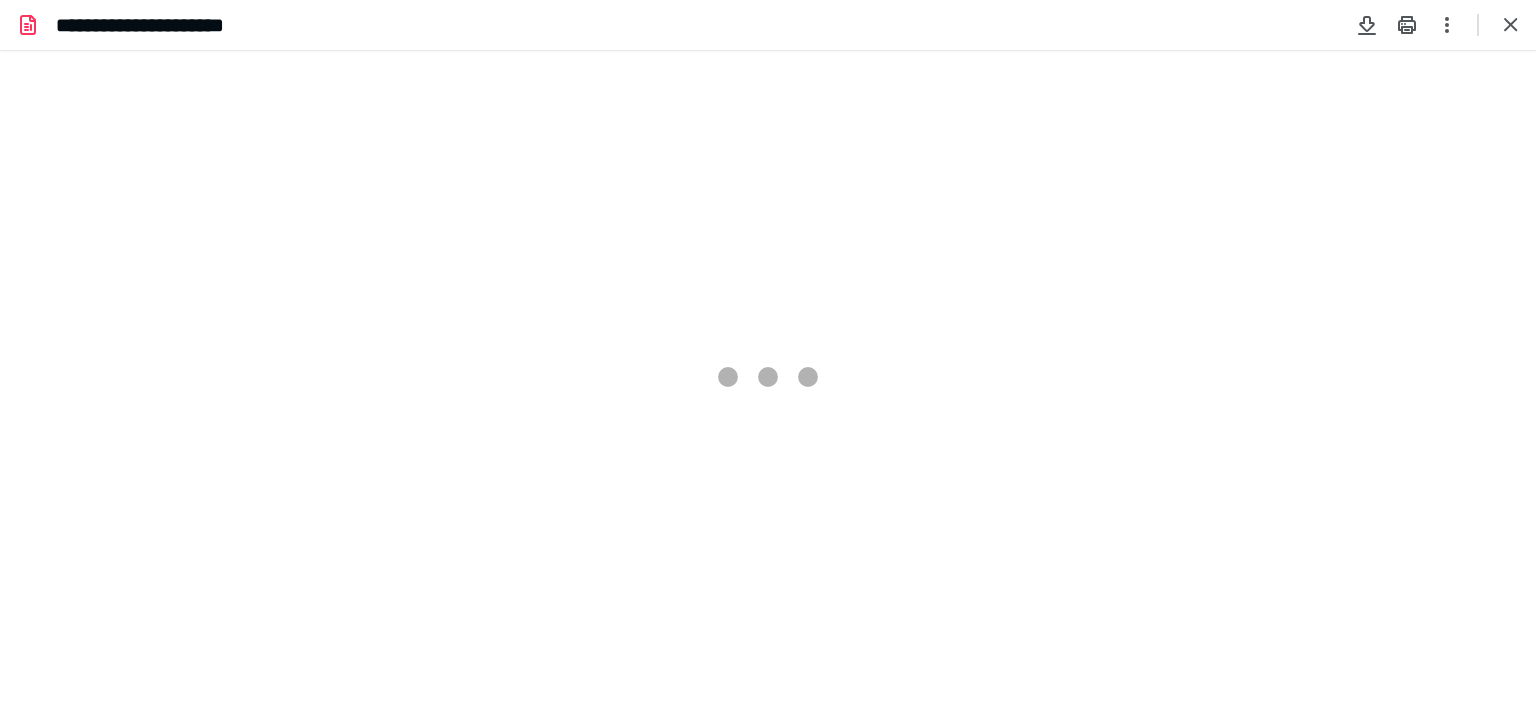 scroll, scrollTop: 0, scrollLeft: 0, axis: both 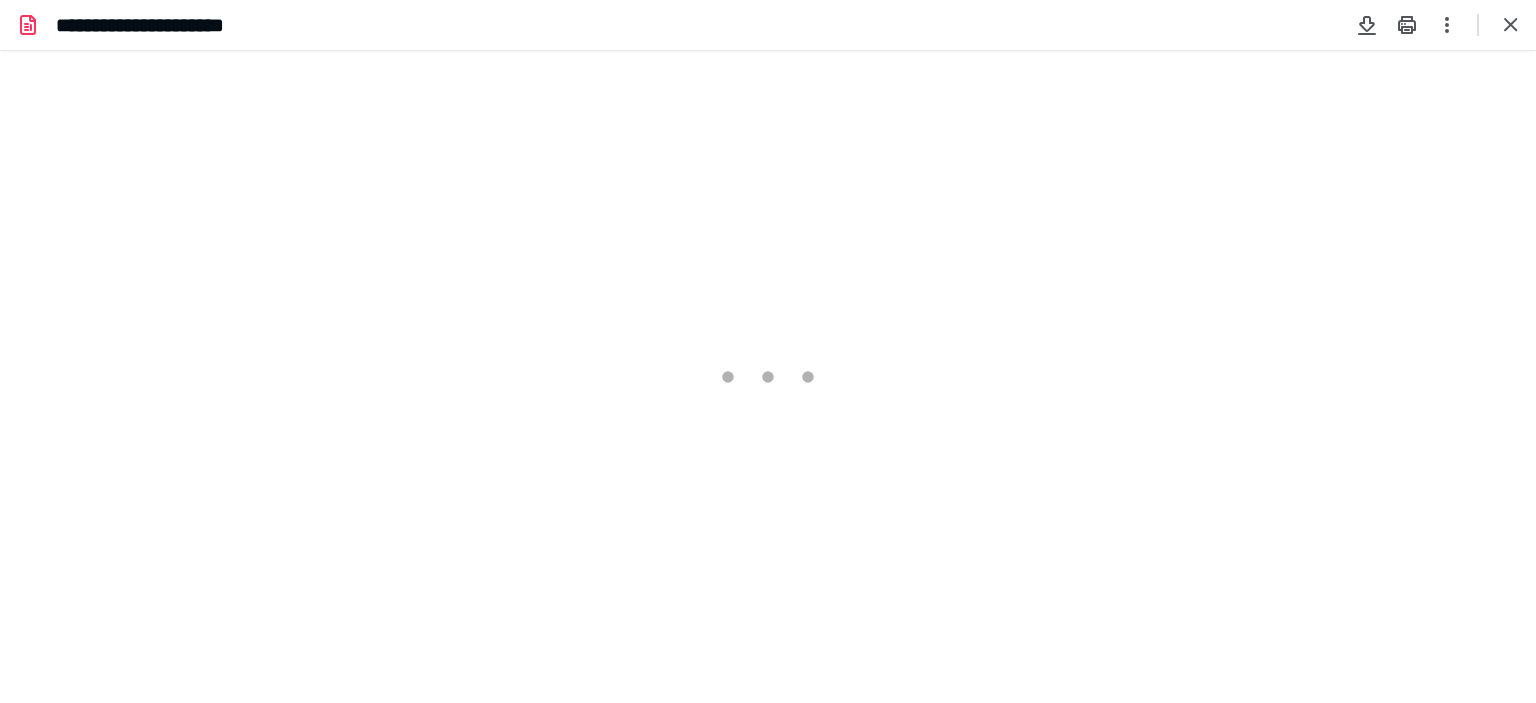type on "61" 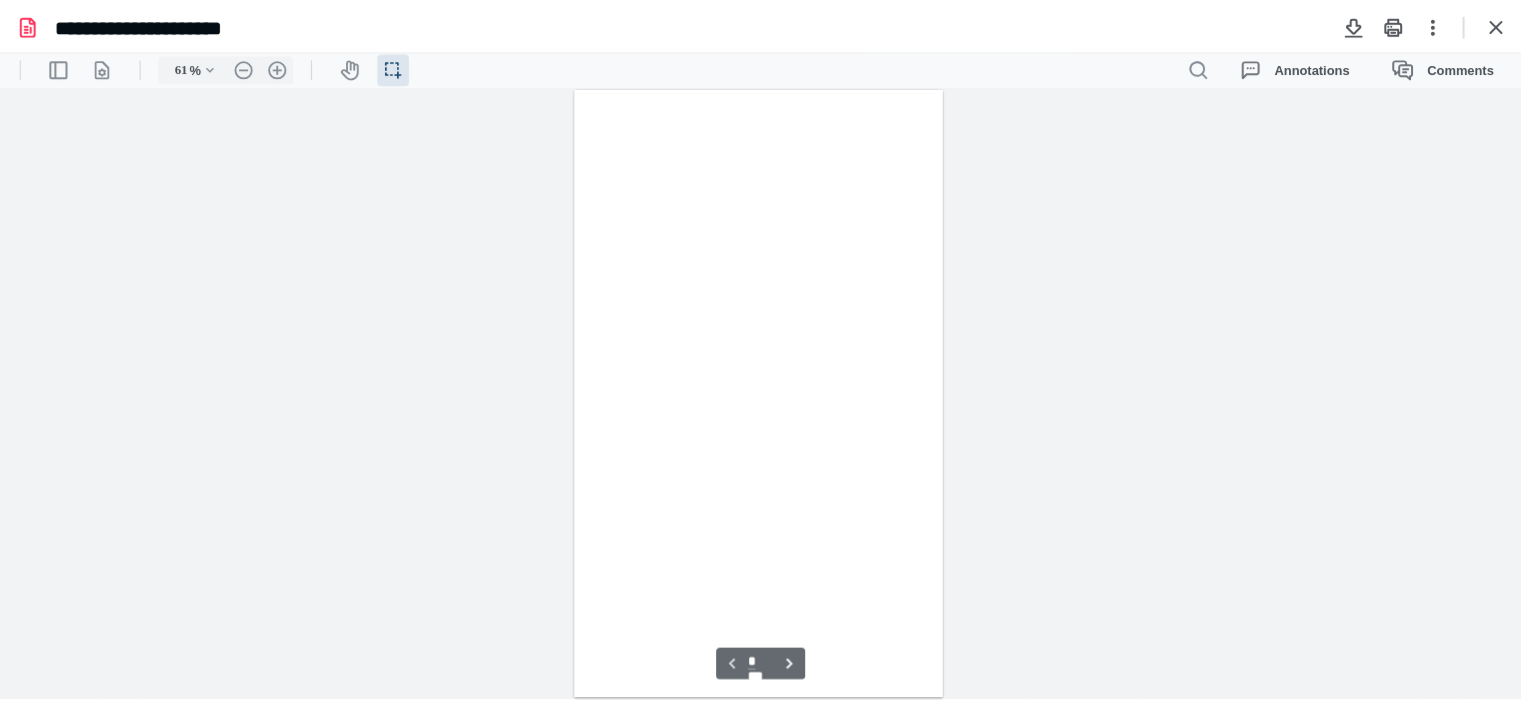 scroll, scrollTop: 38, scrollLeft: 0, axis: vertical 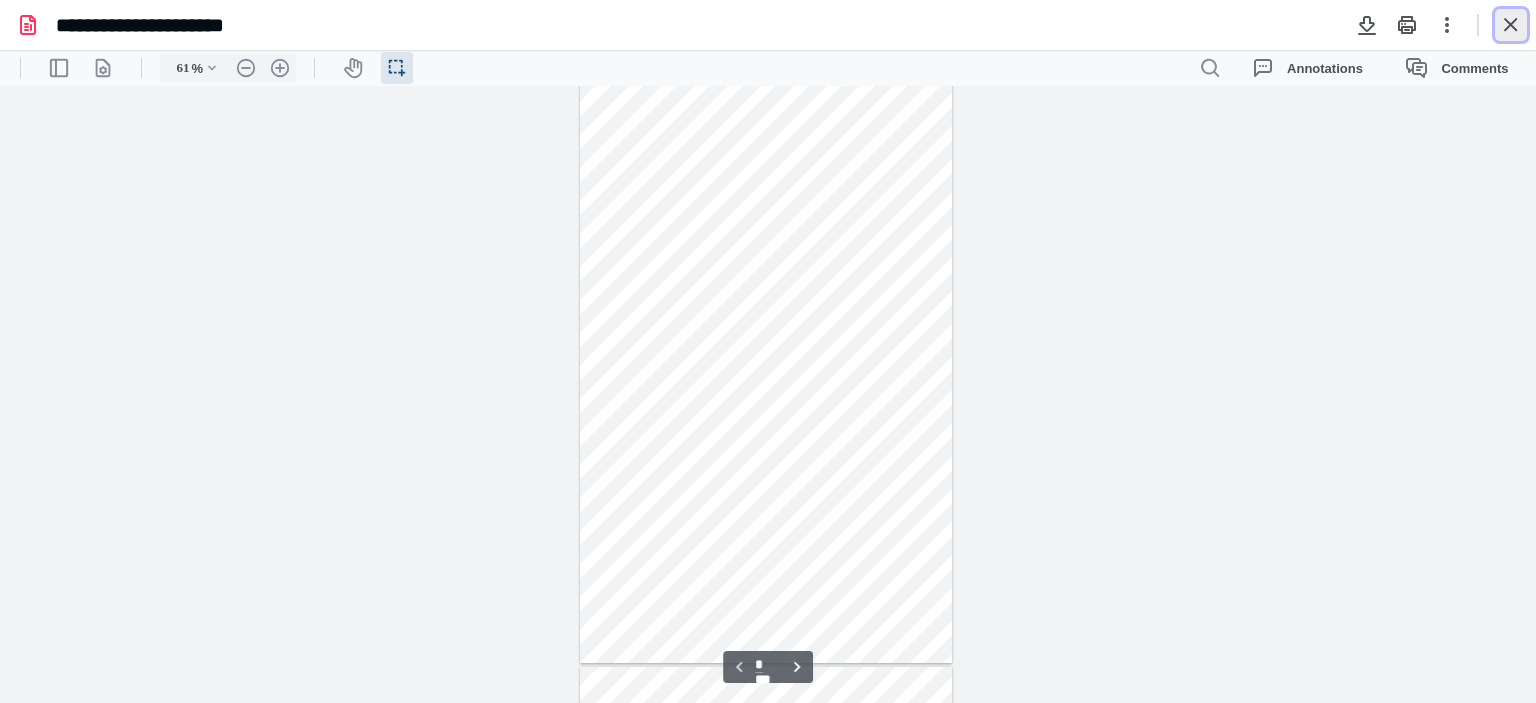 drag, startPoint x: 1509, startPoint y: 31, endPoint x: 696, endPoint y: 253, distance: 842.7651 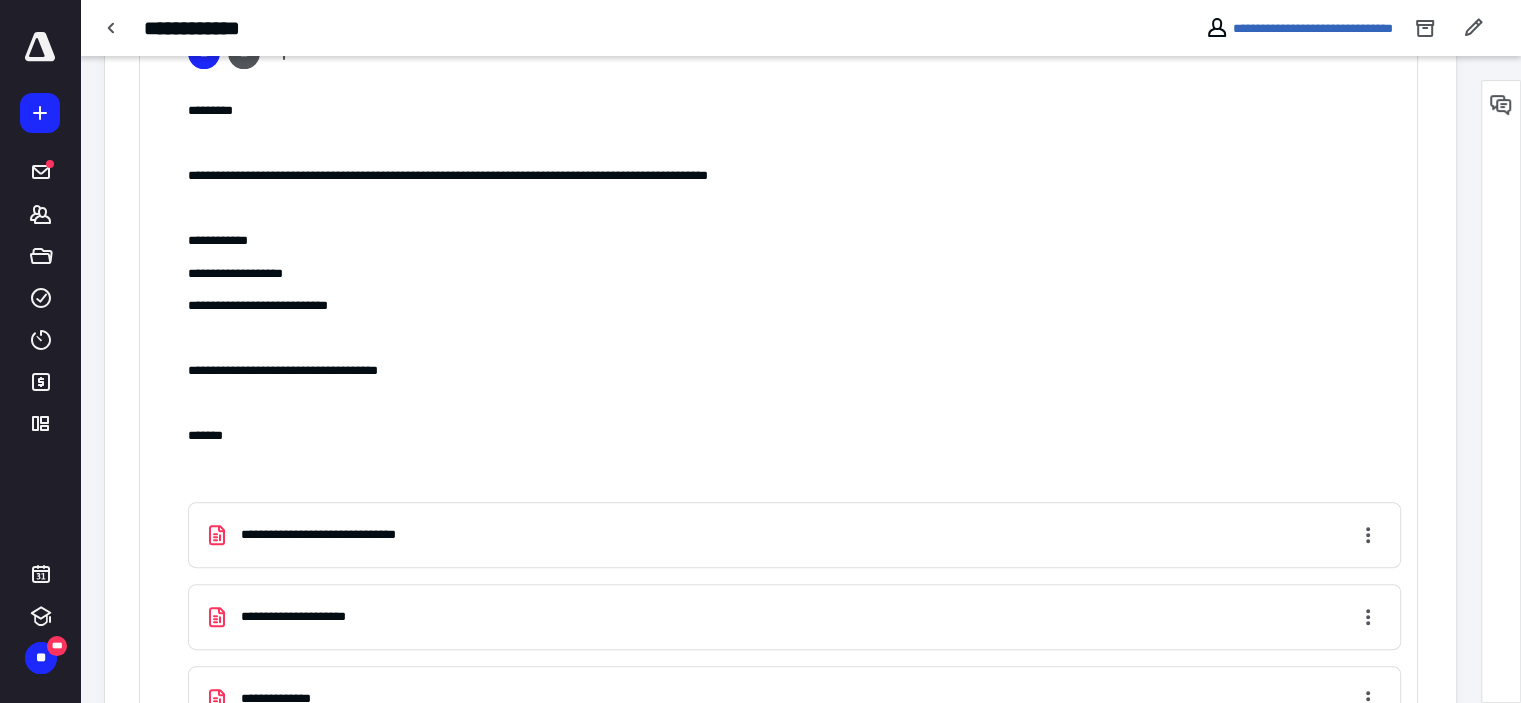 scroll, scrollTop: 603, scrollLeft: 0, axis: vertical 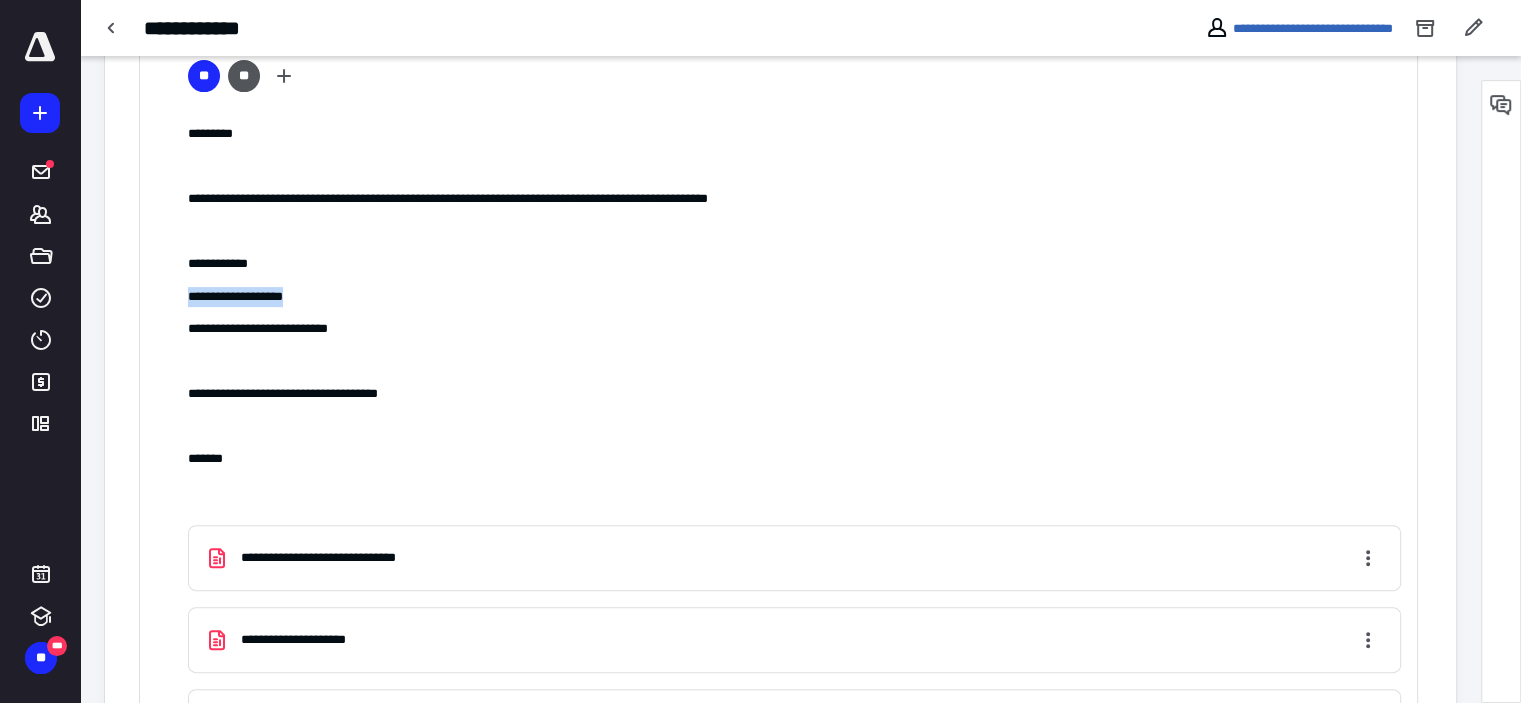 drag, startPoint x: 366, startPoint y: 298, endPoint x: 188, endPoint y: 297, distance: 178.0028 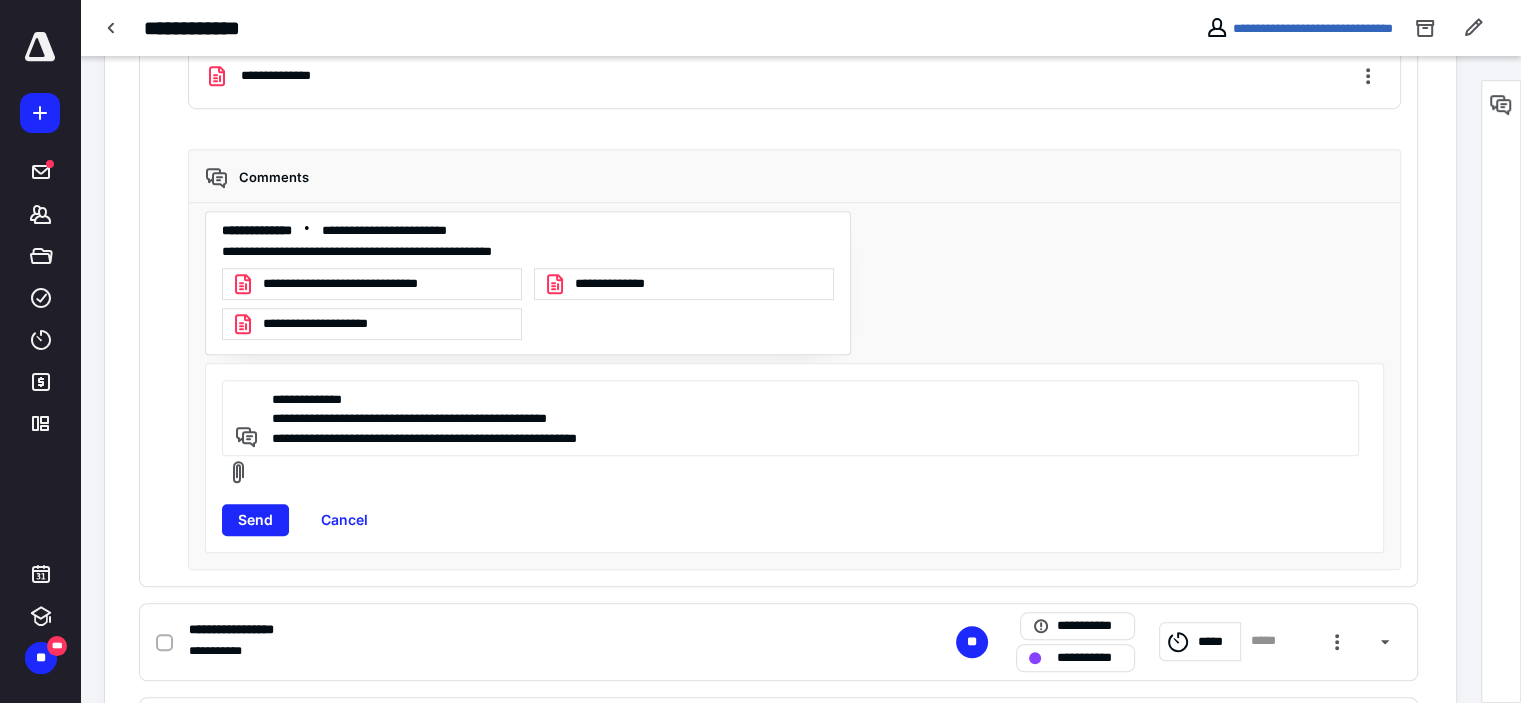 scroll, scrollTop: 1256, scrollLeft: 0, axis: vertical 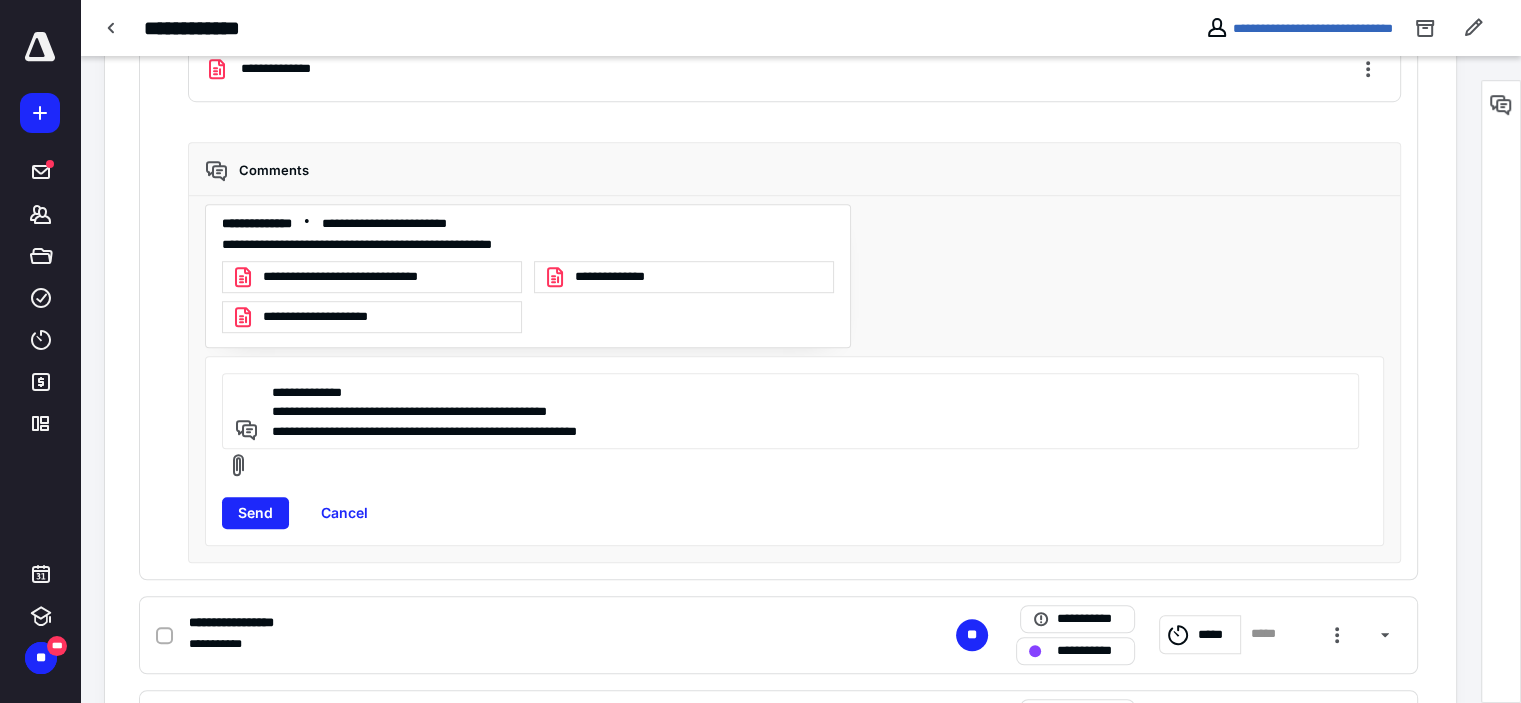 click on "**********" at bounding box center (787, 411) 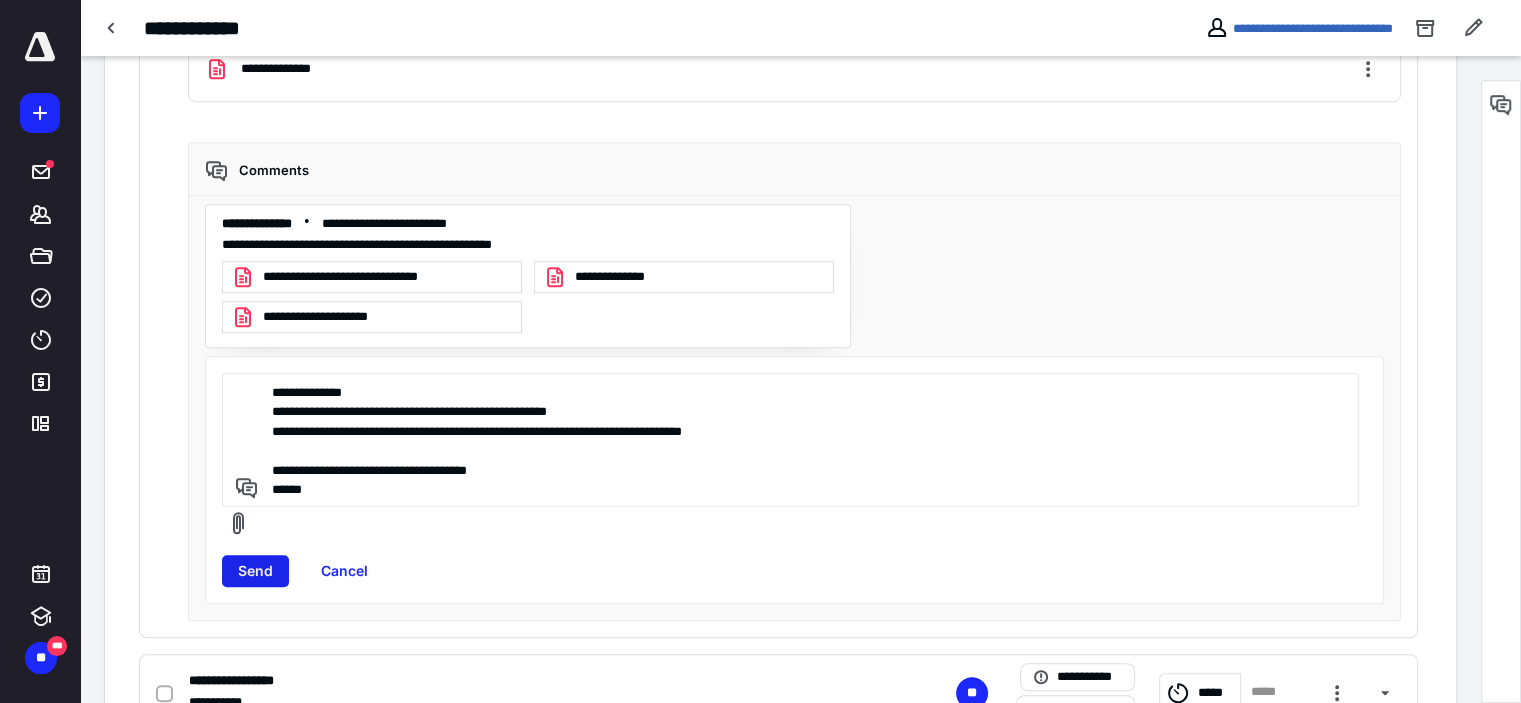 type on "**********" 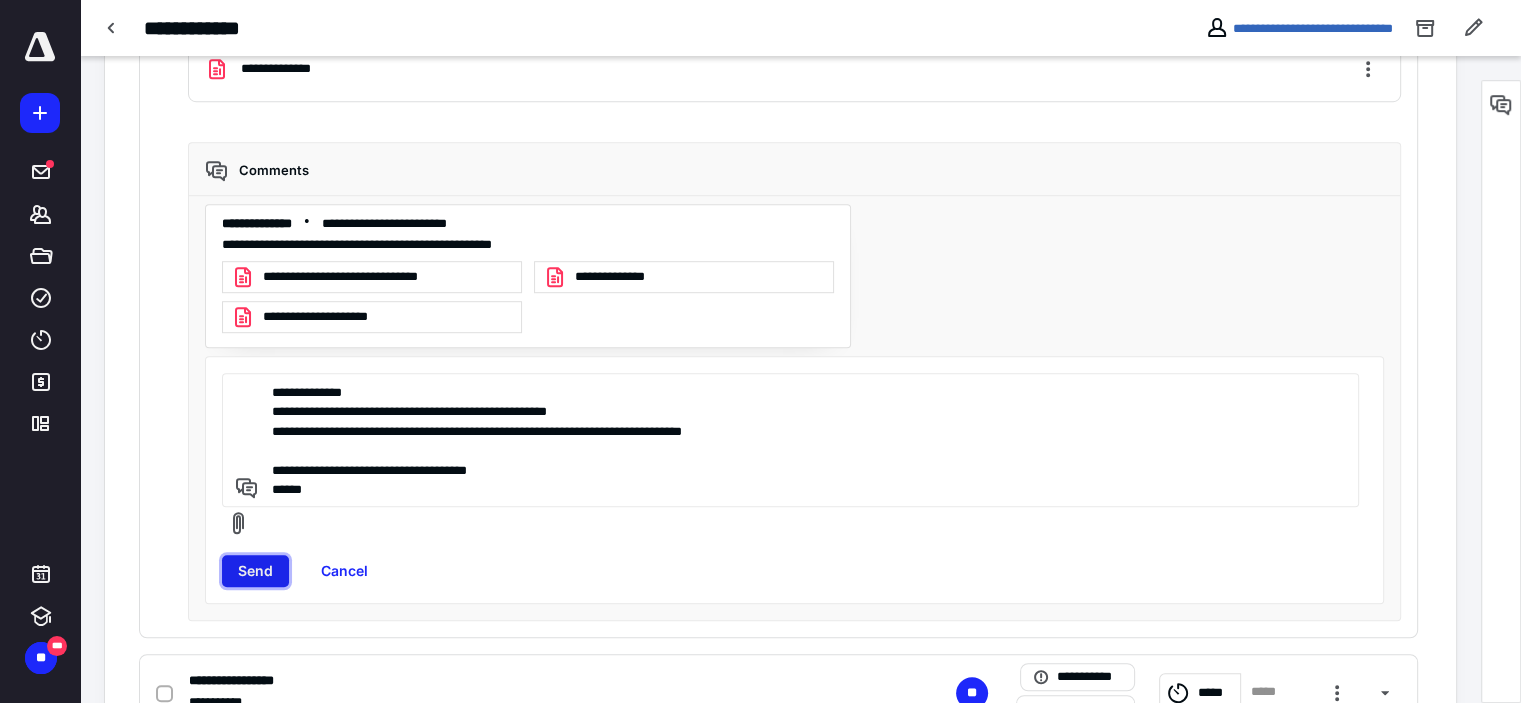 click on "Send" at bounding box center (255, 571) 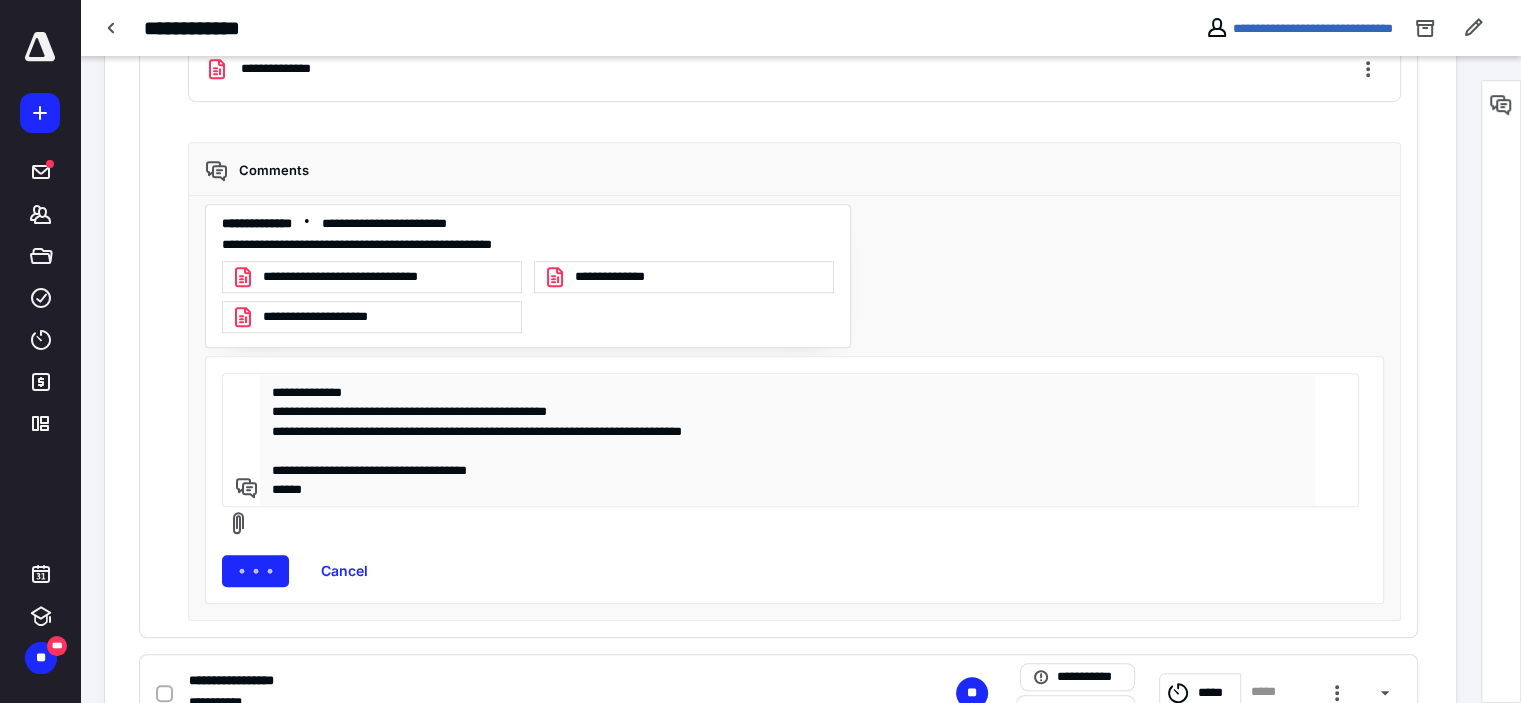 type 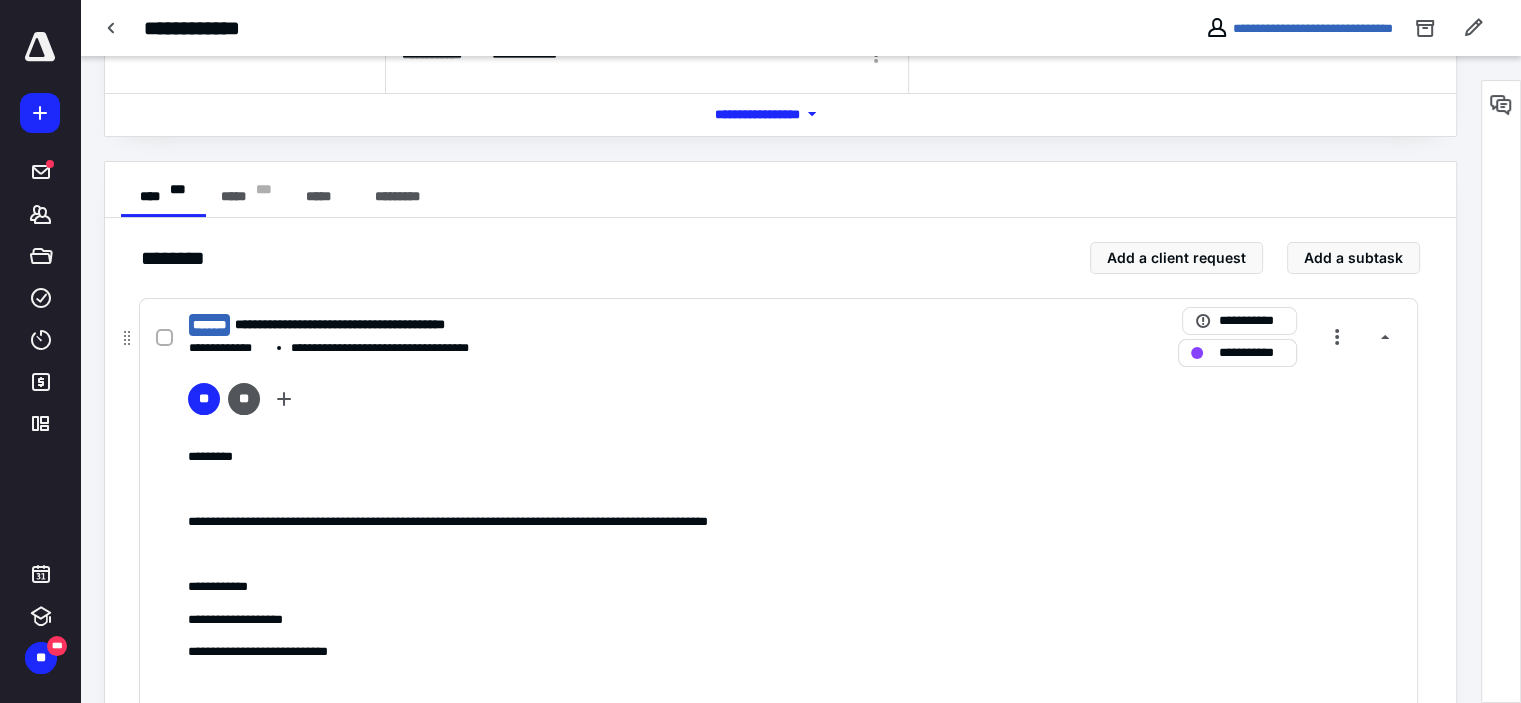 scroll, scrollTop: 278, scrollLeft: 0, axis: vertical 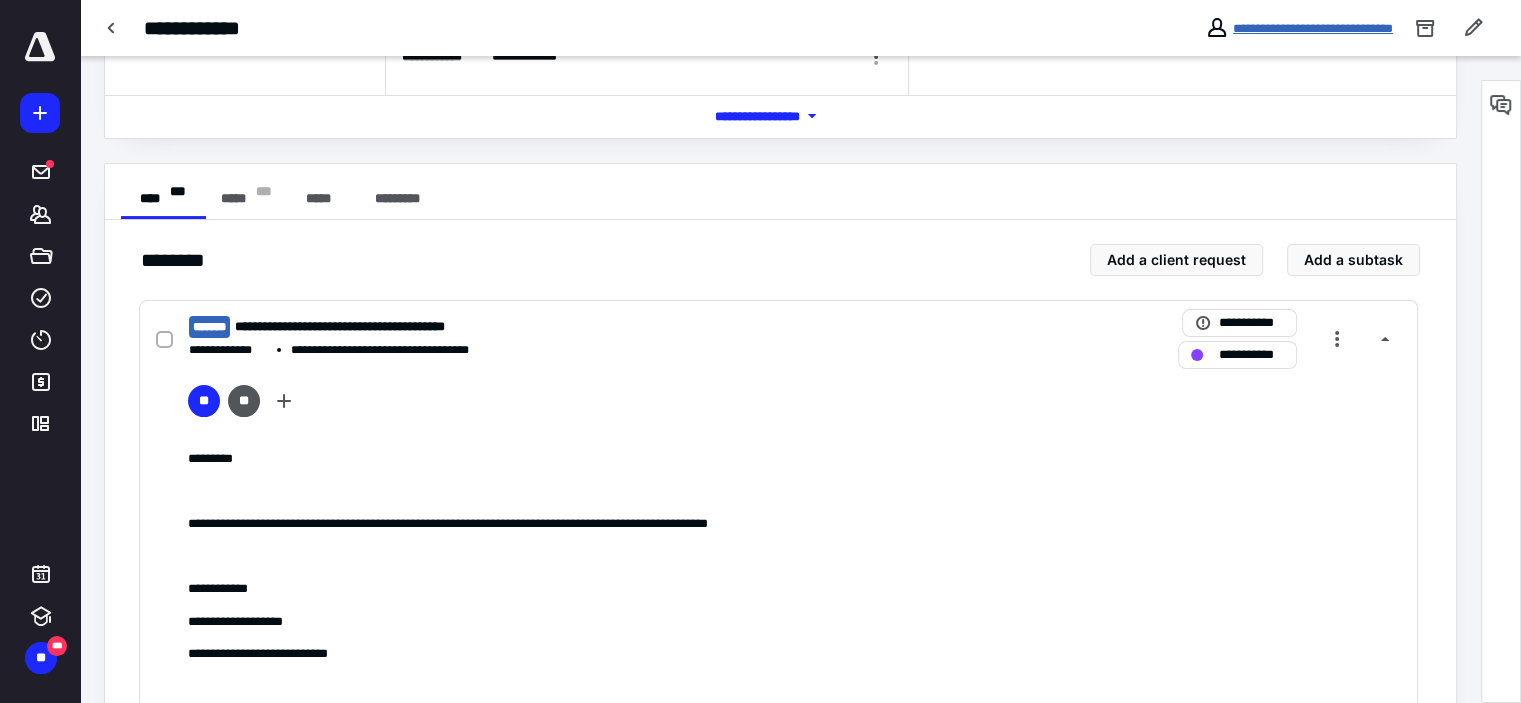 click on "**********" at bounding box center [1313, 28] 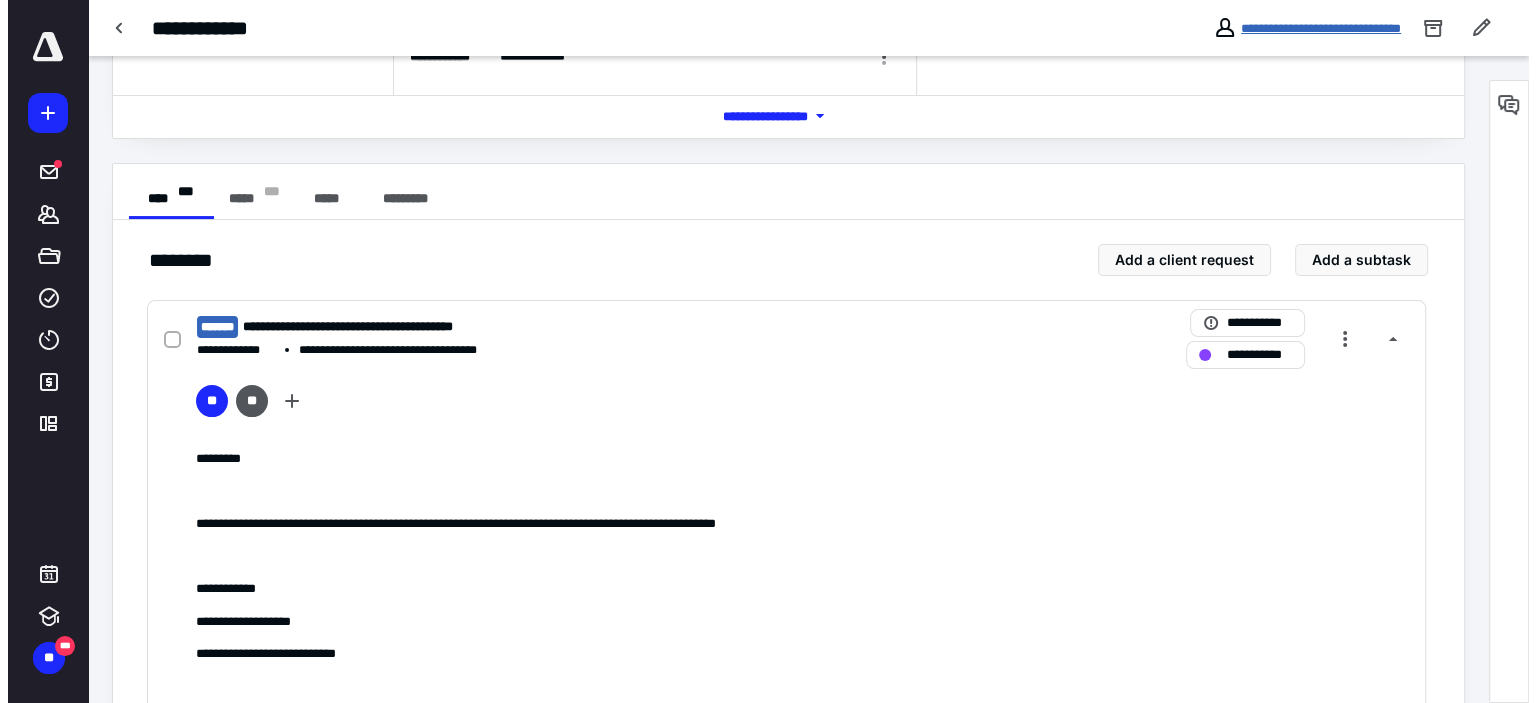 scroll, scrollTop: 0, scrollLeft: 0, axis: both 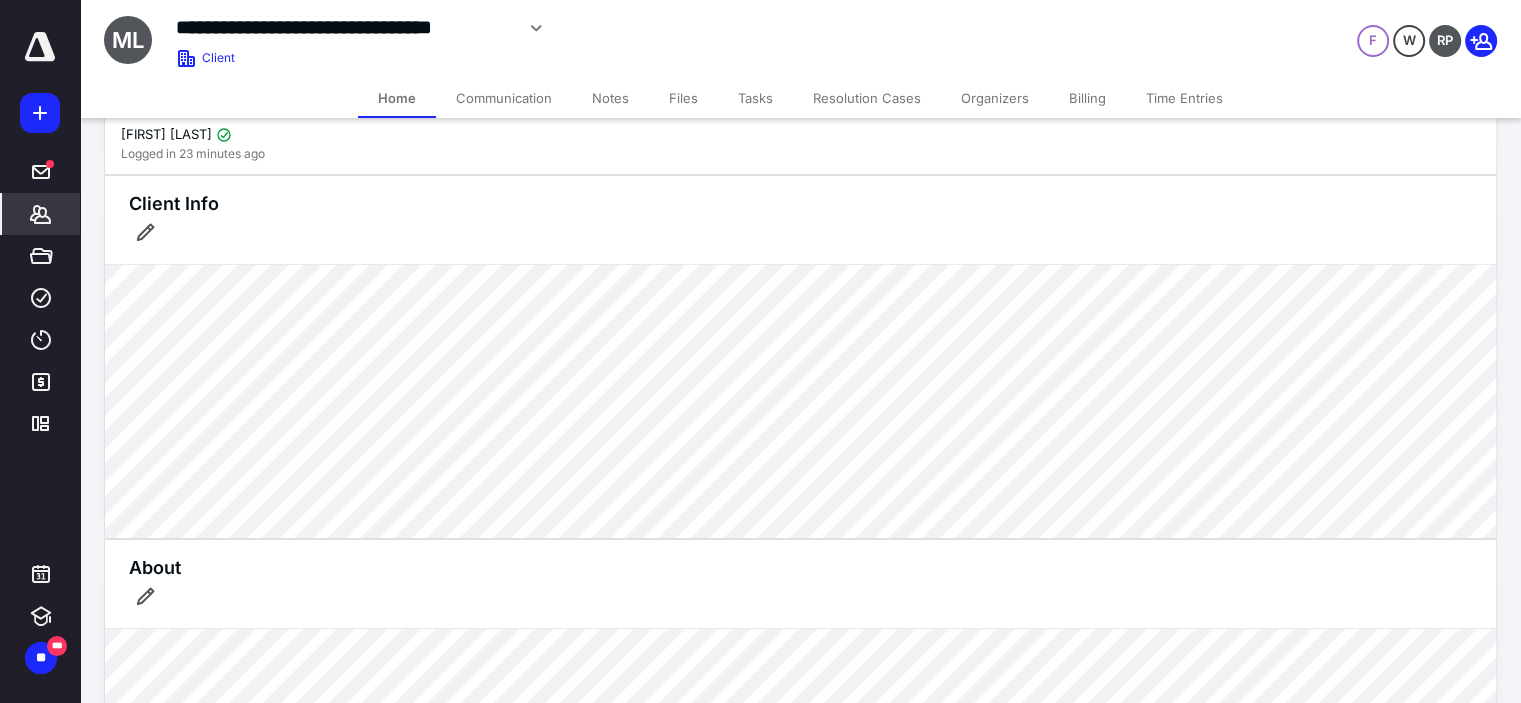 click on "Files" at bounding box center (683, 98) 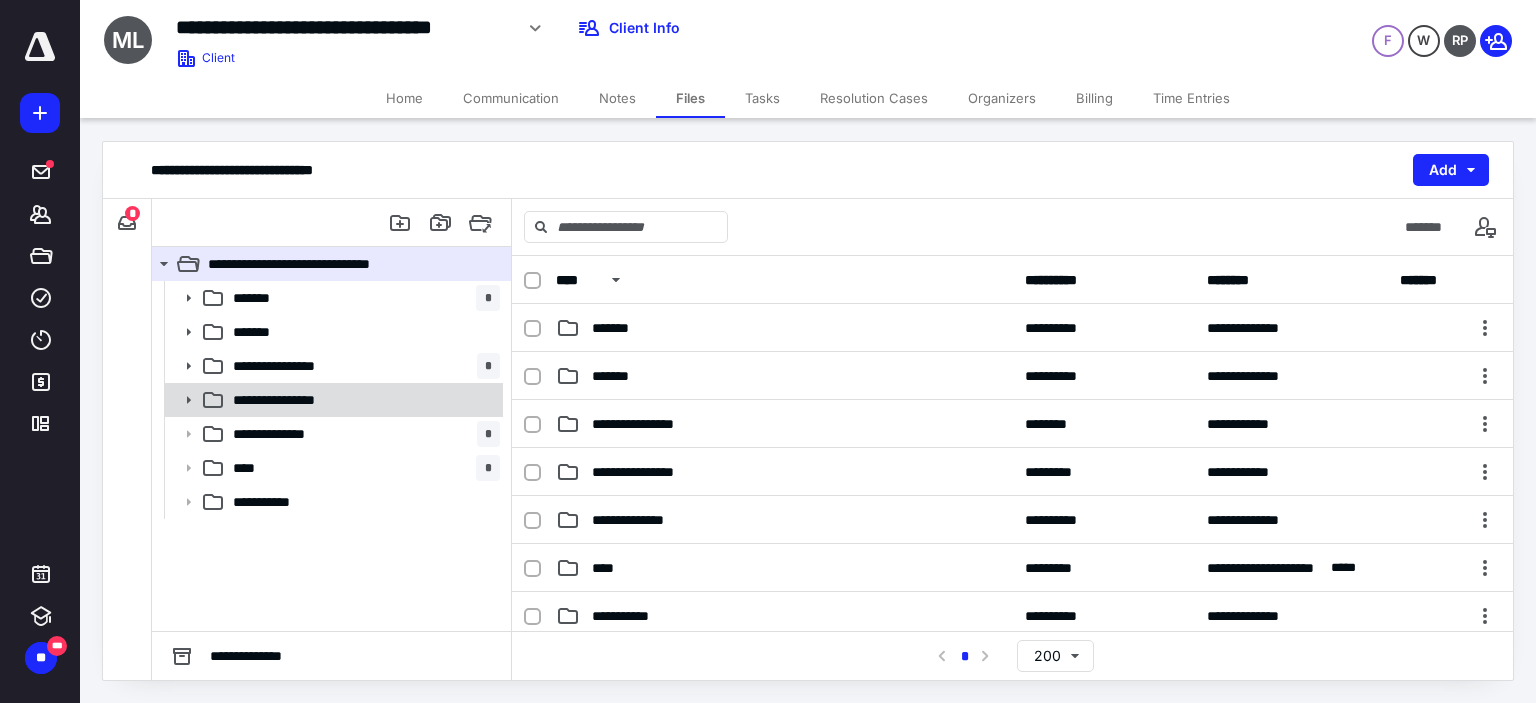 click on "**********" at bounding box center [332, 400] 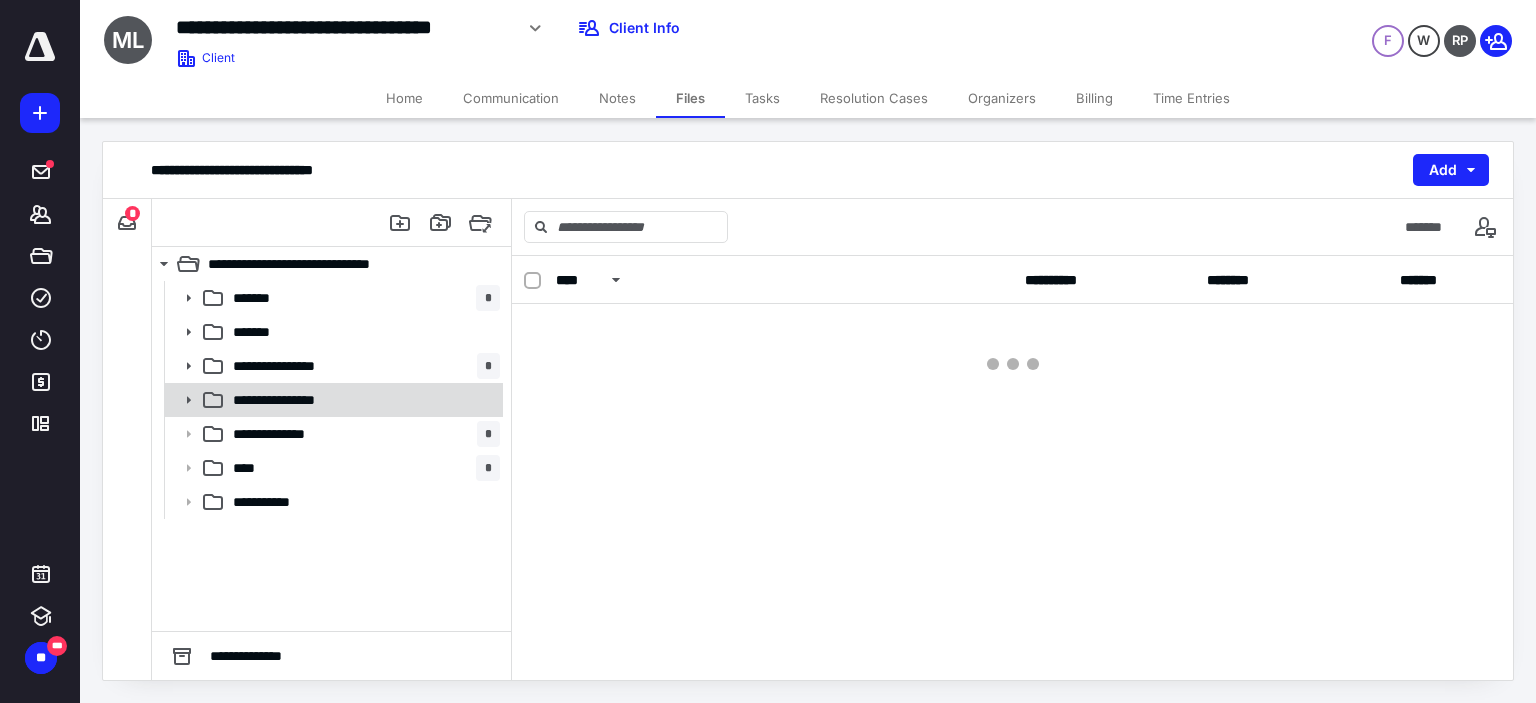 click on "**********" at bounding box center [332, 400] 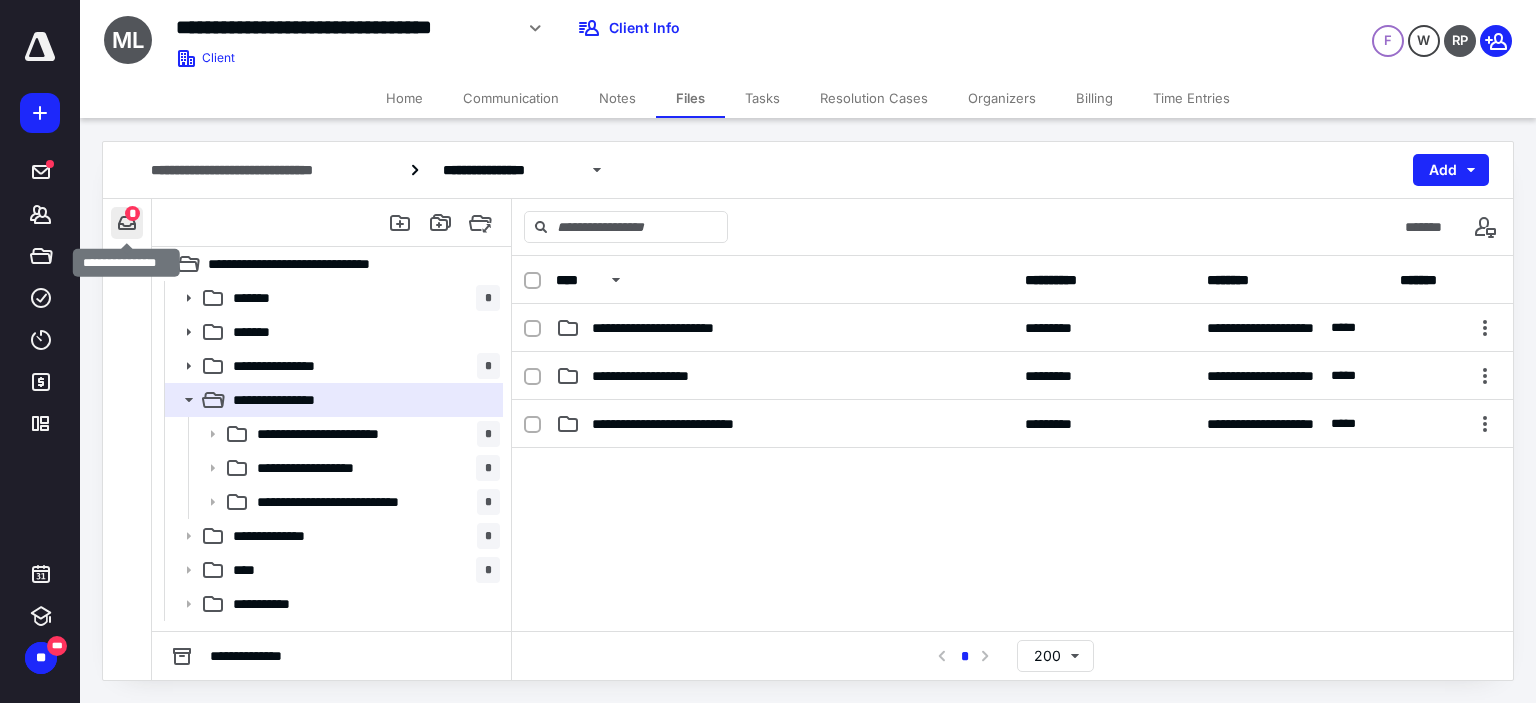 click at bounding box center [127, 223] 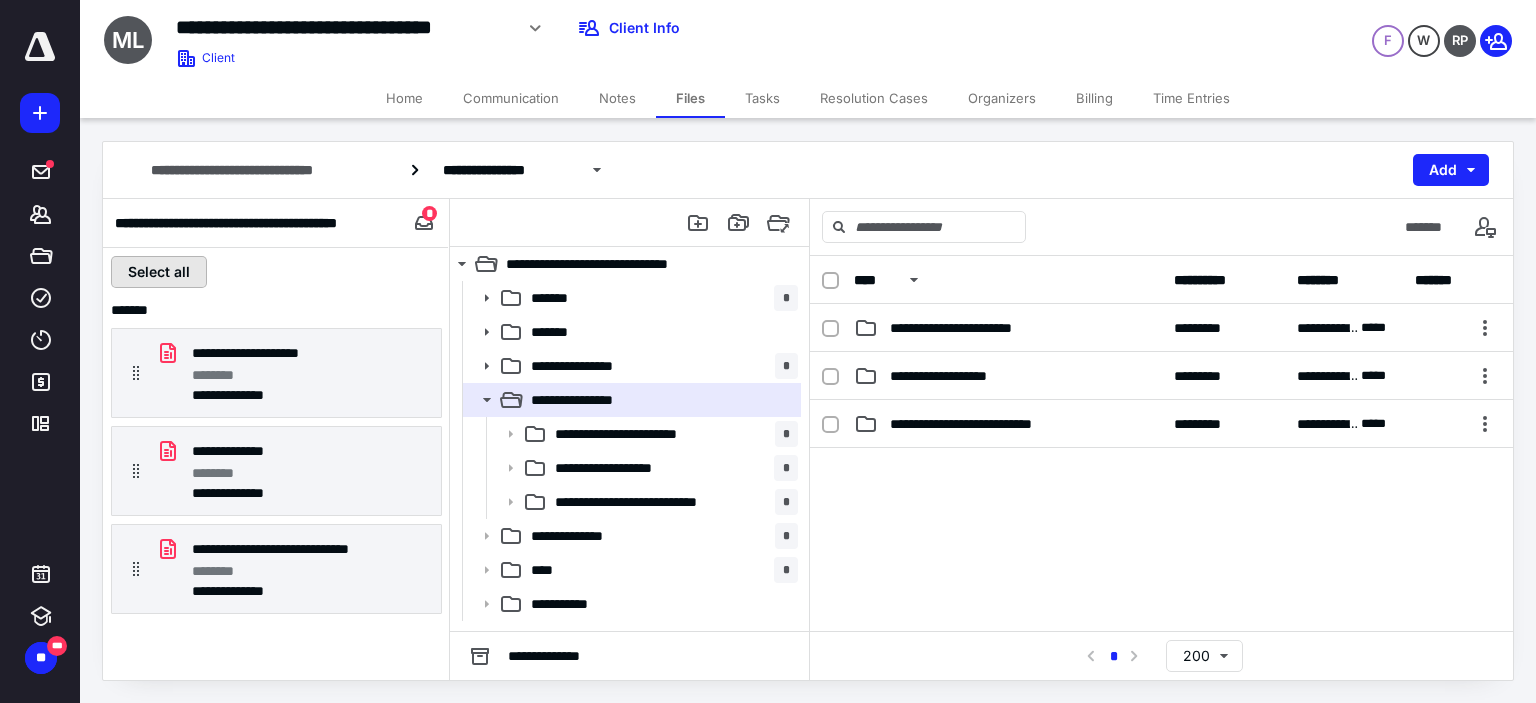 click on "Select all" at bounding box center [159, 272] 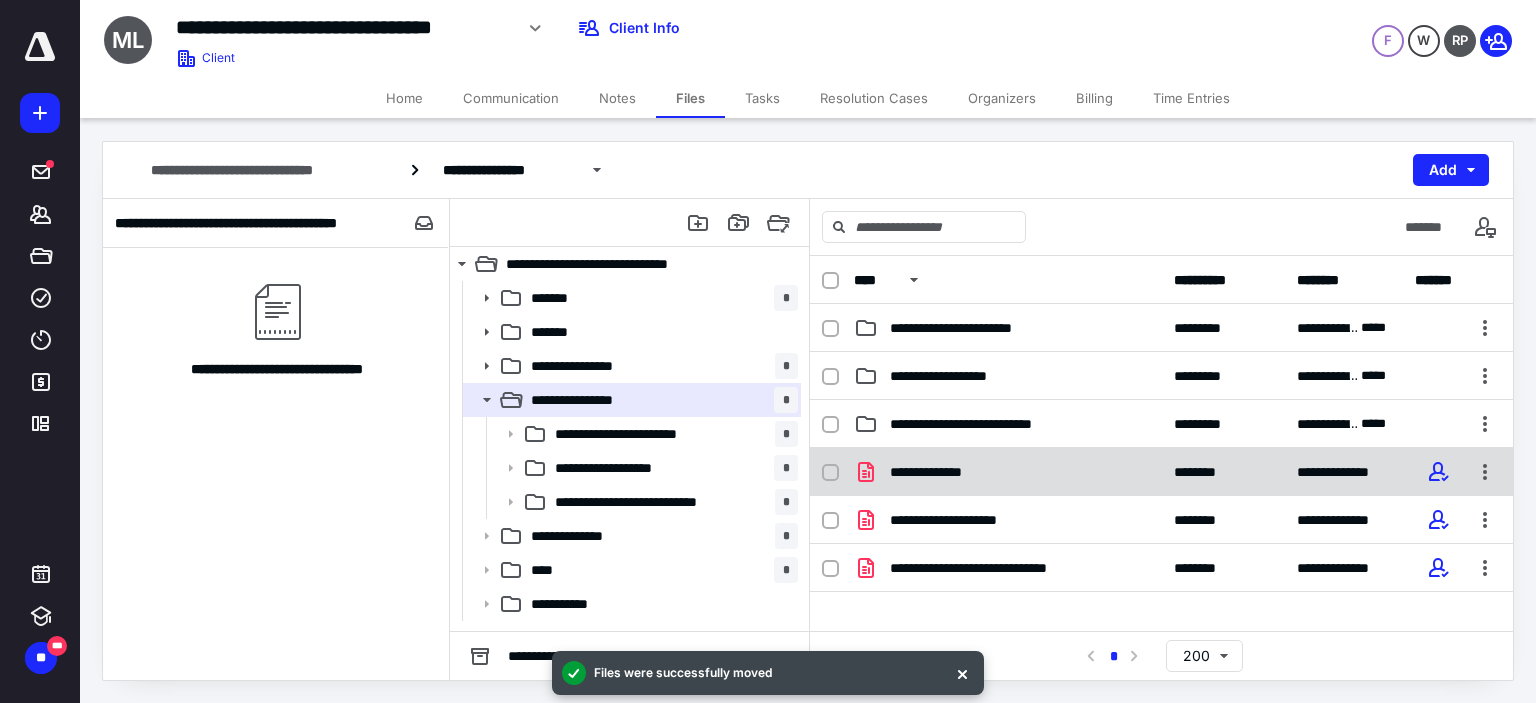 click on "**********" at bounding box center (1008, 472) 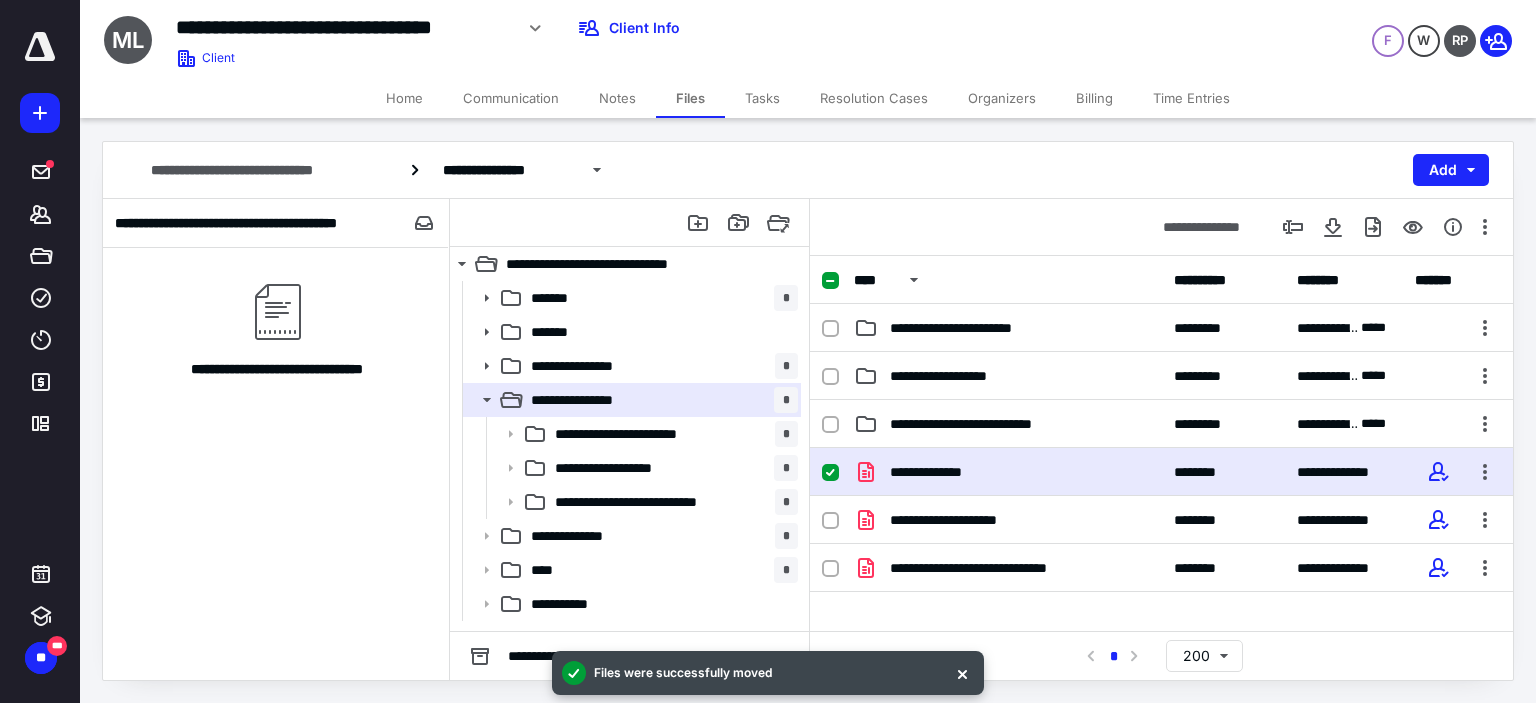 click on "**********" at bounding box center [1008, 472] 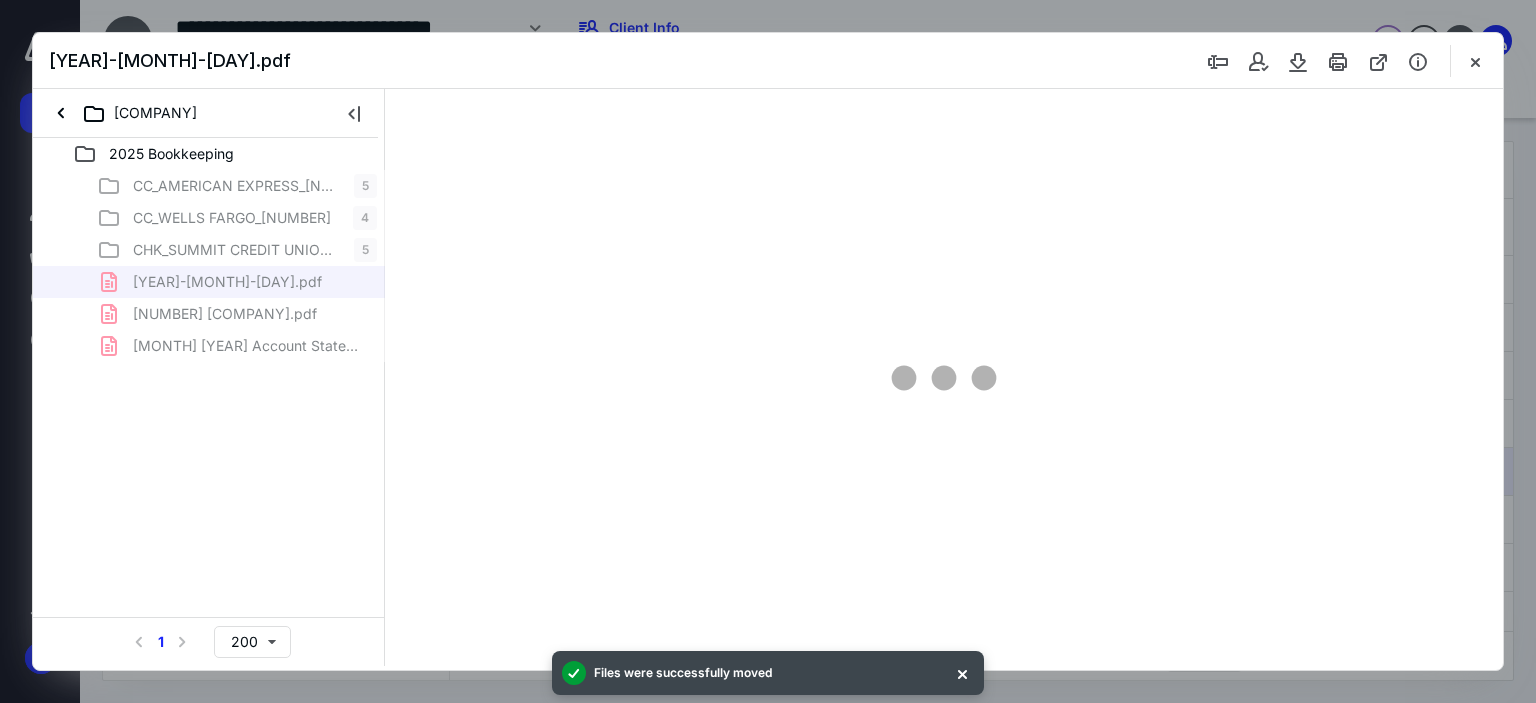scroll, scrollTop: 0, scrollLeft: 0, axis: both 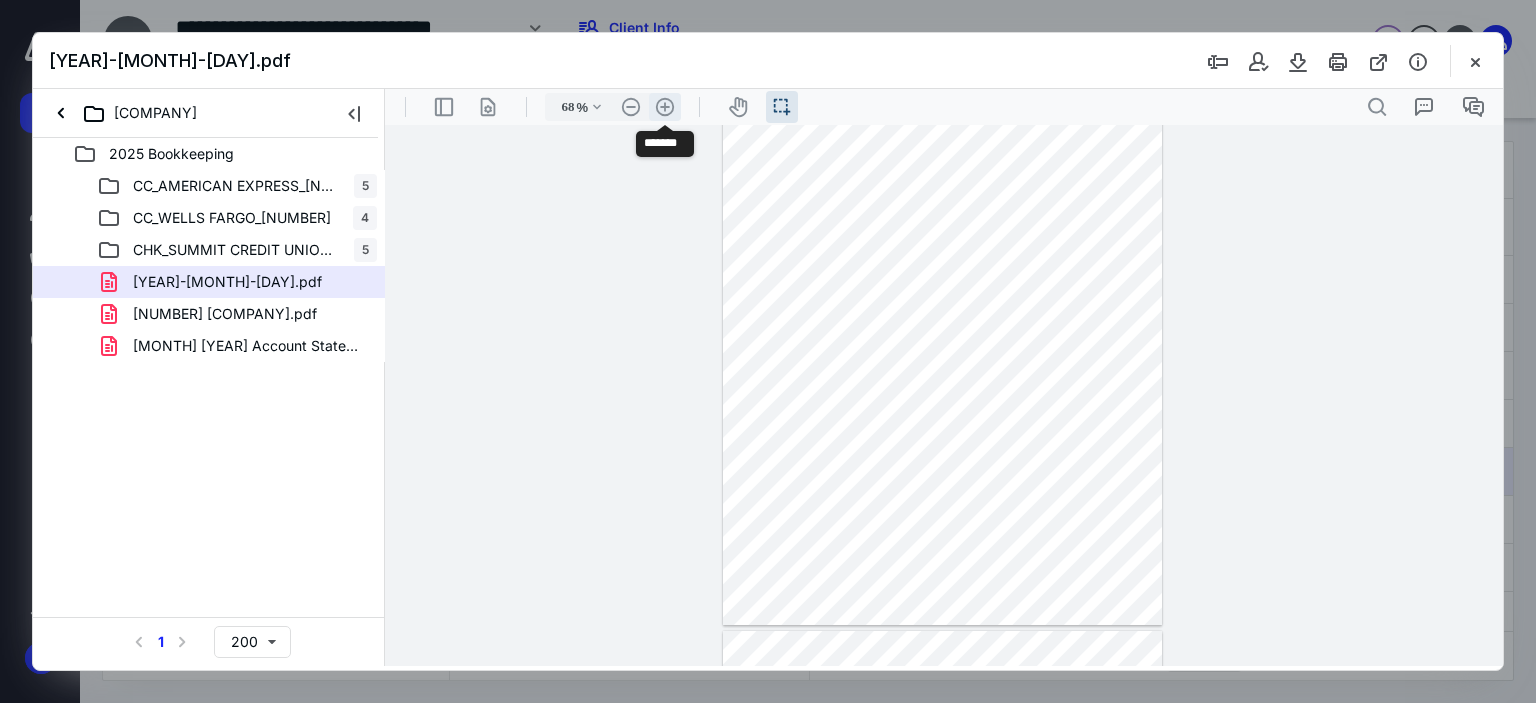 click on ".cls-1{fill:#abb0c4;} icon - header - zoom - in - line" at bounding box center [665, 107] 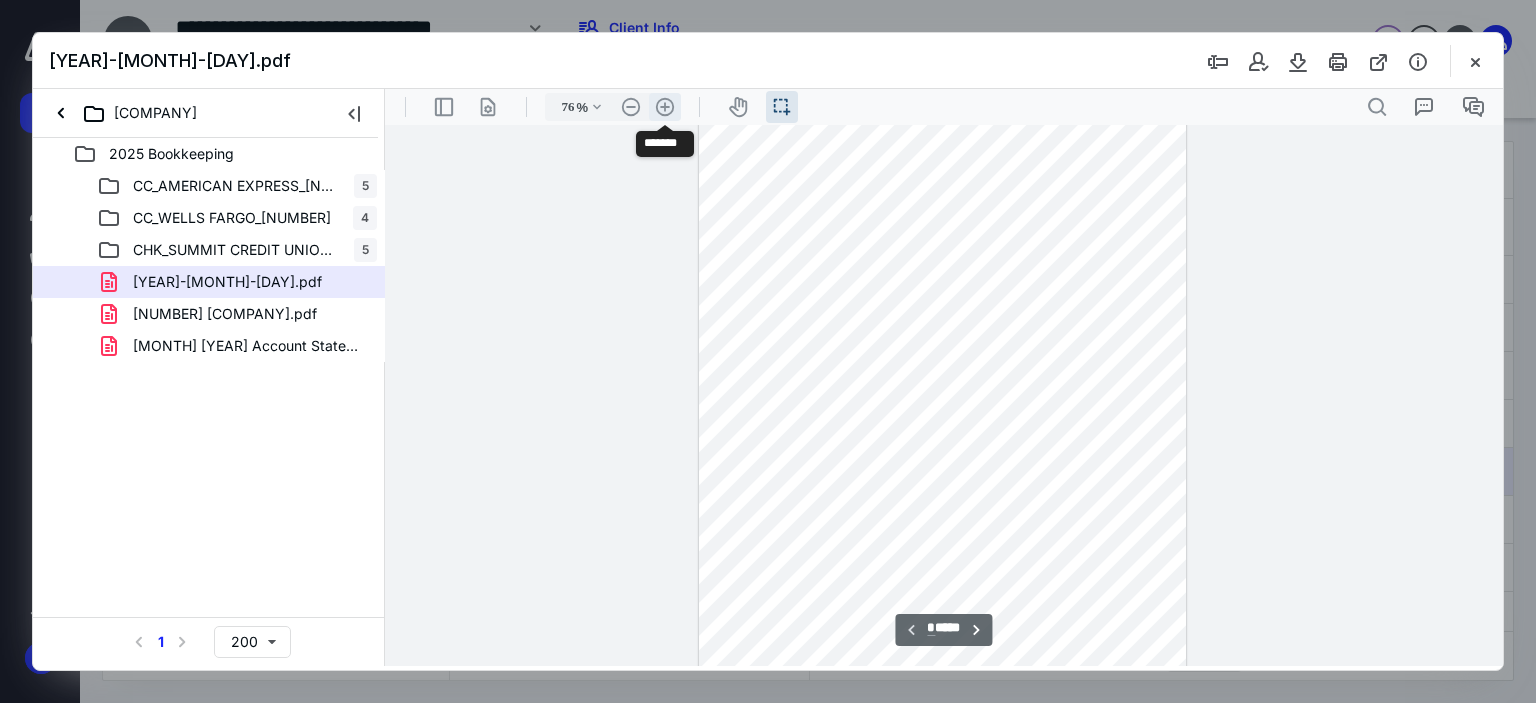 click on ".cls-1{fill:#abb0c4;} icon - header - zoom - in - line" at bounding box center (665, 107) 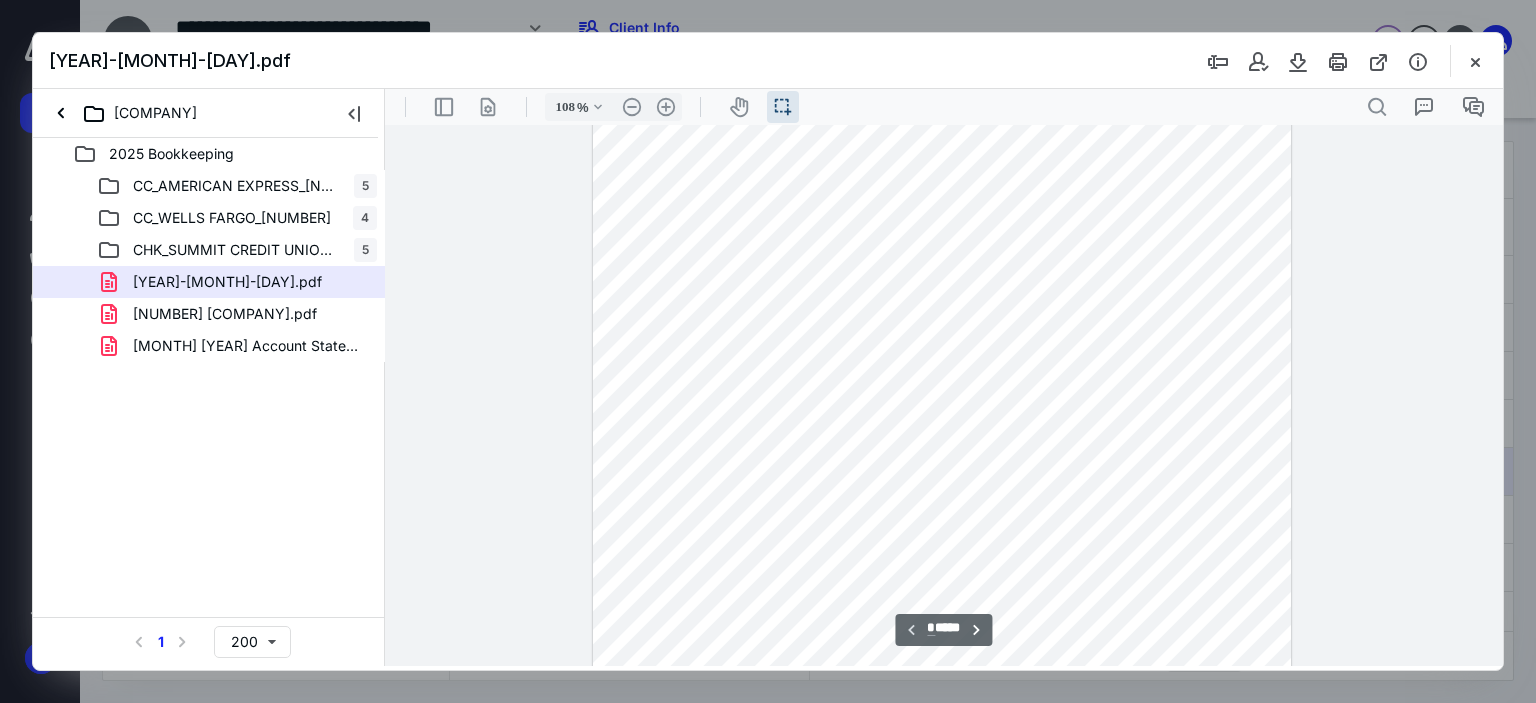 scroll, scrollTop: 0, scrollLeft: 0, axis: both 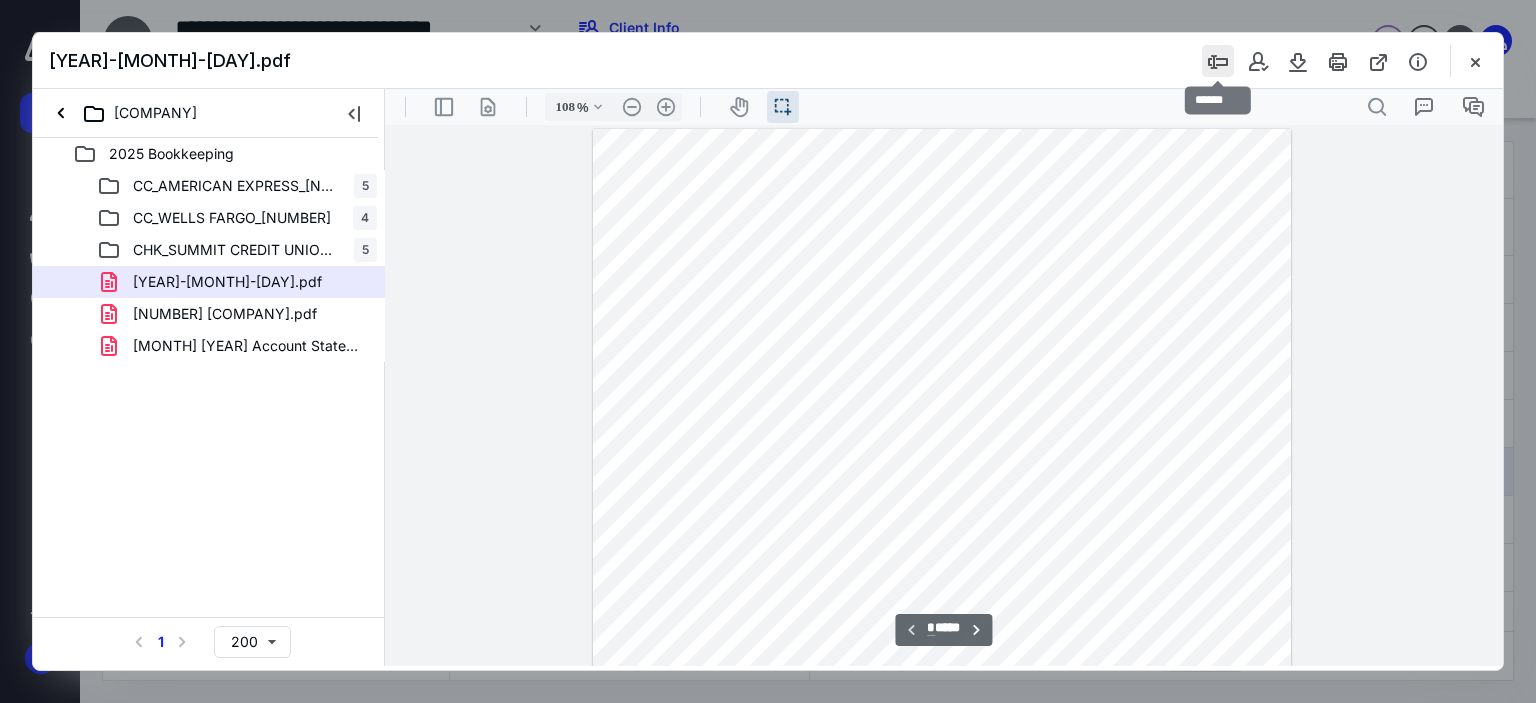 click at bounding box center (1218, 61) 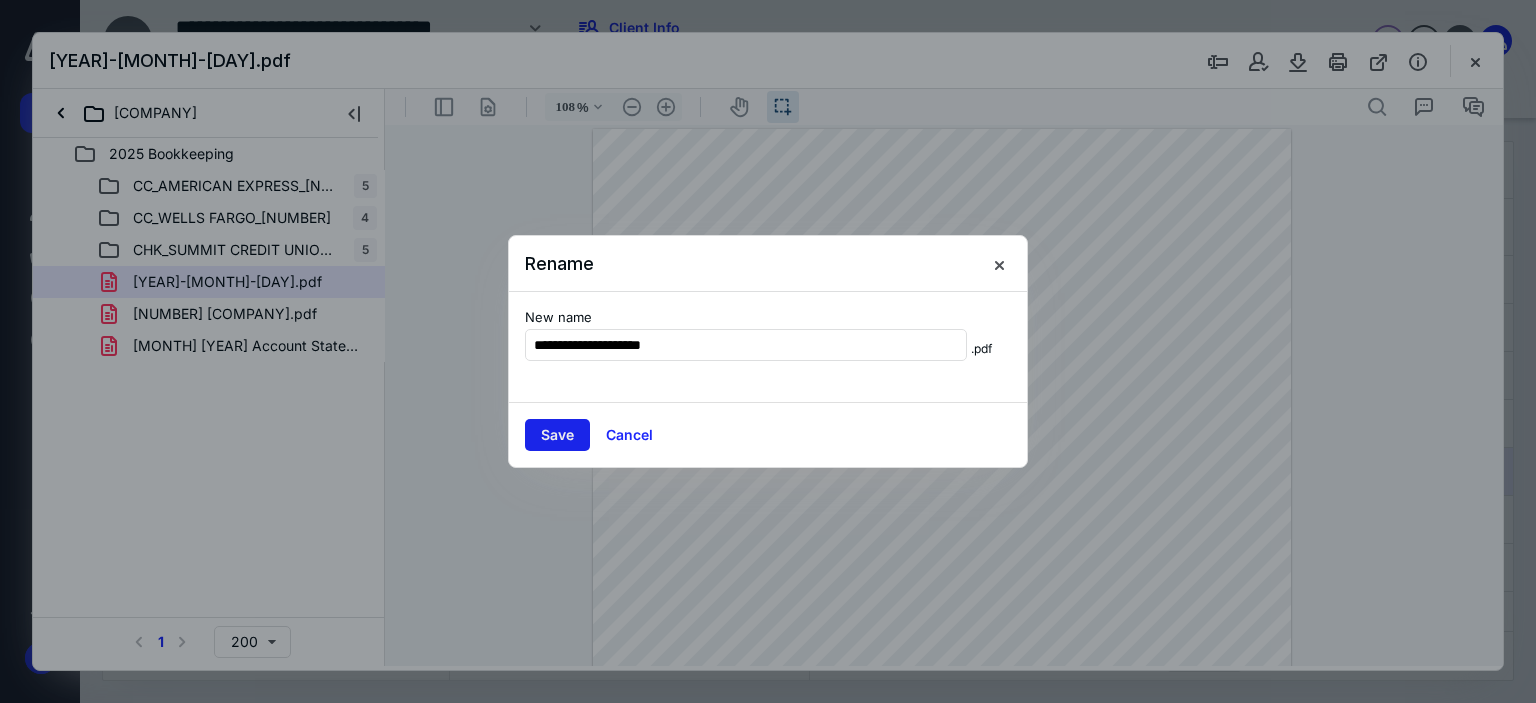 type on "**********" 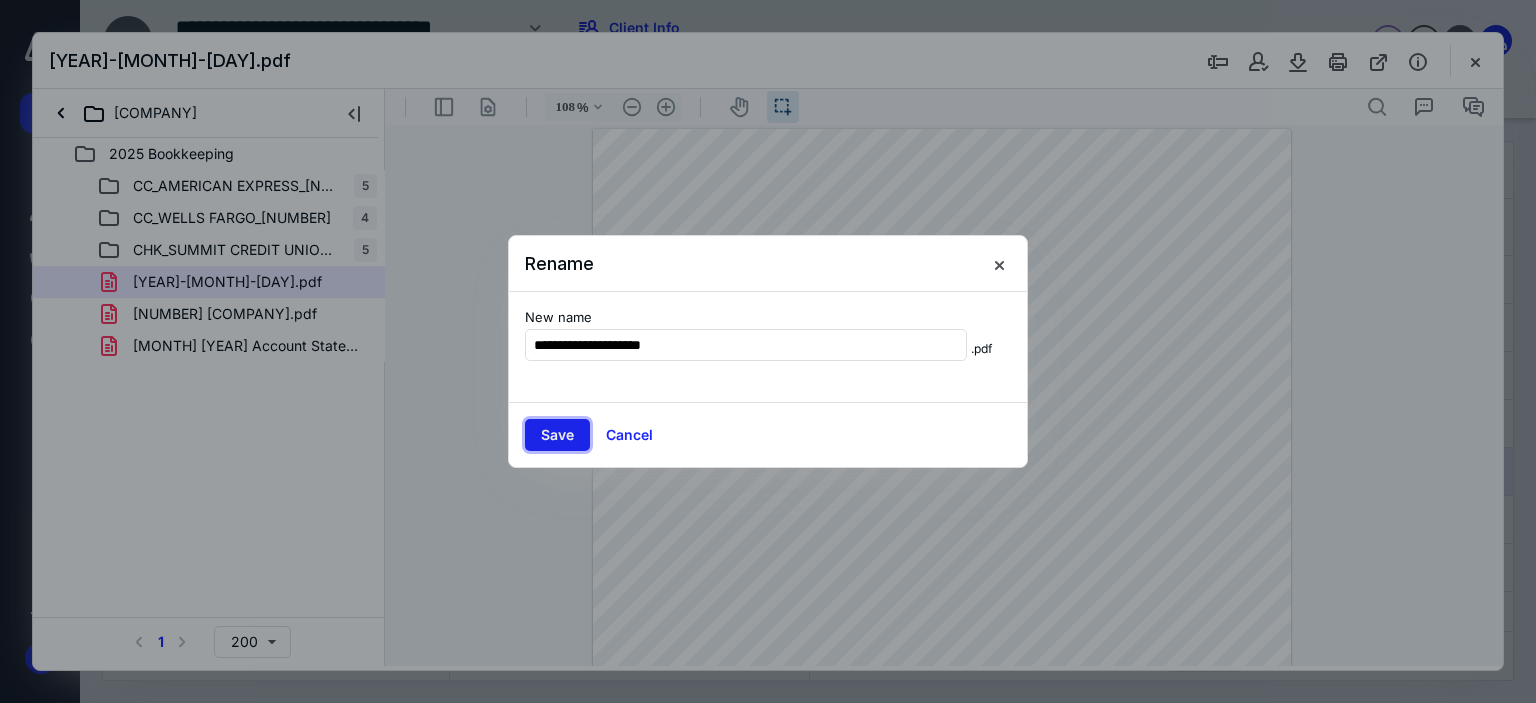 click on "Save" at bounding box center (557, 435) 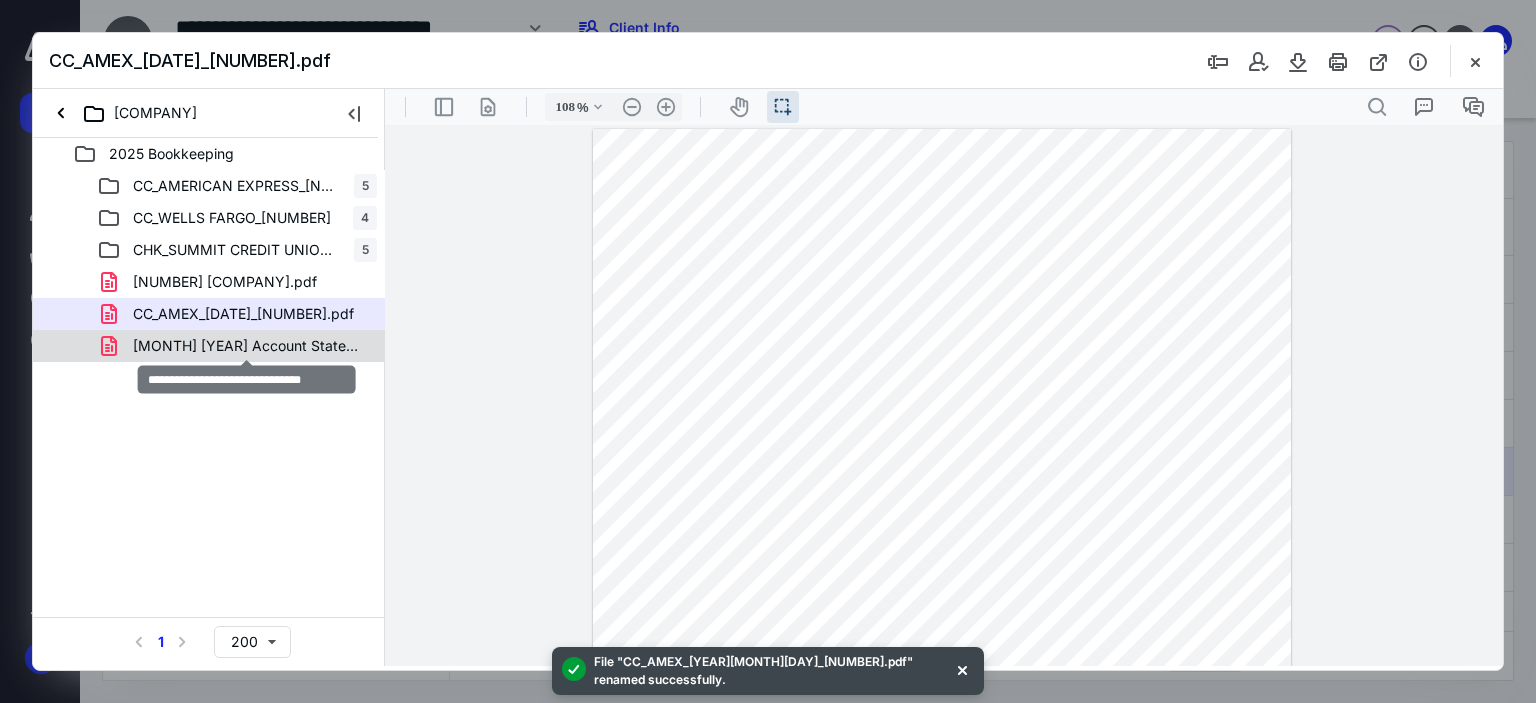 click on "June 2025 Account Statement.pdf" at bounding box center [249, 346] 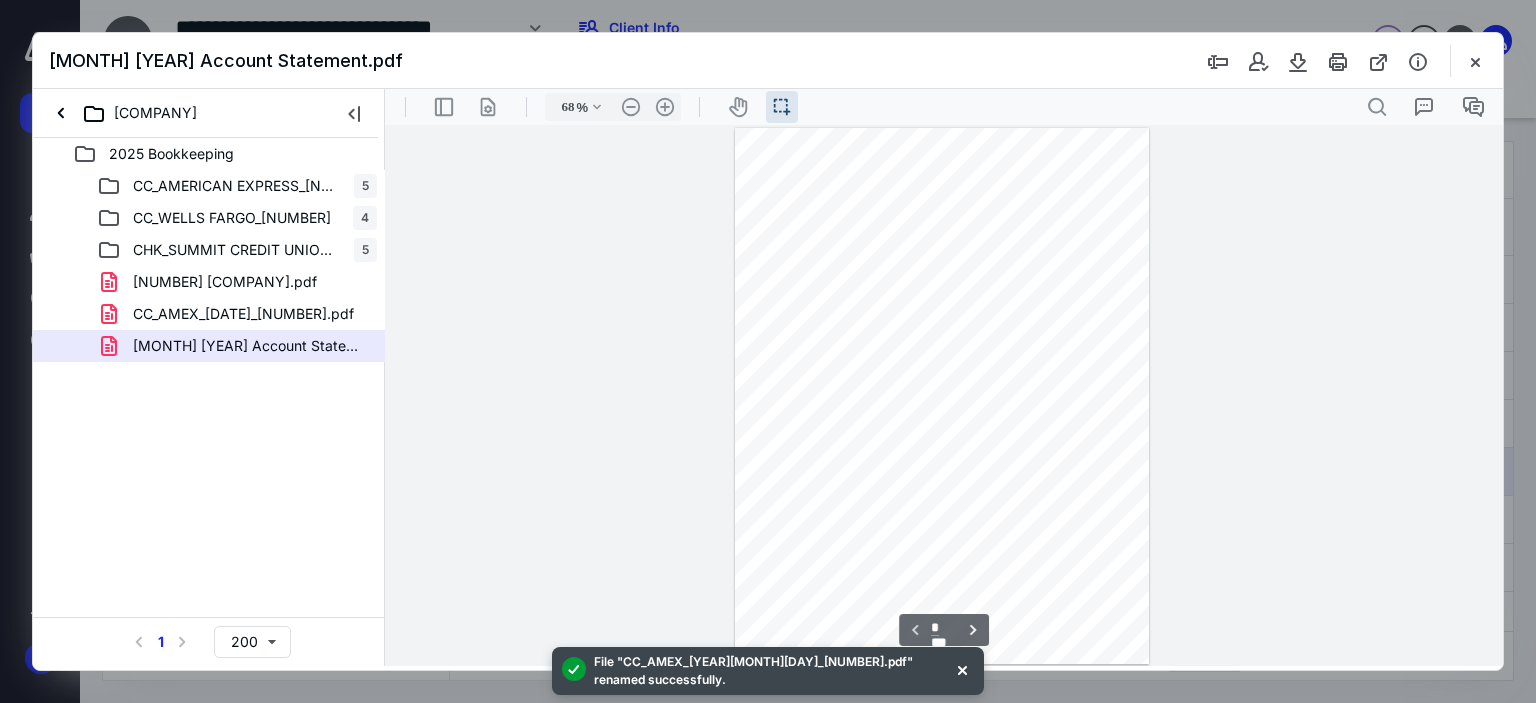 scroll, scrollTop: 39, scrollLeft: 0, axis: vertical 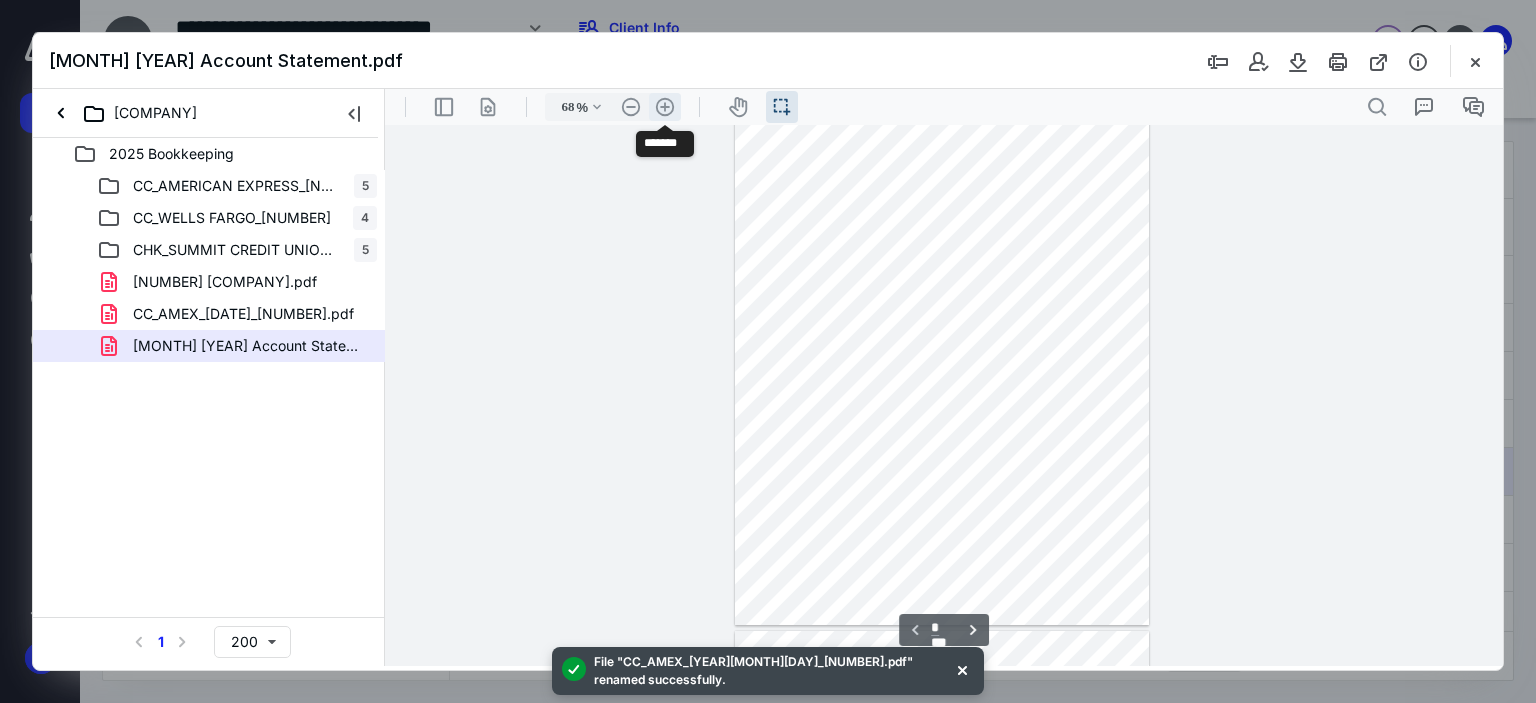 click on ".cls-1{fill:#abb0c4;} icon - header - zoom - in - line" at bounding box center (665, 107) 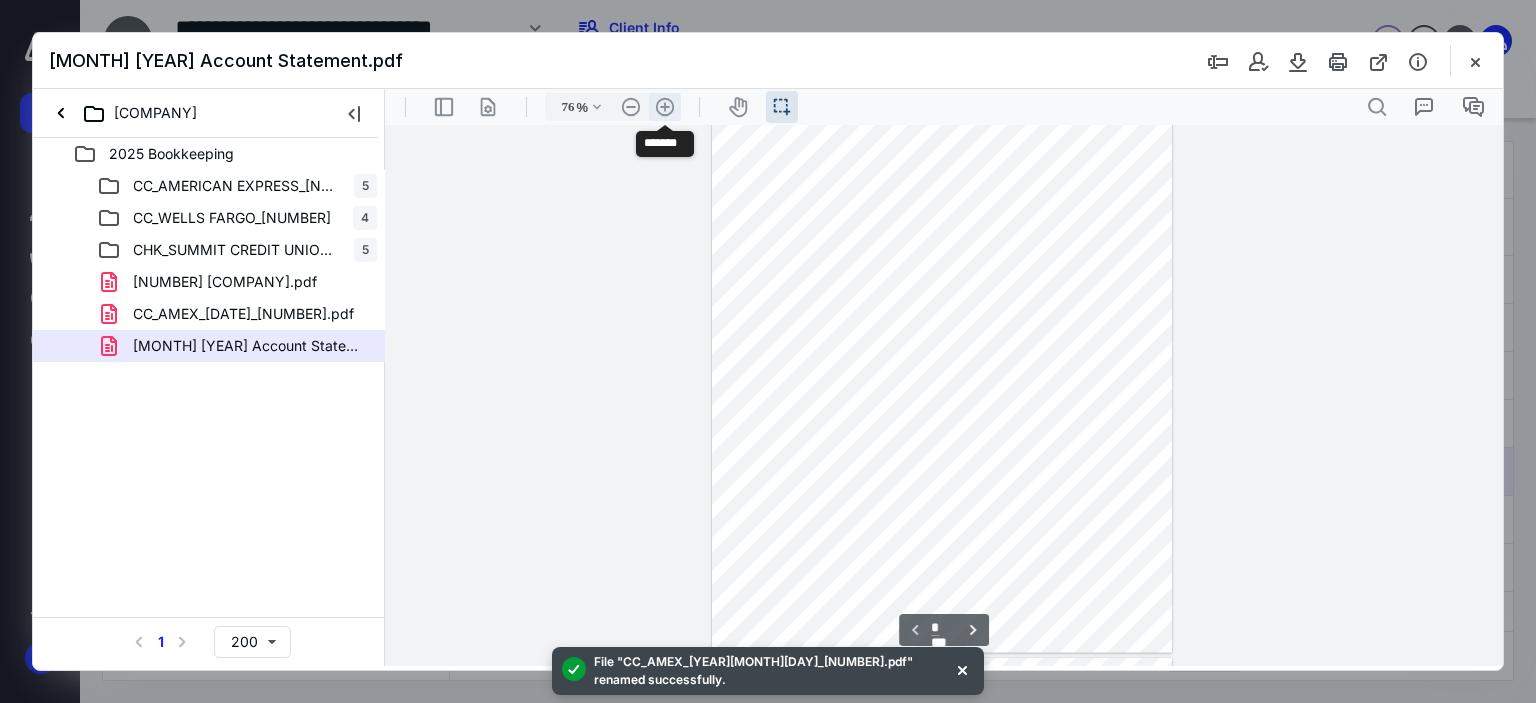 click on ".cls-1{fill:#abb0c4;} icon - header - zoom - in - line" at bounding box center [665, 107] 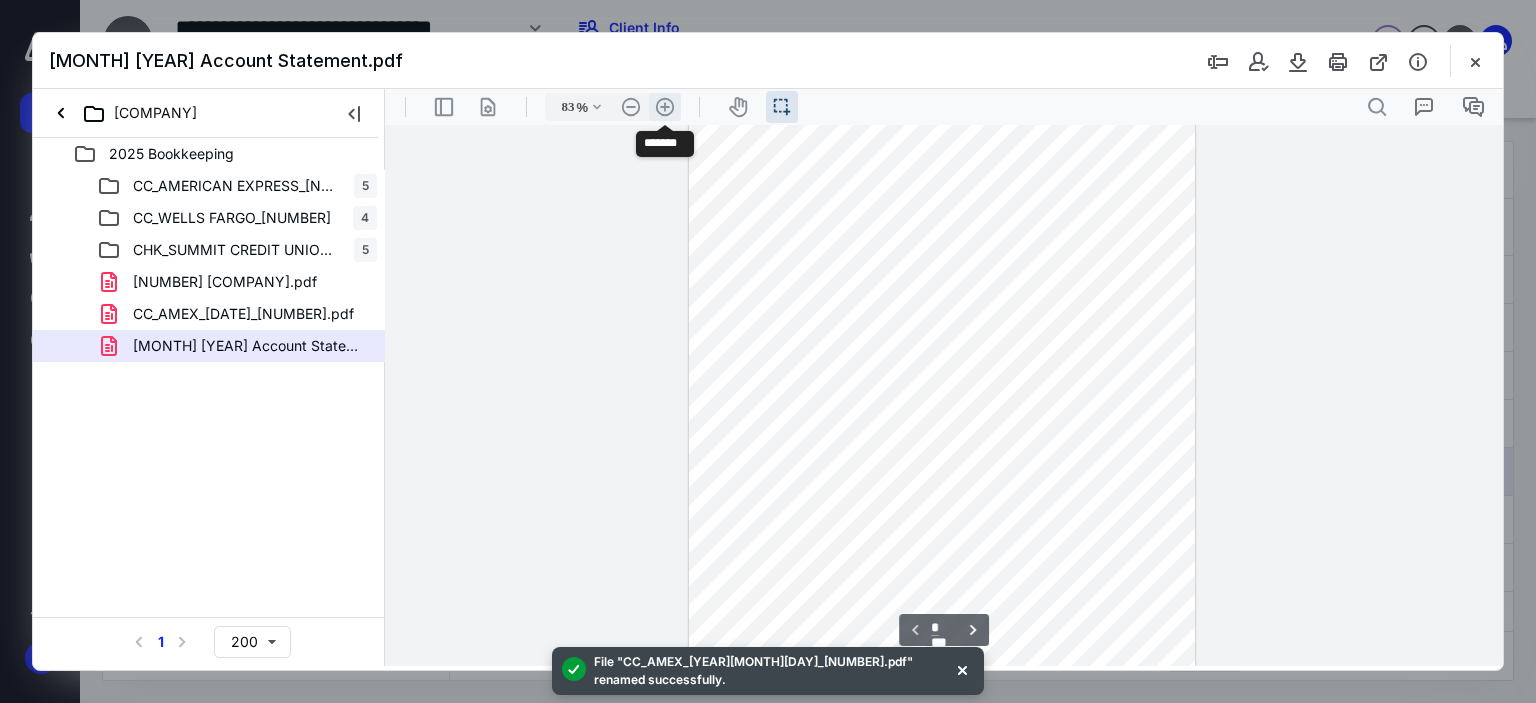 click on ".cls-1{fill:#abb0c4;} icon - header - zoom - in - line" at bounding box center [665, 107] 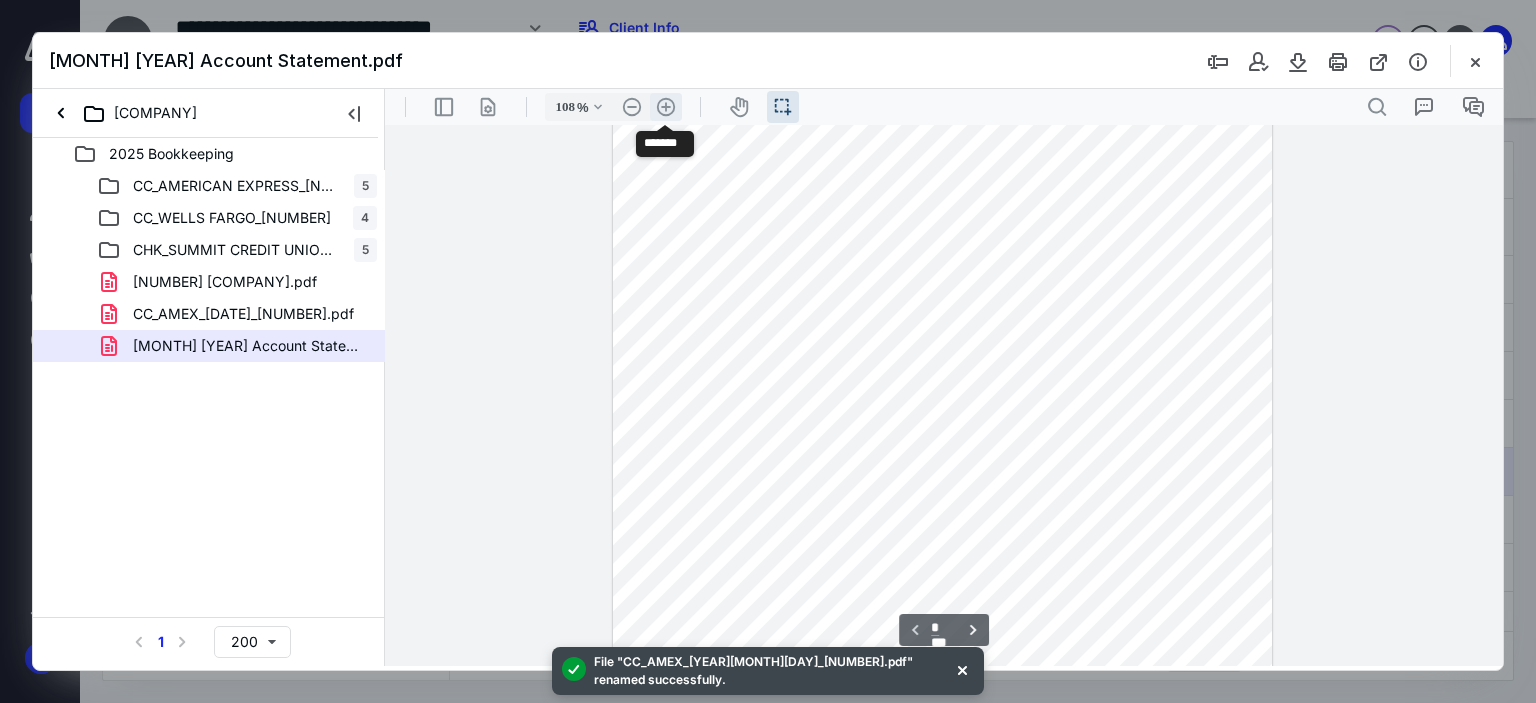 click on ".cls-1{fill:#abb0c4;} icon - header - zoom - in - line" at bounding box center (666, 107) 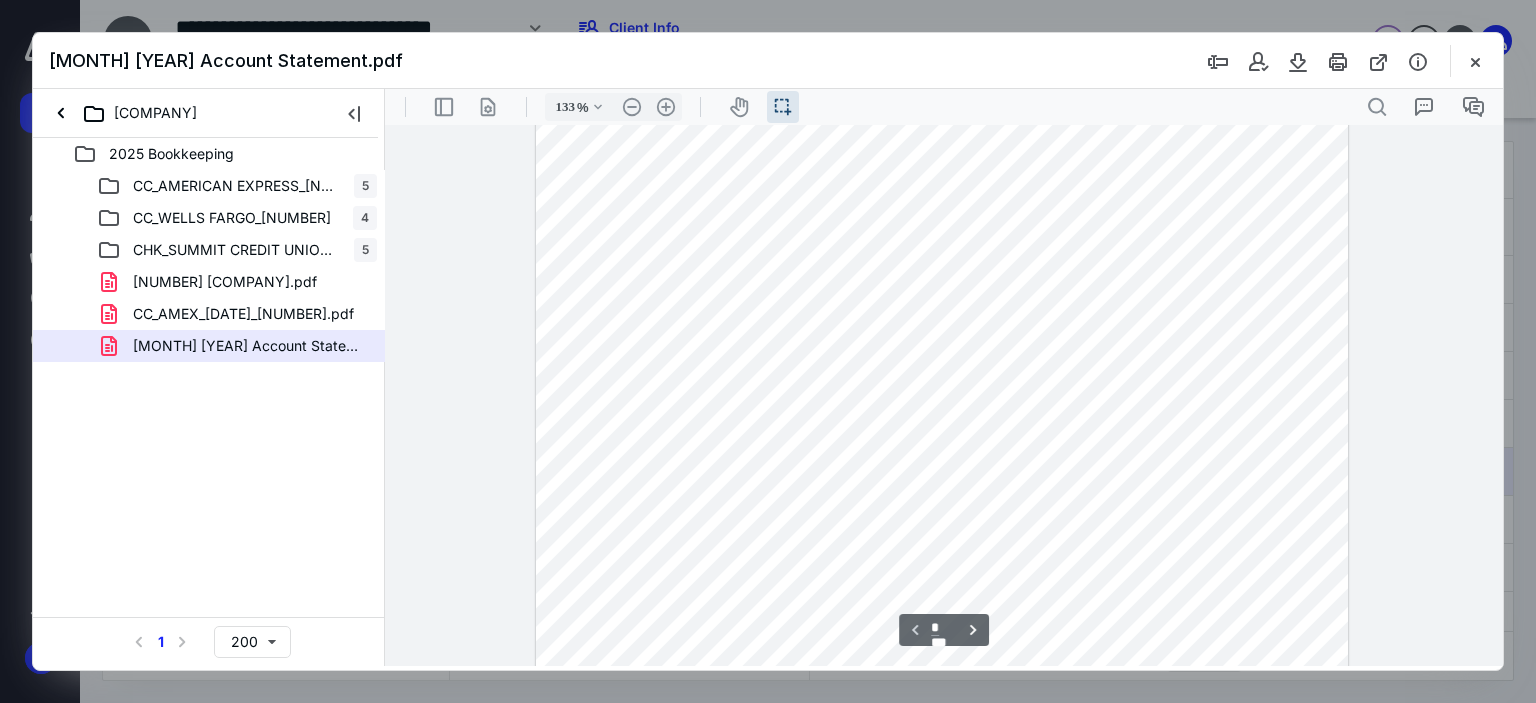 scroll, scrollTop: 0, scrollLeft: 0, axis: both 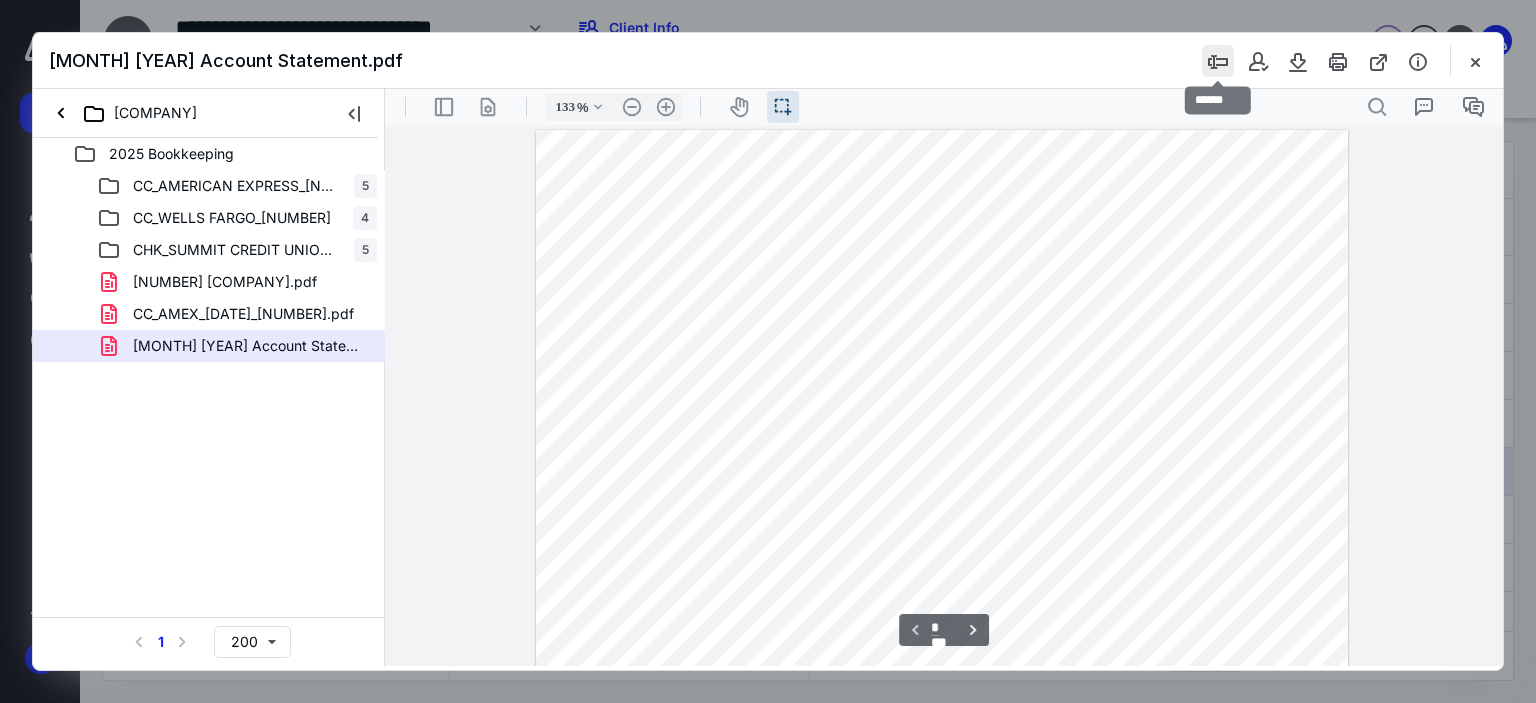 click at bounding box center (1218, 61) 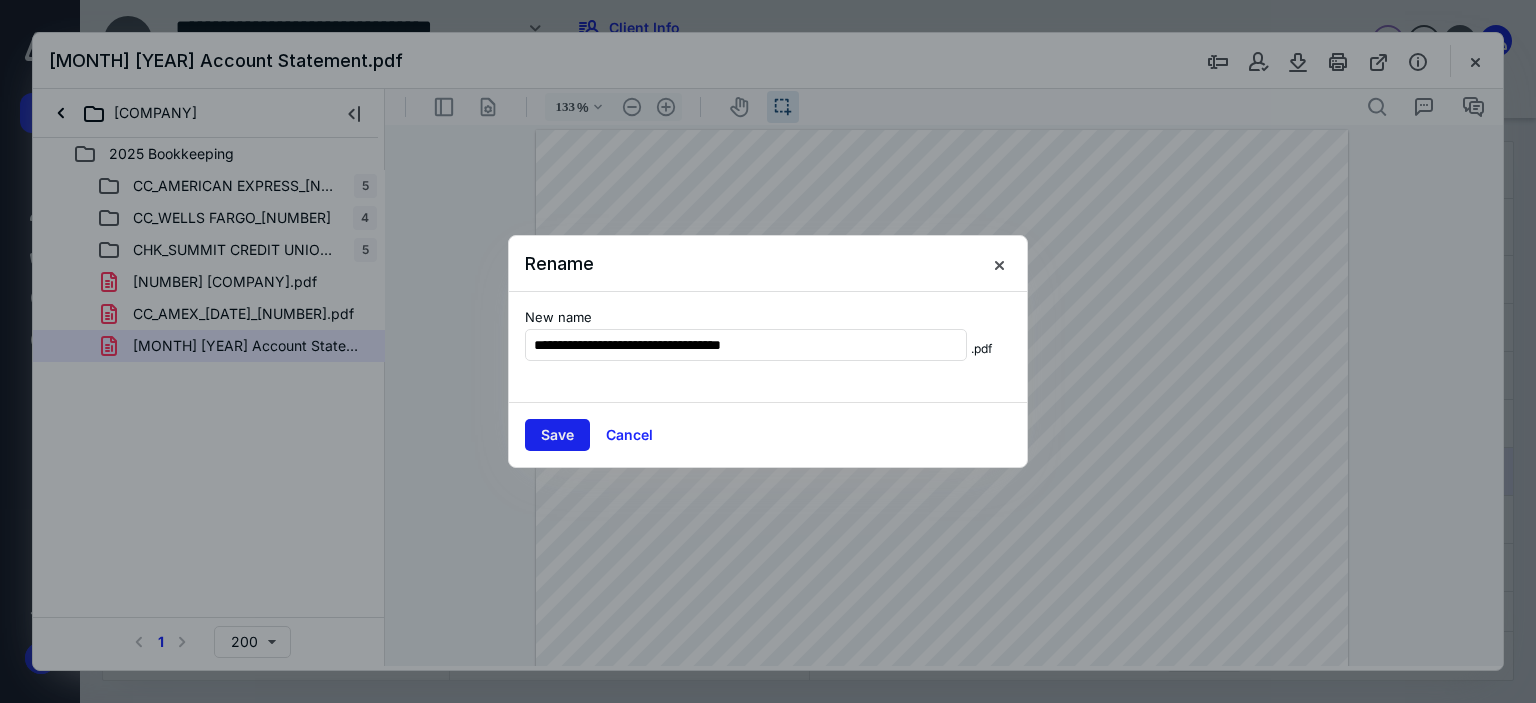type on "**********" 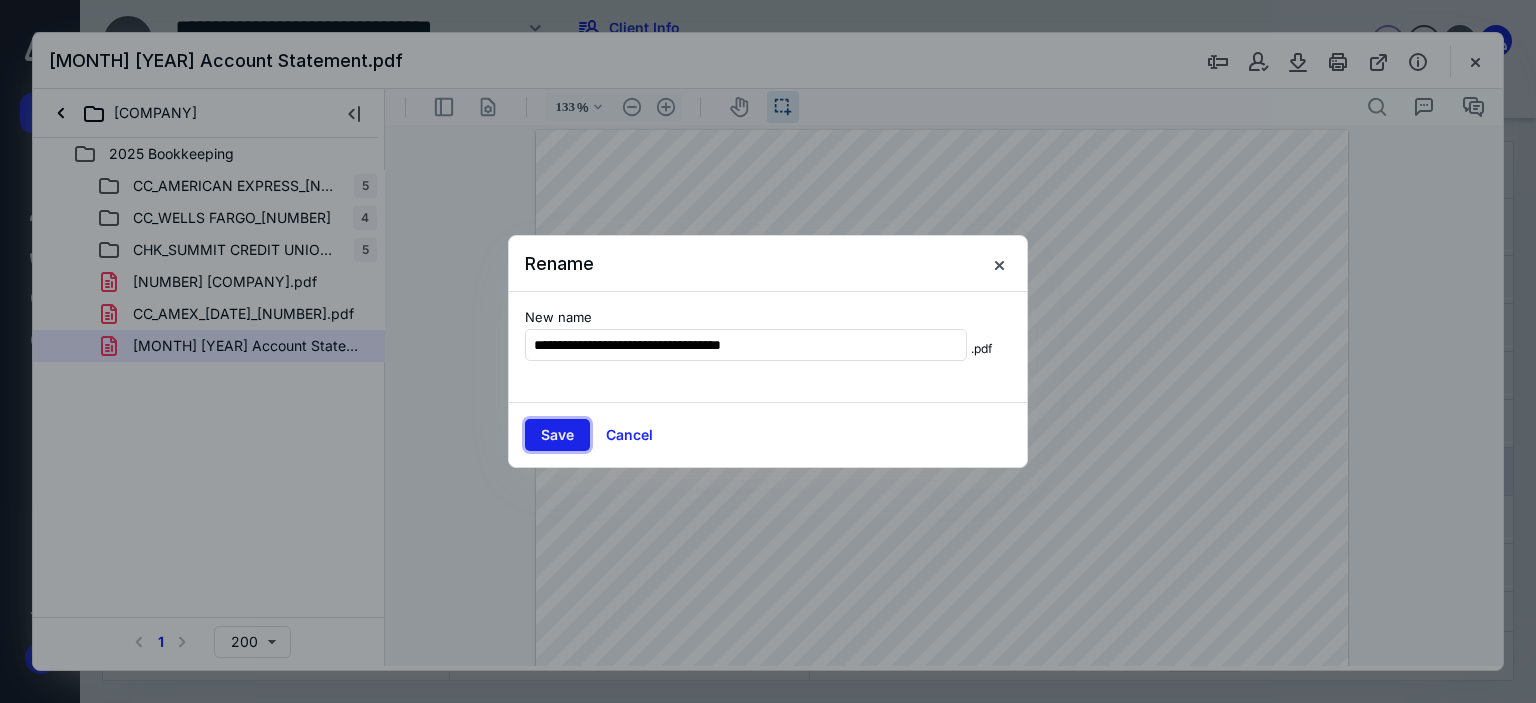 click on "Save" at bounding box center [557, 435] 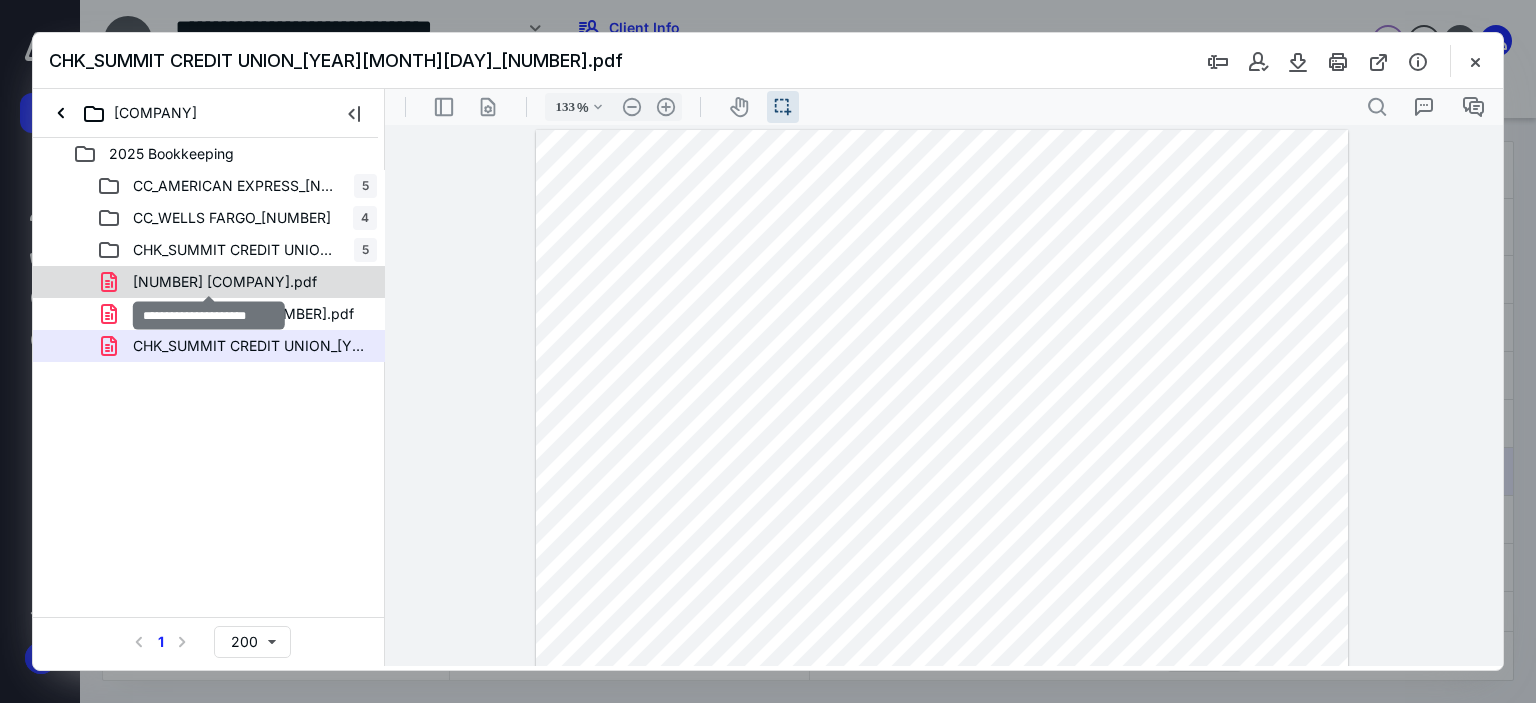 click on "061725 WellsFargo.pdf" at bounding box center [225, 282] 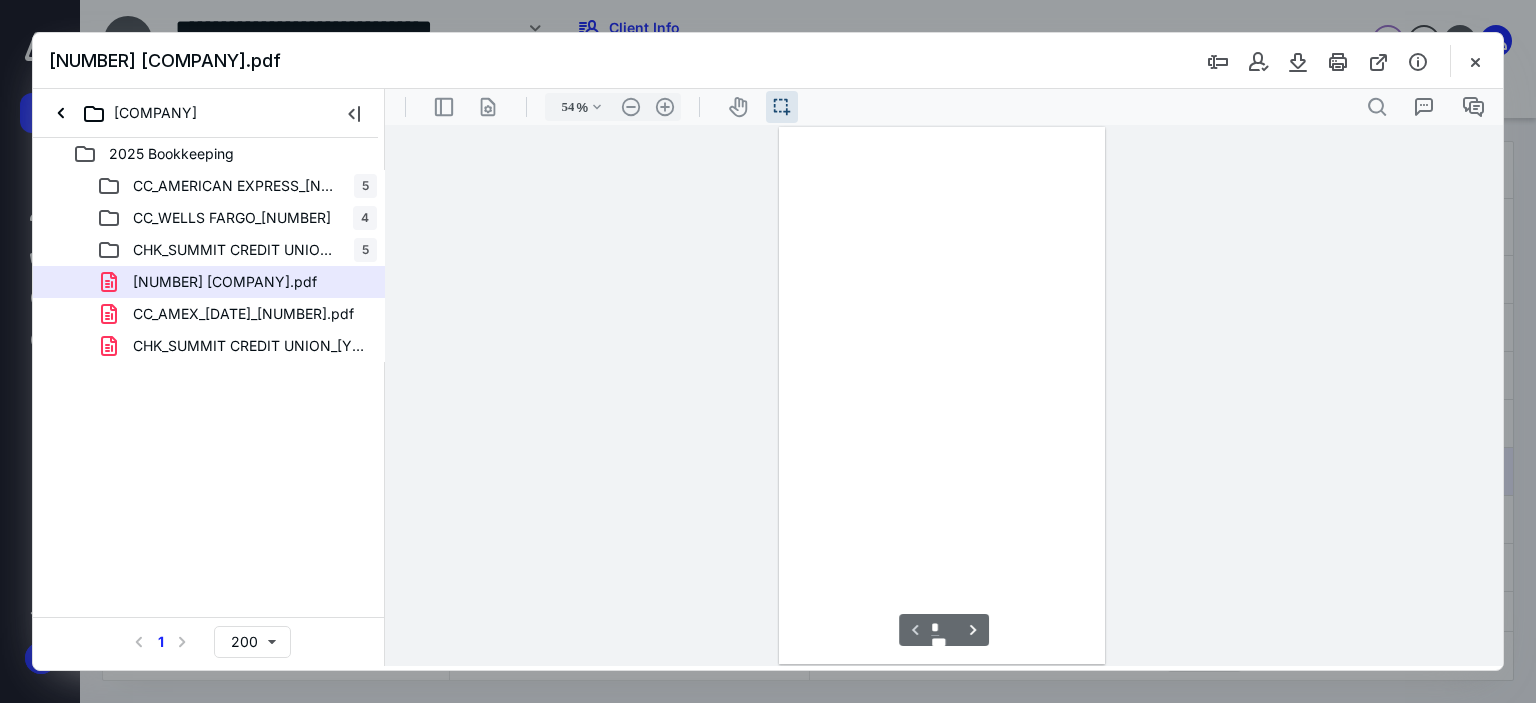 scroll, scrollTop: 38, scrollLeft: 0, axis: vertical 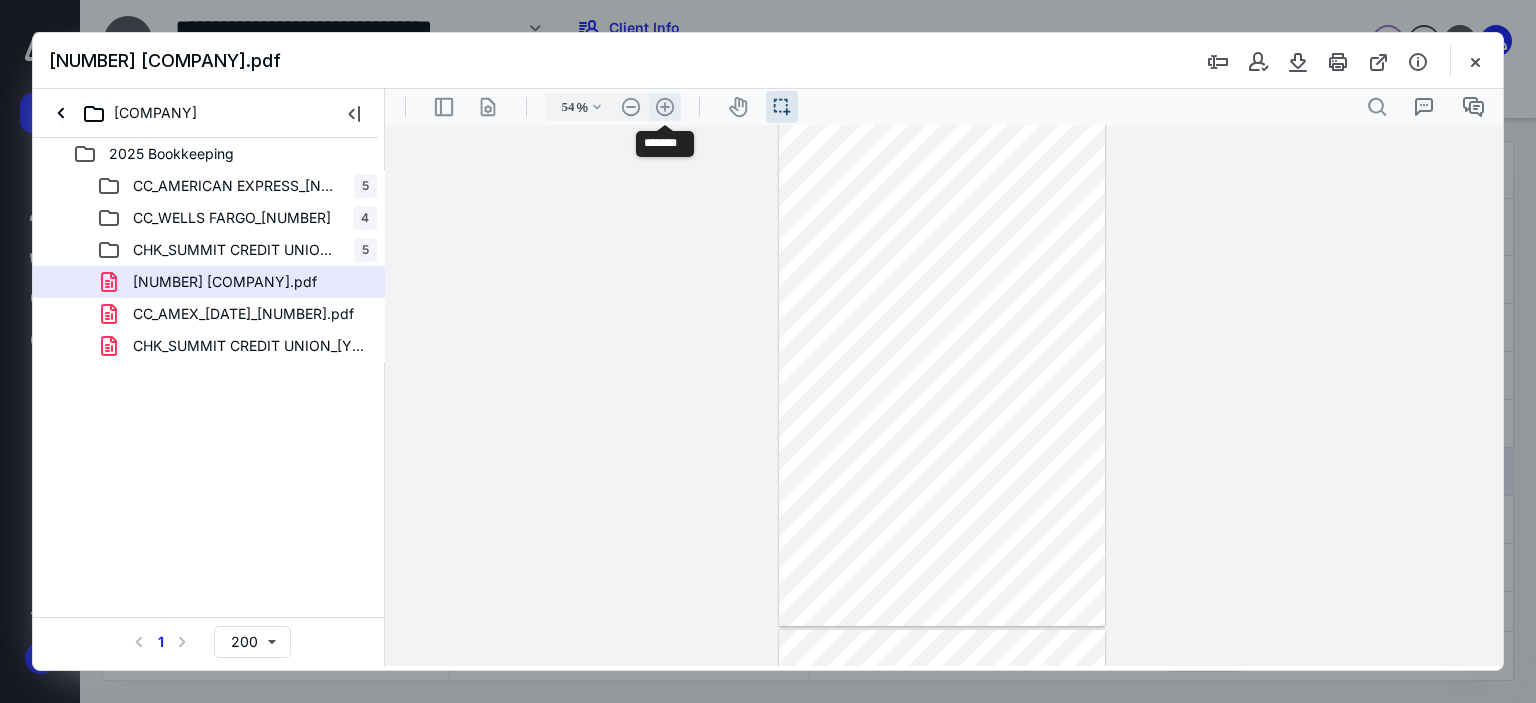 click on ".cls-1{fill:#abb0c4;} icon - header - zoom - in - line" at bounding box center [665, 107] 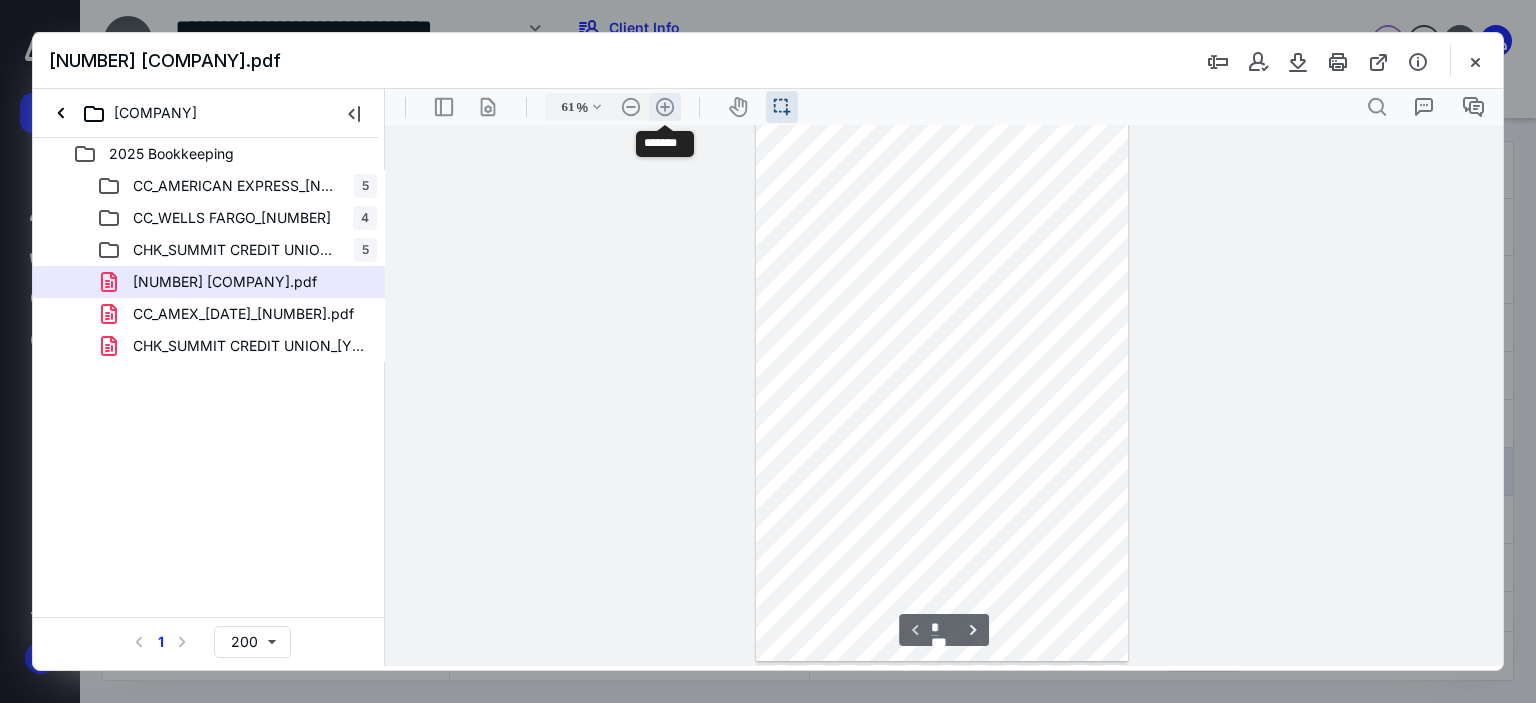 click on ".cls-1{fill:#abb0c4;} icon - header - zoom - in - line" at bounding box center [665, 107] 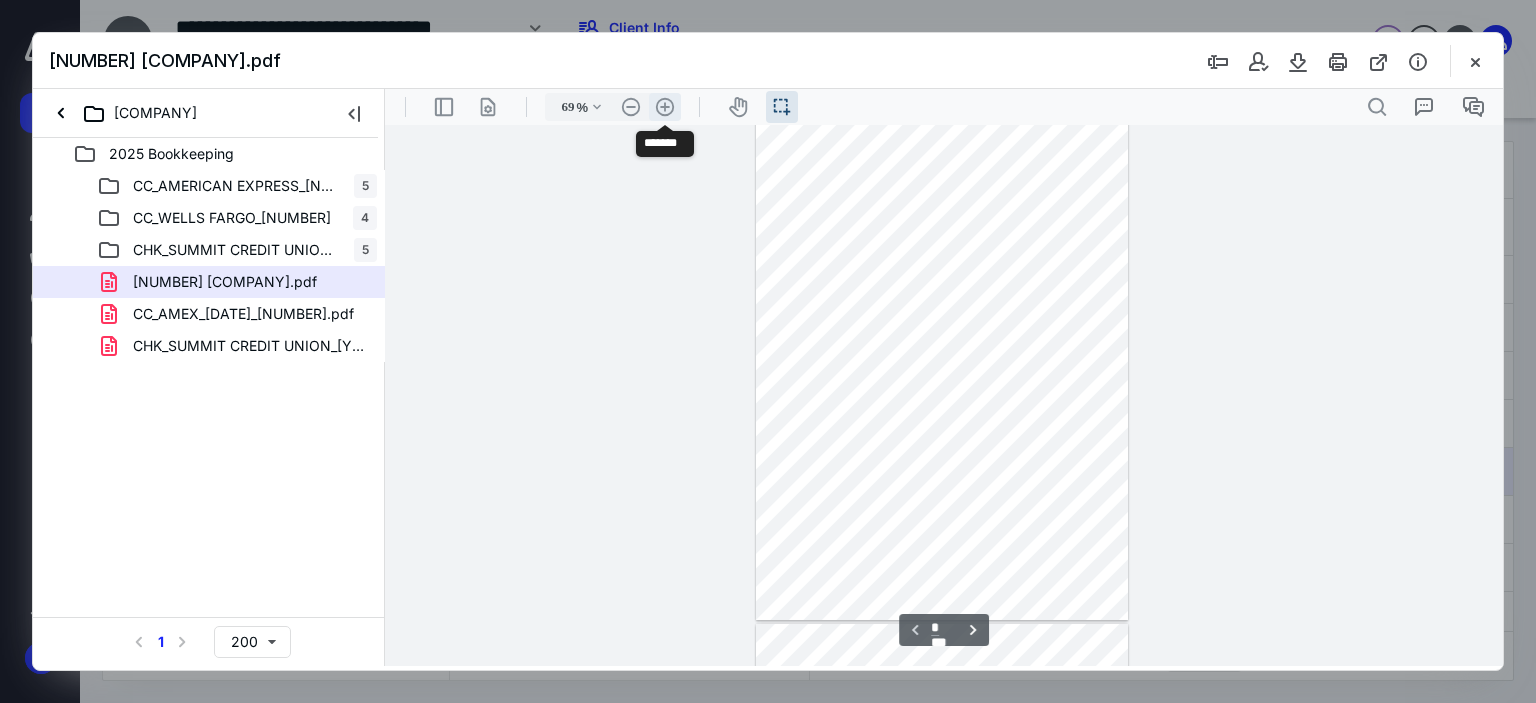 click on ".cls-1{fill:#abb0c4;} icon - header - zoom - in - line" at bounding box center (665, 107) 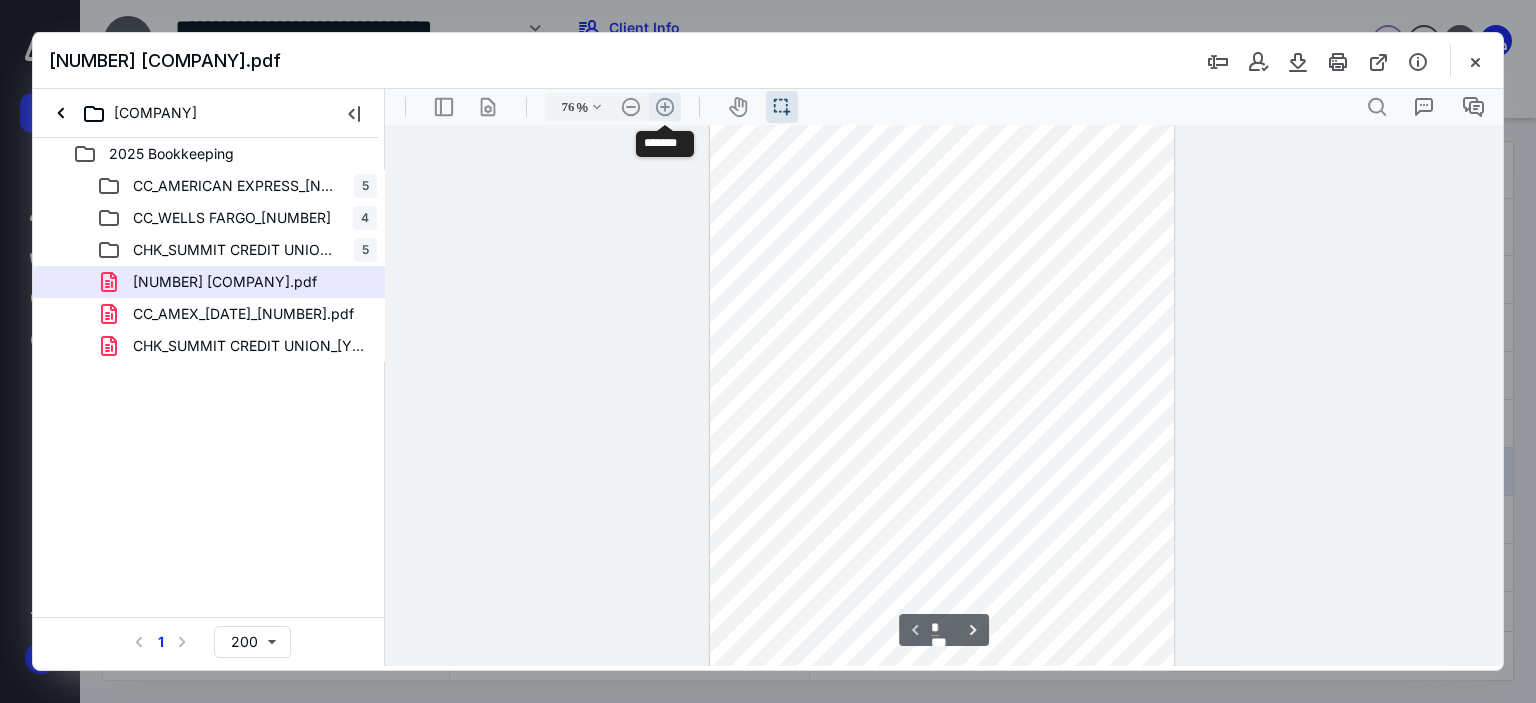 scroll, scrollTop: 160, scrollLeft: 0, axis: vertical 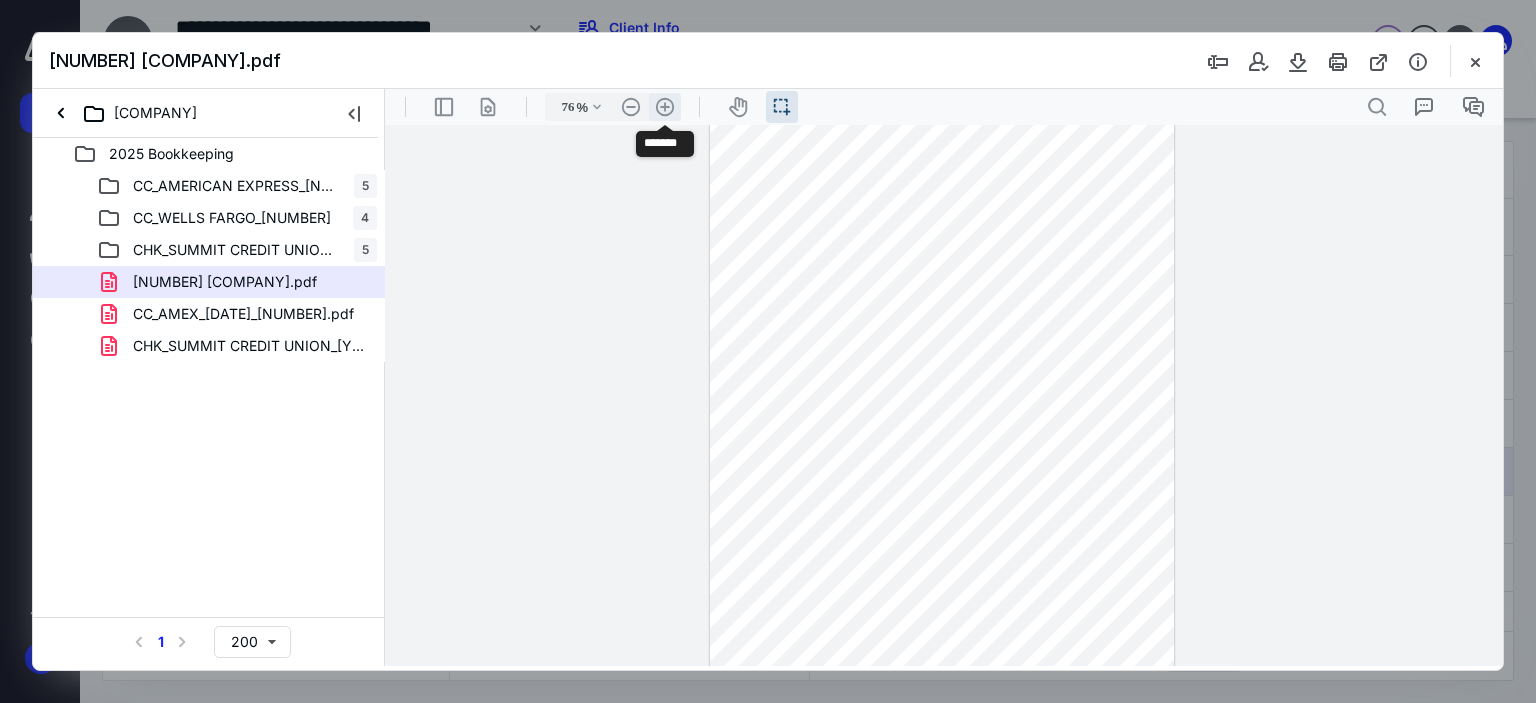 click on ".cls-1{fill:#abb0c4;} icon - header - zoom - in - line" at bounding box center (665, 107) 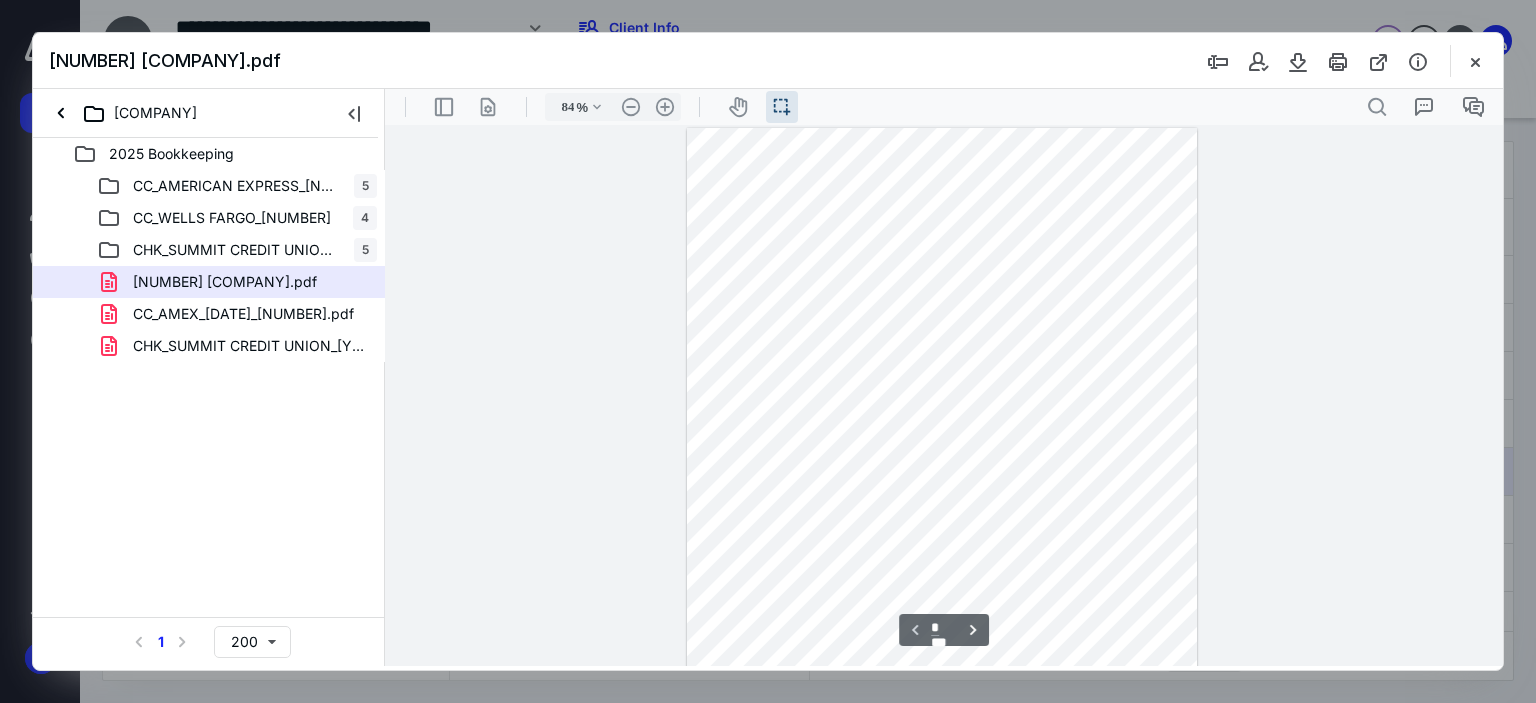 scroll, scrollTop: 0, scrollLeft: 0, axis: both 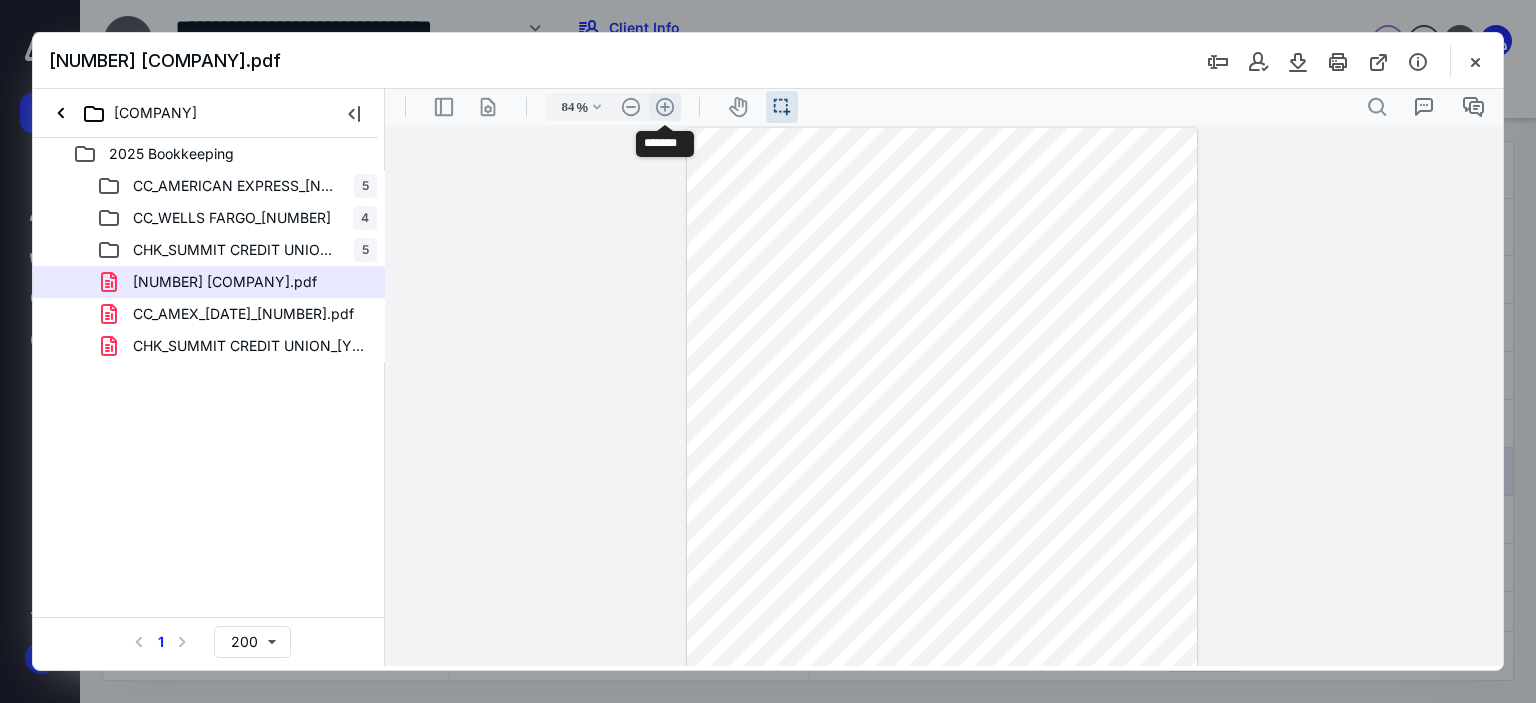 click on ".cls-1{fill:#abb0c4;} icon - header - zoom - in - line" at bounding box center (665, 107) 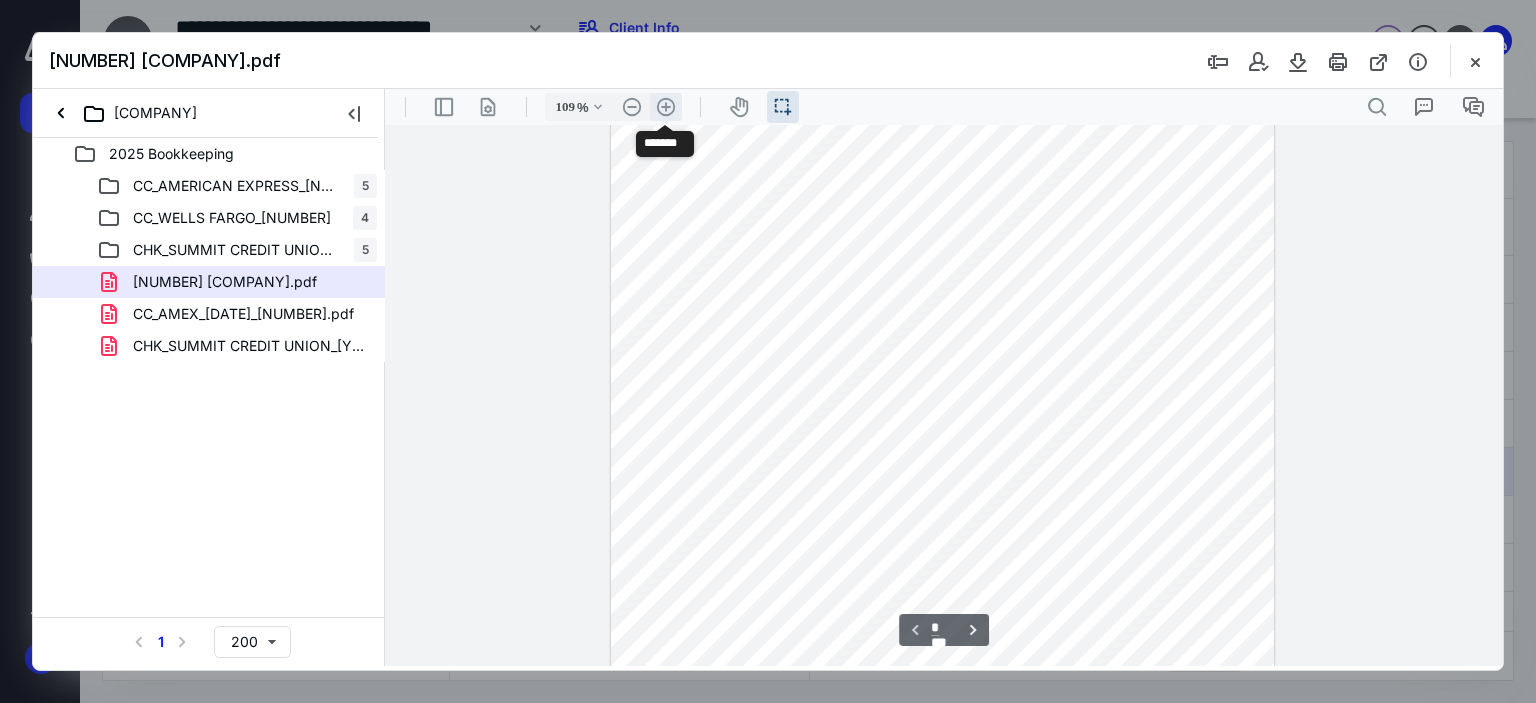 click on ".cls-1{fill:#abb0c4;} icon - header - zoom - in - line" at bounding box center (666, 107) 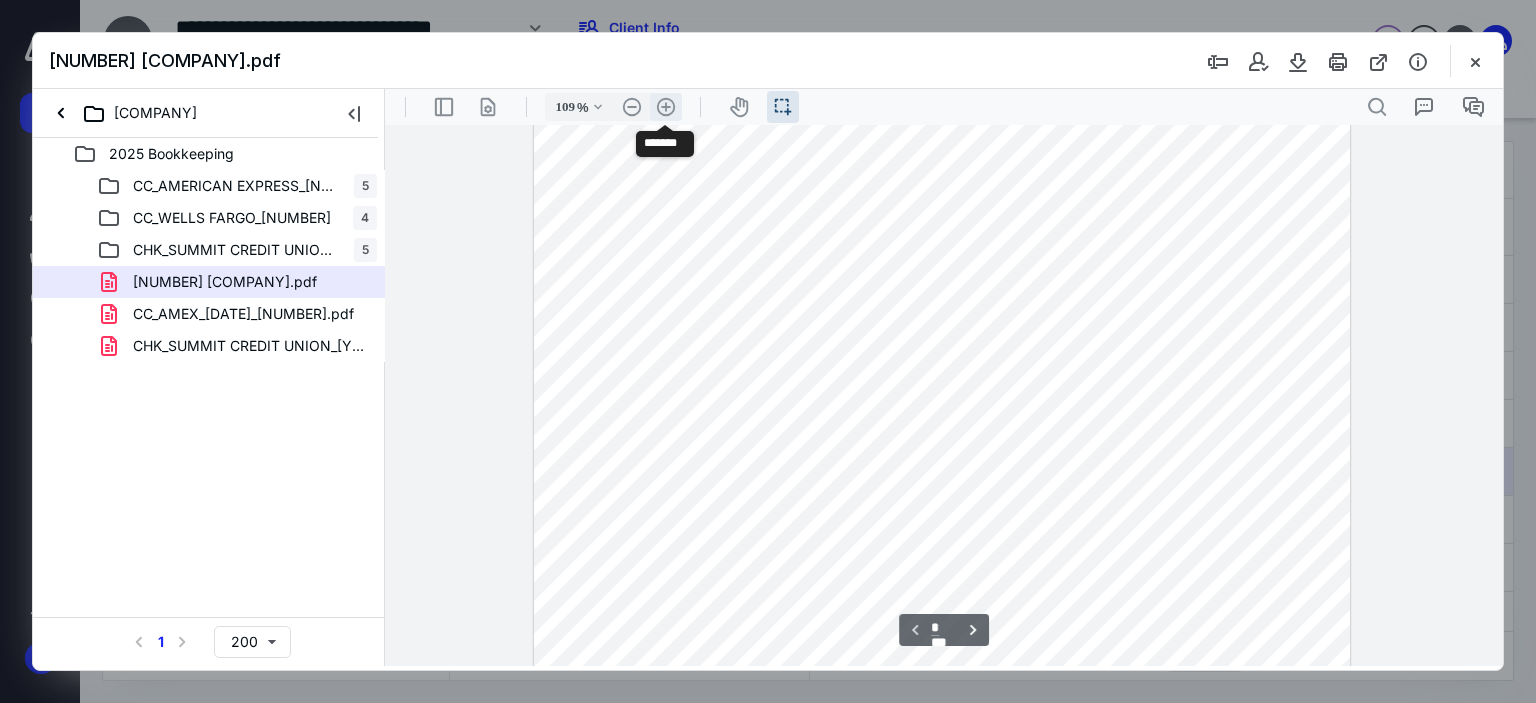 type on "134" 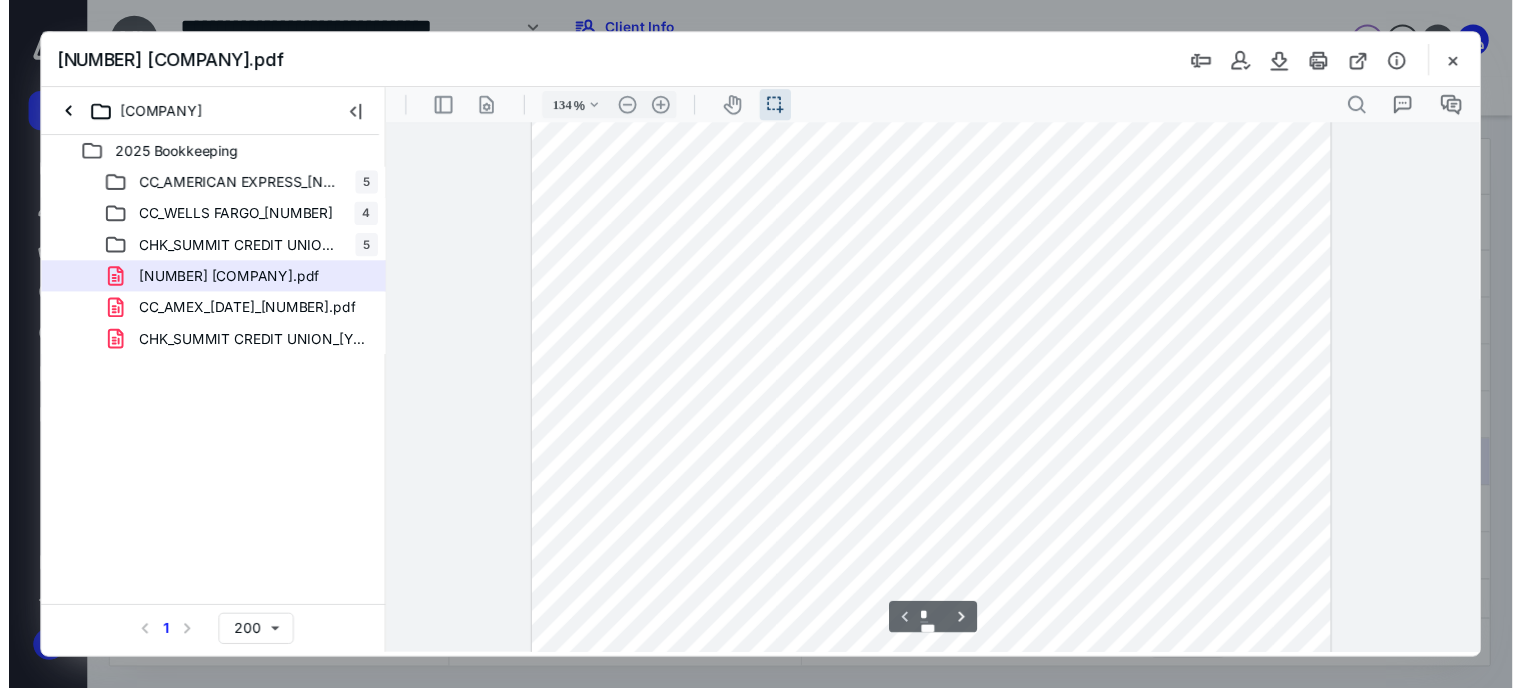 scroll, scrollTop: 0, scrollLeft: 0, axis: both 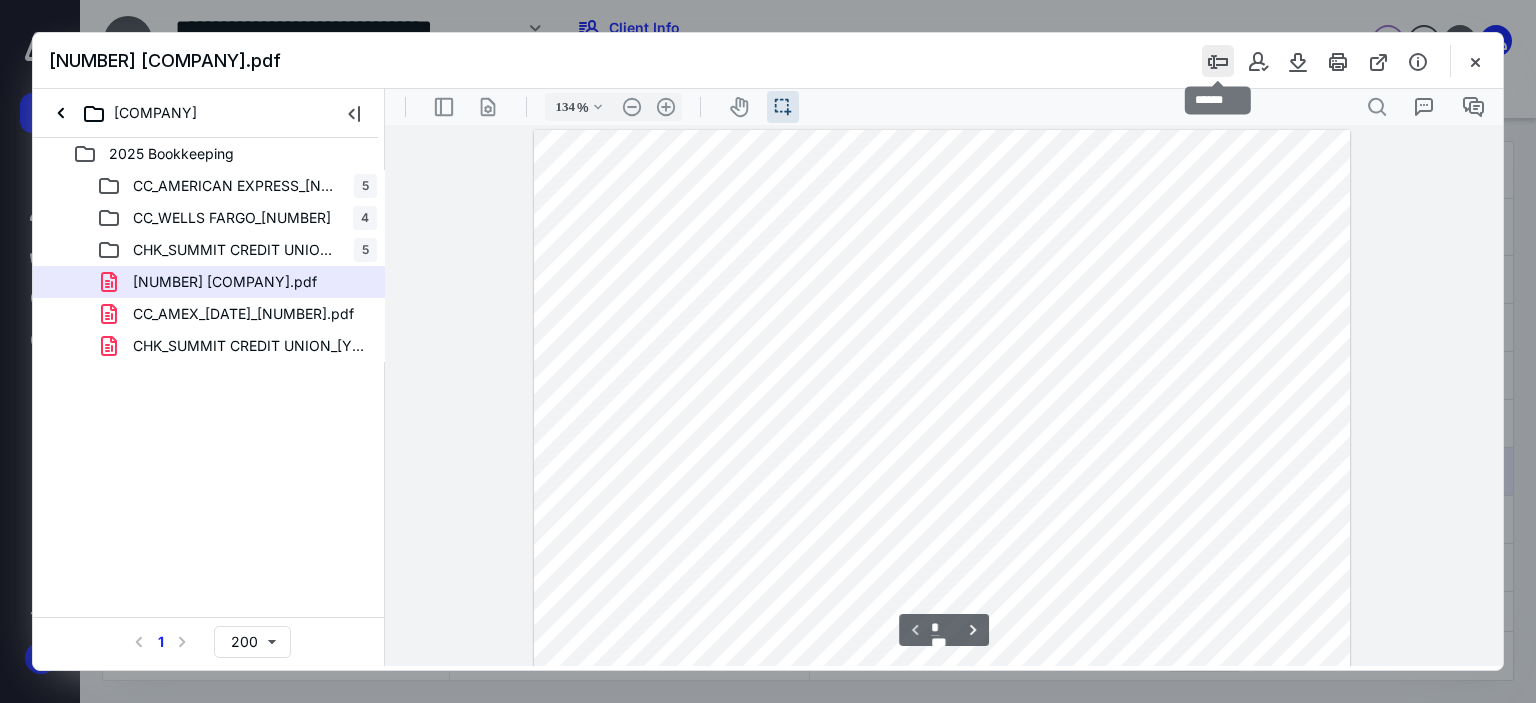 click at bounding box center [1218, 61] 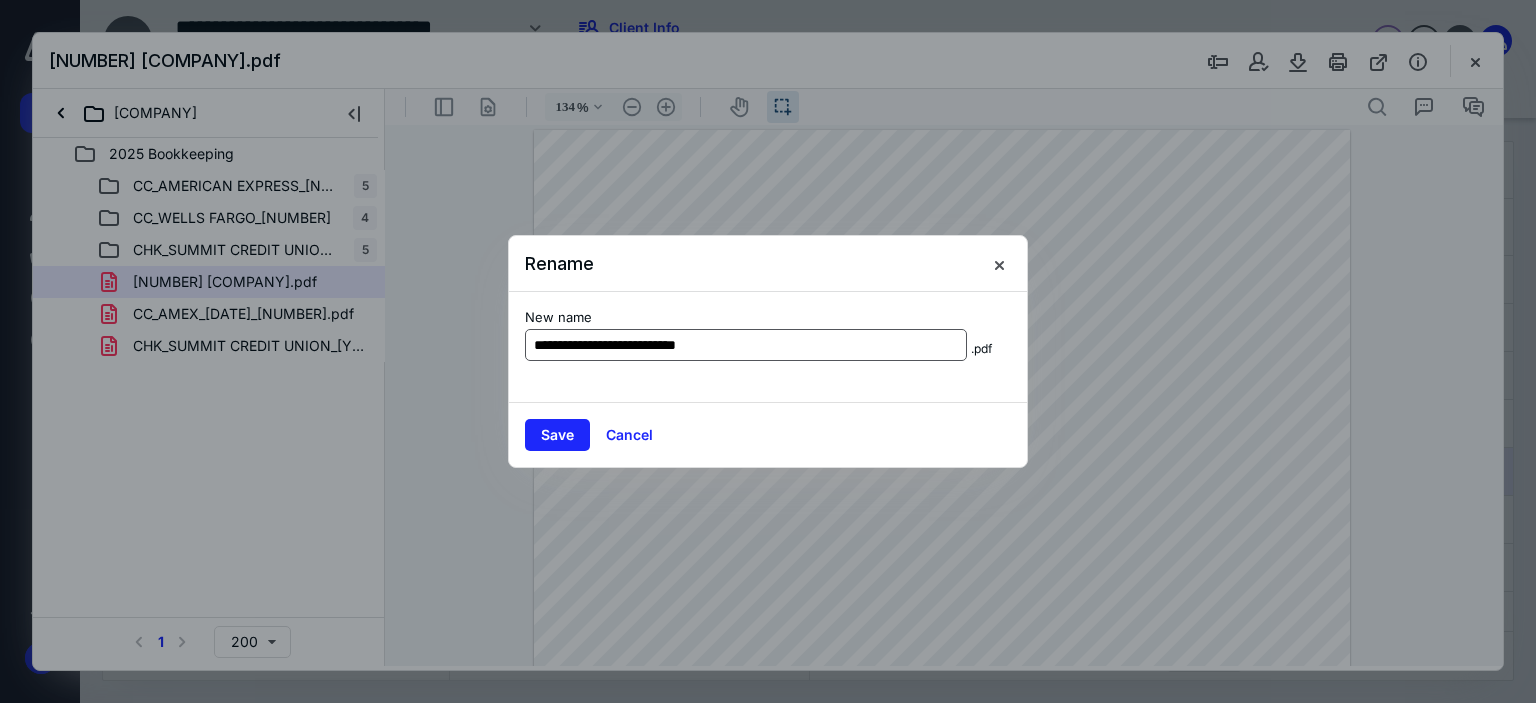 type on "**********" 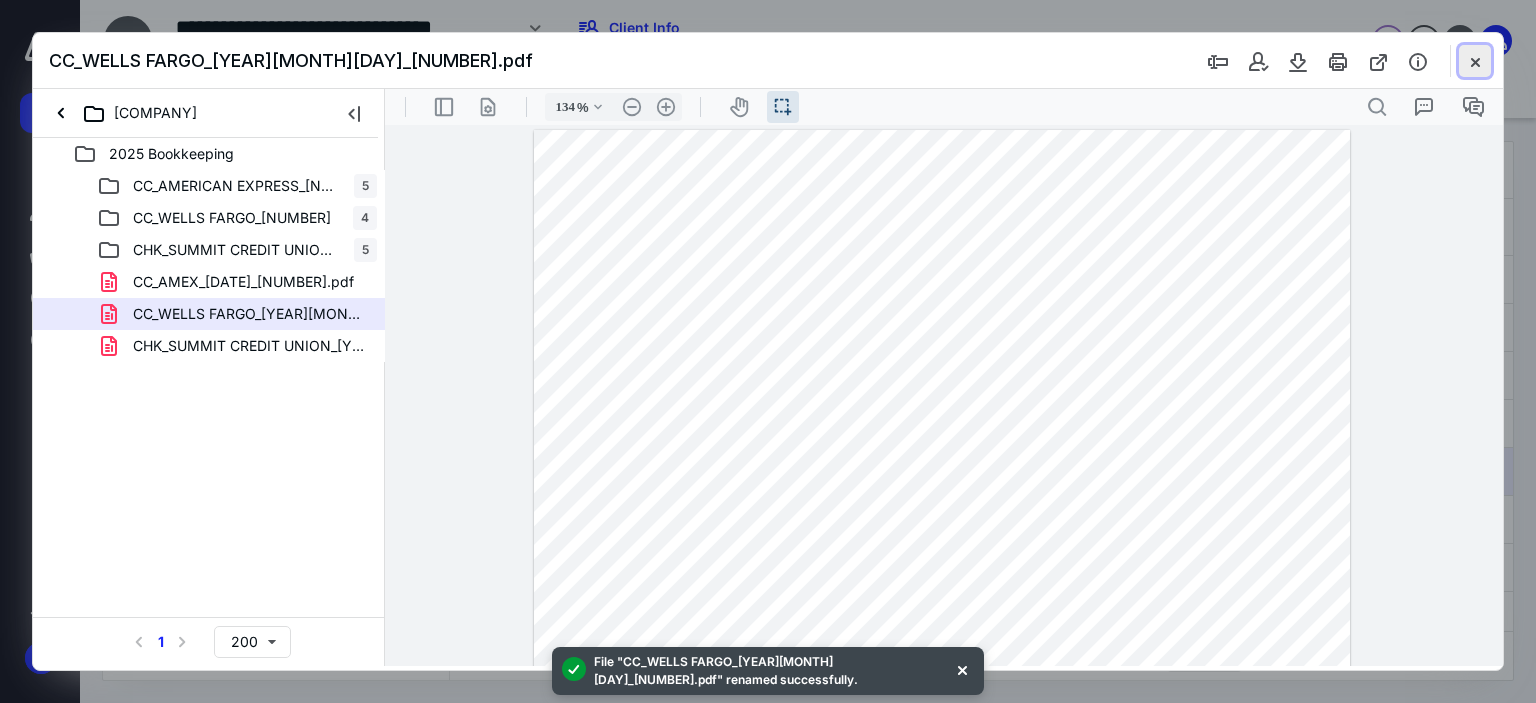click at bounding box center (1475, 61) 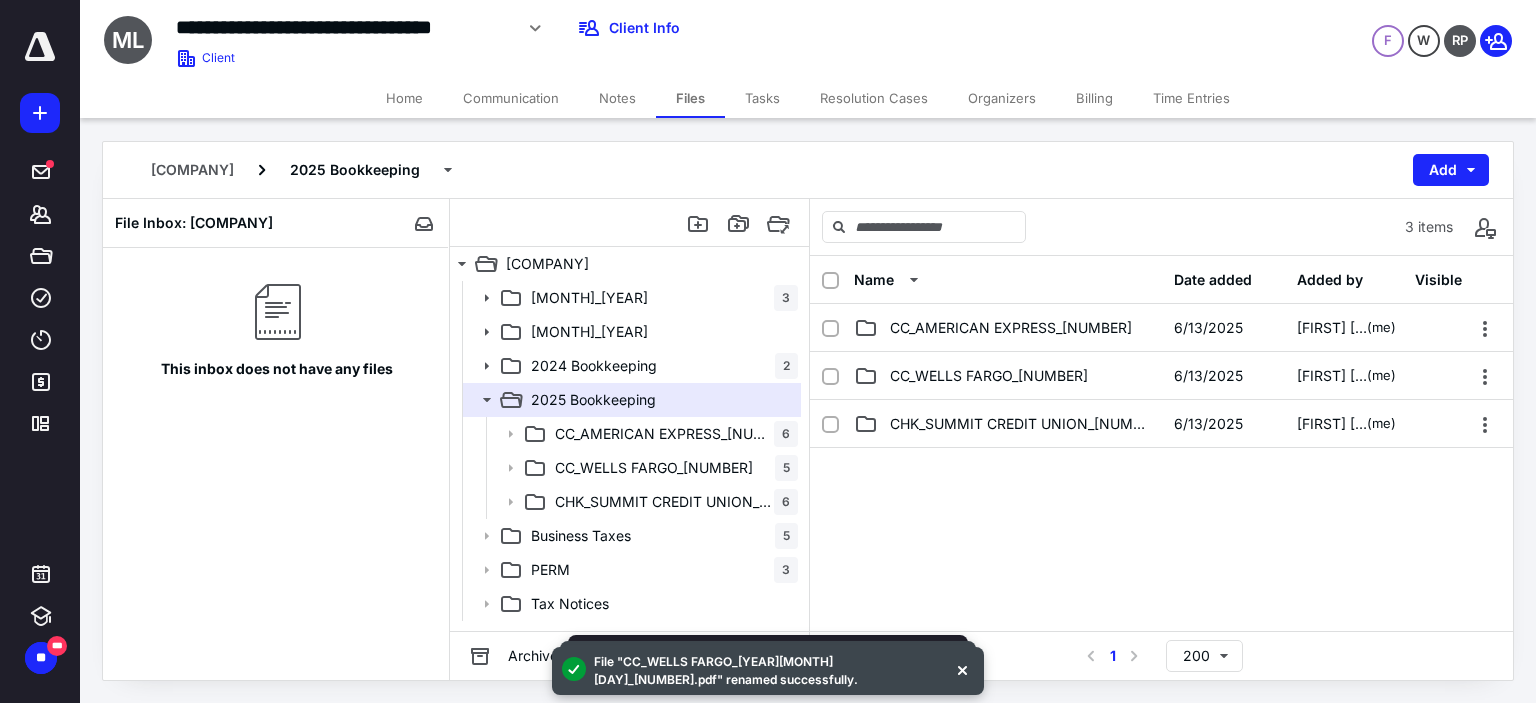 click on "Tasks" at bounding box center (762, 98) 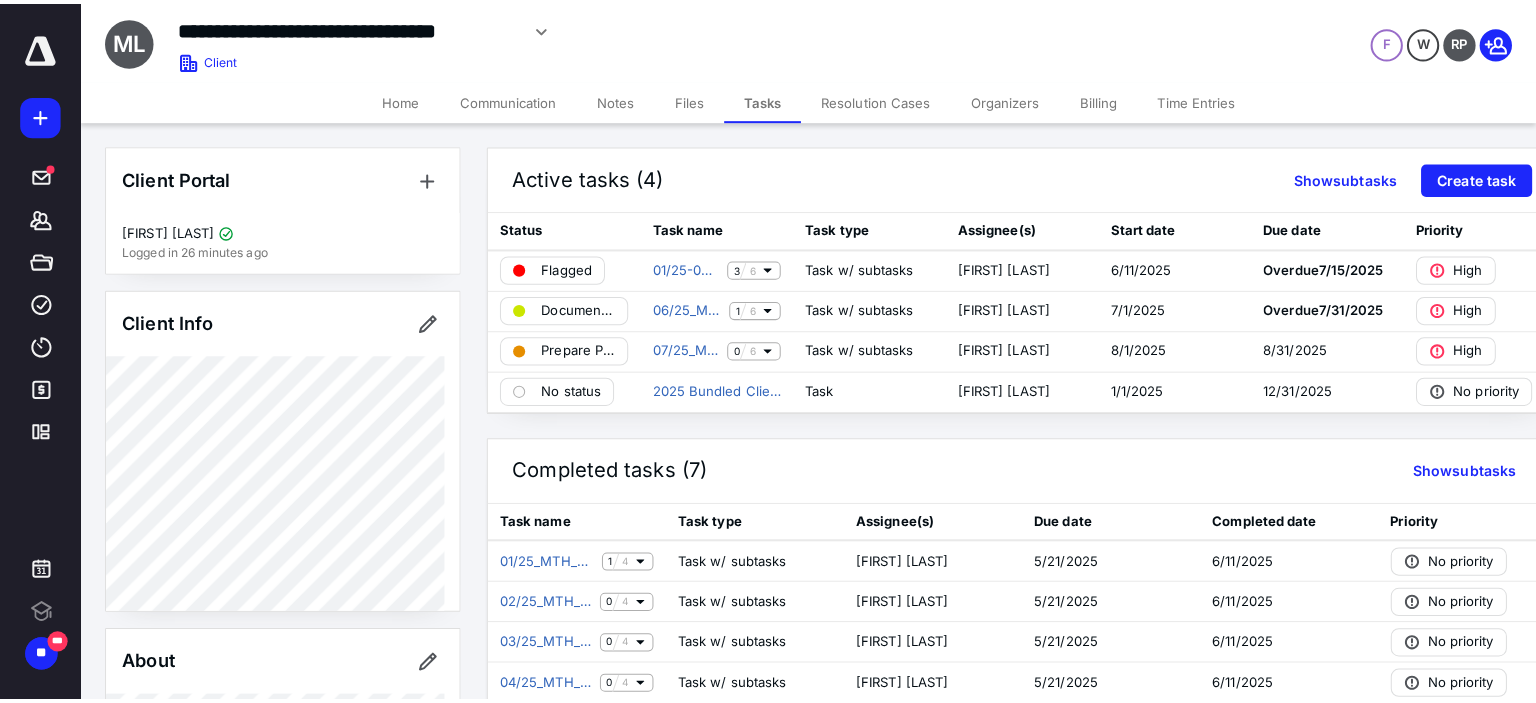 scroll, scrollTop: 0, scrollLeft: 0, axis: both 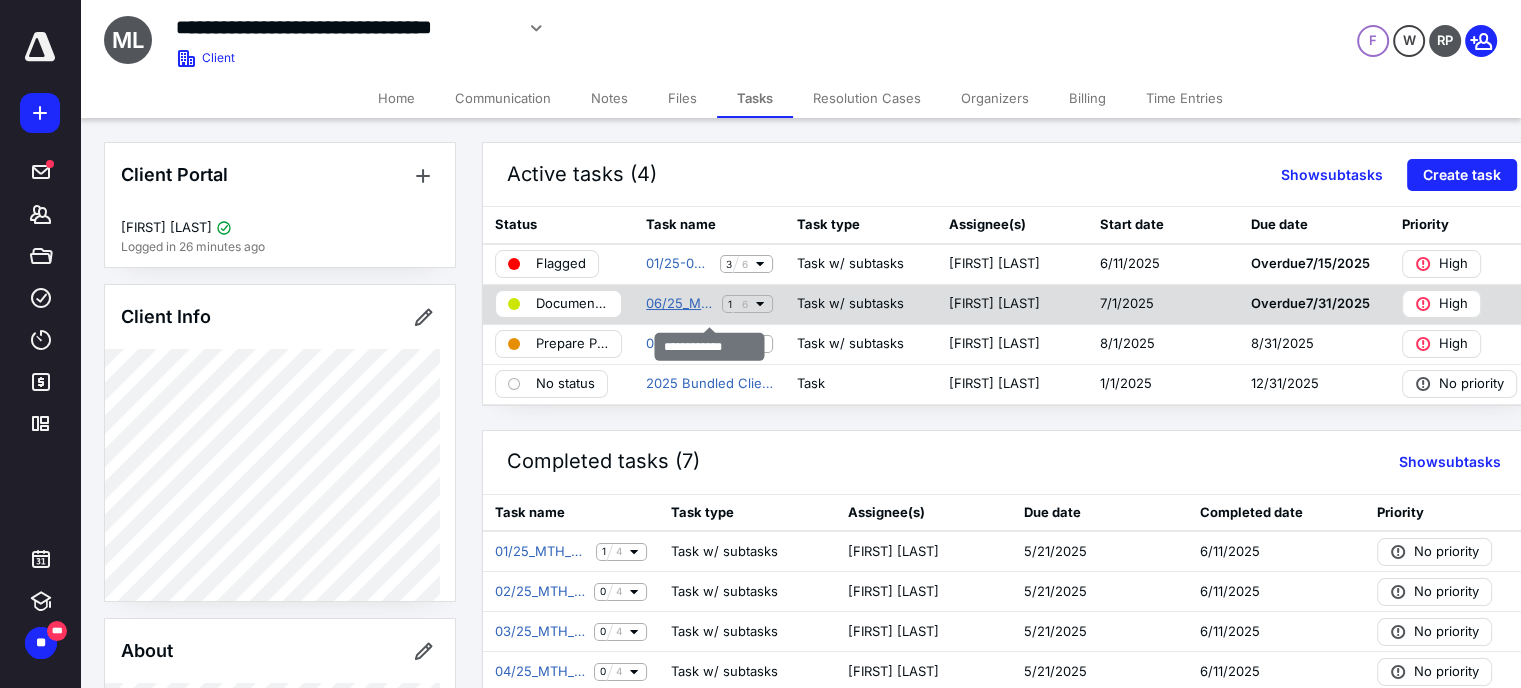 click on "06/25_MTH_BK" at bounding box center [680, 304] 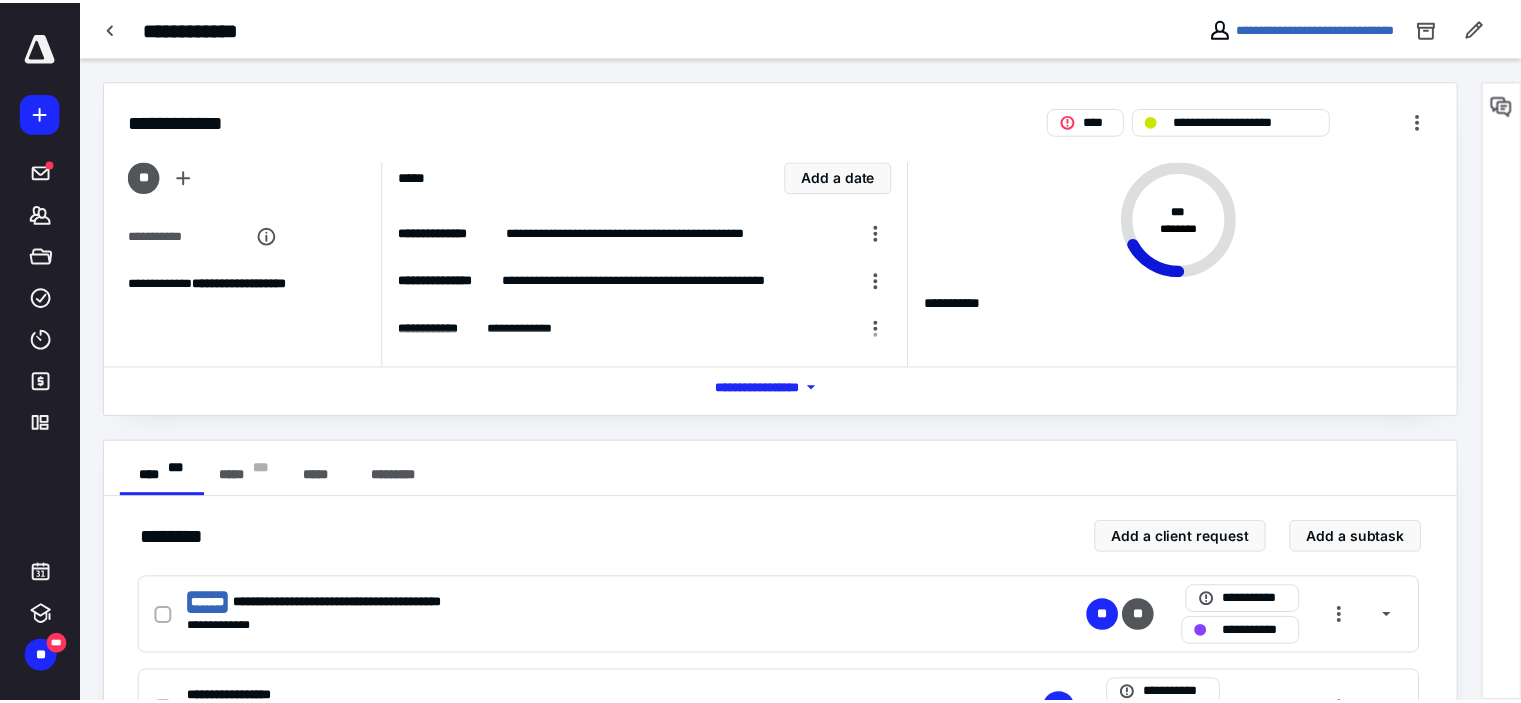 scroll, scrollTop: 471, scrollLeft: 0, axis: vertical 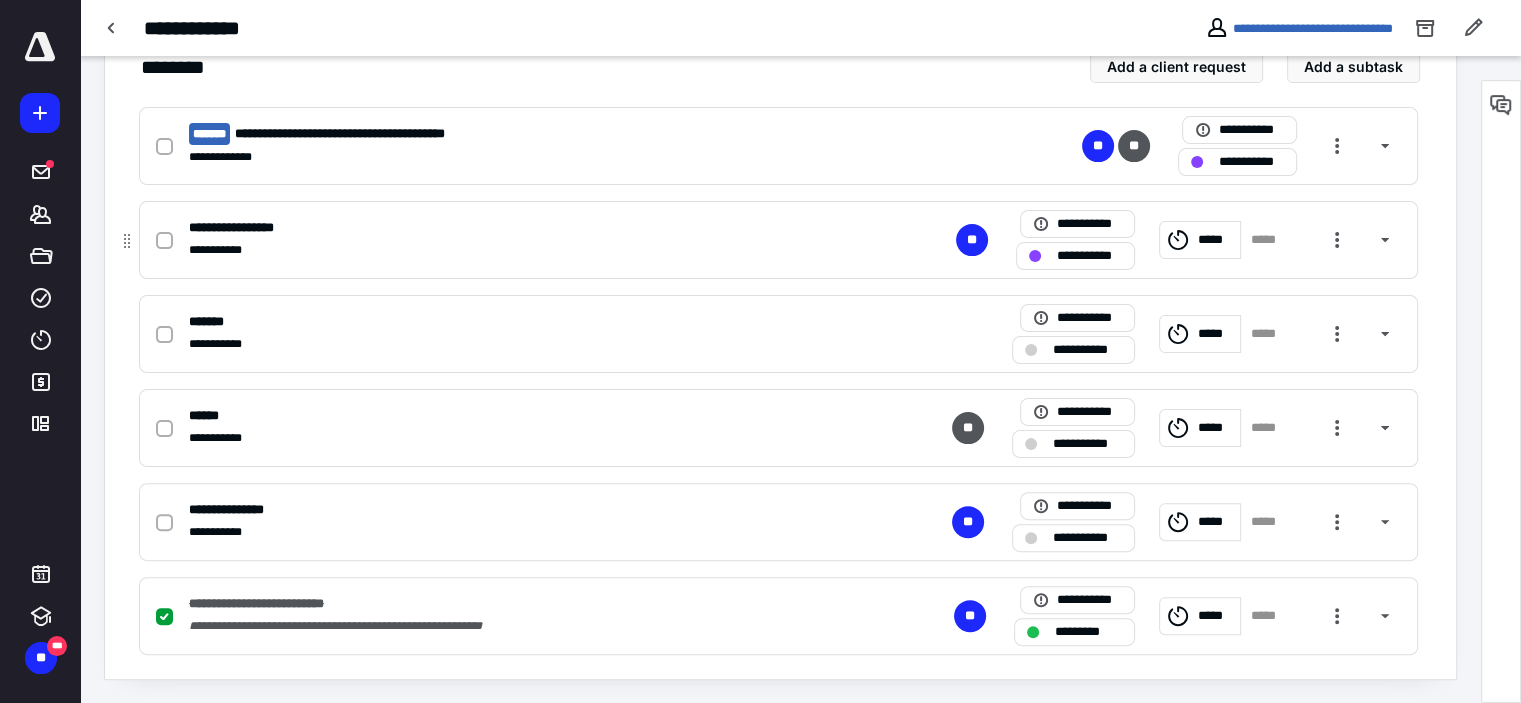 click on "**********" at bounding box center [516, 228] 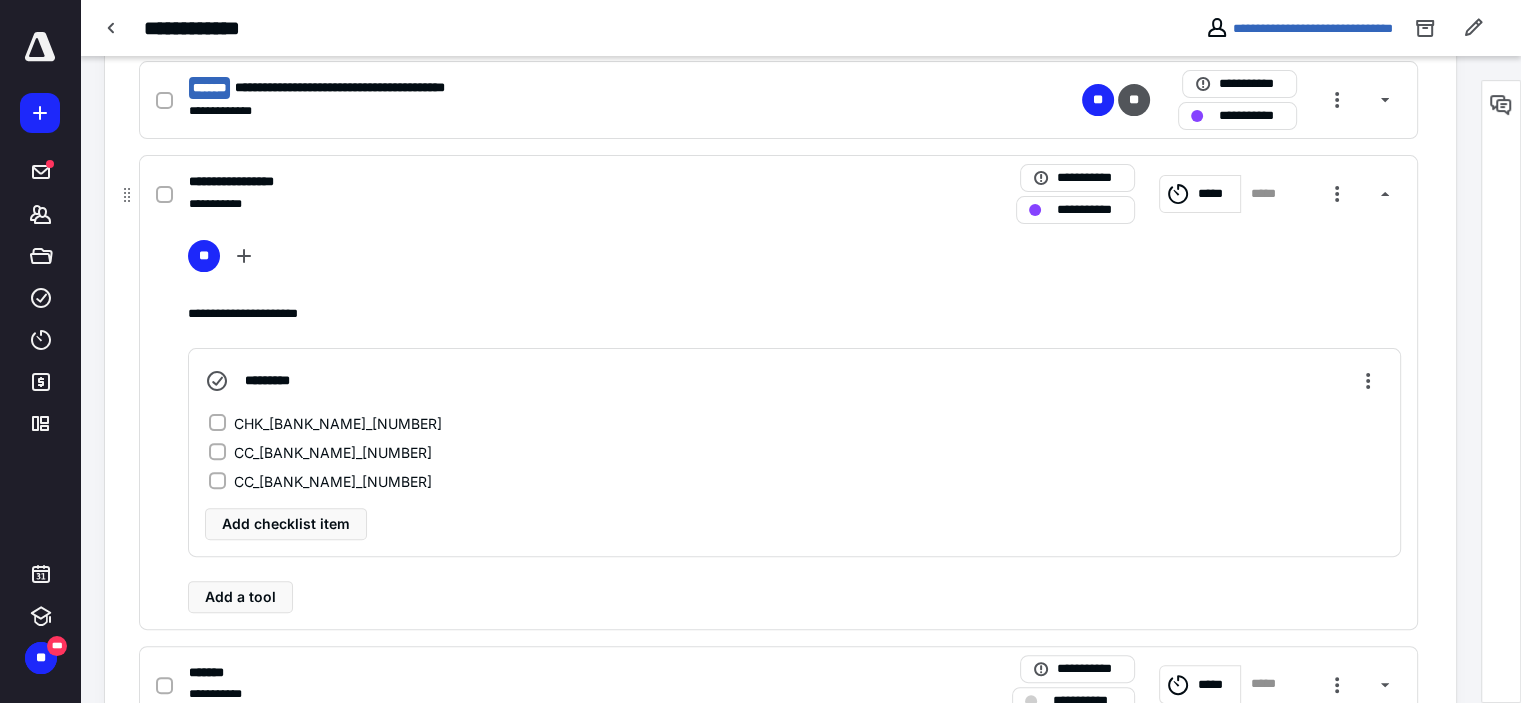scroll, scrollTop: 524, scrollLeft: 0, axis: vertical 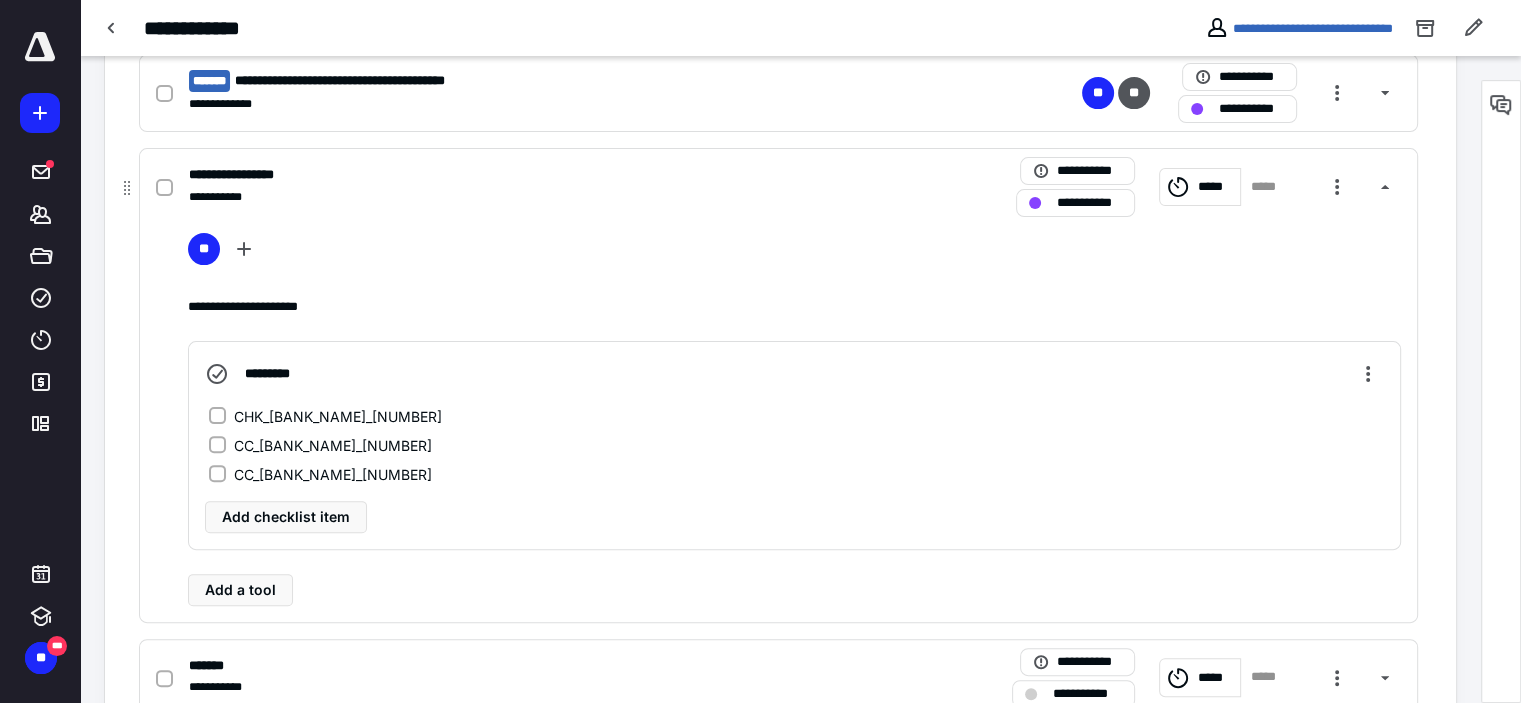click 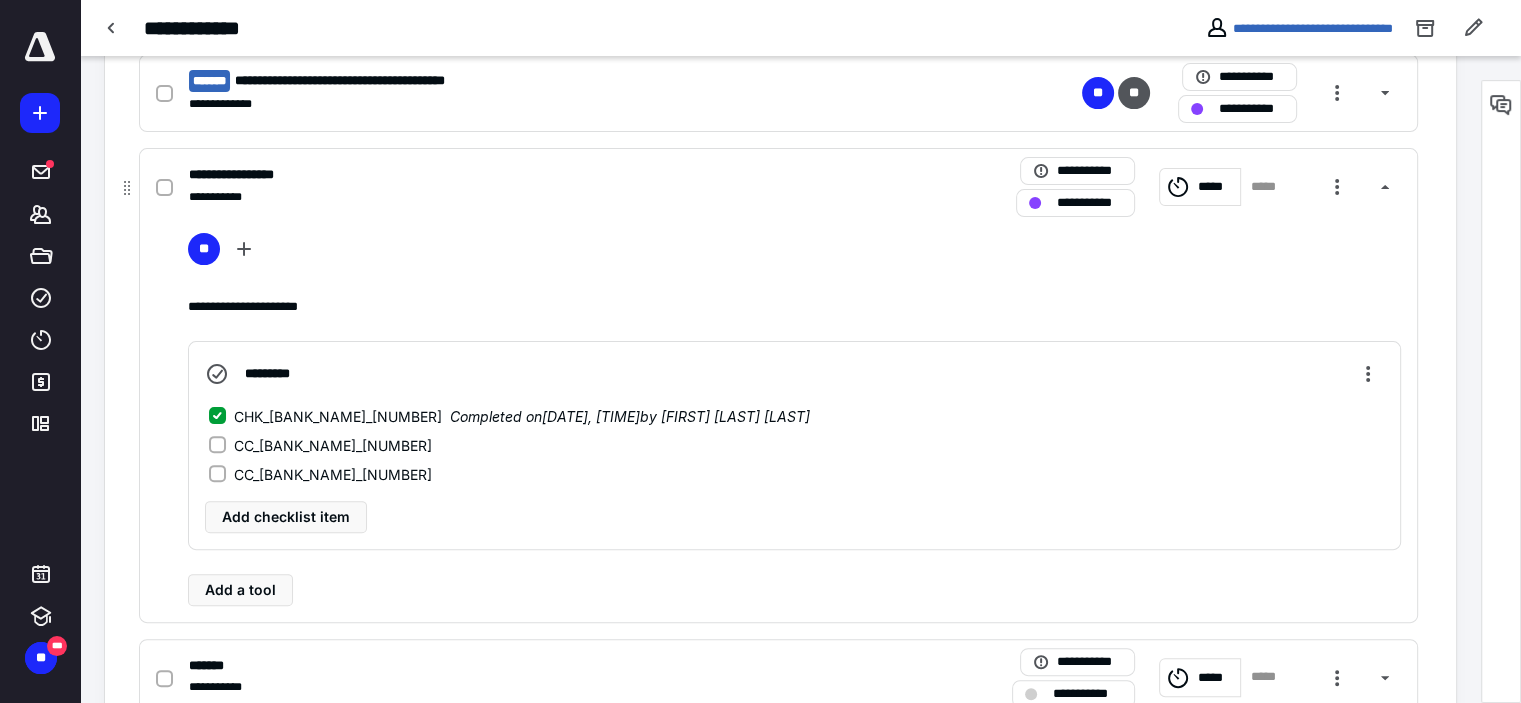 click 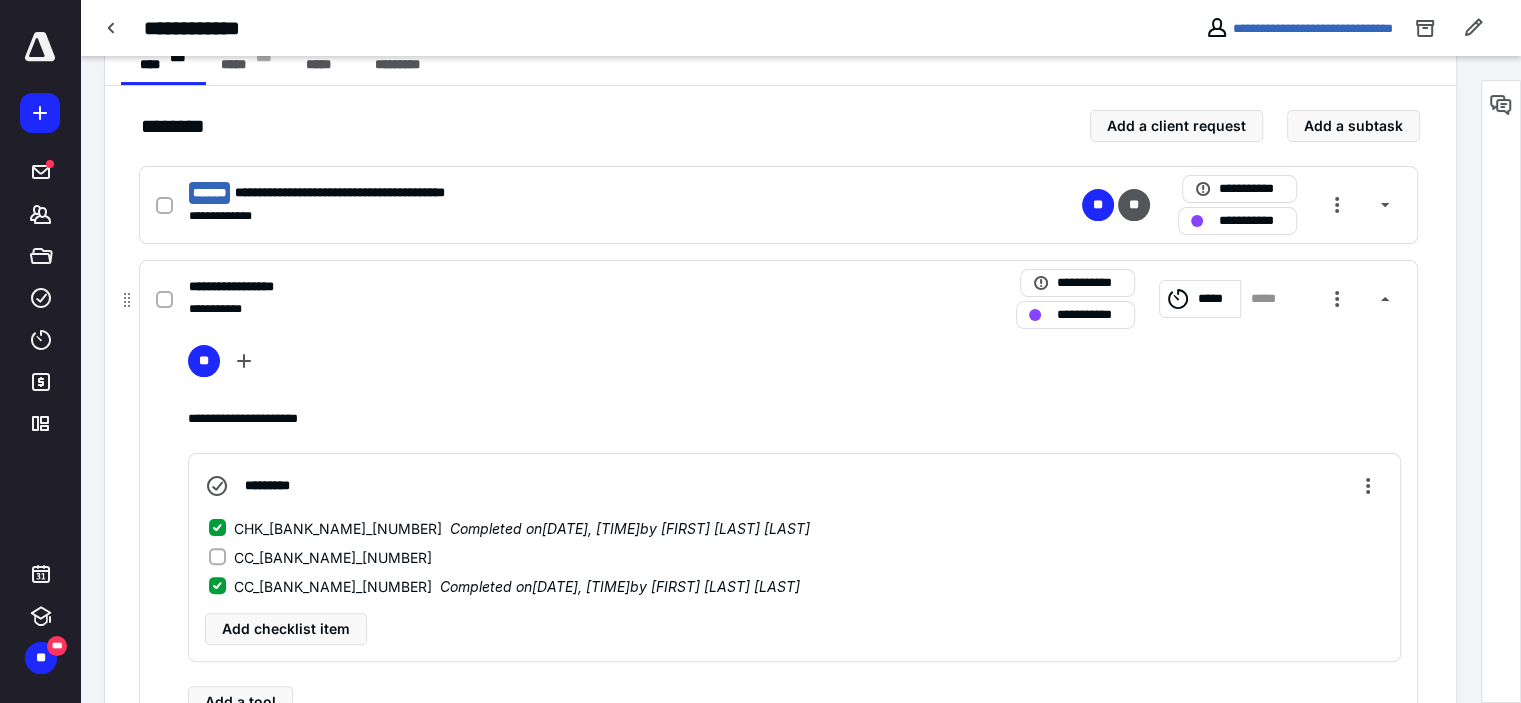 scroll, scrollTop: 394, scrollLeft: 0, axis: vertical 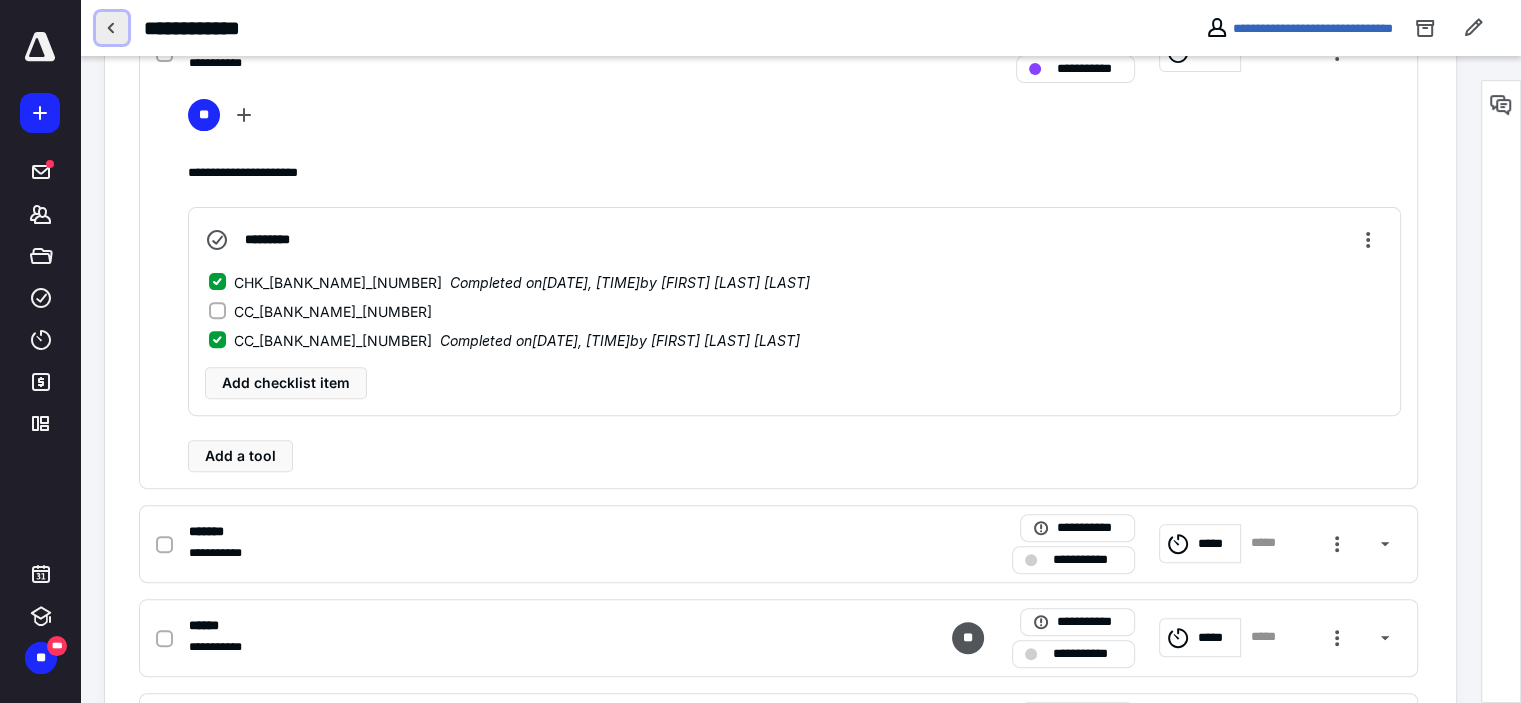 click at bounding box center [112, 28] 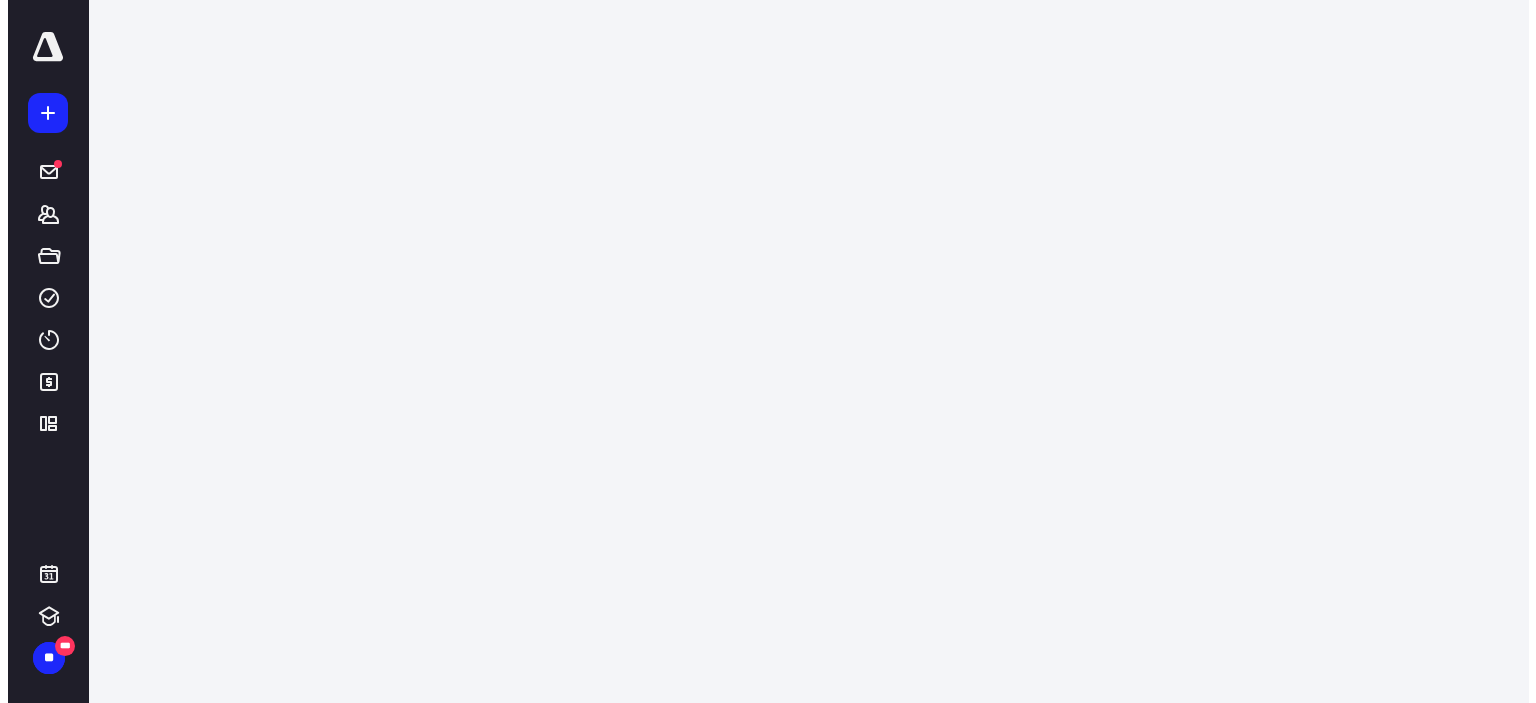 scroll, scrollTop: 0, scrollLeft: 0, axis: both 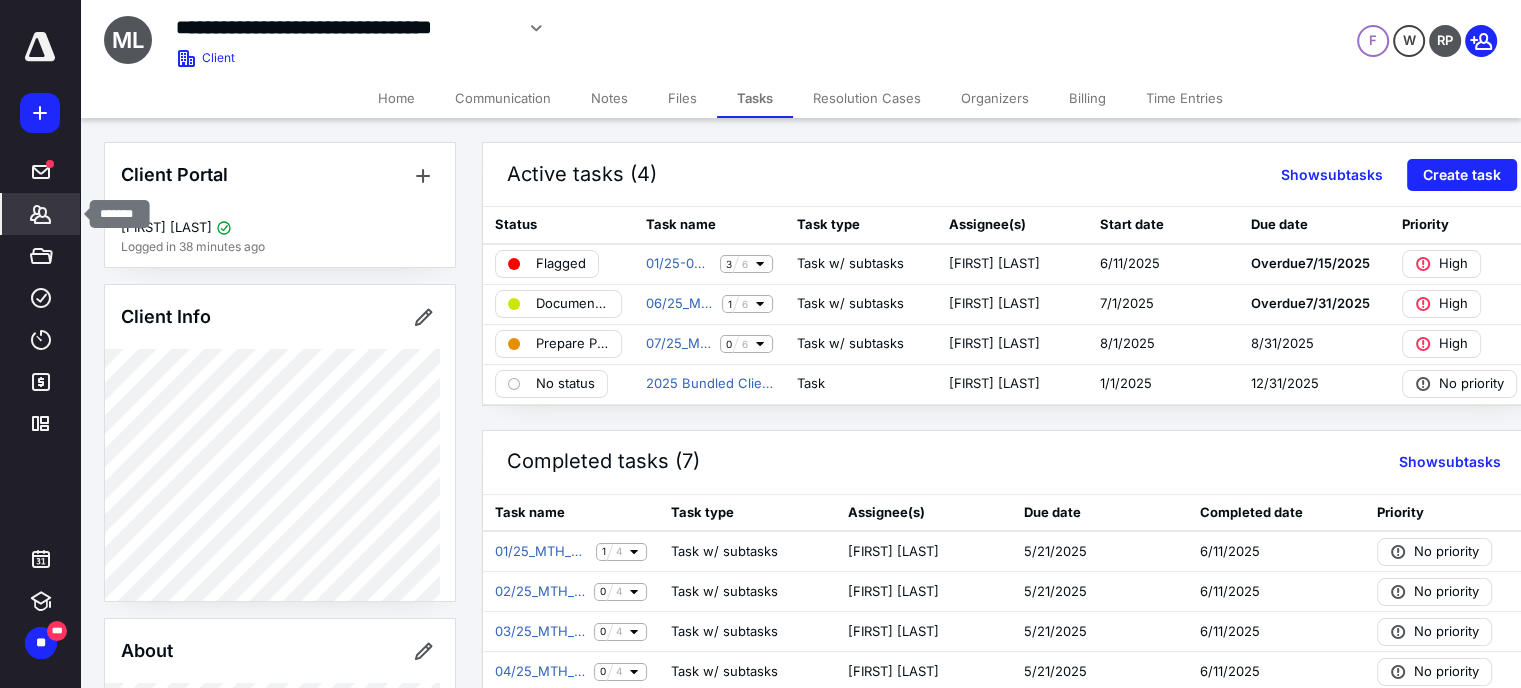 click 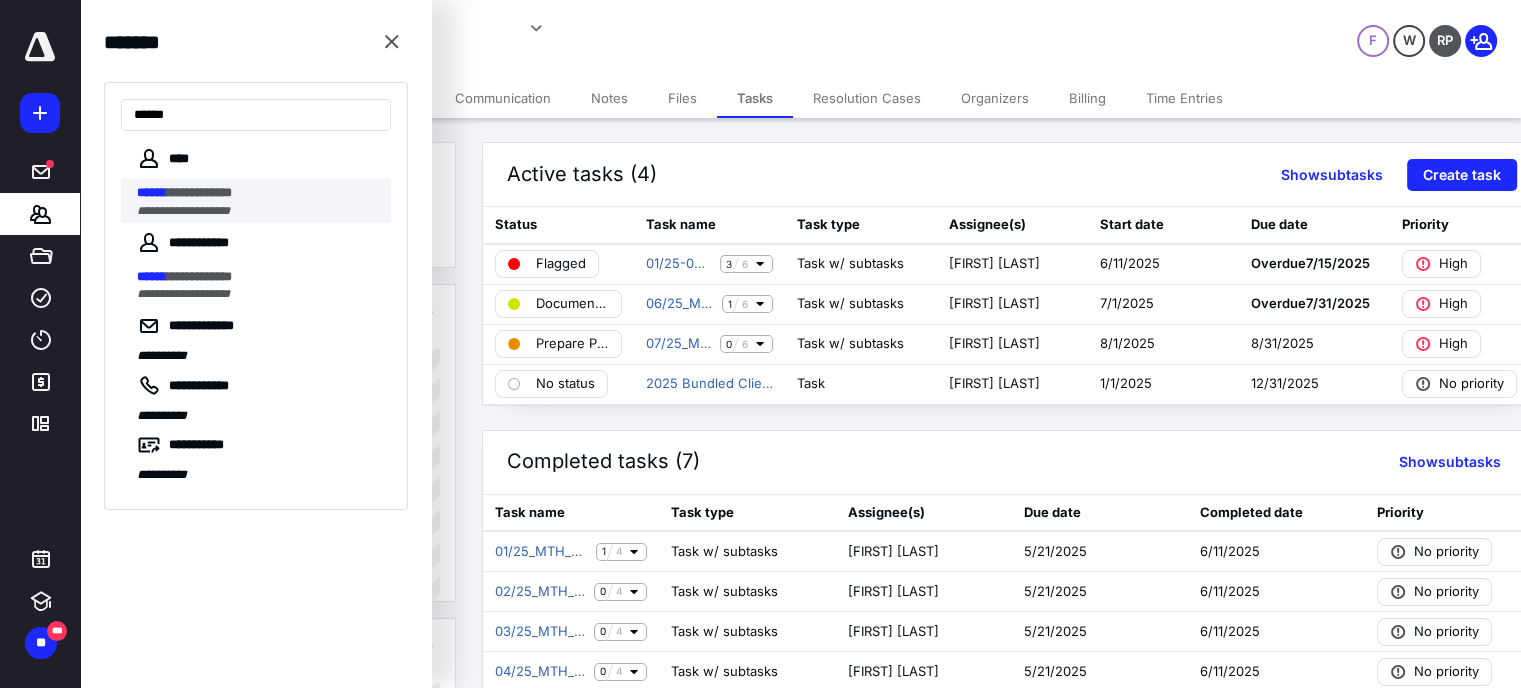 type on "******" 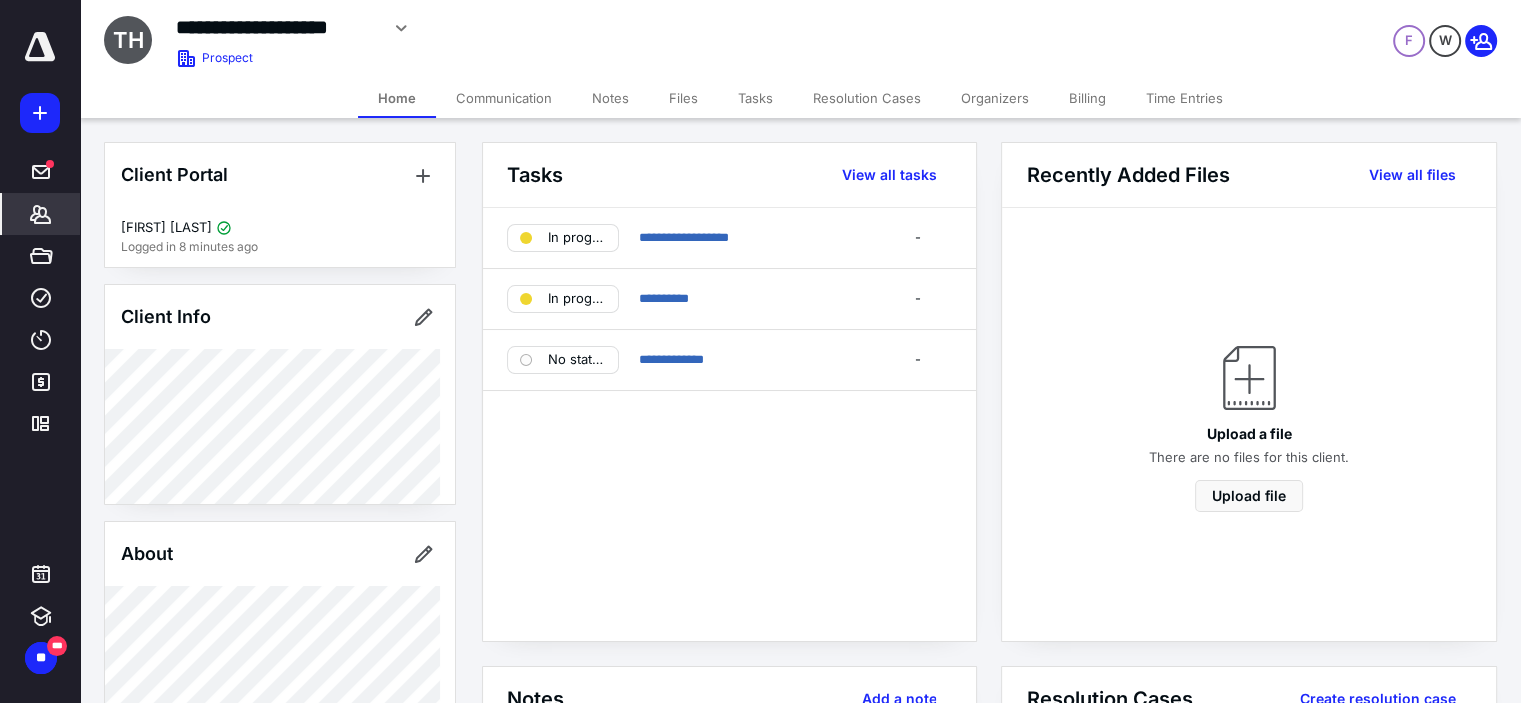 click on "**********" at bounding box center (751, 238) 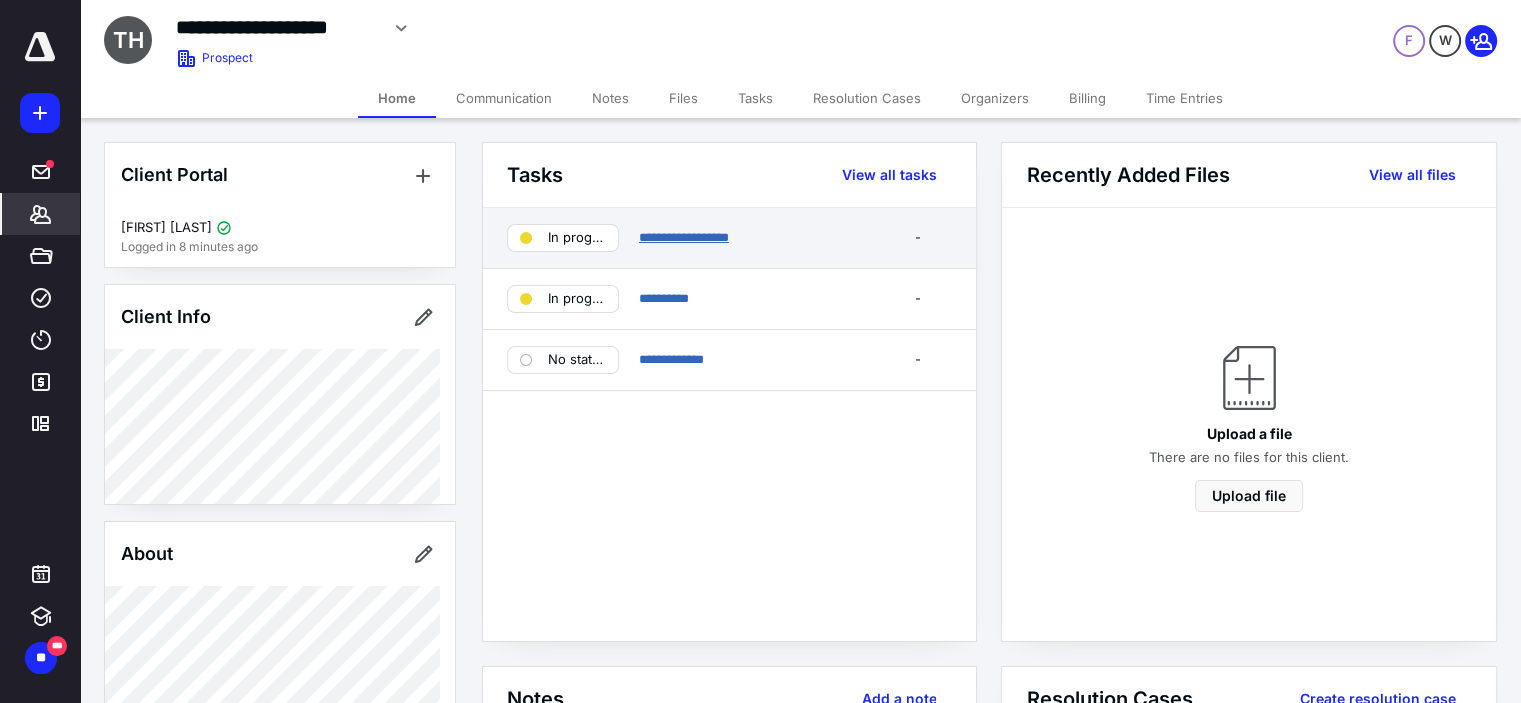 click on "**********" at bounding box center (684, 237) 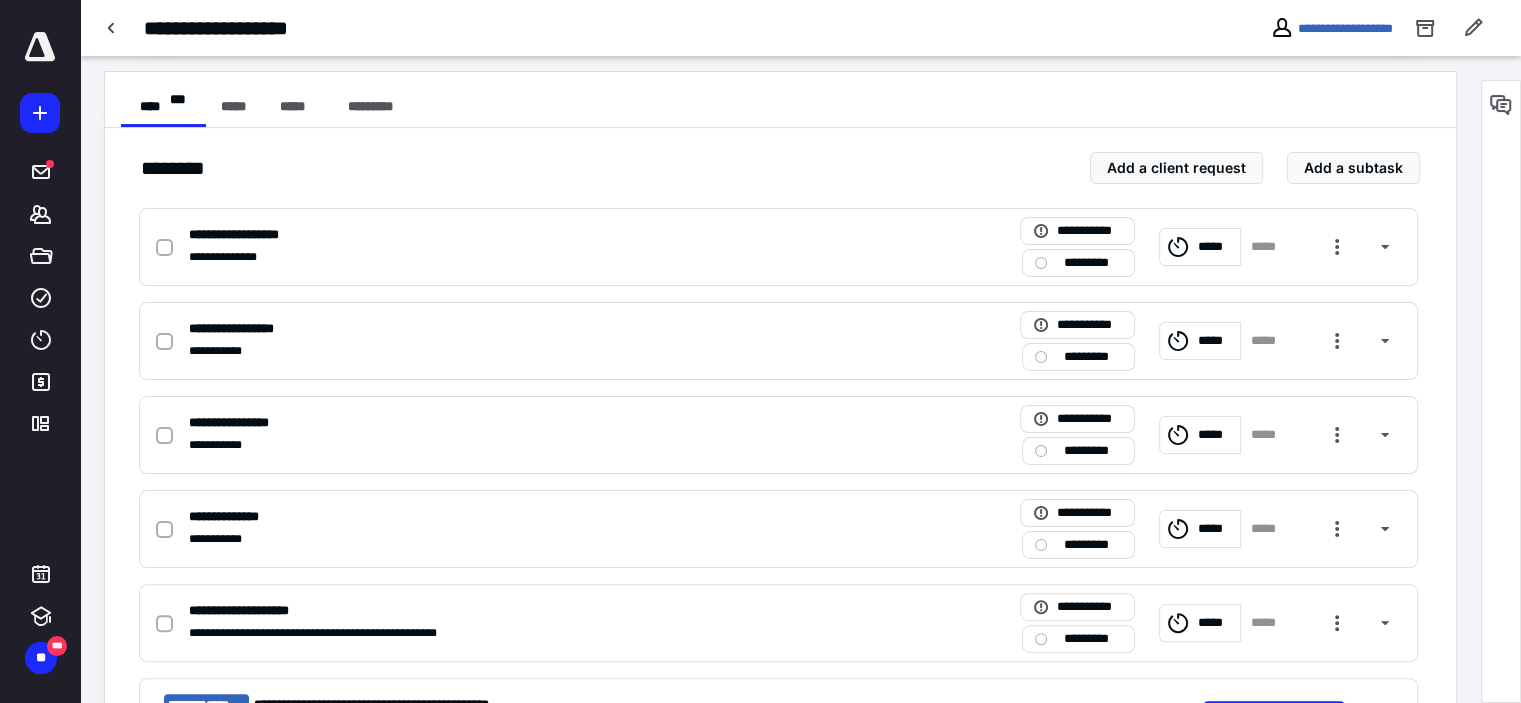 scroll, scrollTop: 471, scrollLeft: 0, axis: vertical 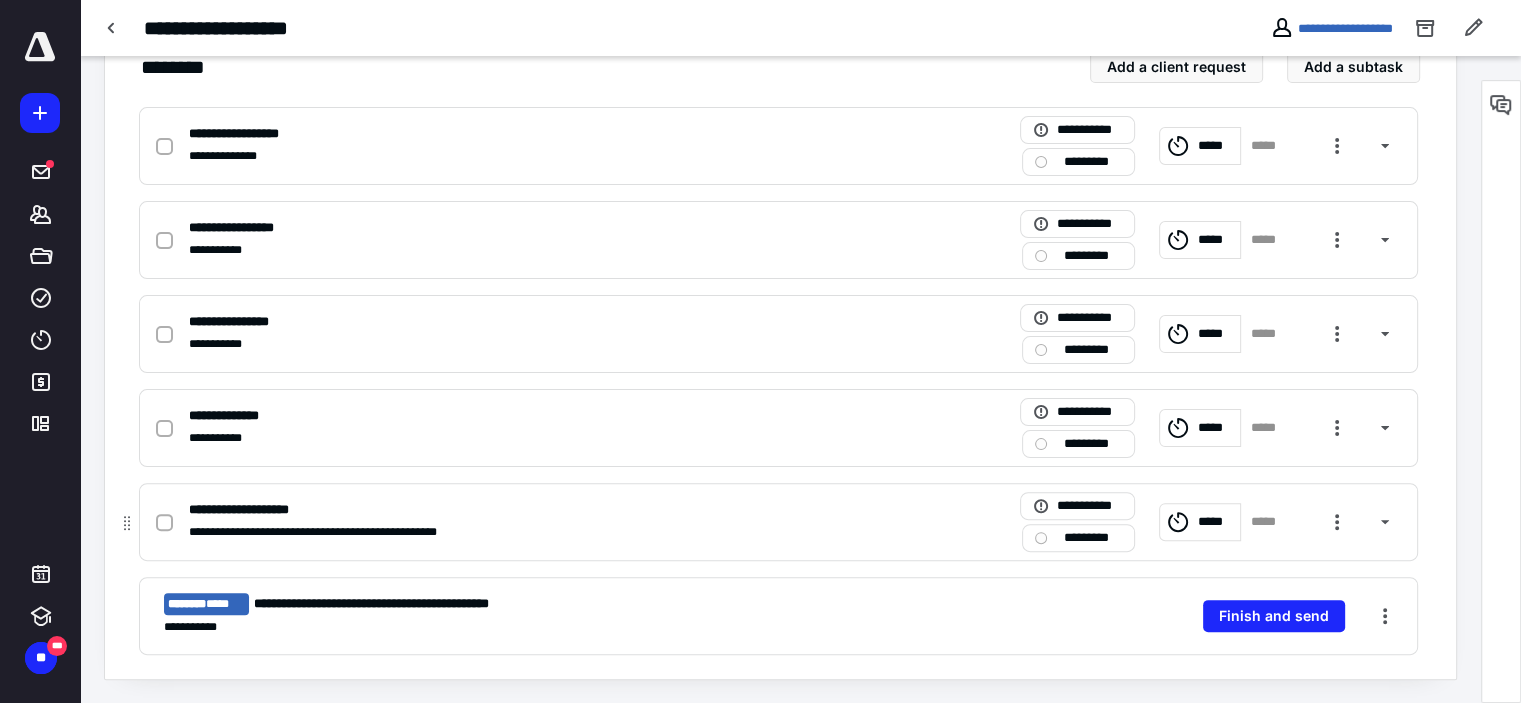 click at bounding box center (164, 523) 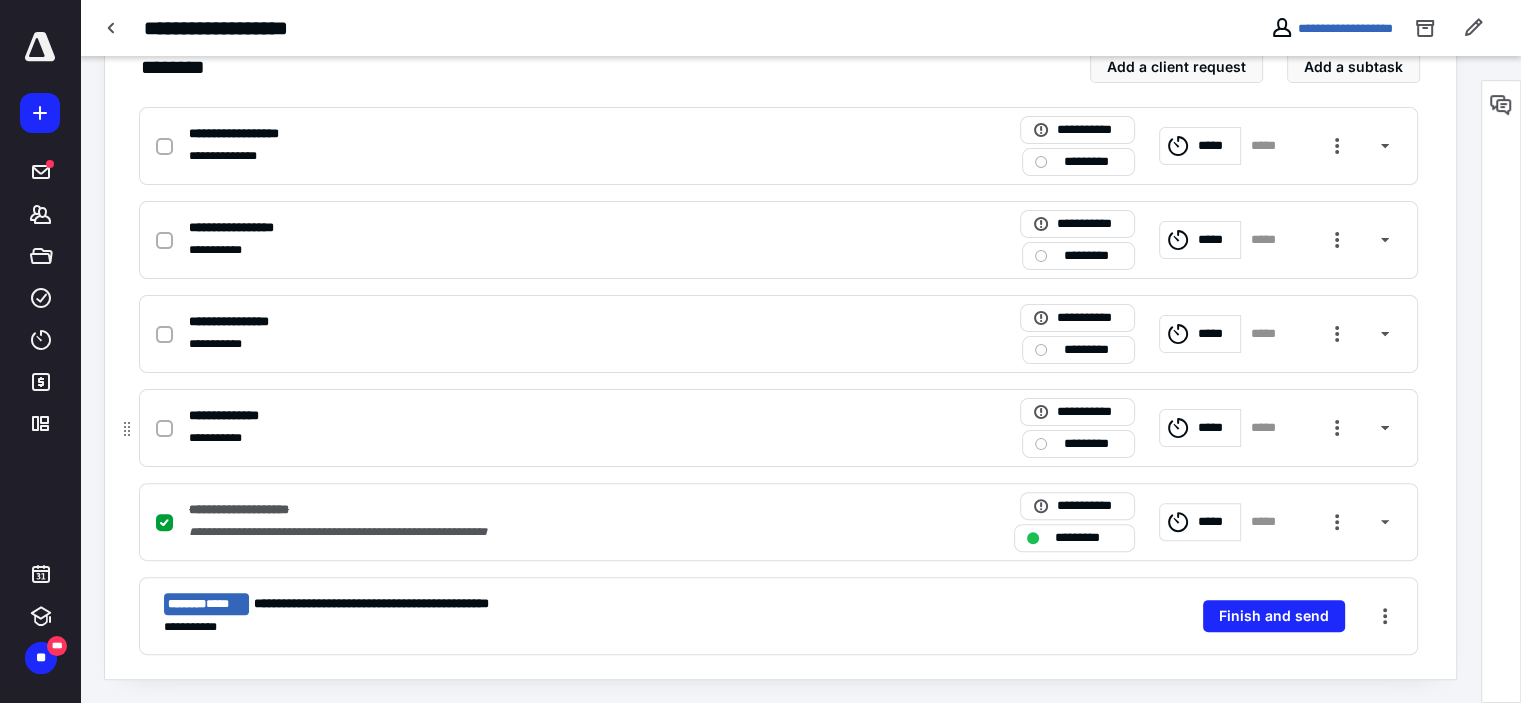 scroll, scrollTop: 0, scrollLeft: 0, axis: both 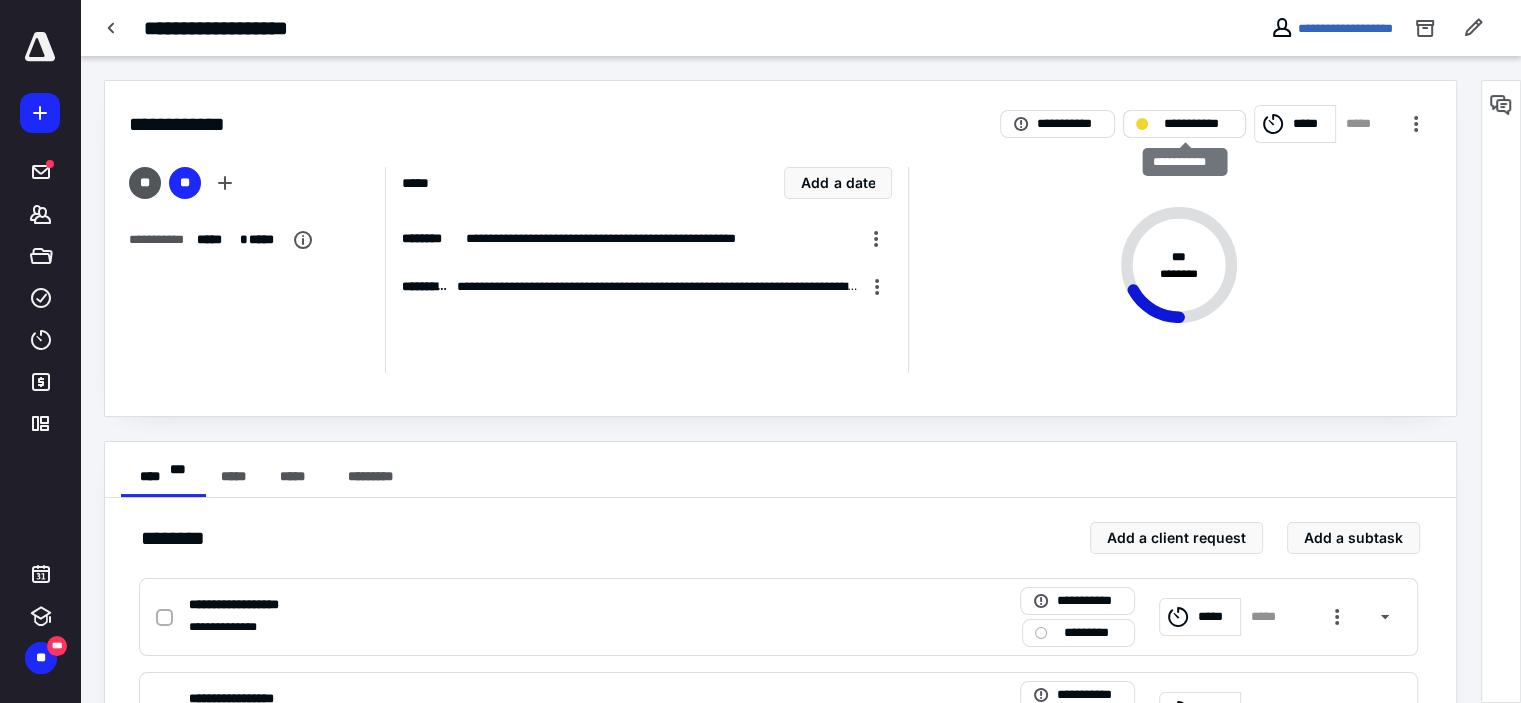 click on "**********" at bounding box center (1198, 124) 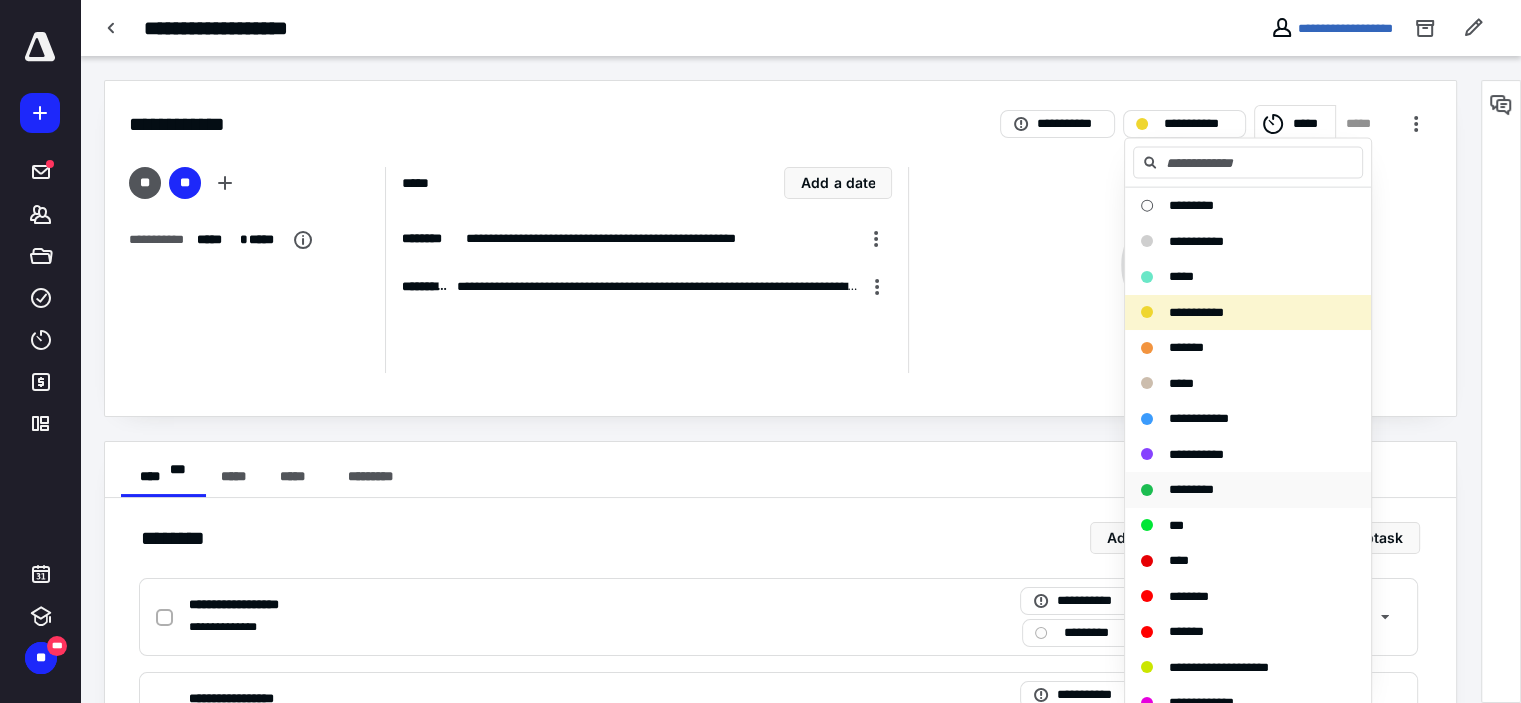 click on "*********" at bounding box center (1191, 489) 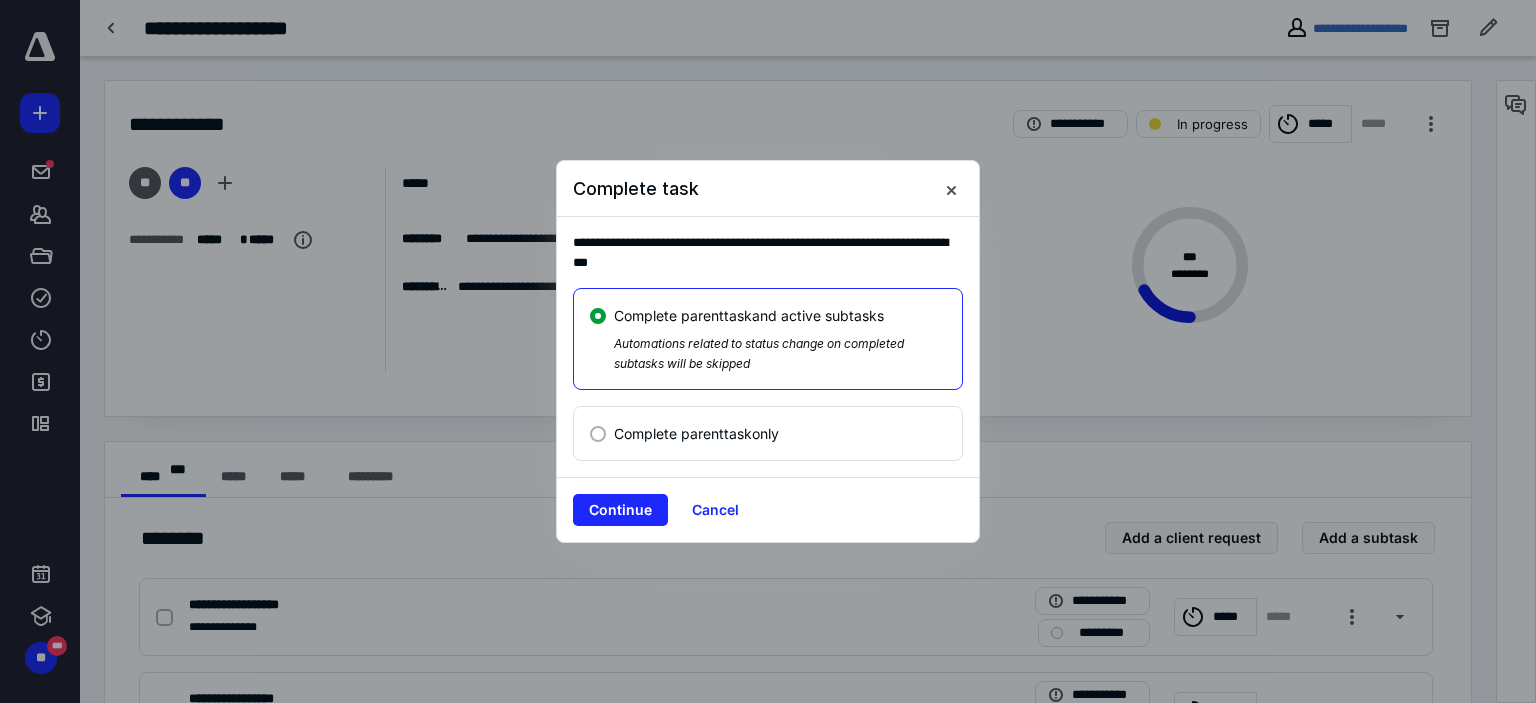 click on "Complete parent  task  only" at bounding box center (768, 433) 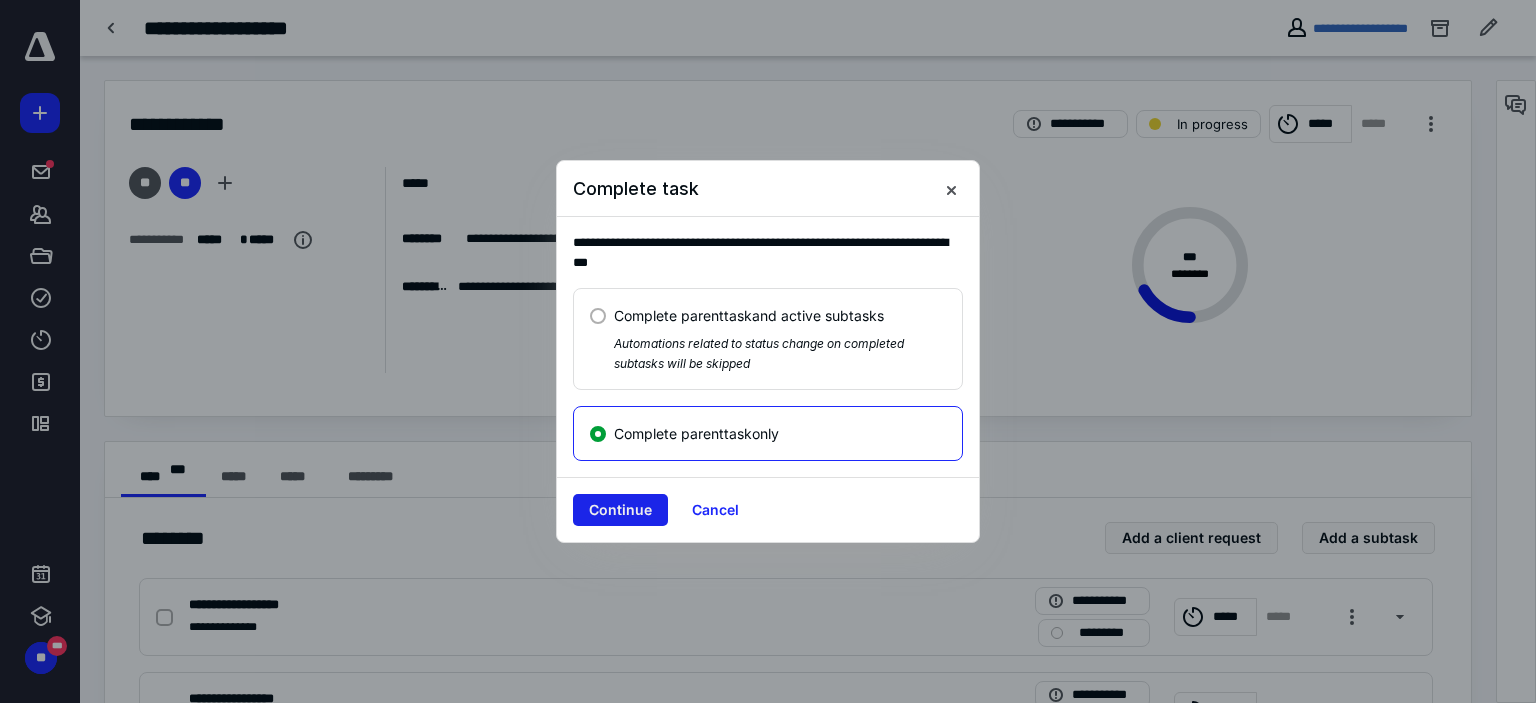 click on "Continue" at bounding box center [620, 510] 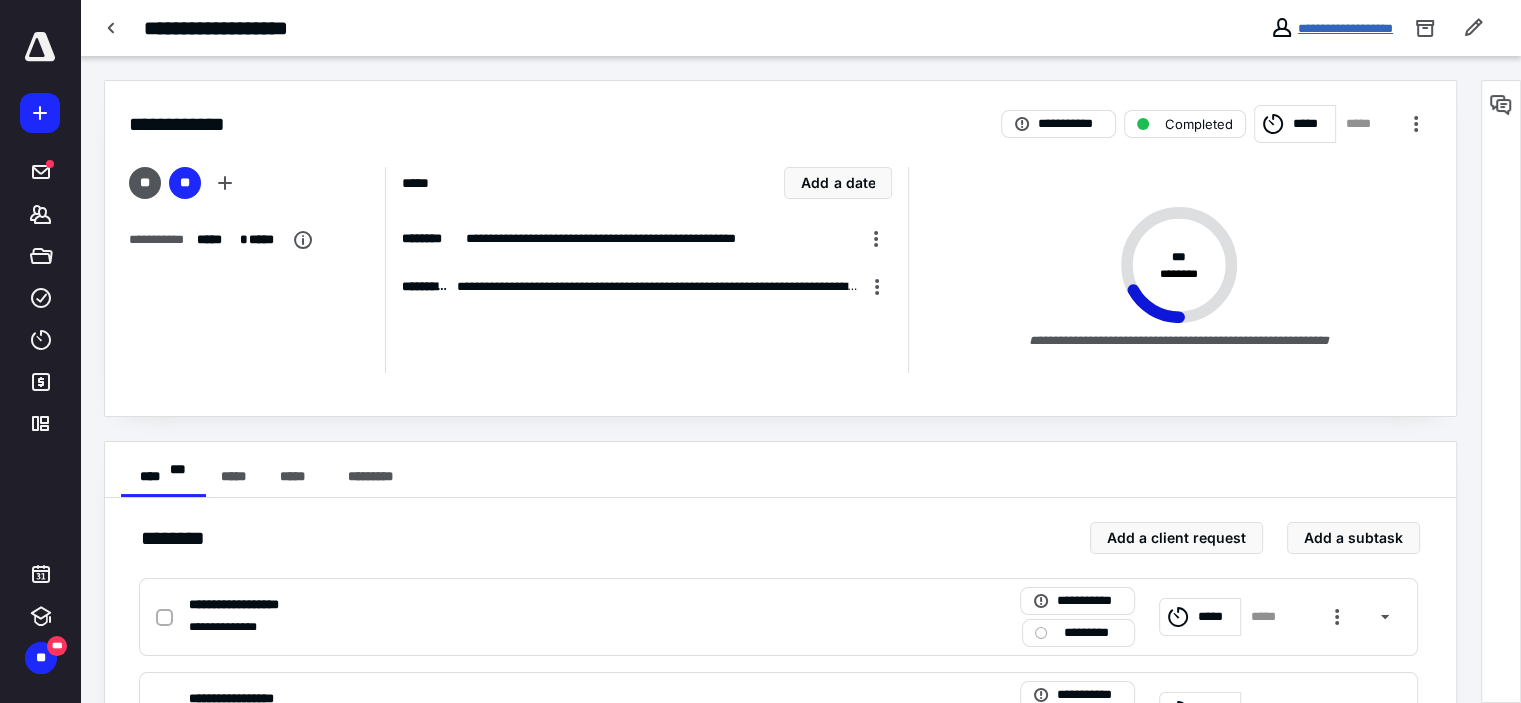click on "**********" at bounding box center (1345, 28) 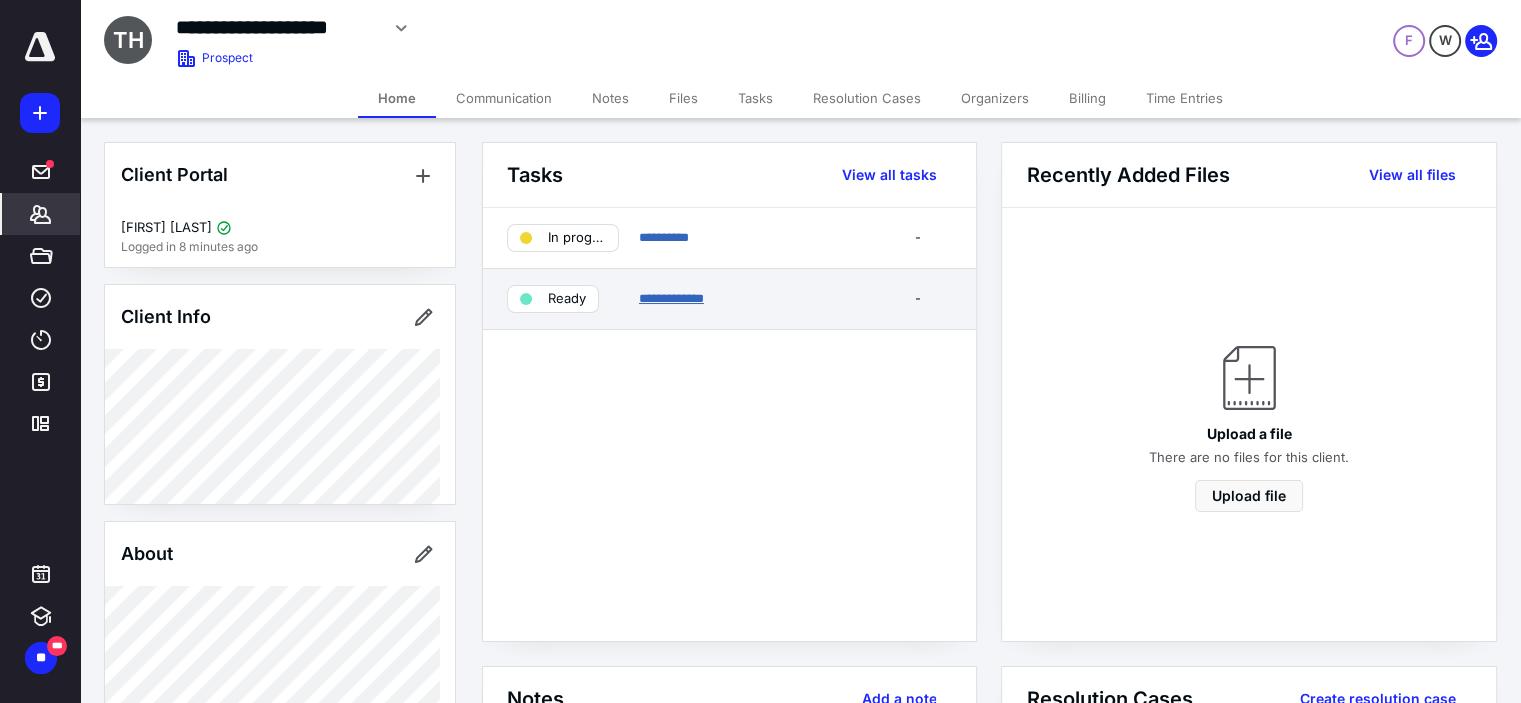 click on "**********" at bounding box center [671, 298] 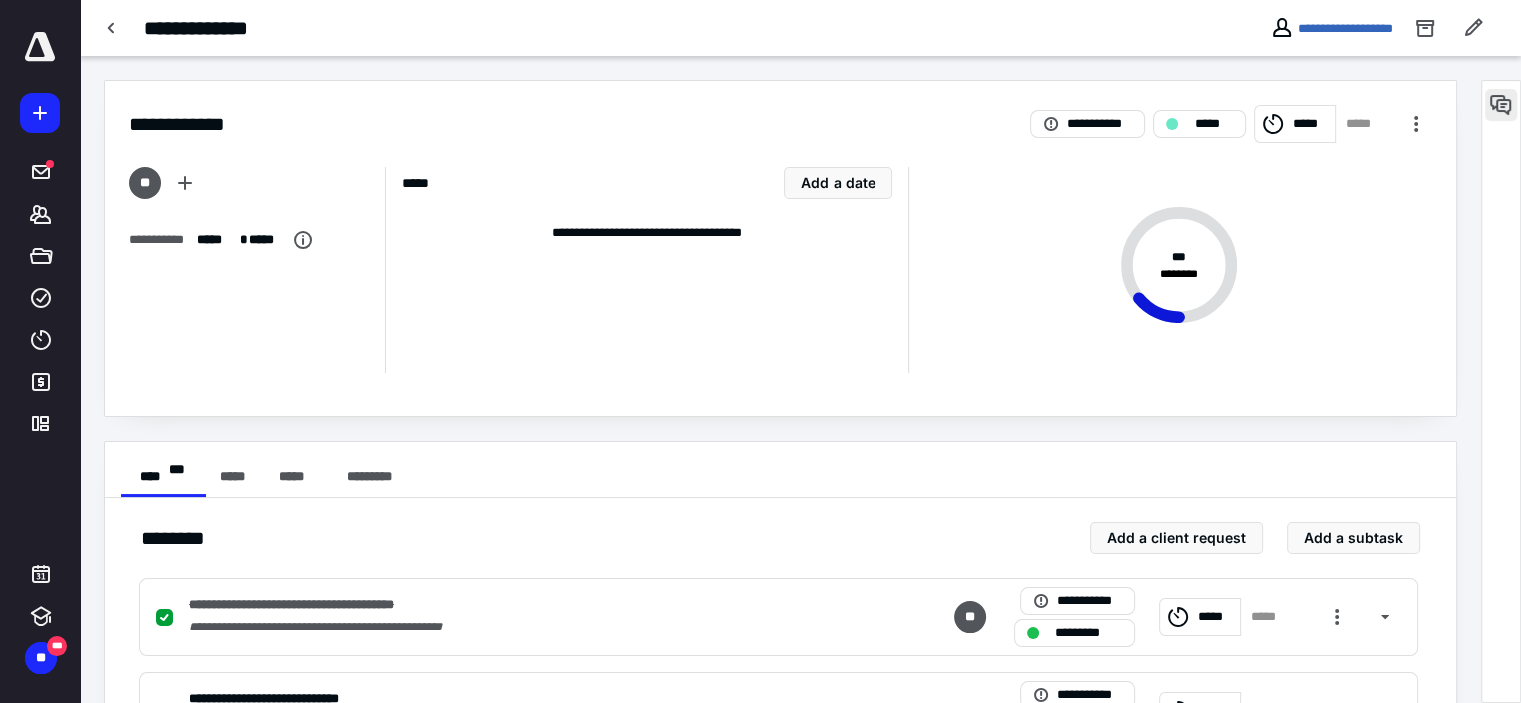 click at bounding box center (1501, 105) 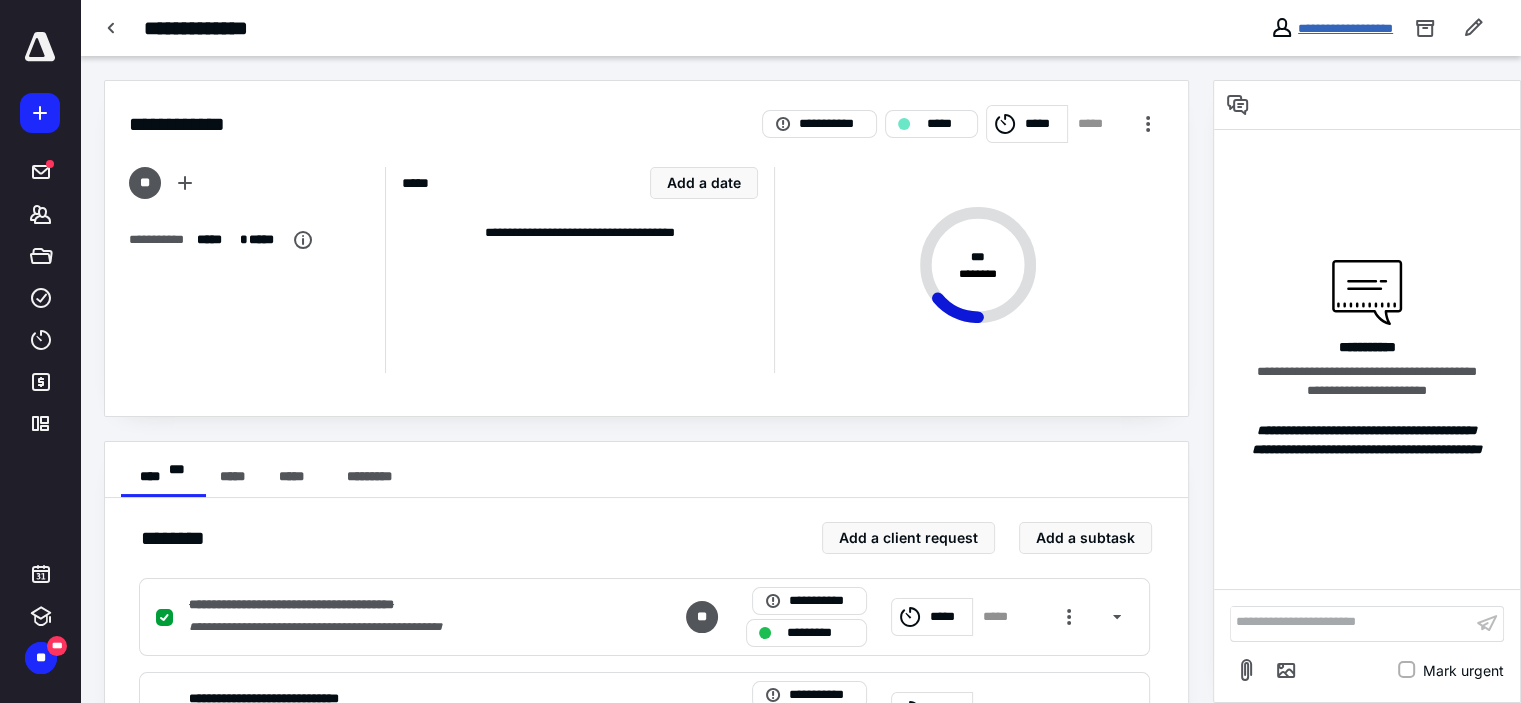 click on "**********" at bounding box center (1345, 28) 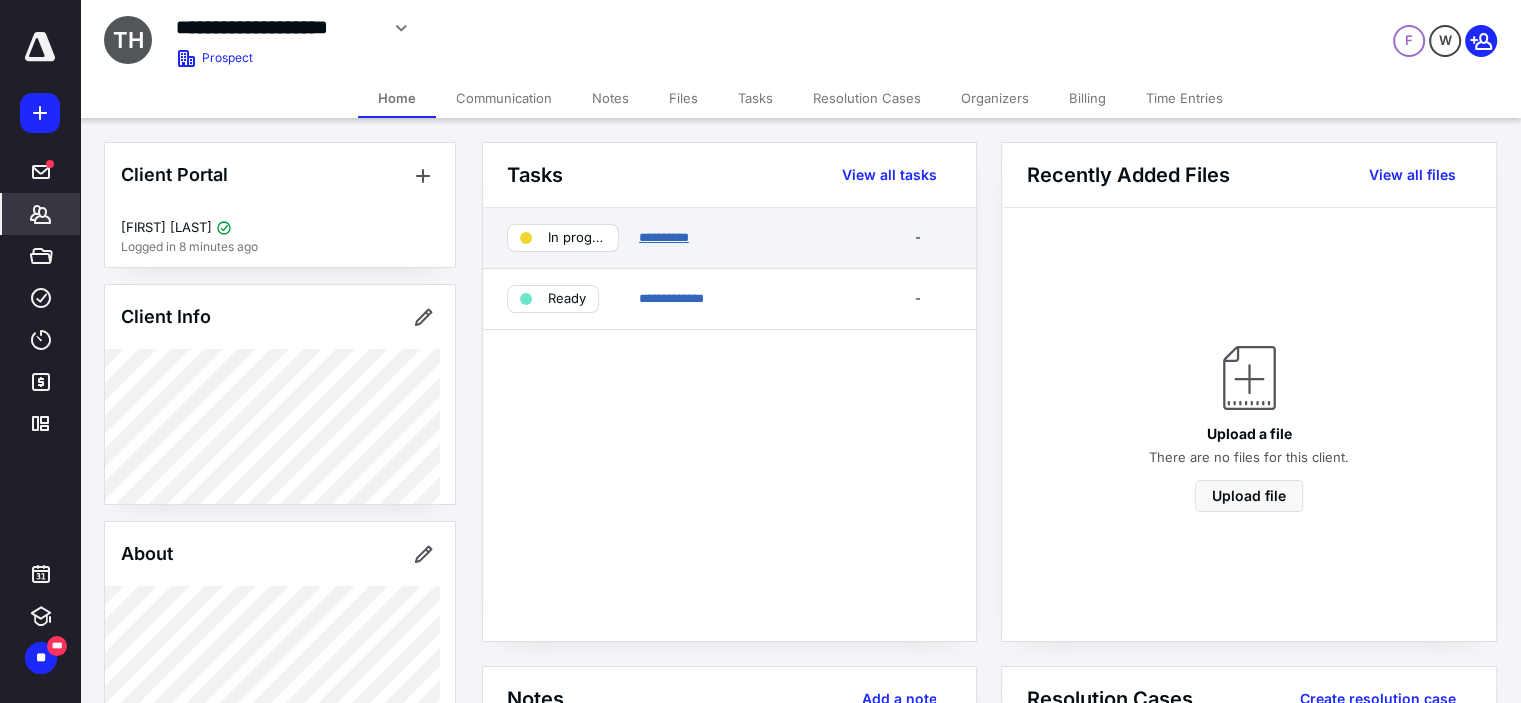 click on "**********" at bounding box center (664, 237) 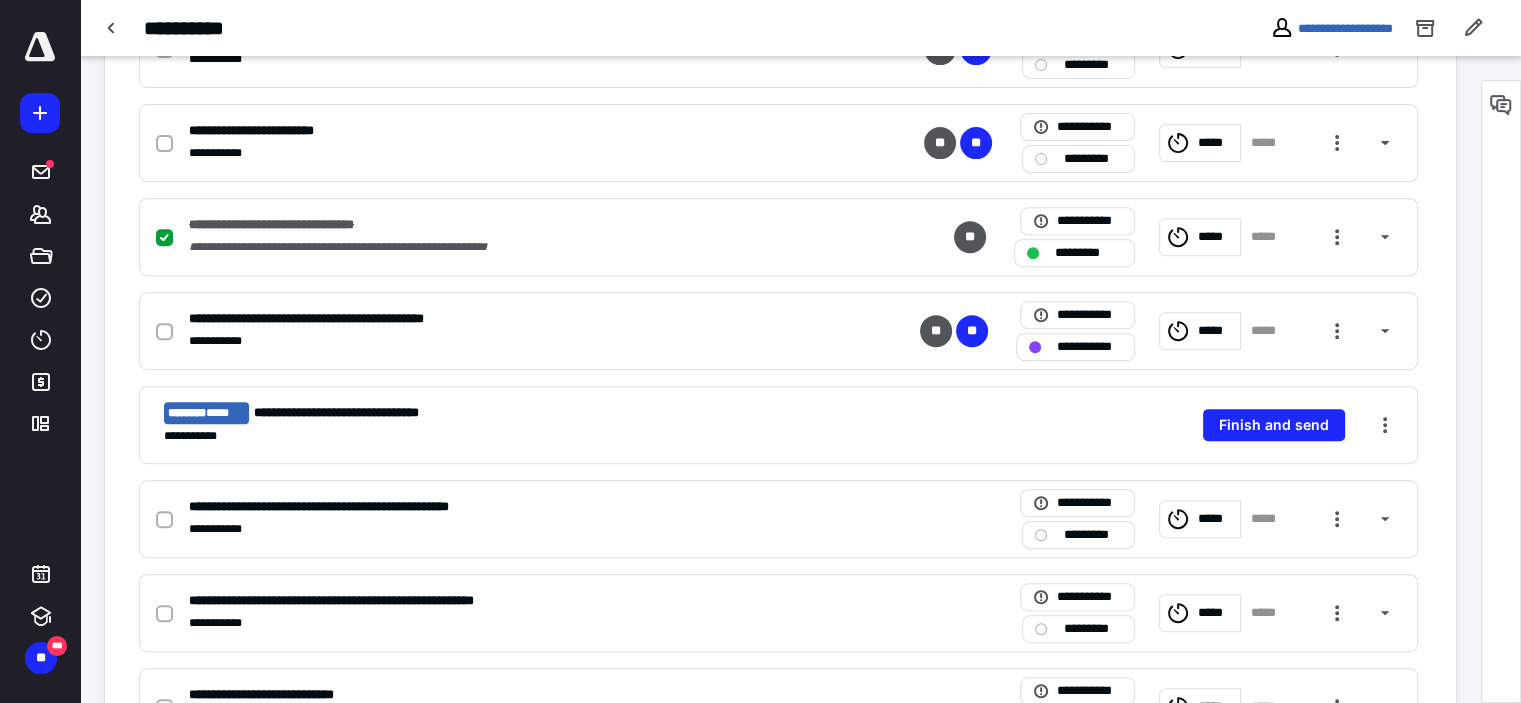 scroll, scrollTop: 847, scrollLeft: 0, axis: vertical 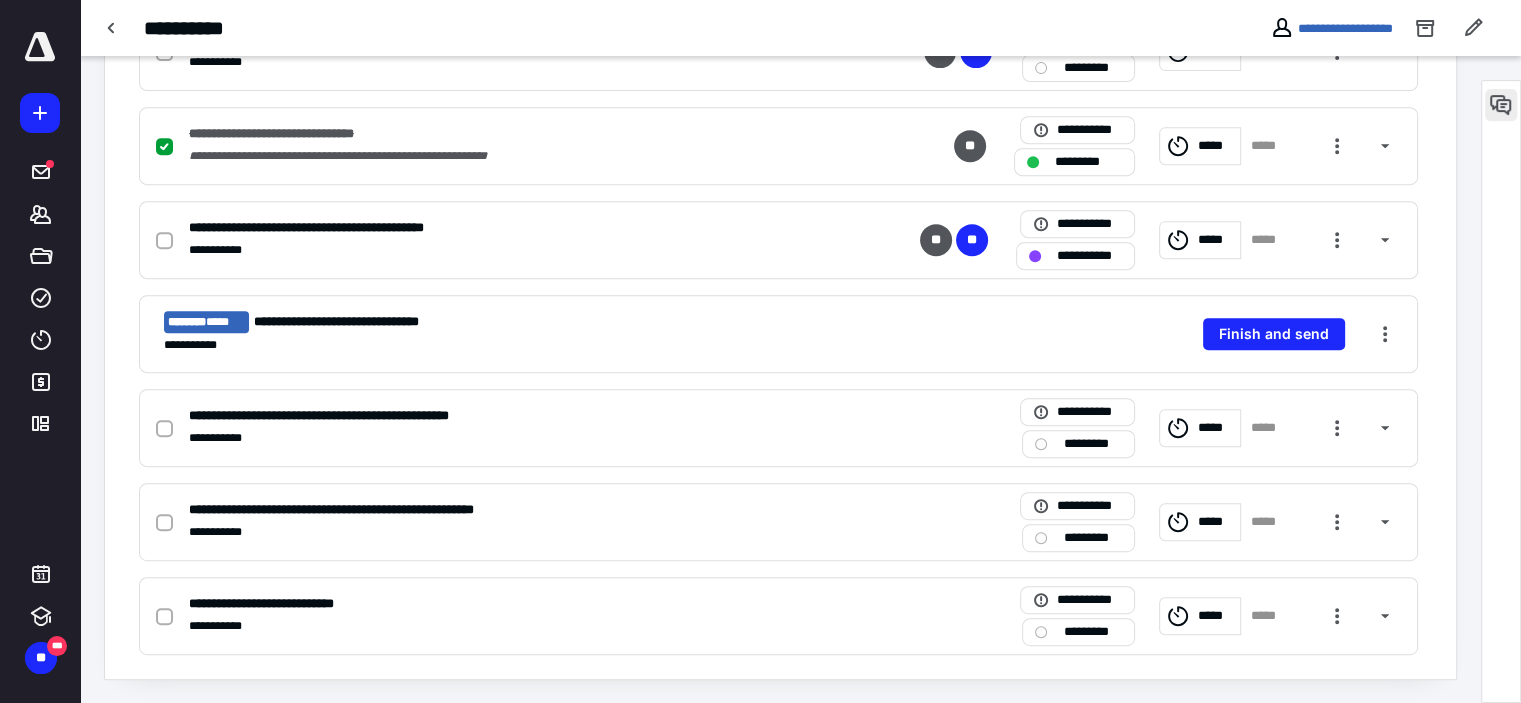 click at bounding box center (1501, 105) 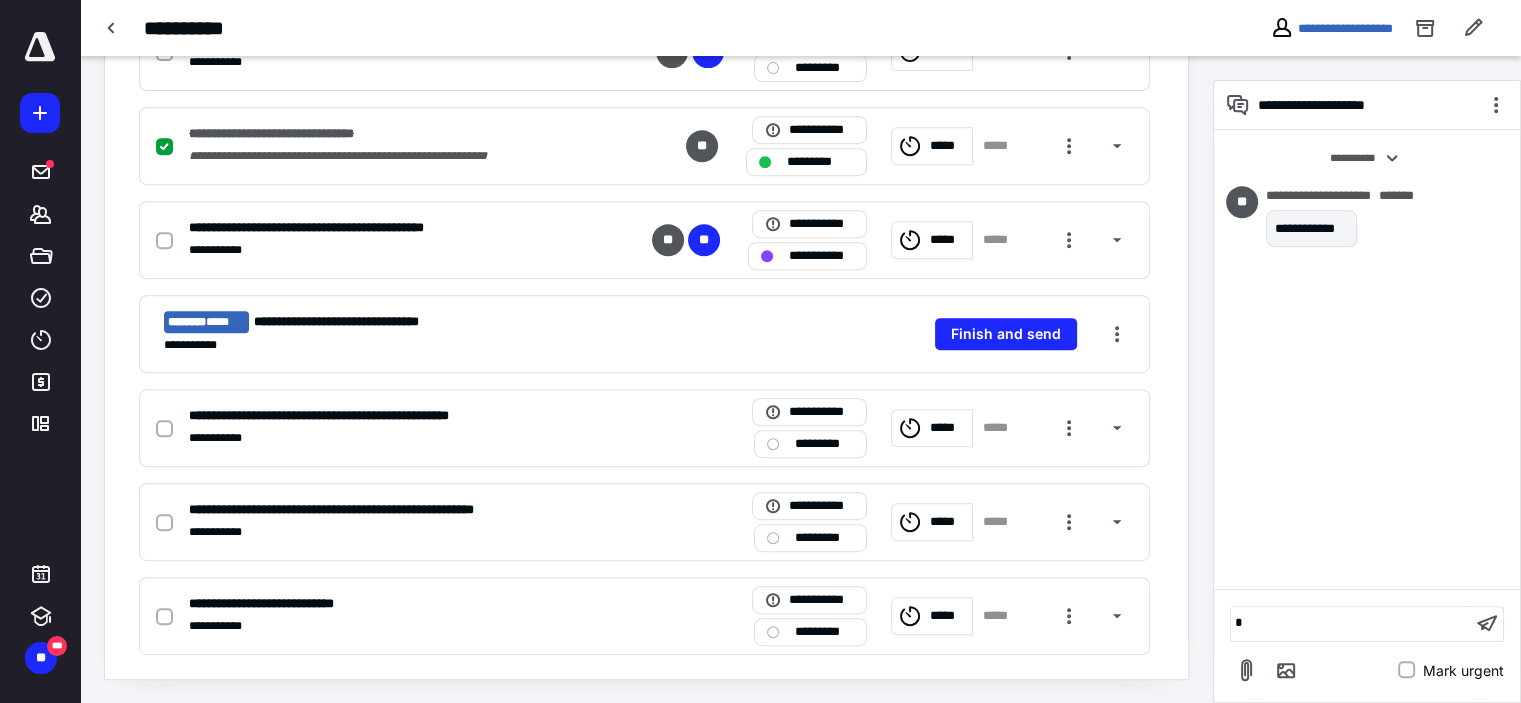 type 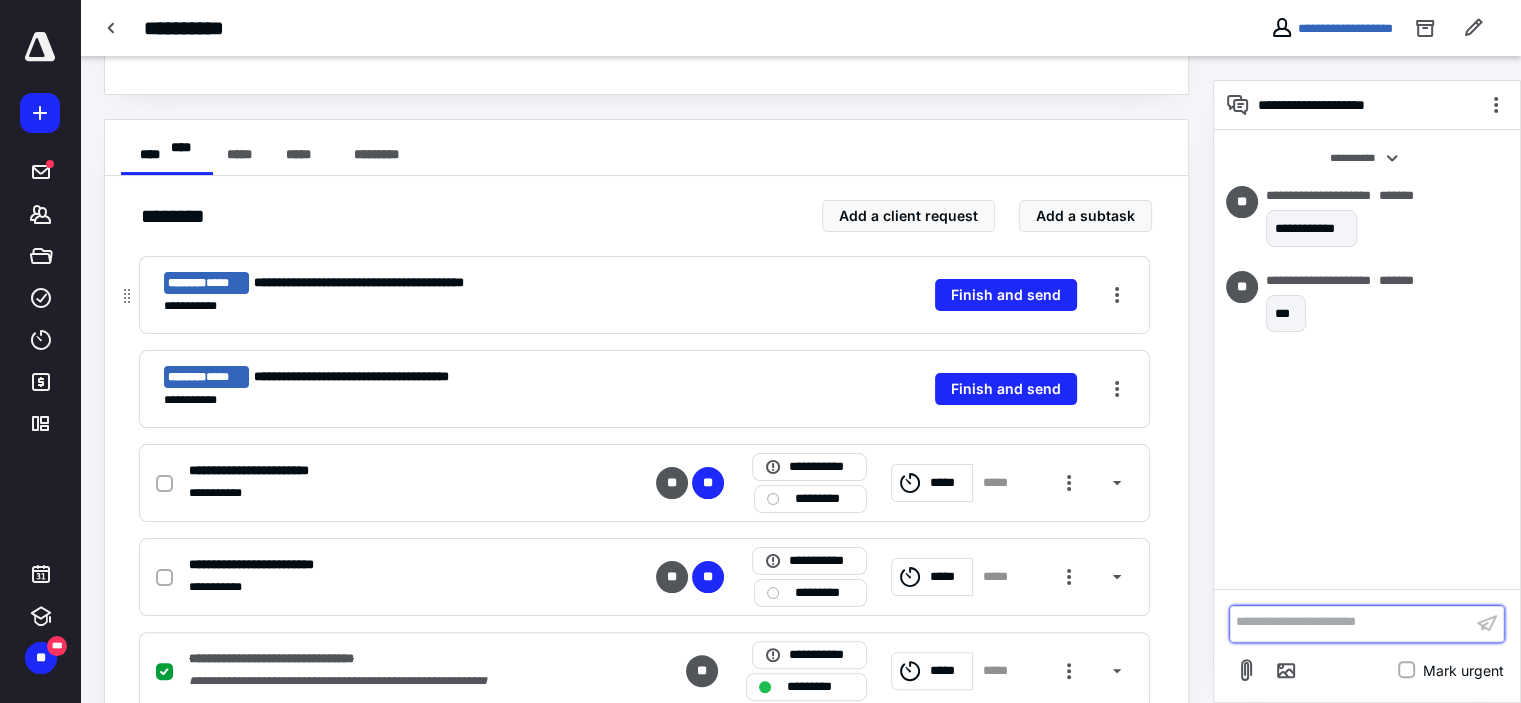 scroll, scrollTop: 324, scrollLeft: 0, axis: vertical 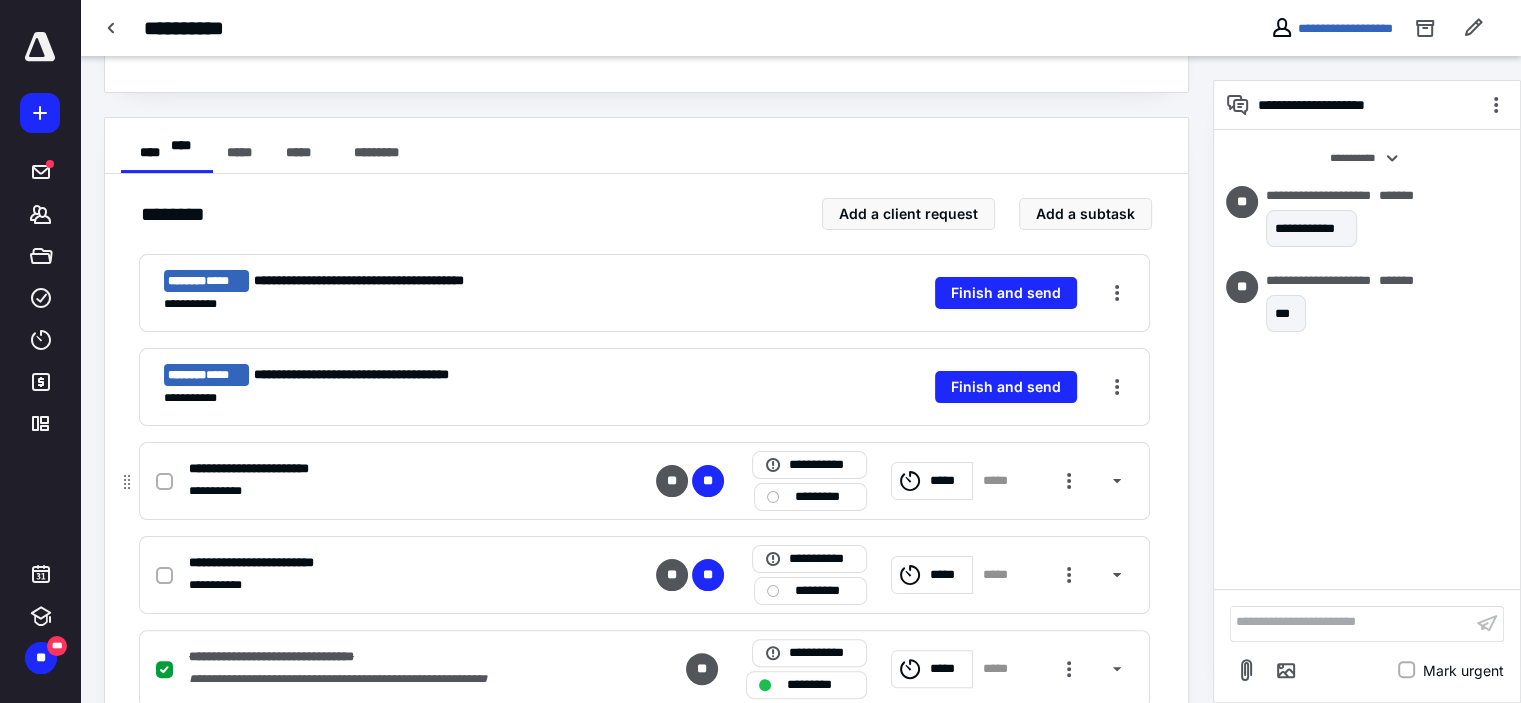 click 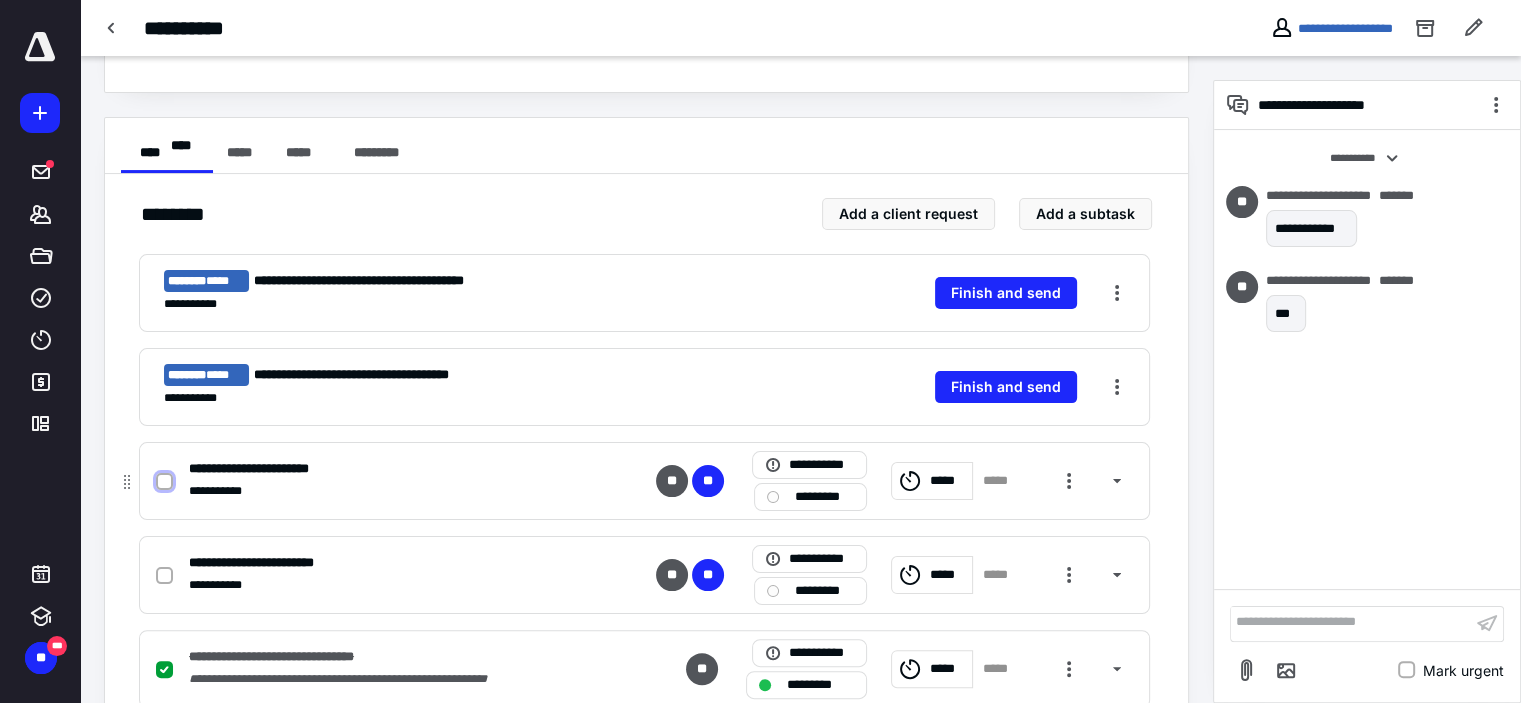 click at bounding box center [164, 482] 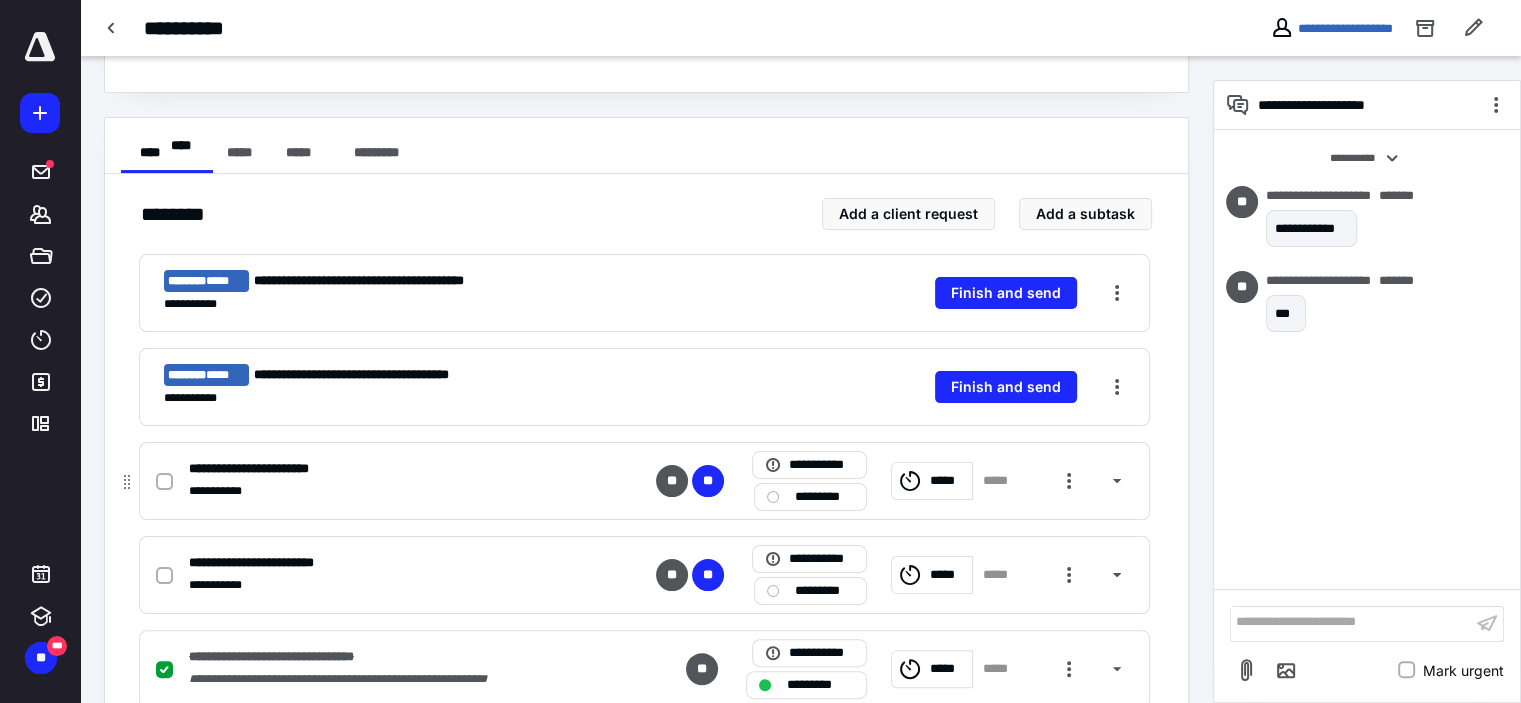 checkbox on "true" 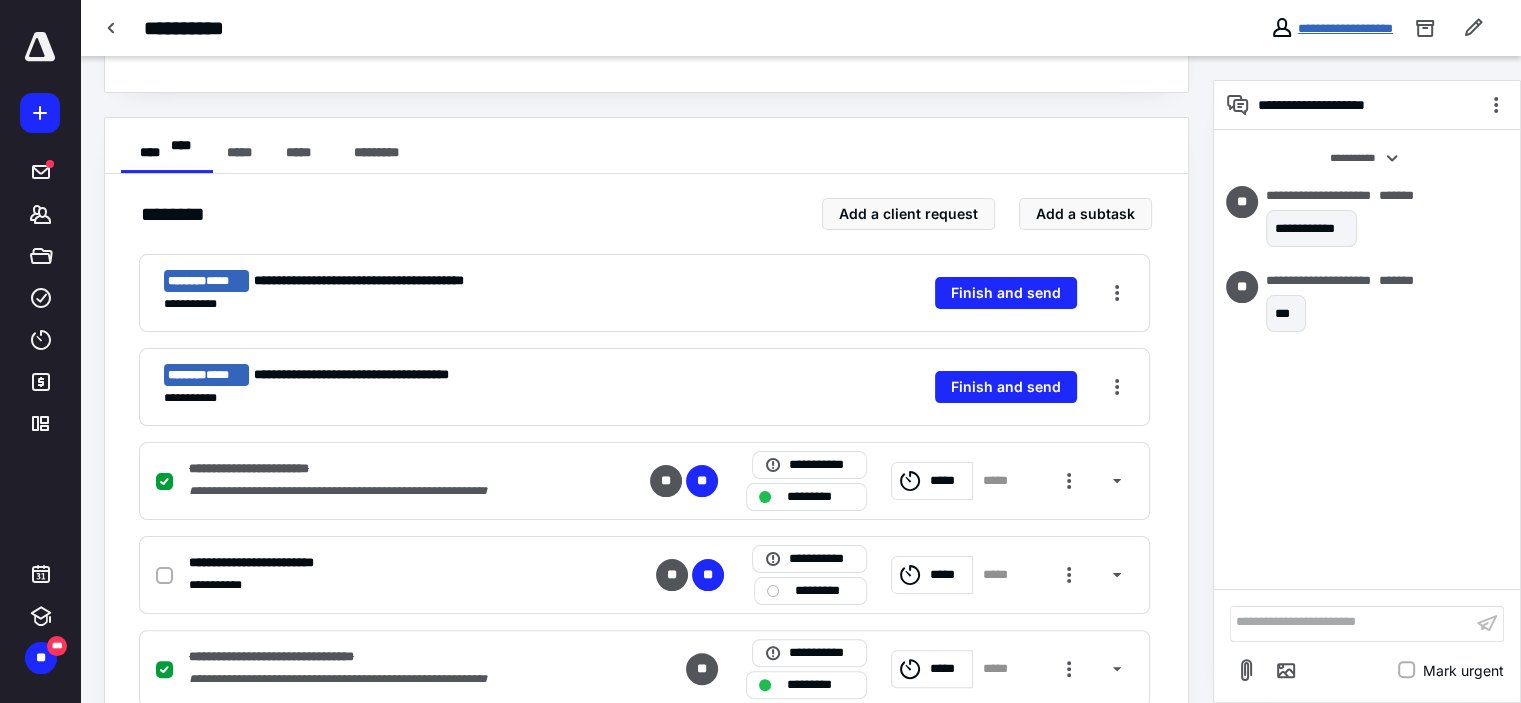 click on "**********" at bounding box center [1345, 28] 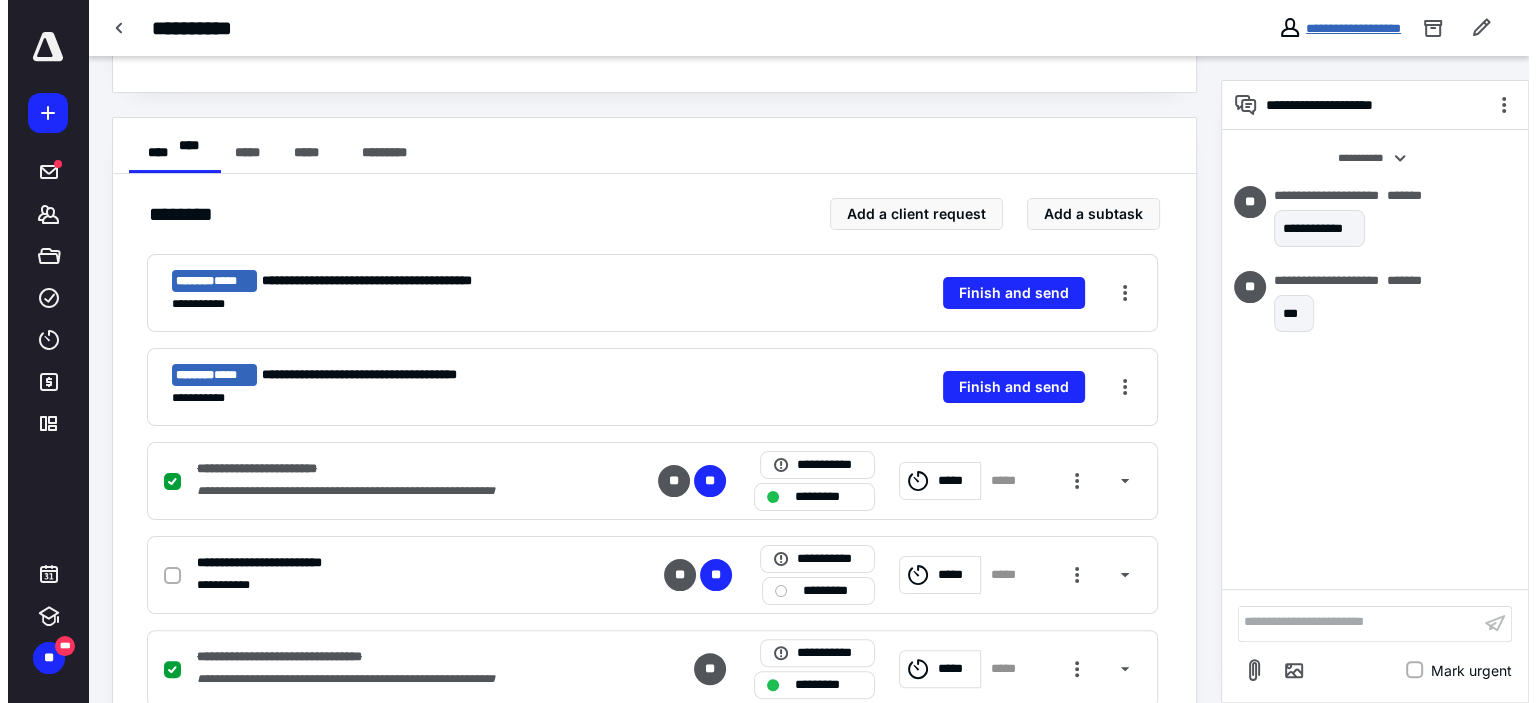 scroll, scrollTop: 0, scrollLeft: 0, axis: both 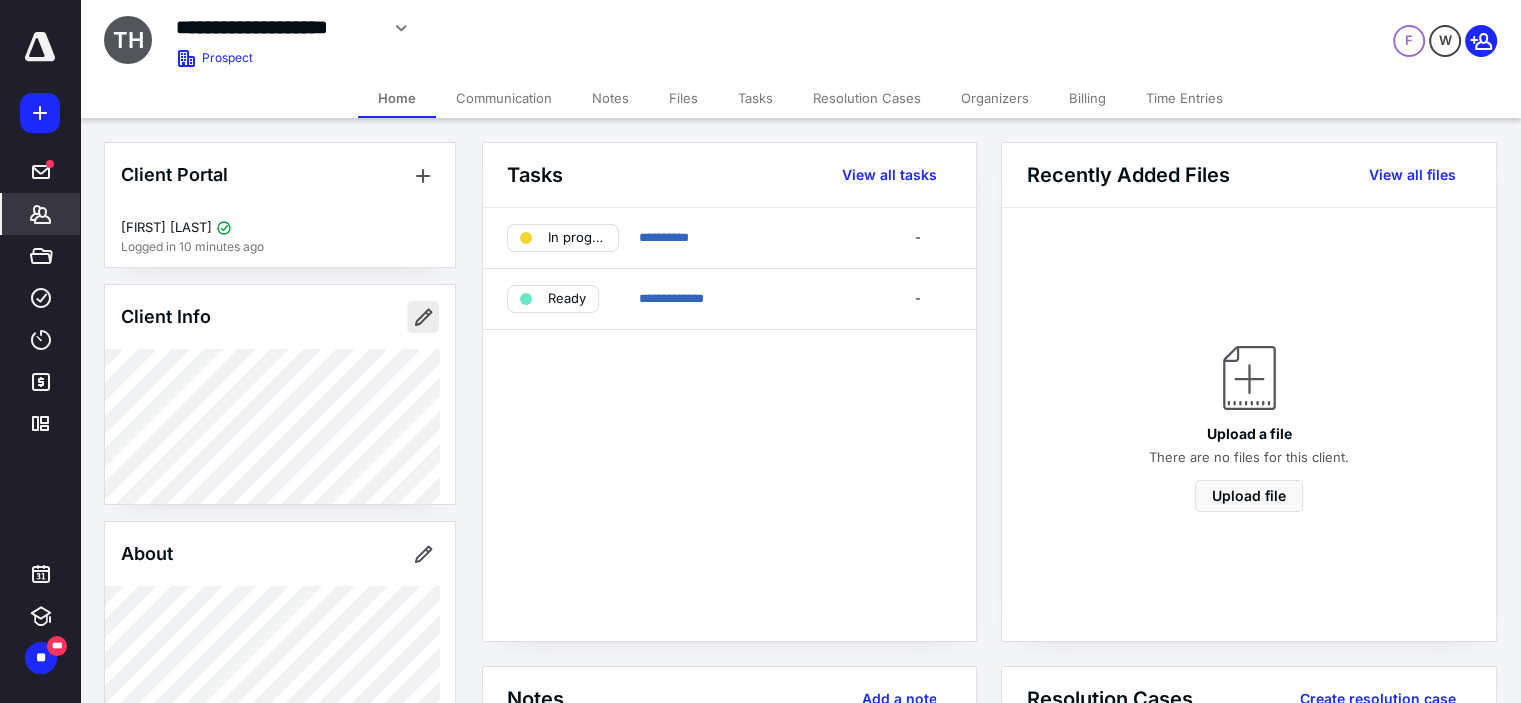 click at bounding box center (423, 317) 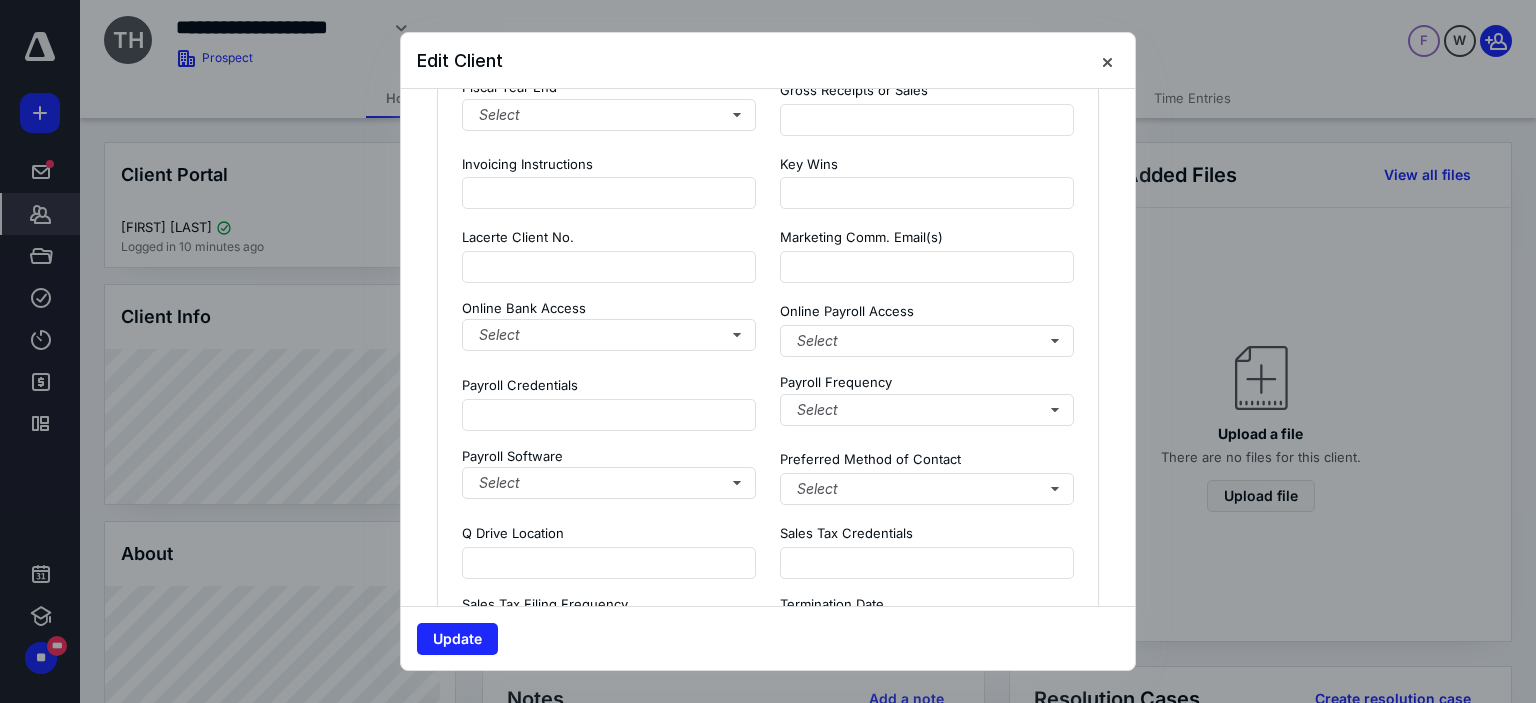 scroll, scrollTop: 1831, scrollLeft: 0, axis: vertical 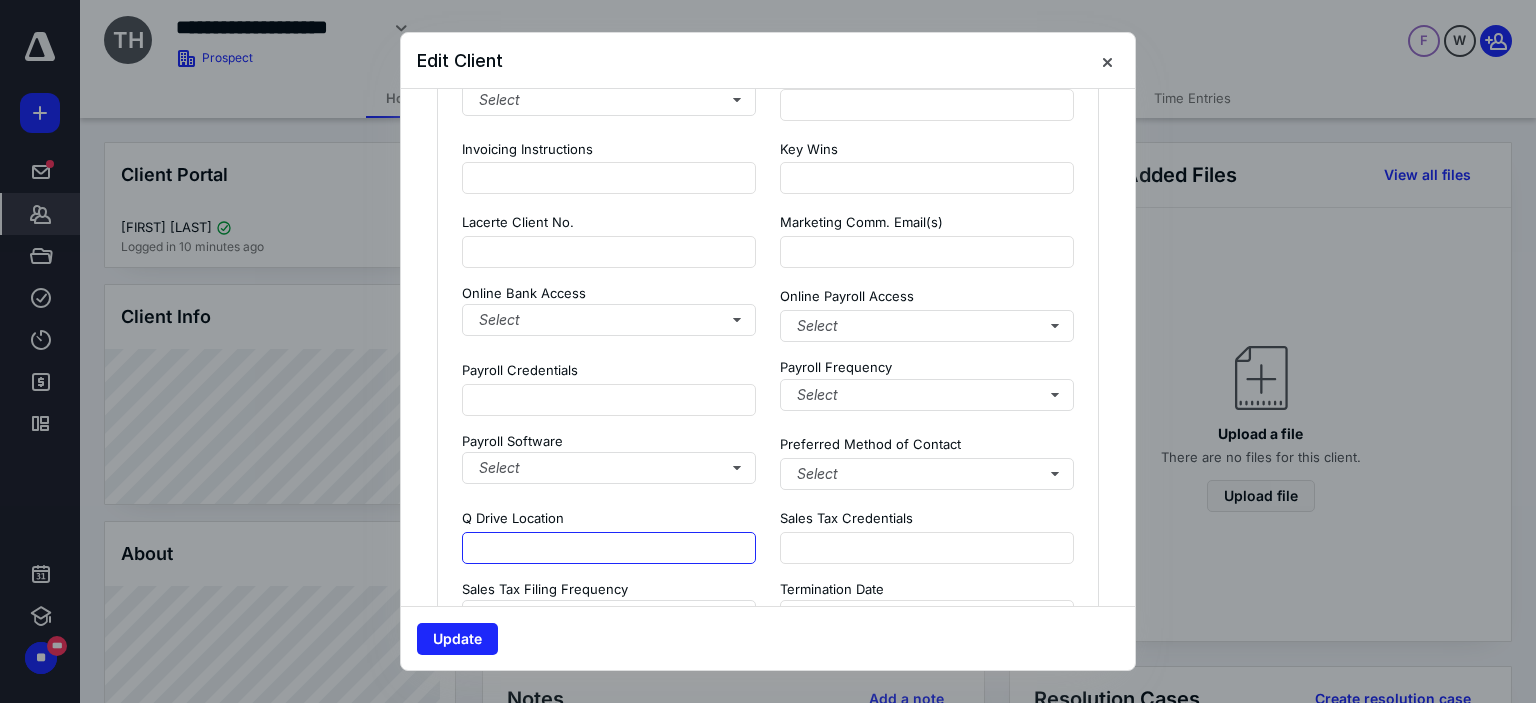 click at bounding box center (609, 548) 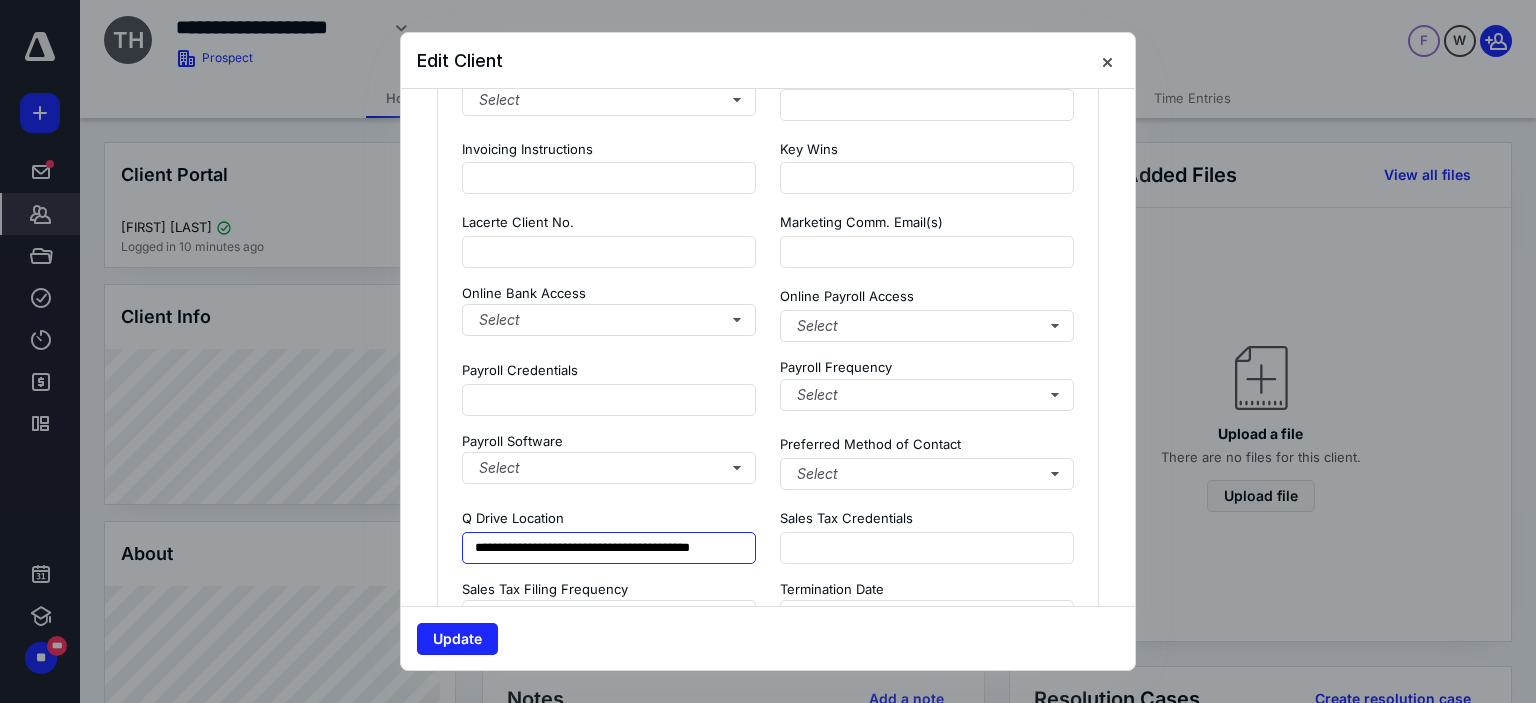 scroll, scrollTop: 0, scrollLeft: 27, axis: horizontal 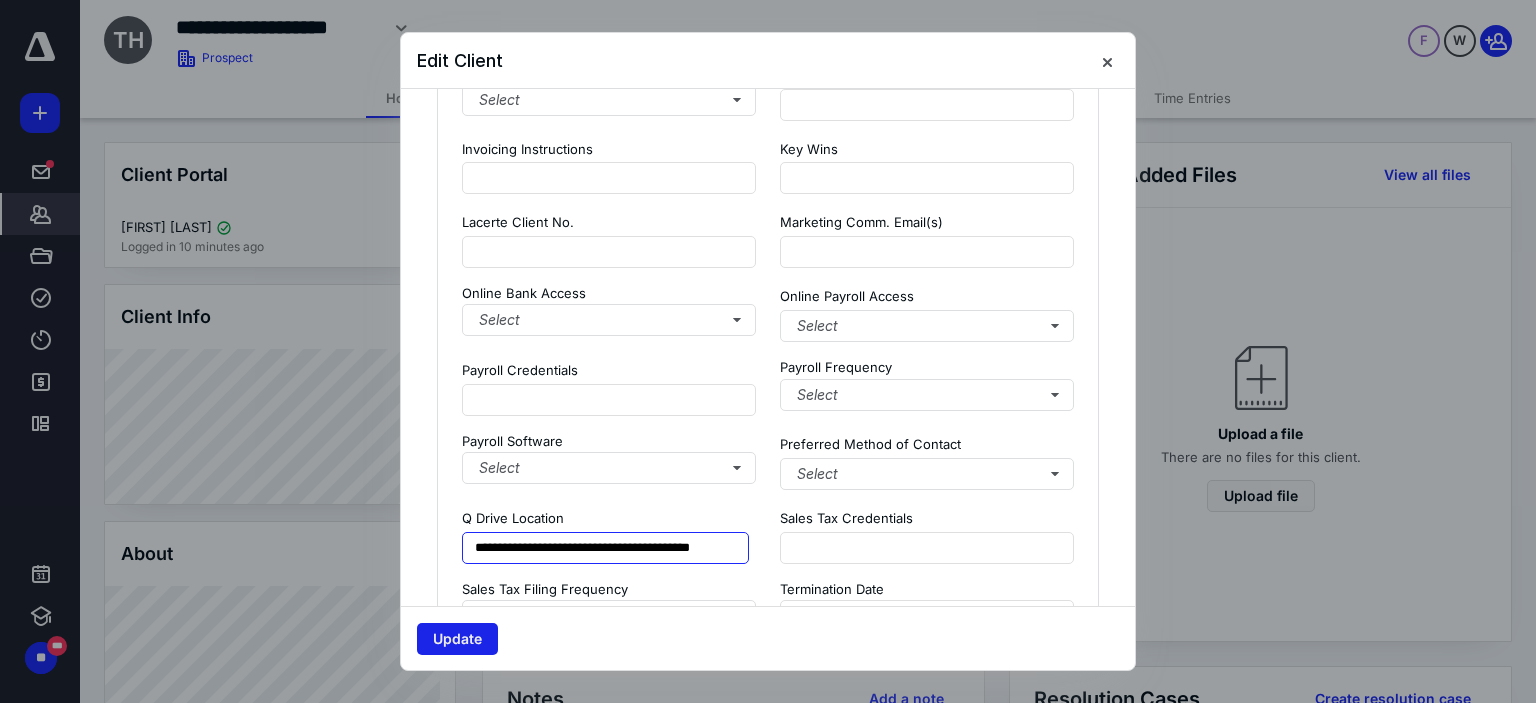 type on "**********" 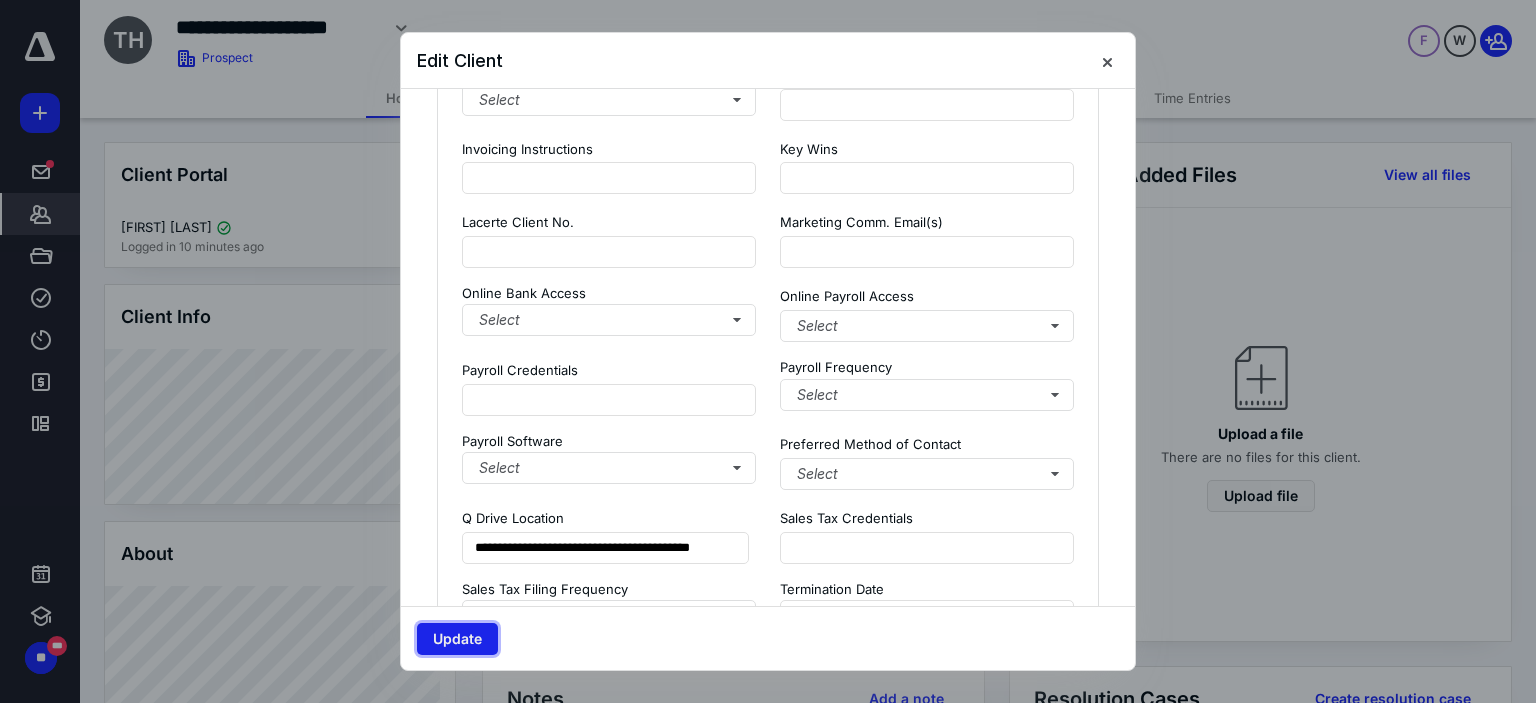scroll, scrollTop: 0, scrollLeft: 0, axis: both 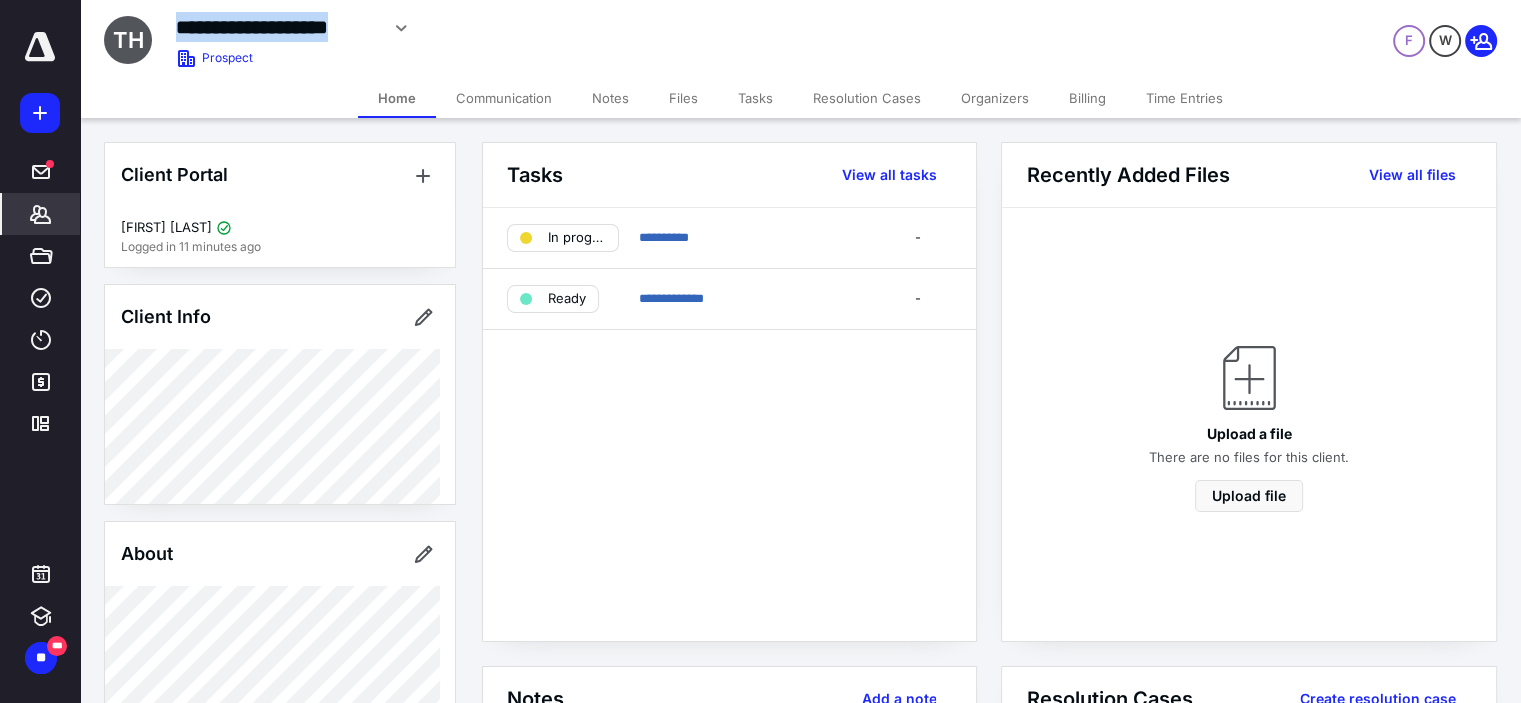 click on "**********" at bounding box center (565, 25) 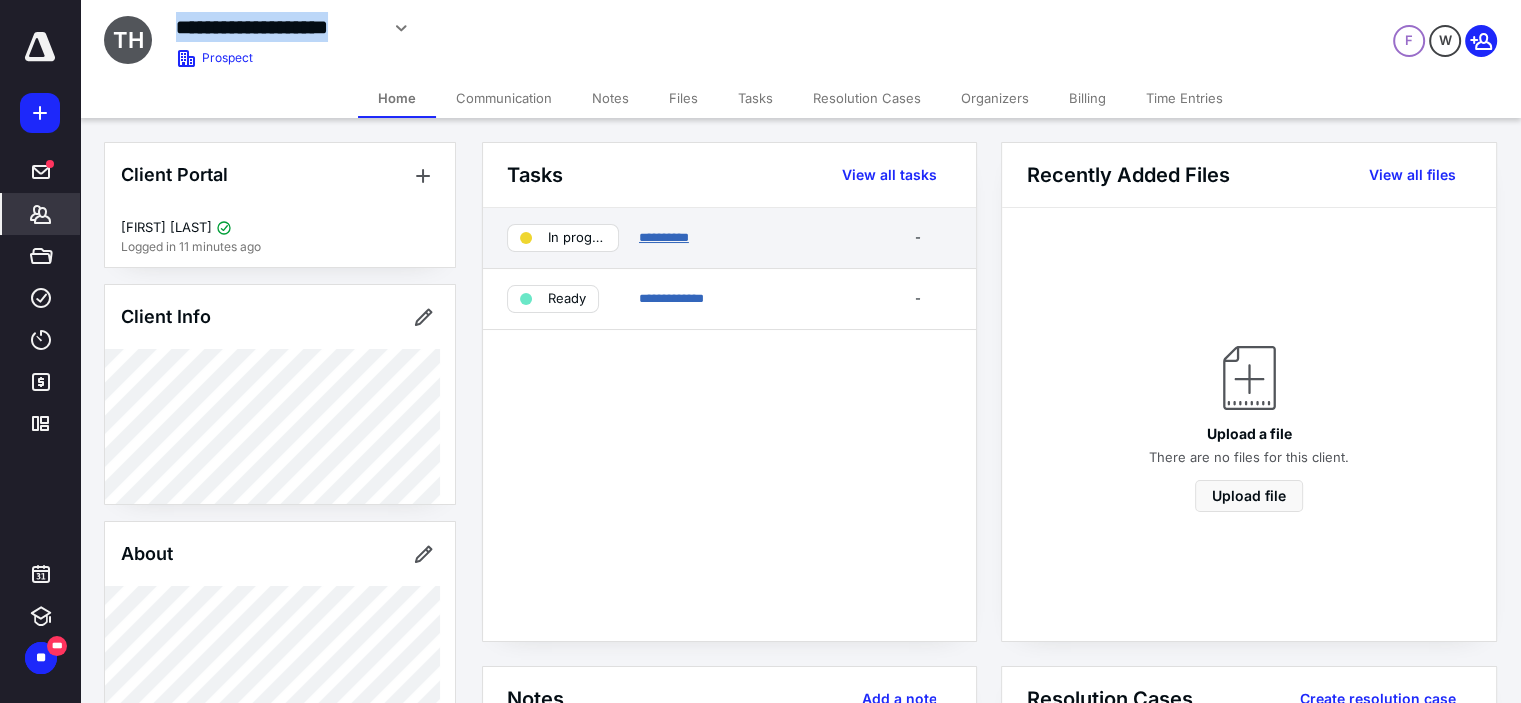 click on "**********" at bounding box center (664, 237) 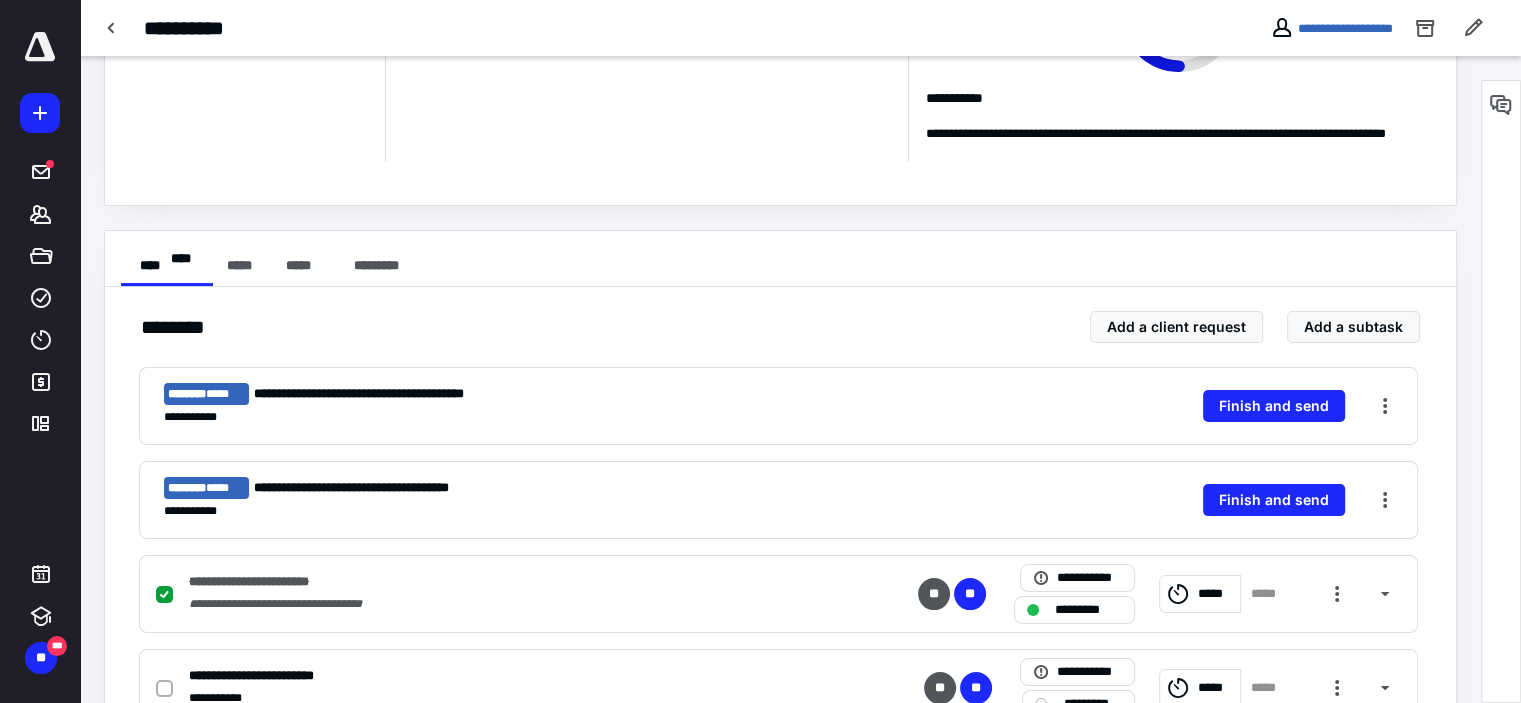 scroll, scrollTop: 584, scrollLeft: 0, axis: vertical 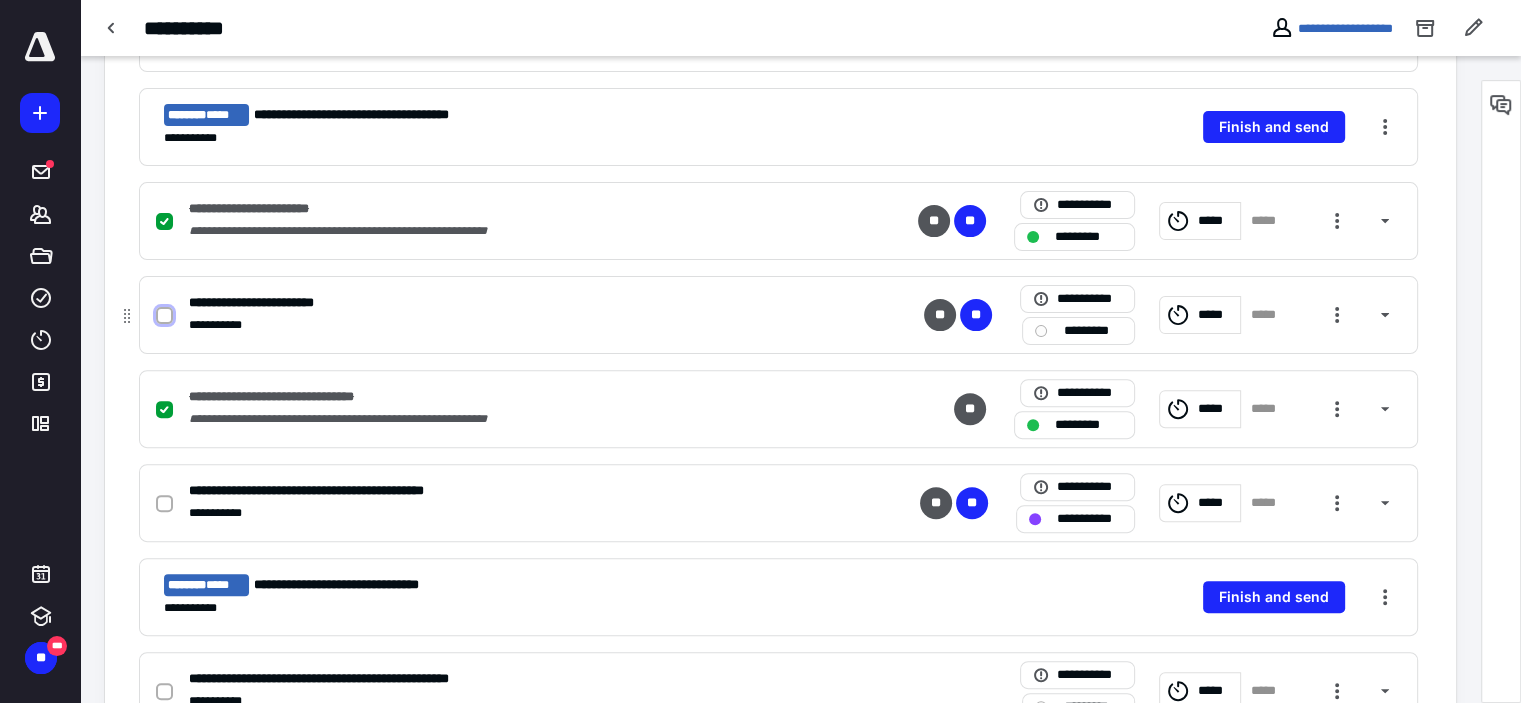 click at bounding box center (164, 316) 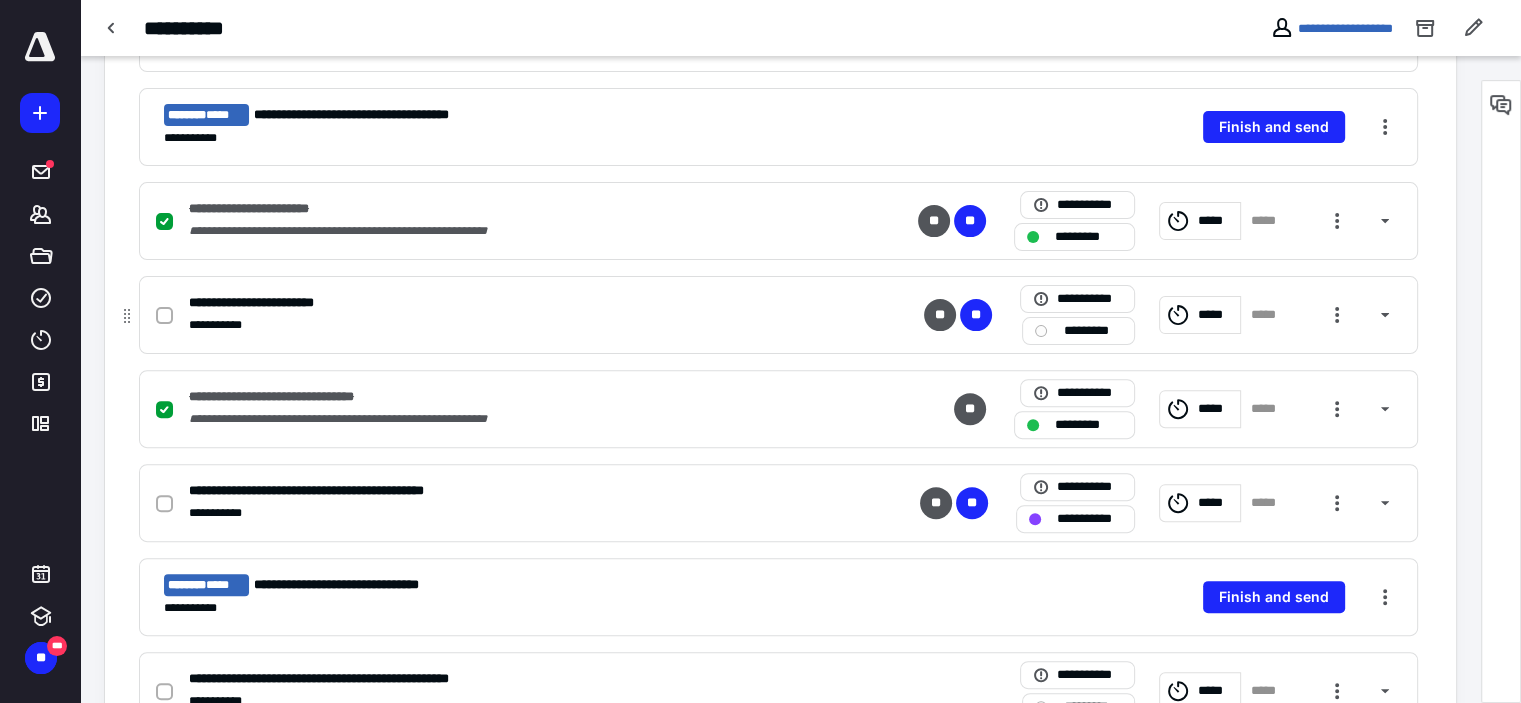 checkbox on "true" 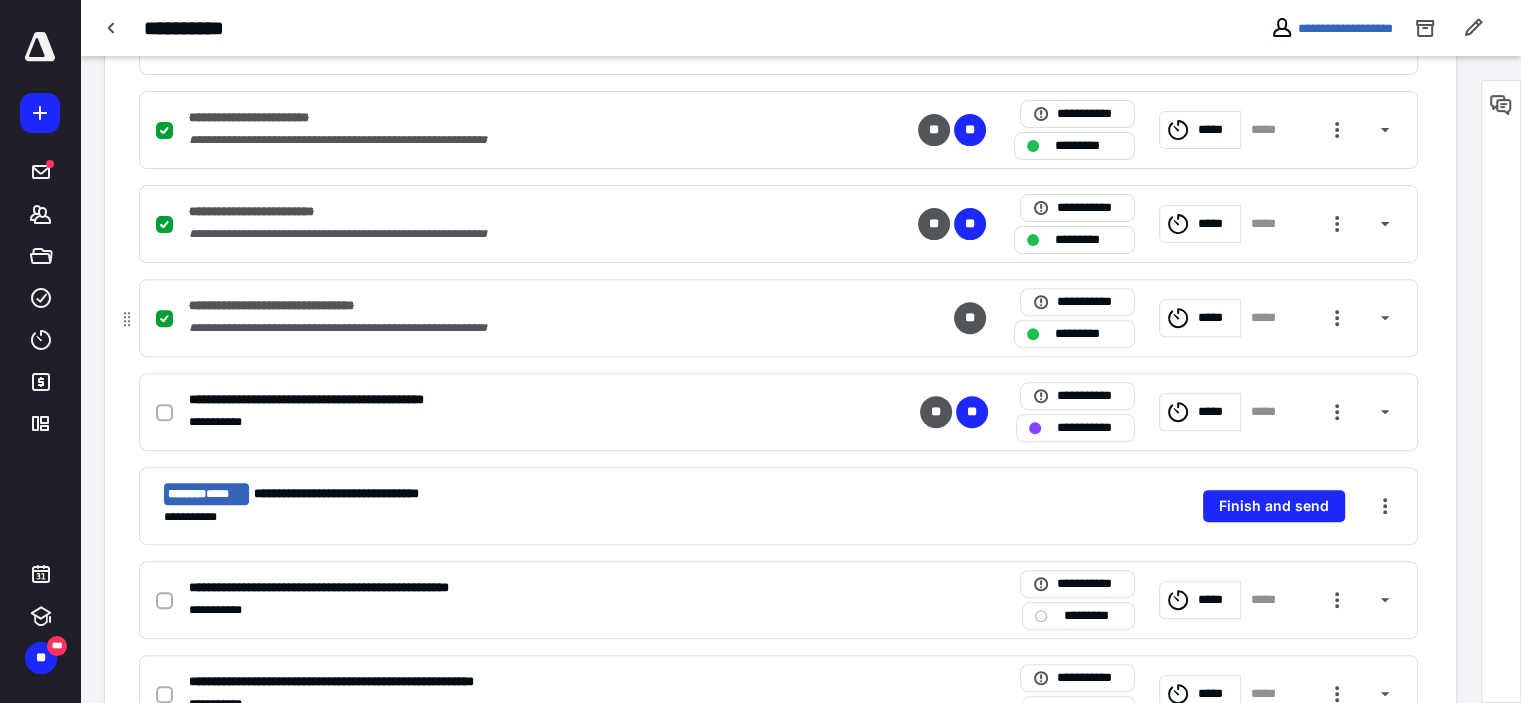 scroll, scrollTop: 677, scrollLeft: 0, axis: vertical 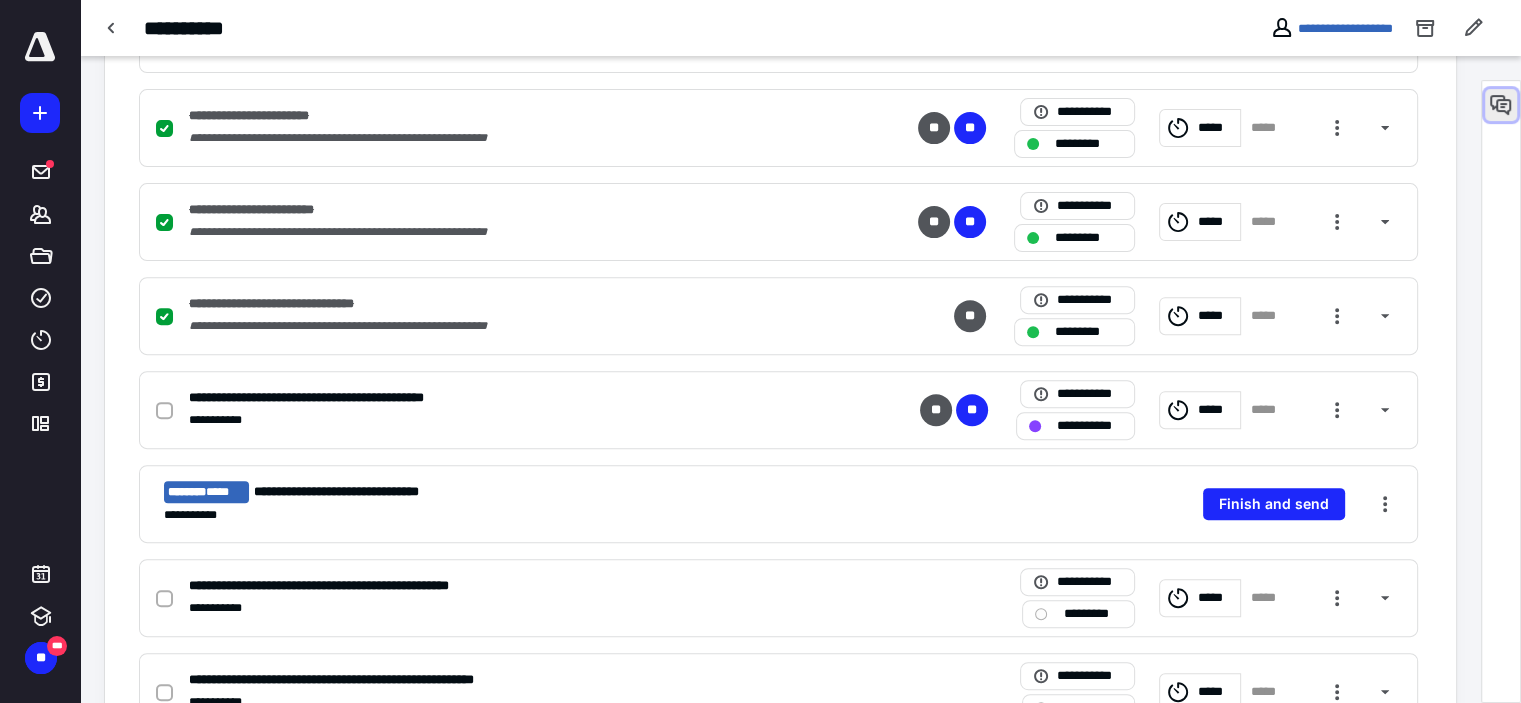 click at bounding box center (1501, 105) 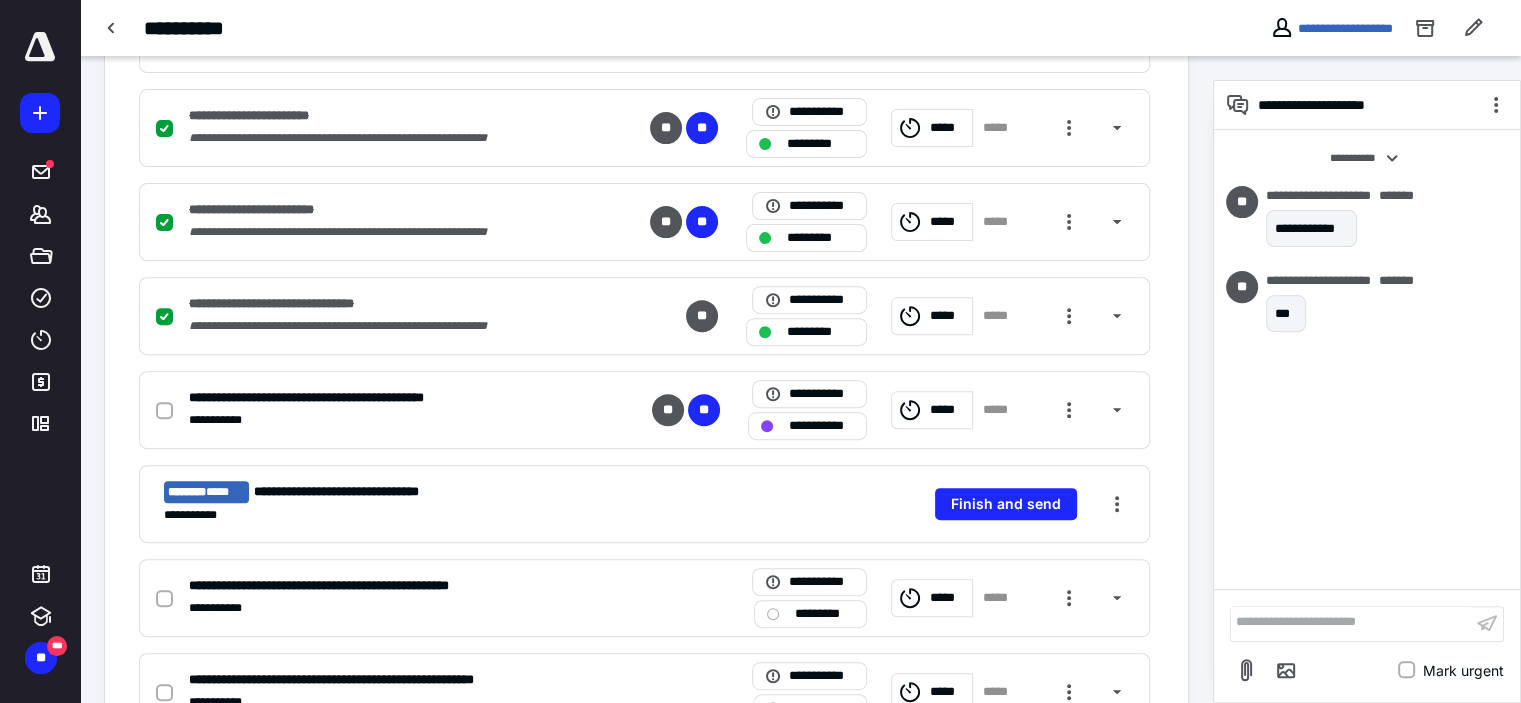 type 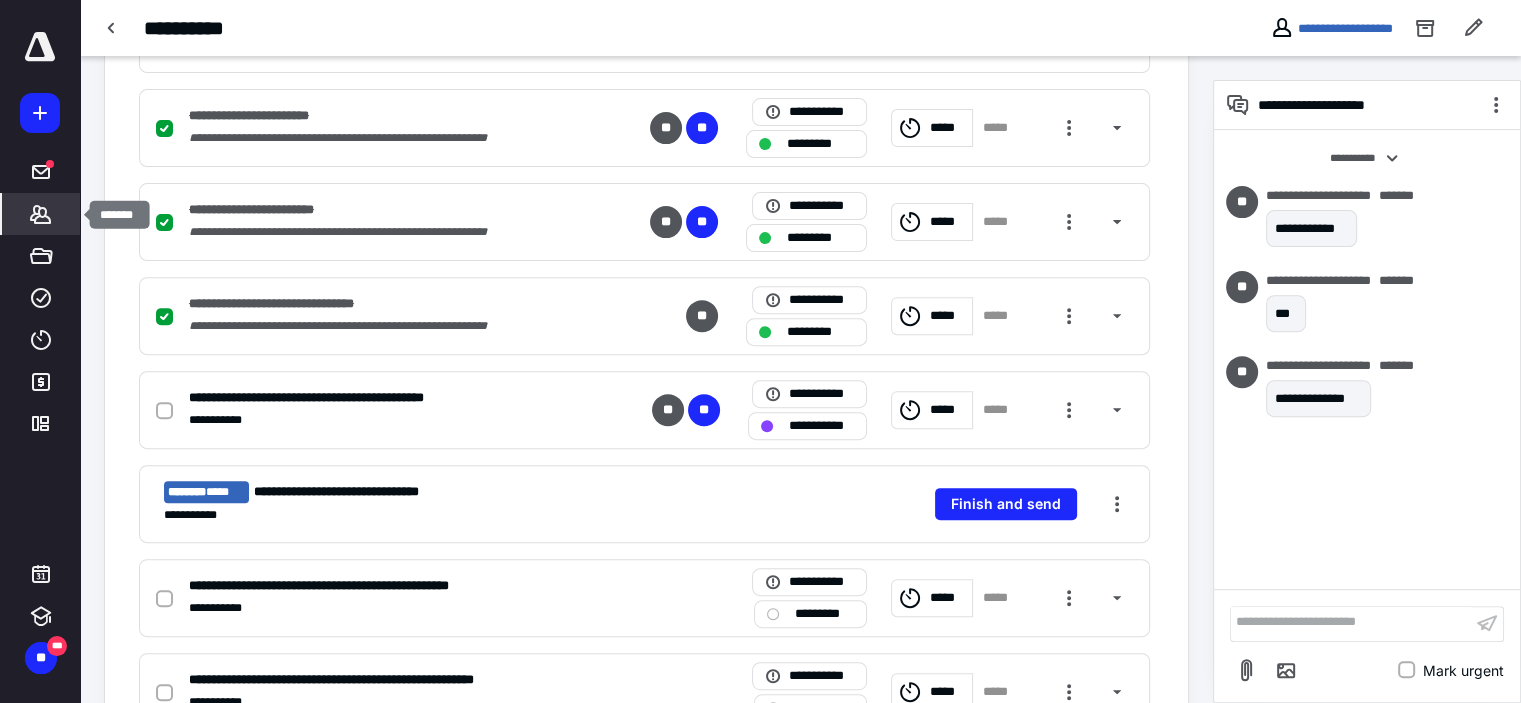 click 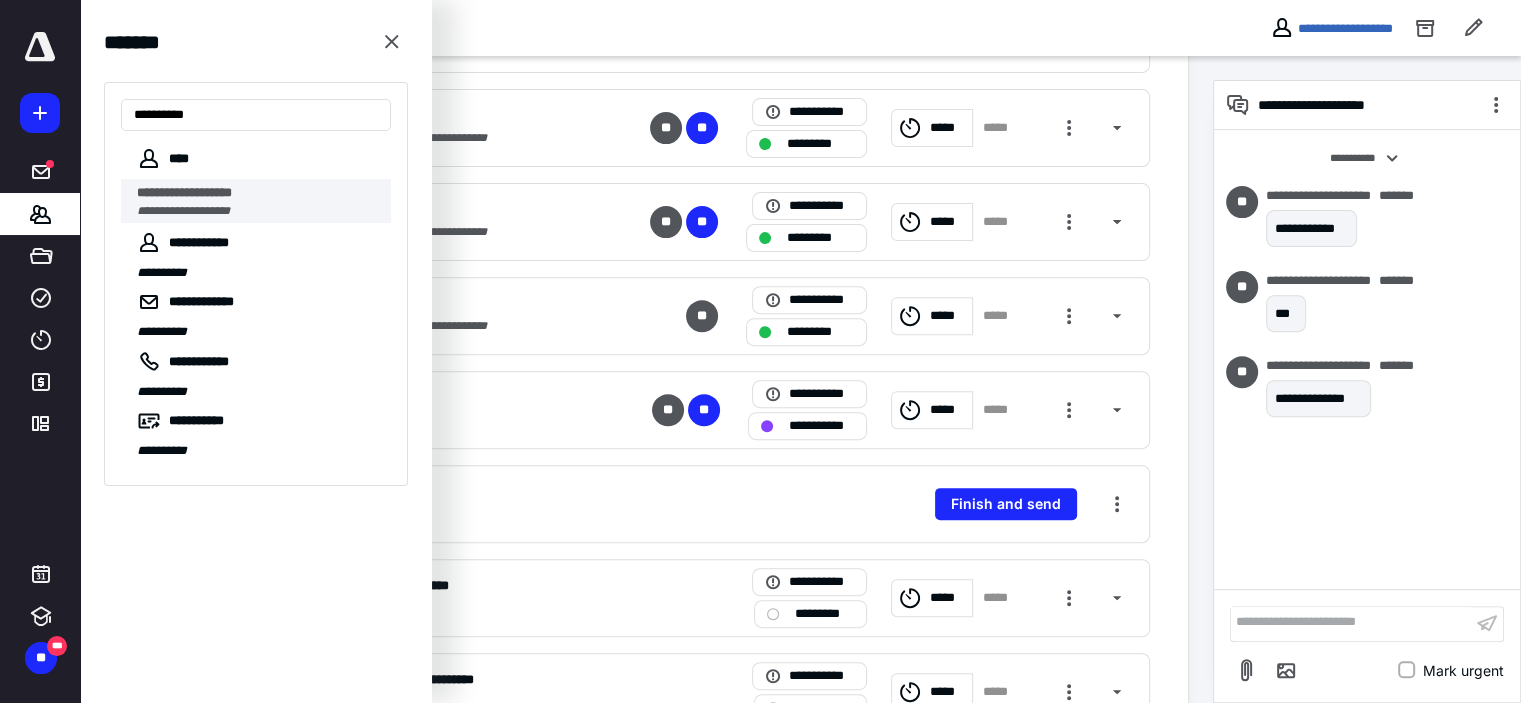 type on "**********" 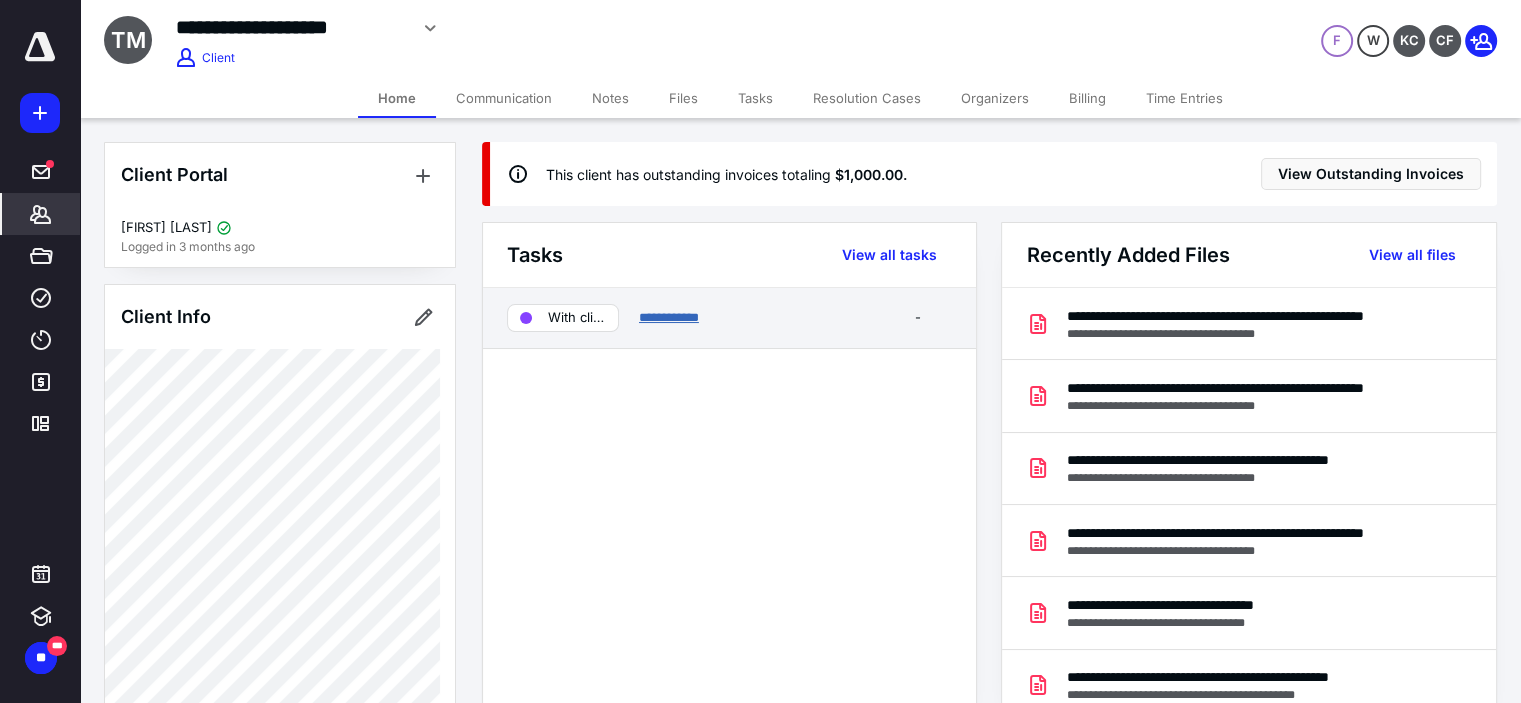 click on "**********" at bounding box center (669, 317) 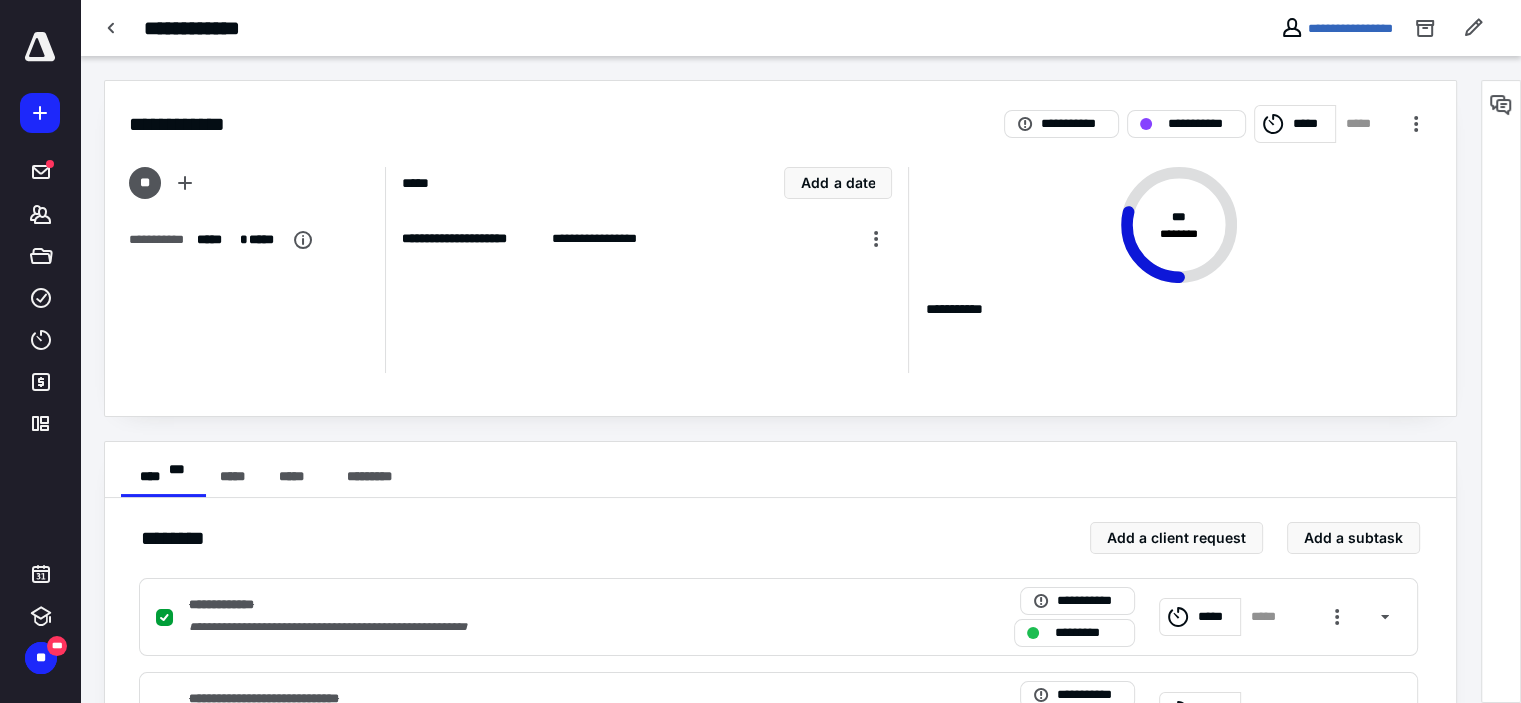 scroll, scrollTop: 565, scrollLeft: 0, axis: vertical 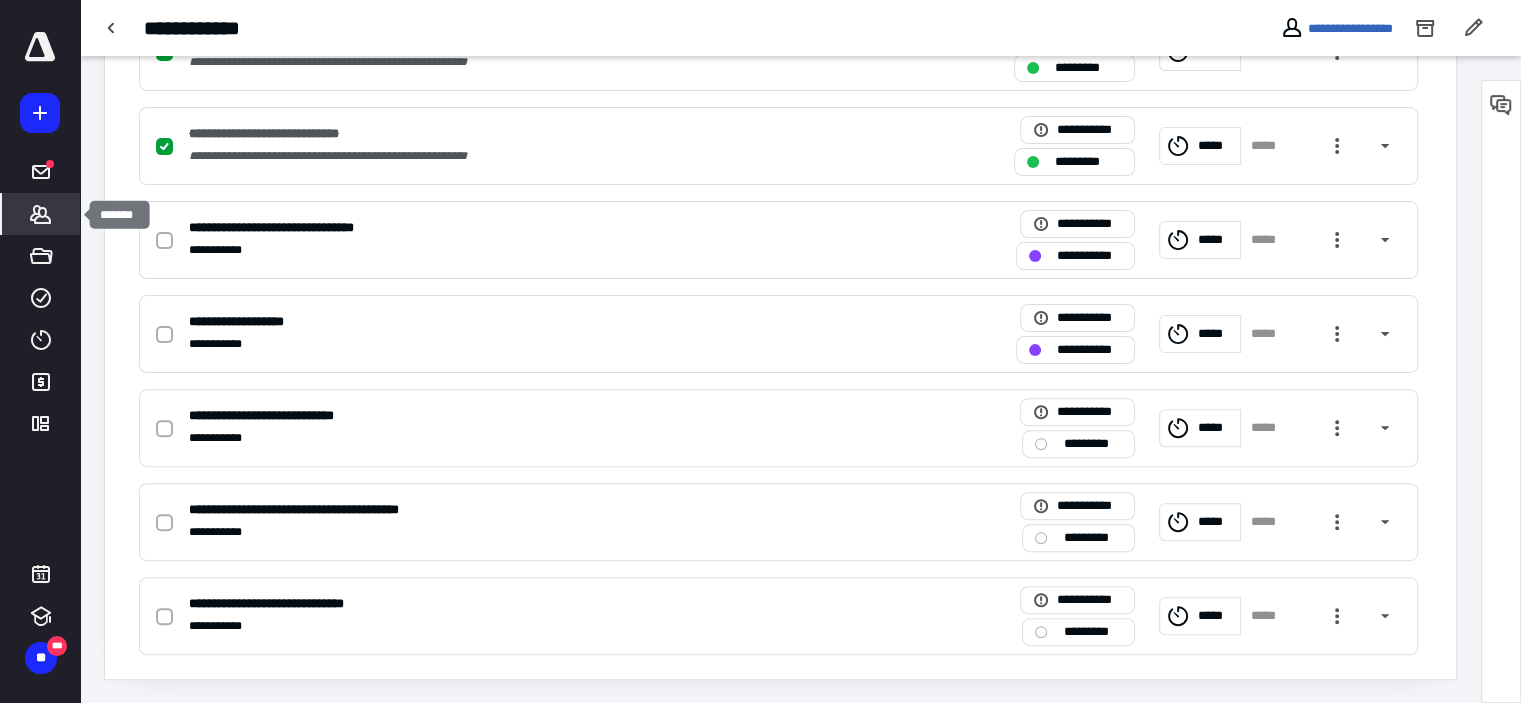 click on "*******" at bounding box center [41, 214] 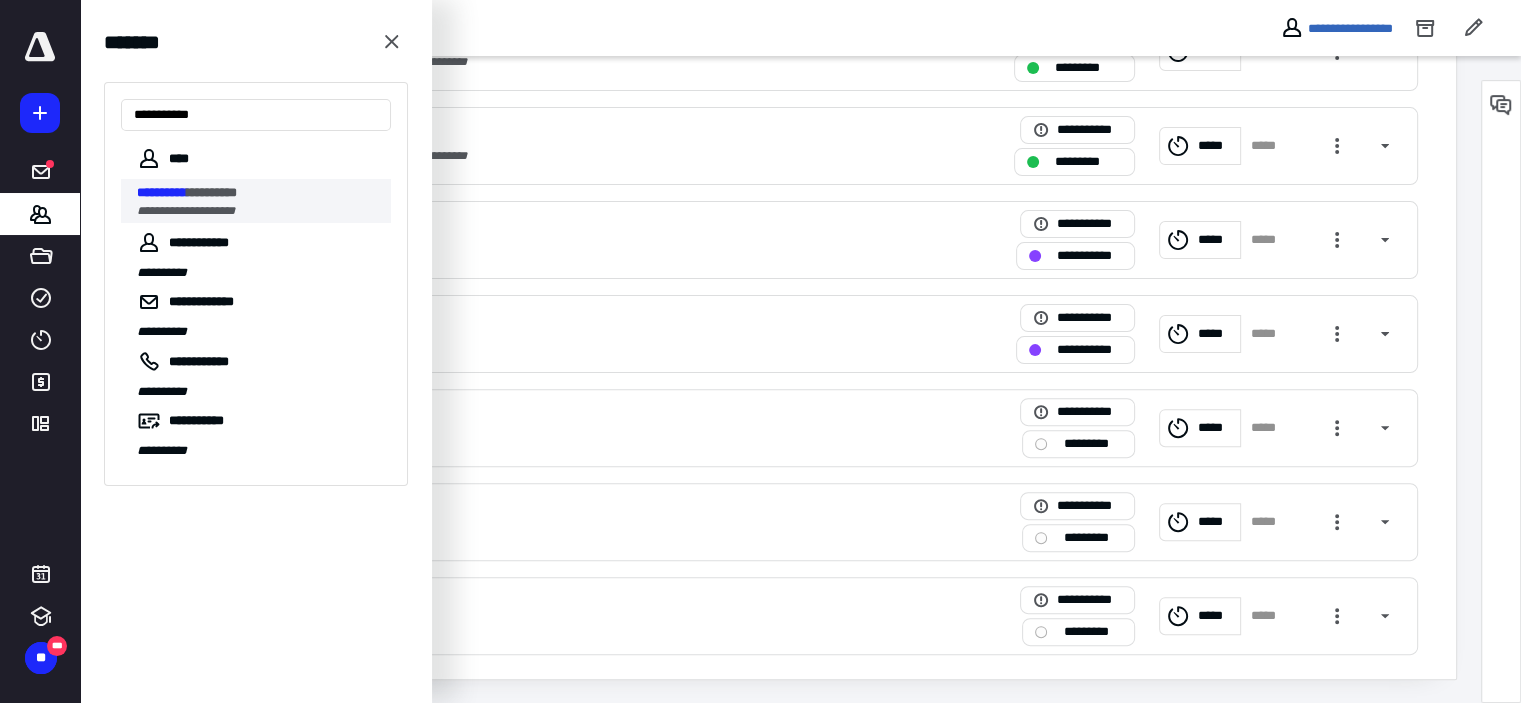type on "**********" 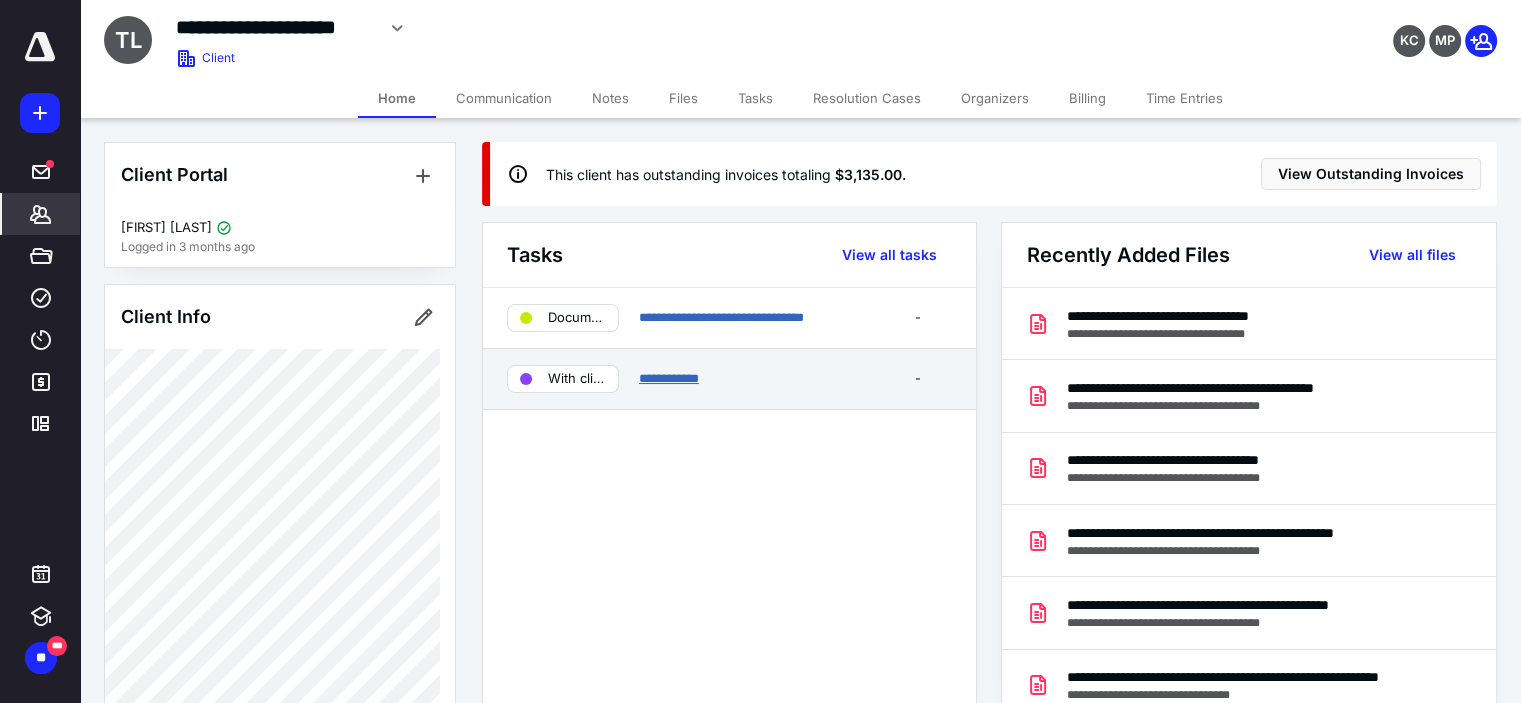 click on "**********" at bounding box center [669, 378] 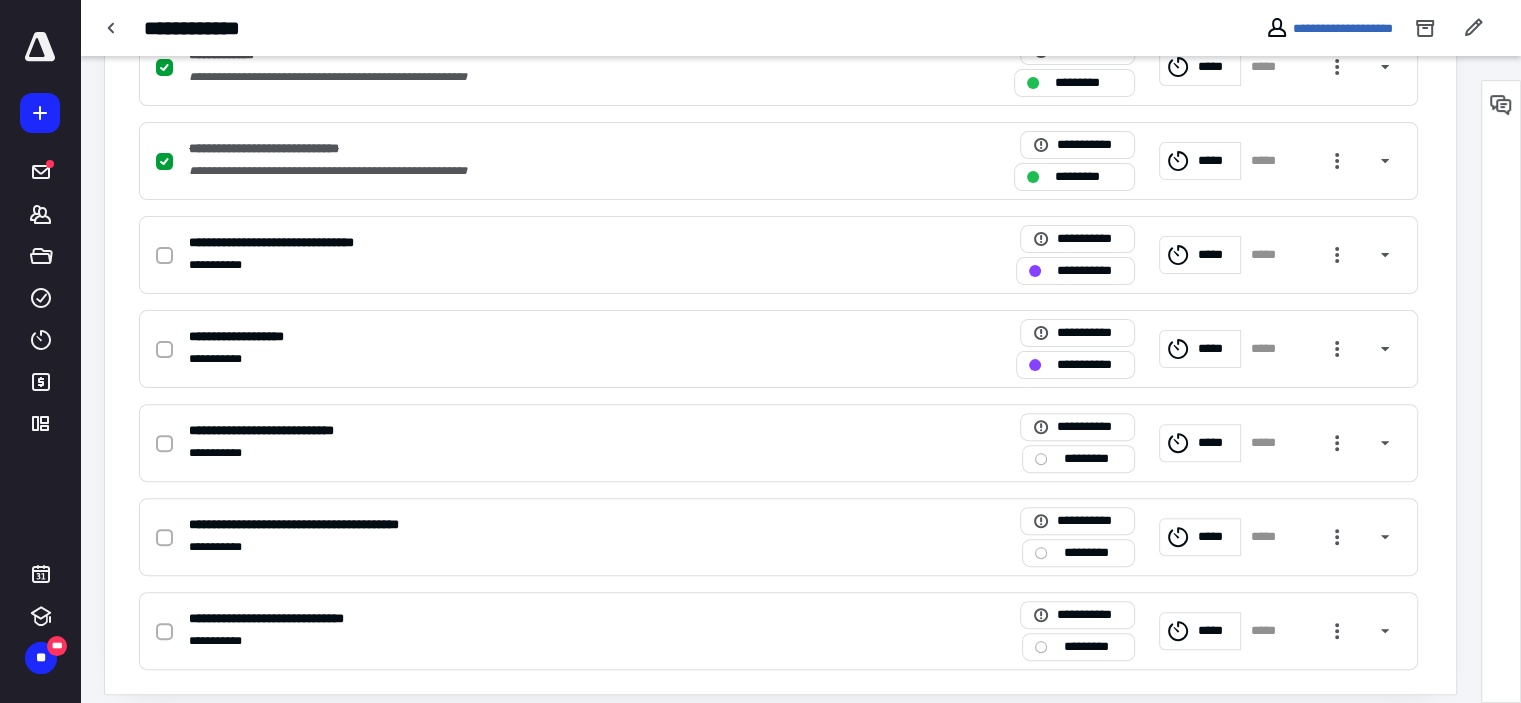 scroll, scrollTop: 565, scrollLeft: 0, axis: vertical 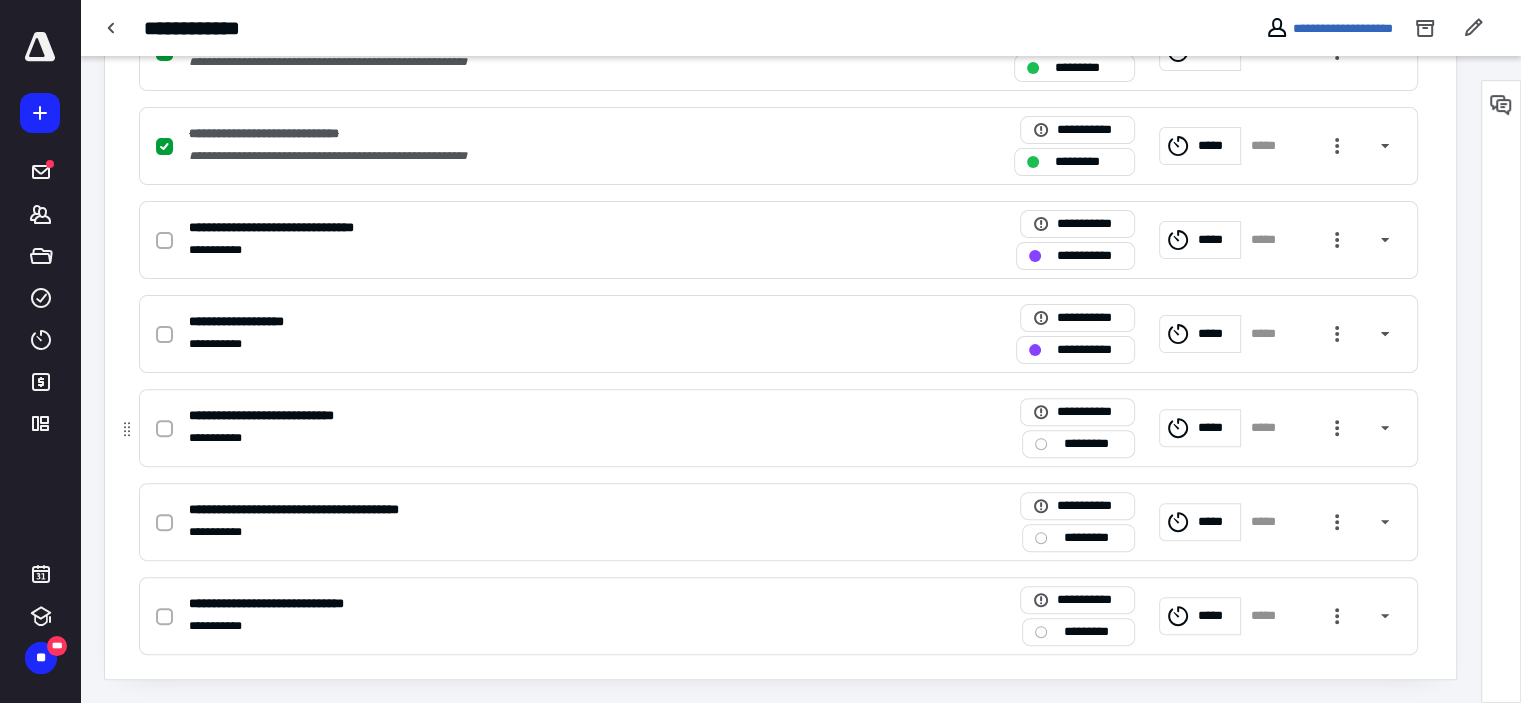 click on "**********" at bounding box center [778, 428] 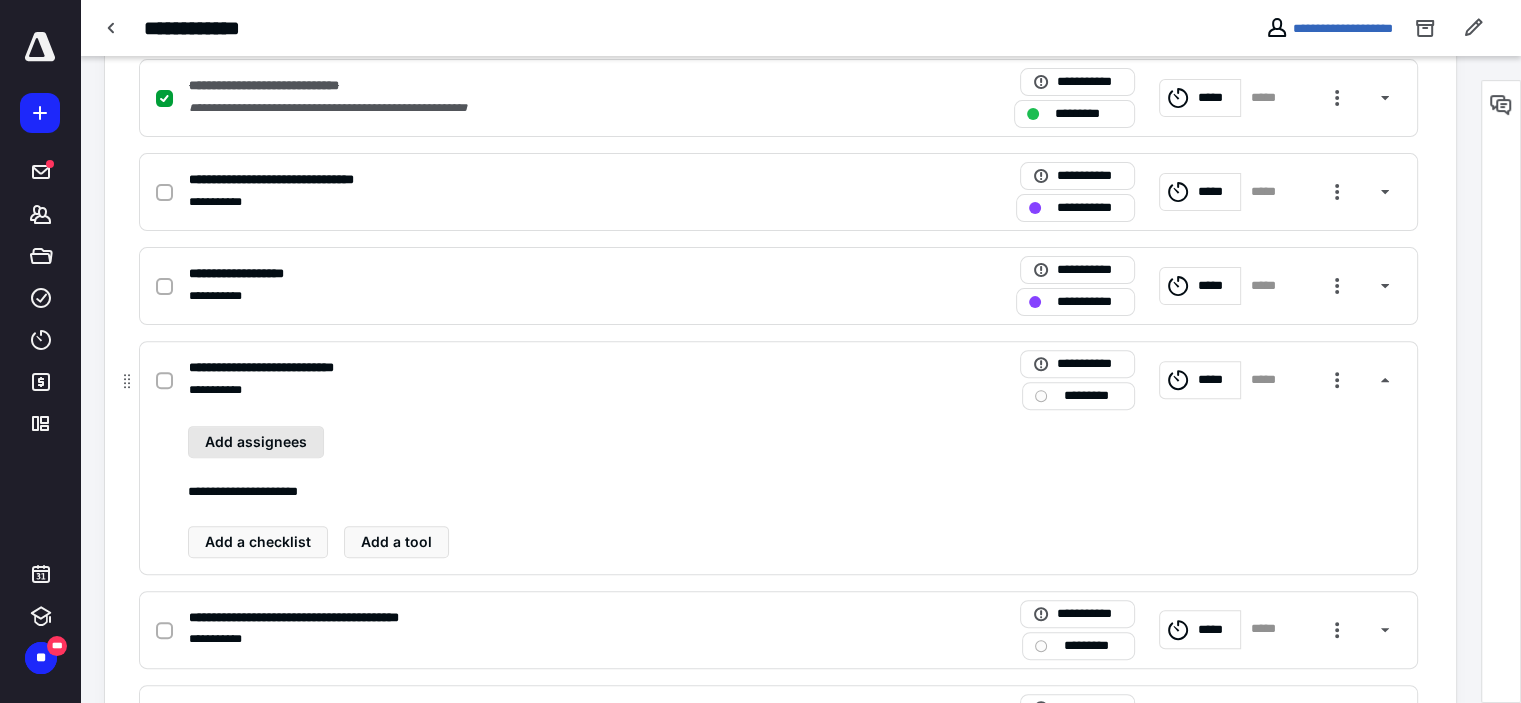 scroll, scrollTop: 616, scrollLeft: 0, axis: vertical 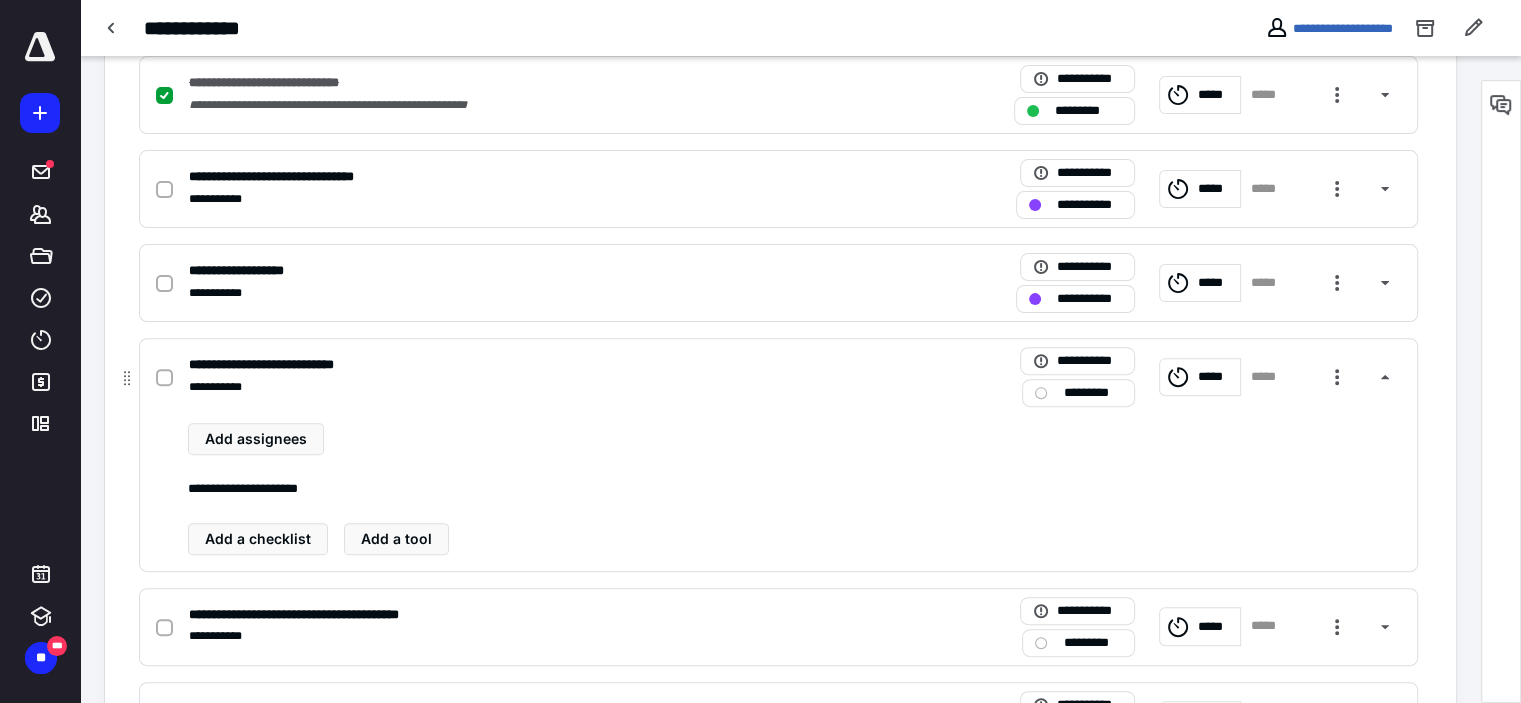click 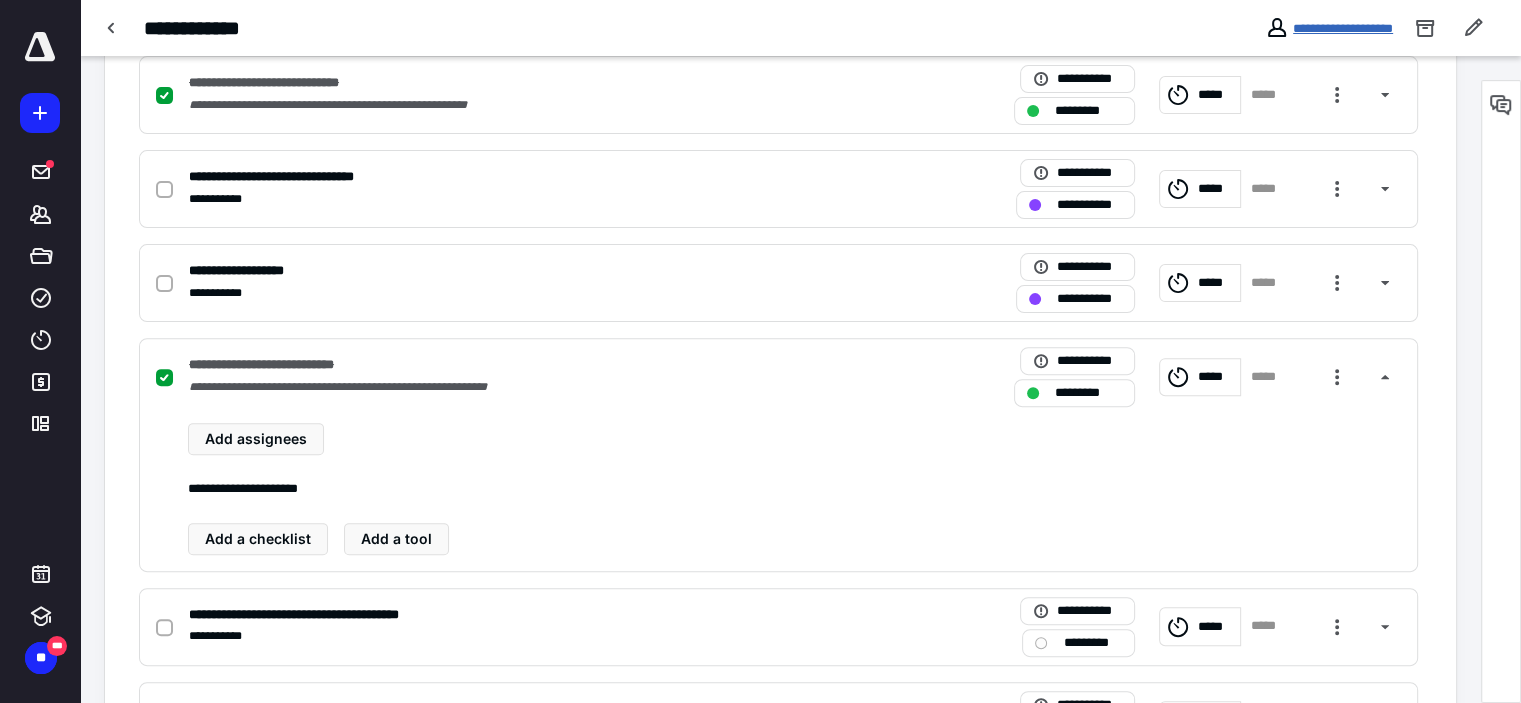 click on "**********" at bounding box center [1343, 28] 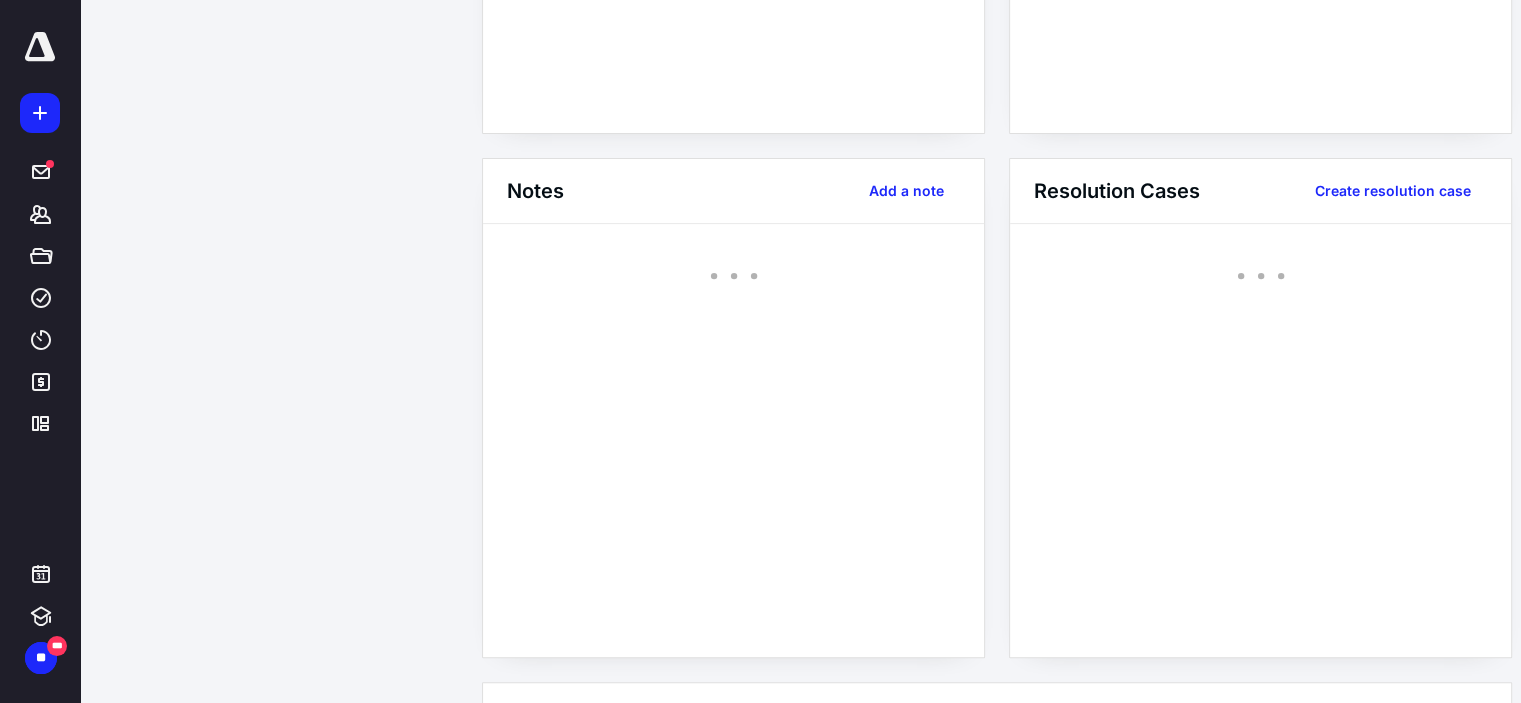 scroll, scrollTop: 0, scrollLeft: 0, axis: both 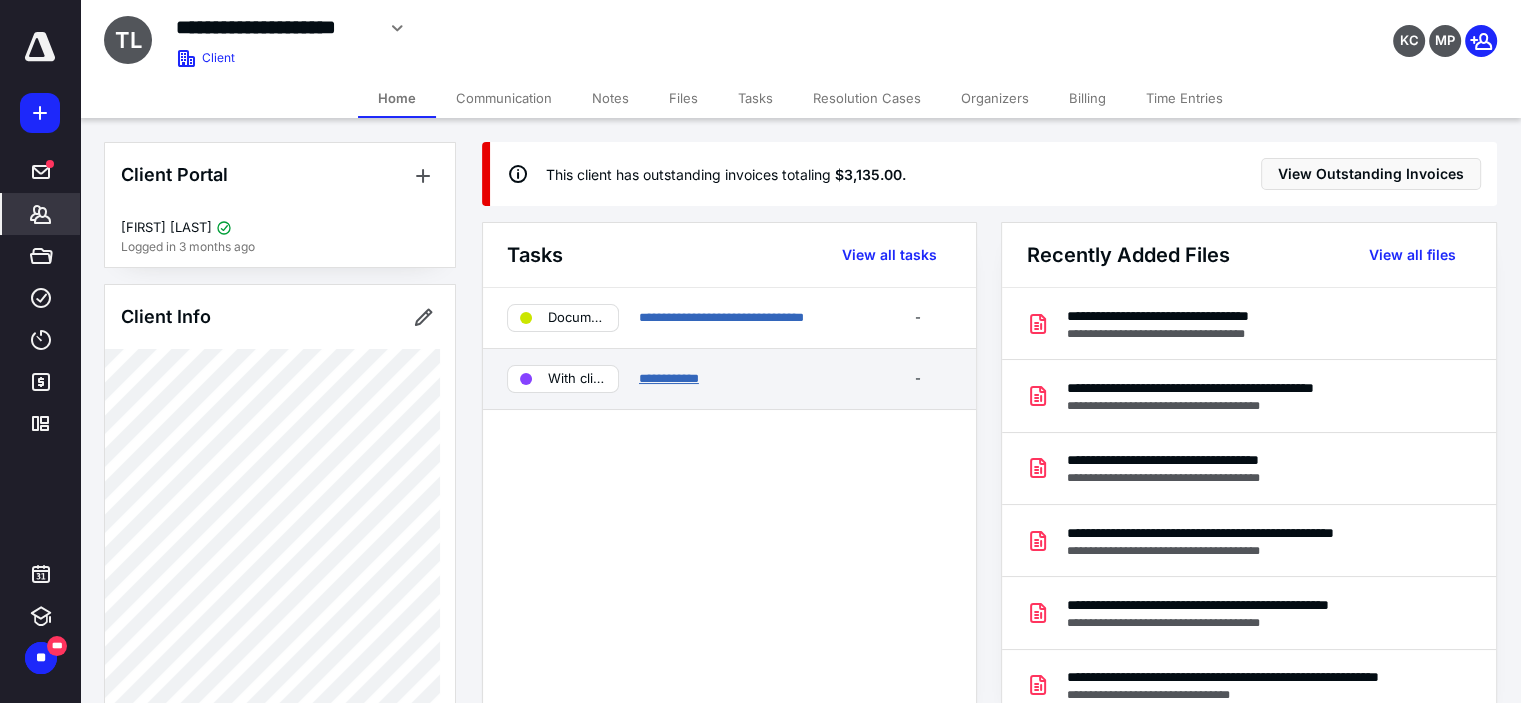 click on "**********" at bounding box center (751, 379) 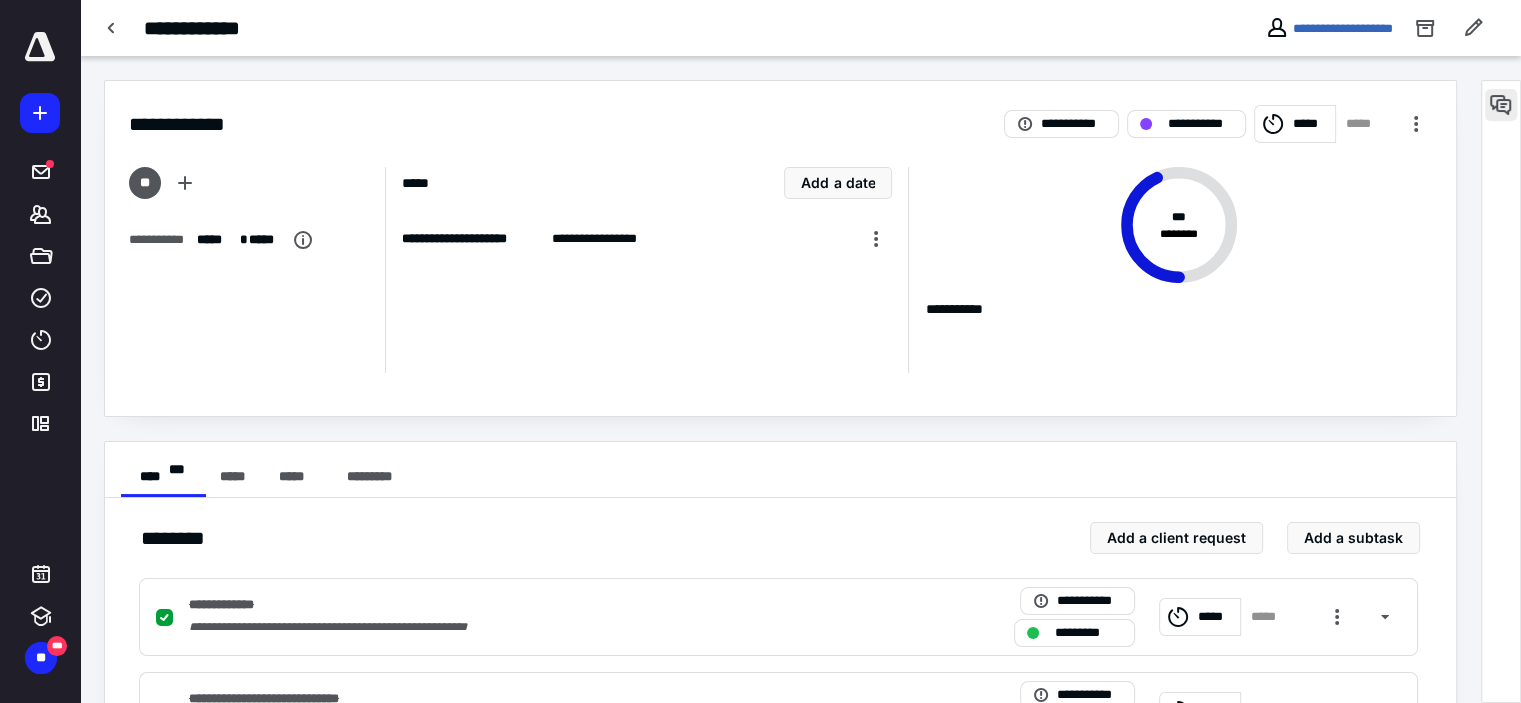 click at bounding box center (1501, 105) 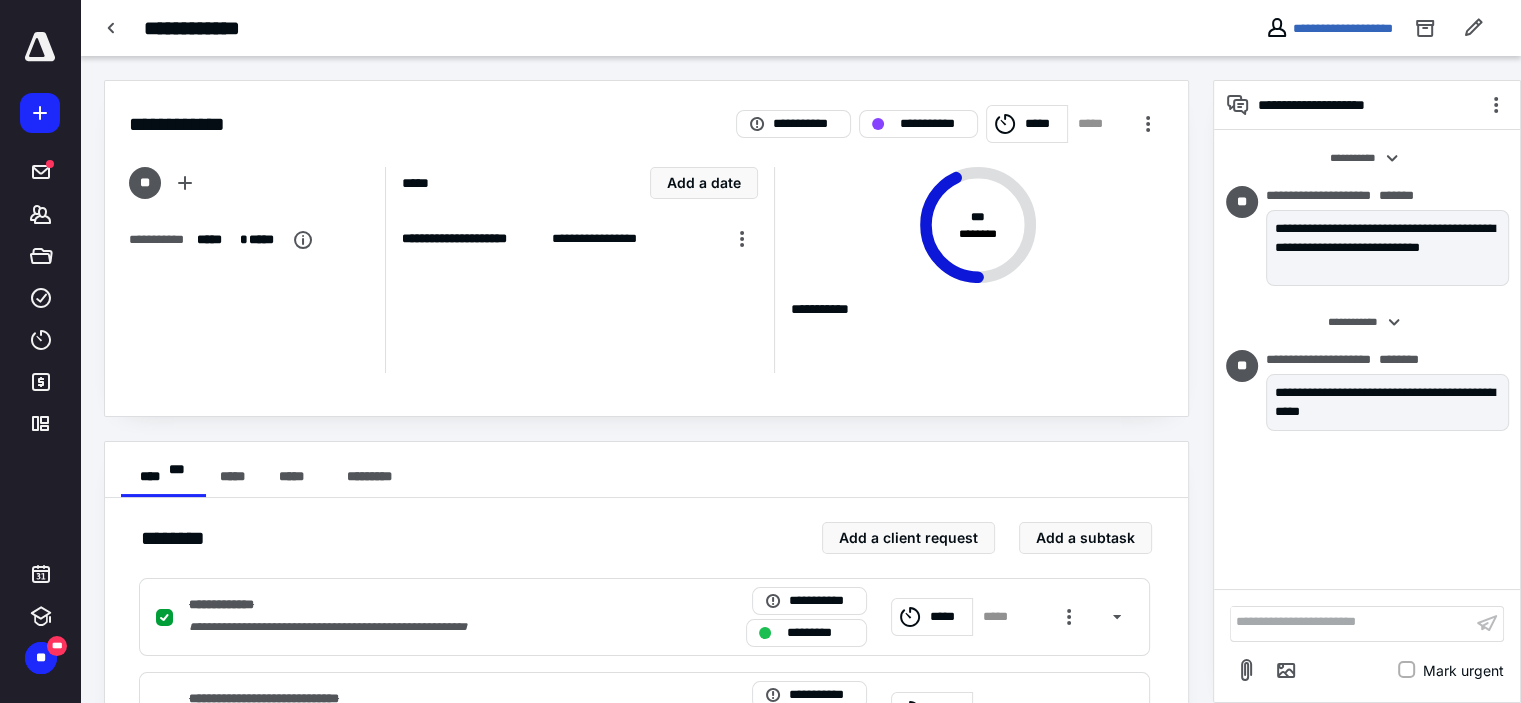 click on "**********" at bounding box center [1329, 28] 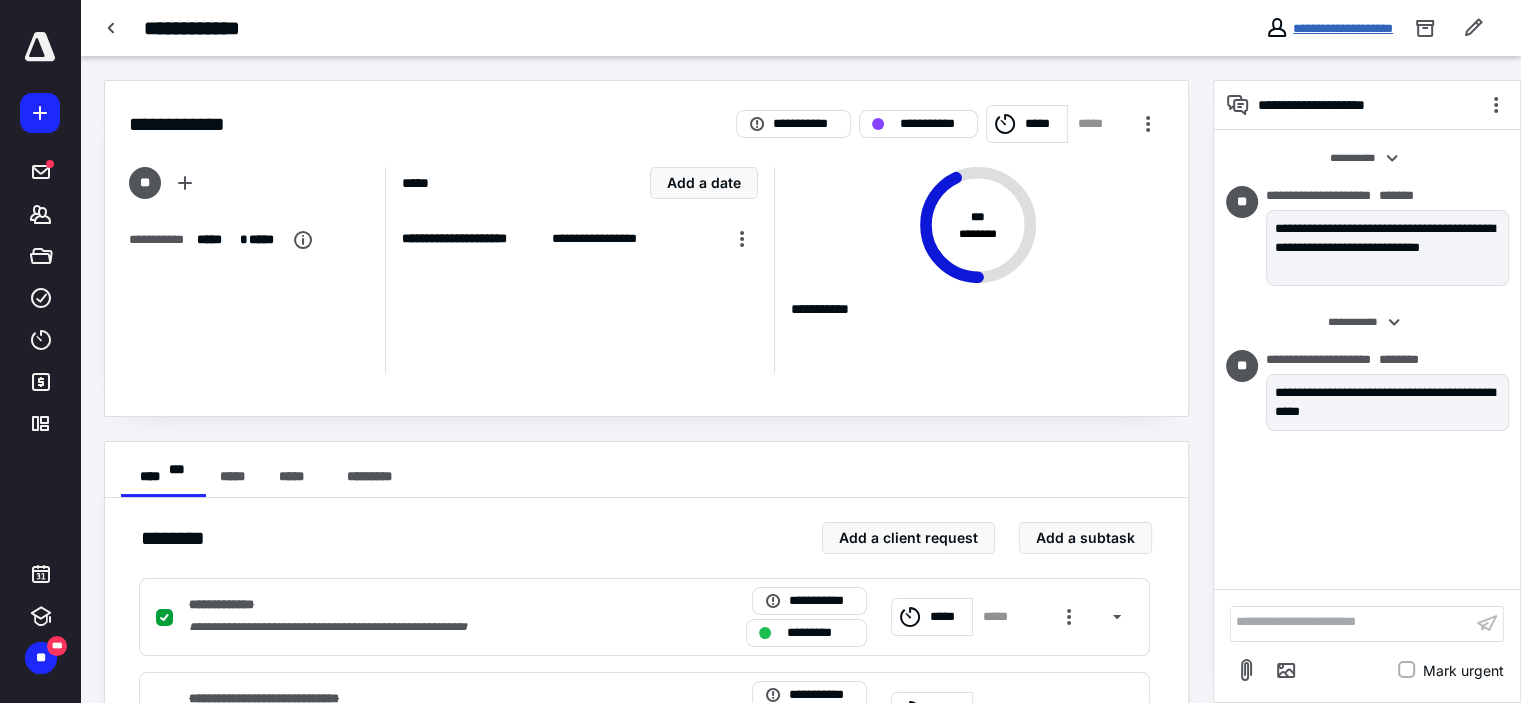 click on "**********" at bounding box center (1343, 28) 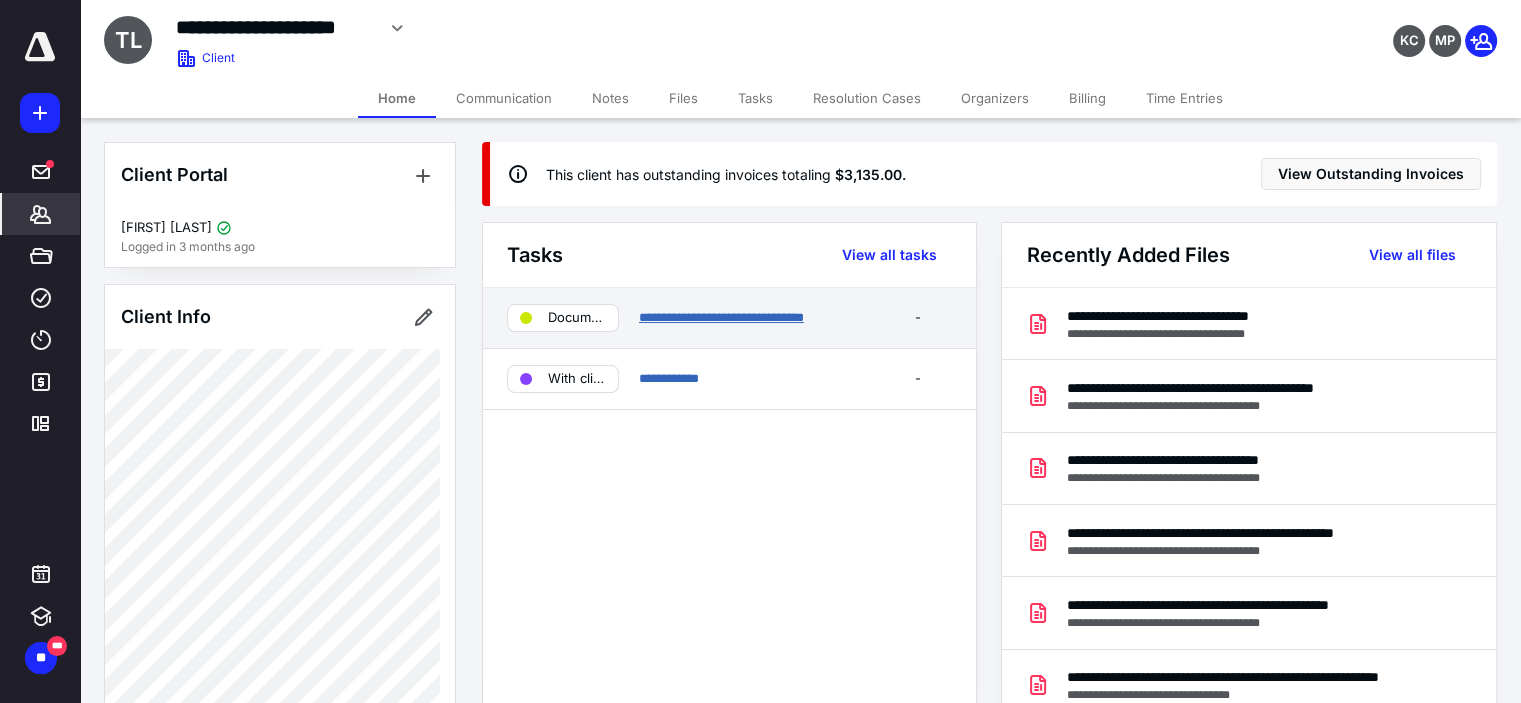 click on "**********" at bounding box center (721, 317) 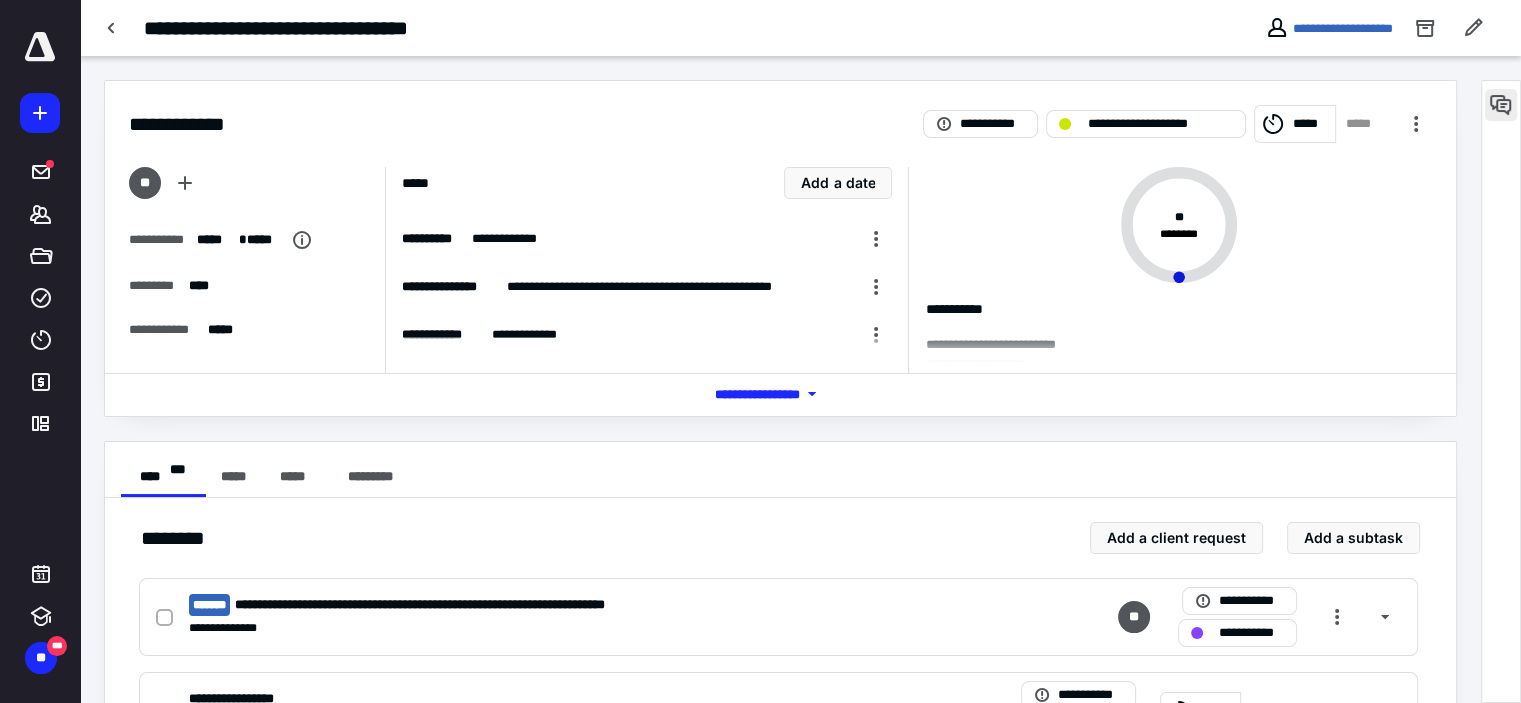 click at bounding box center (1501, 105) 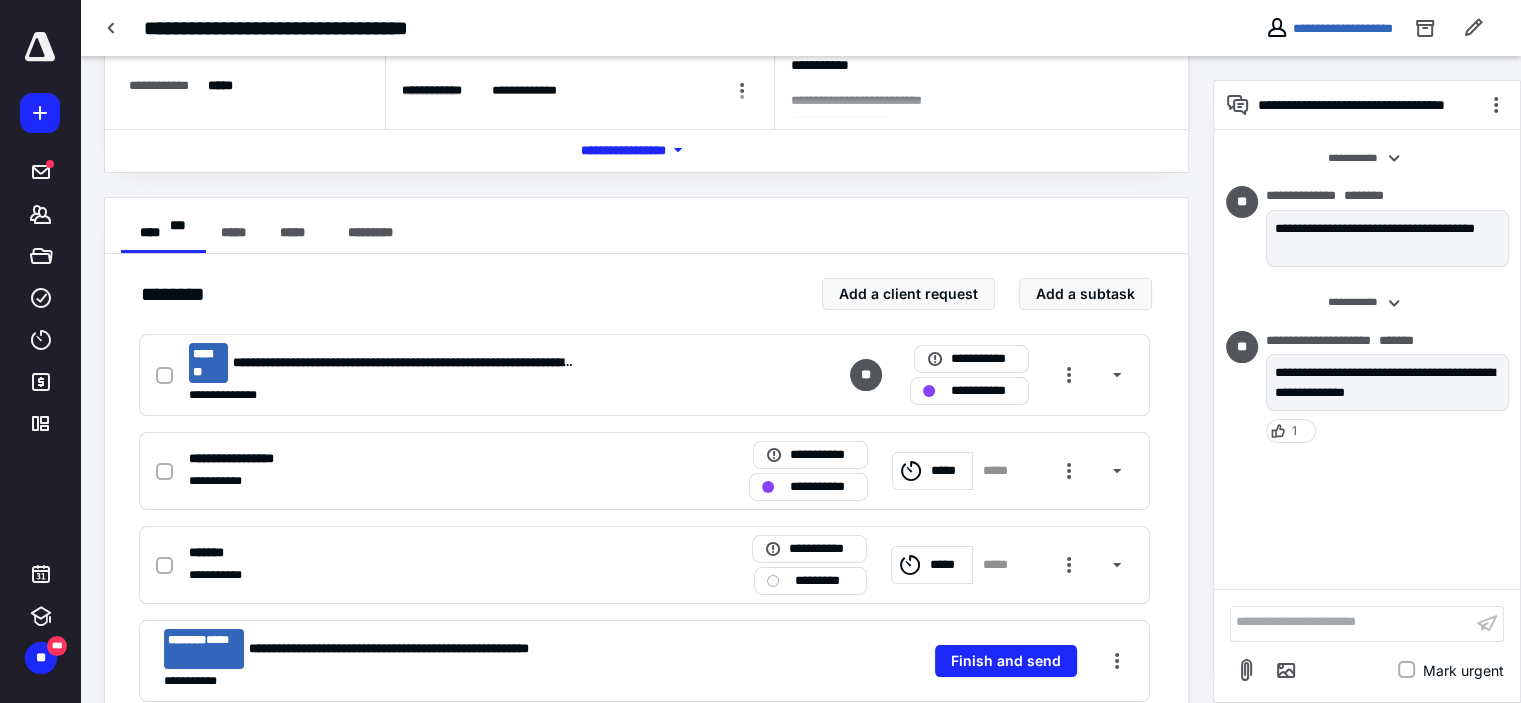 scroll, scrollTop: 260, scrollLeft: 0, axis: vertical 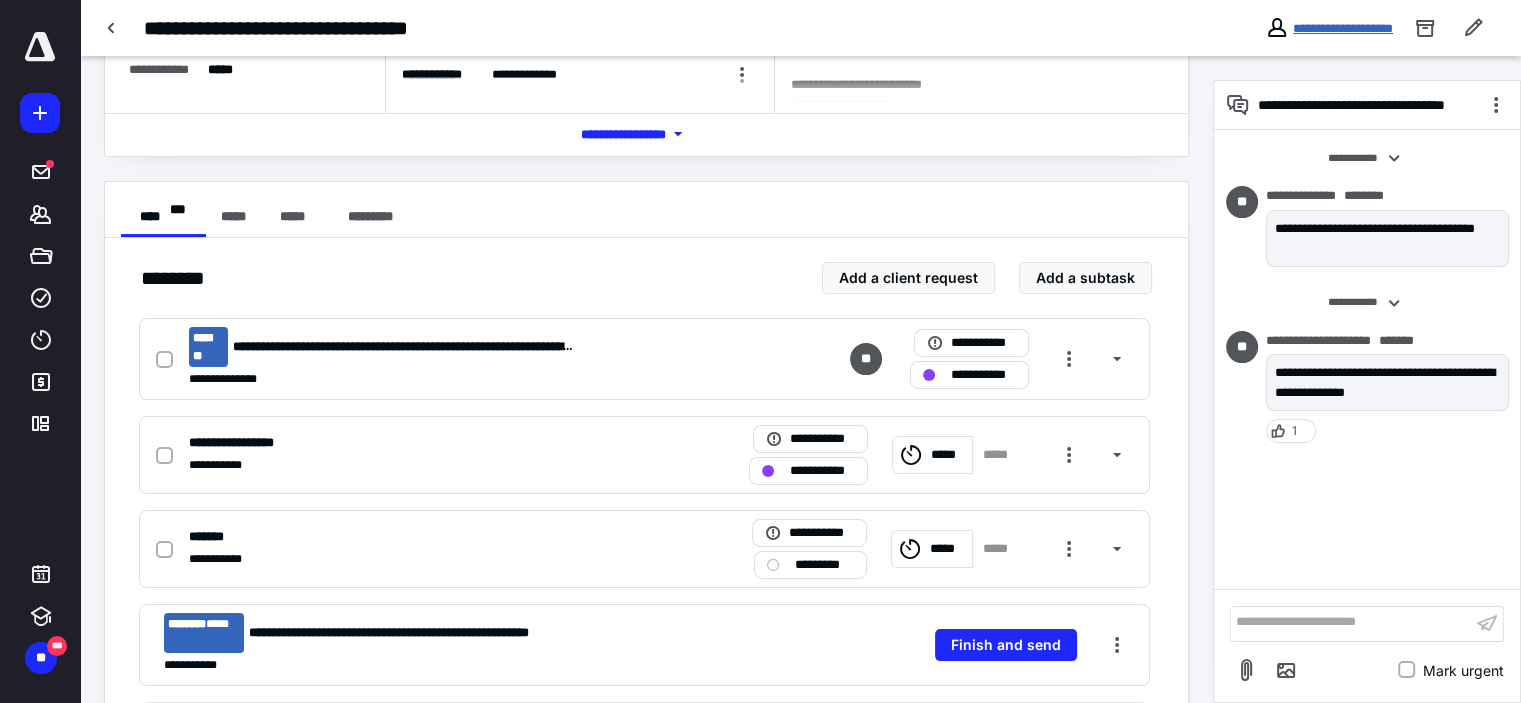 click on "**********" at bounding box center (1343, 28) 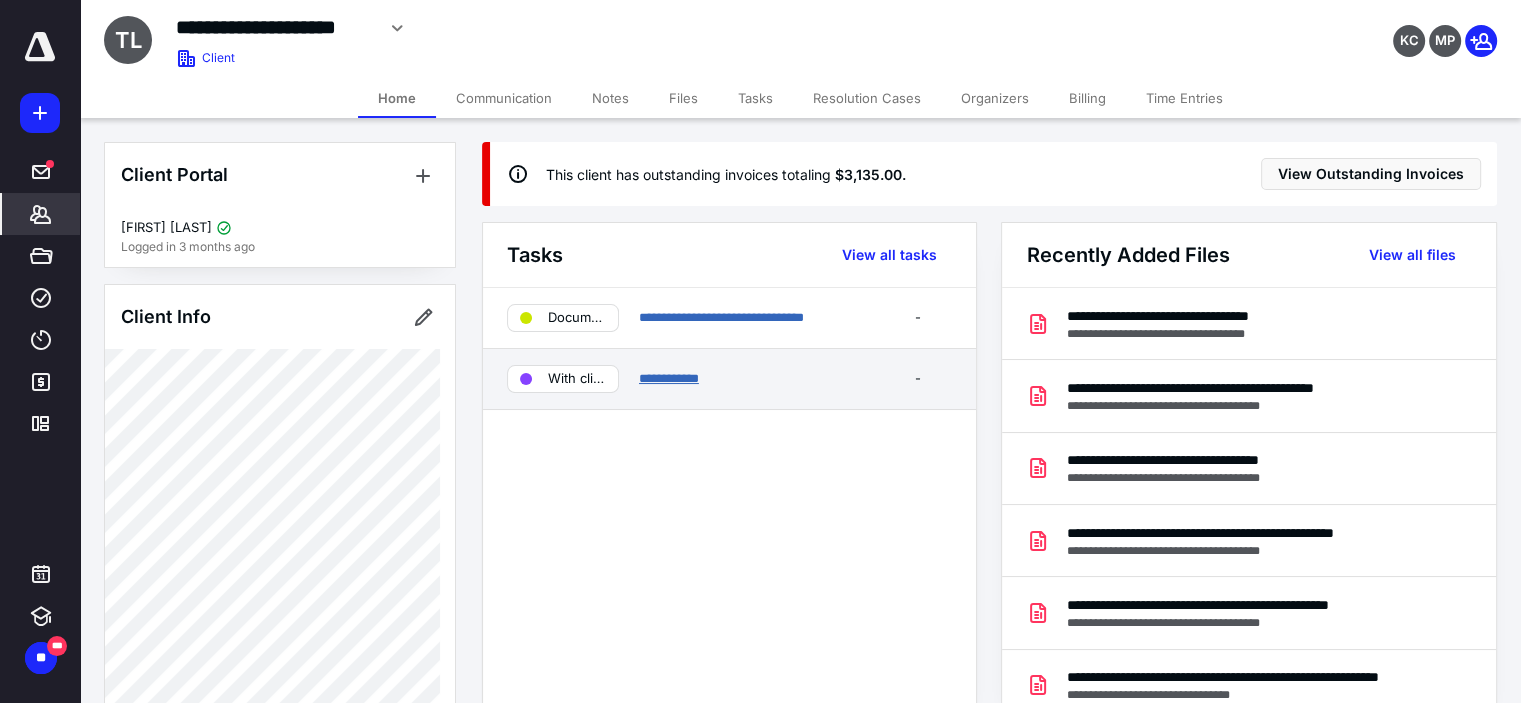 click on "**********" at bounding box center (669, 378) 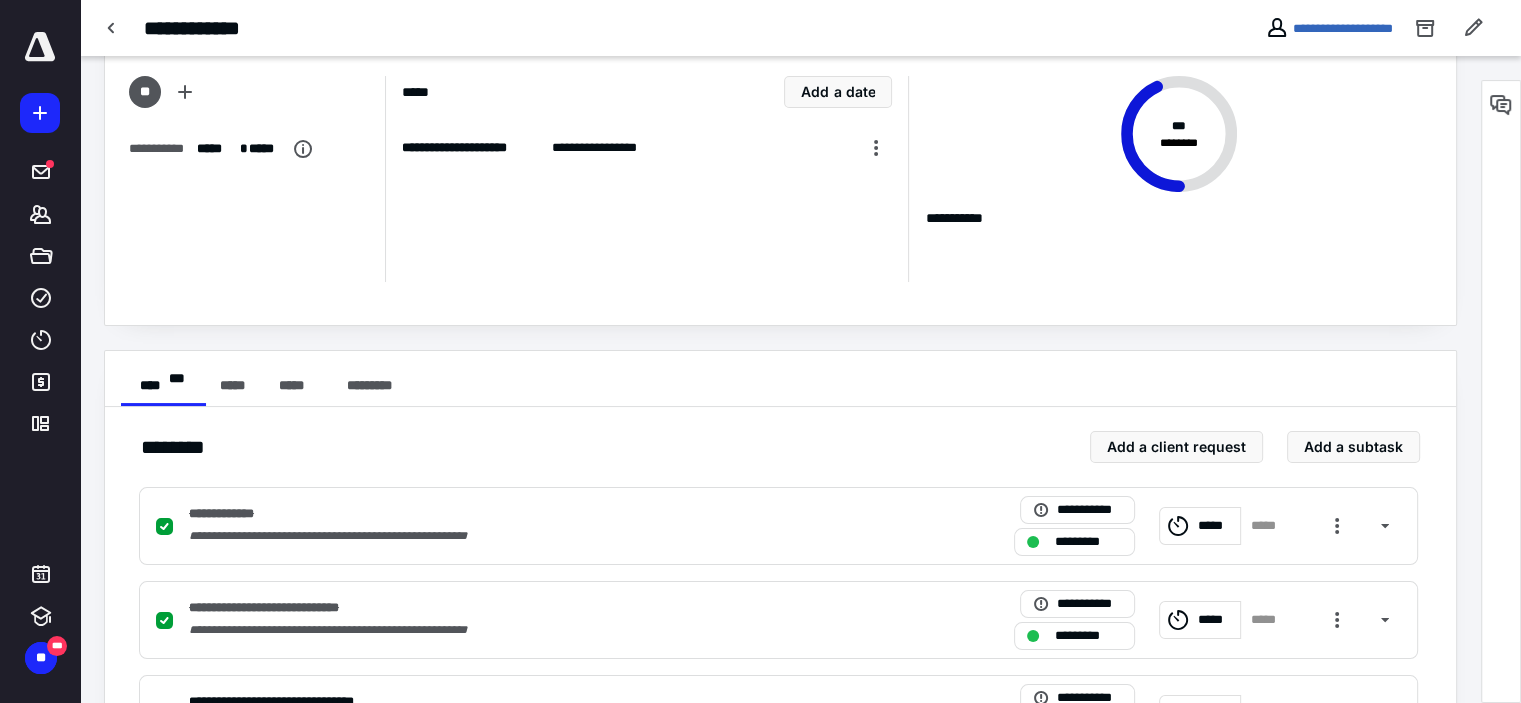 scroll, scrollTop: 121, scrollLeft: 0, axis: vertical 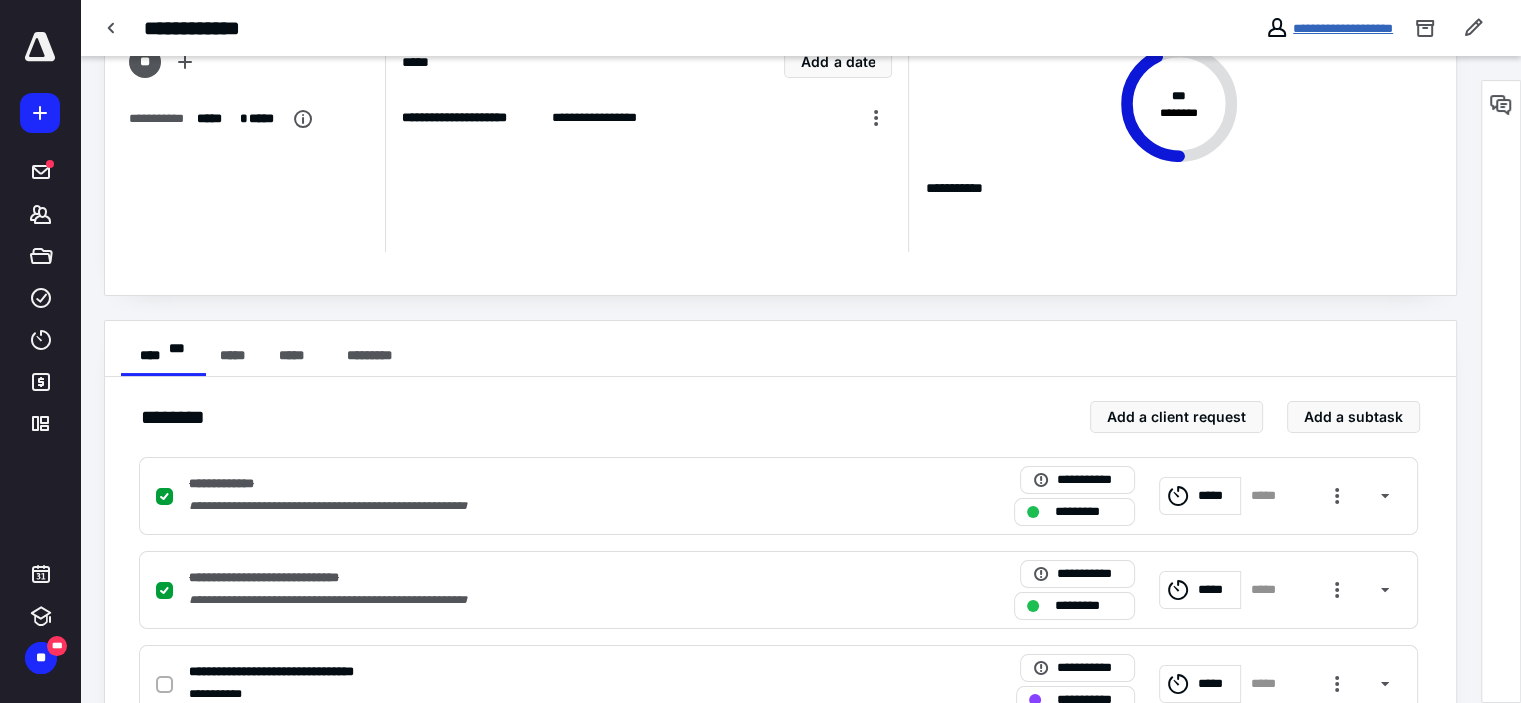 click on "**********" at bounding box center (1343, 28) 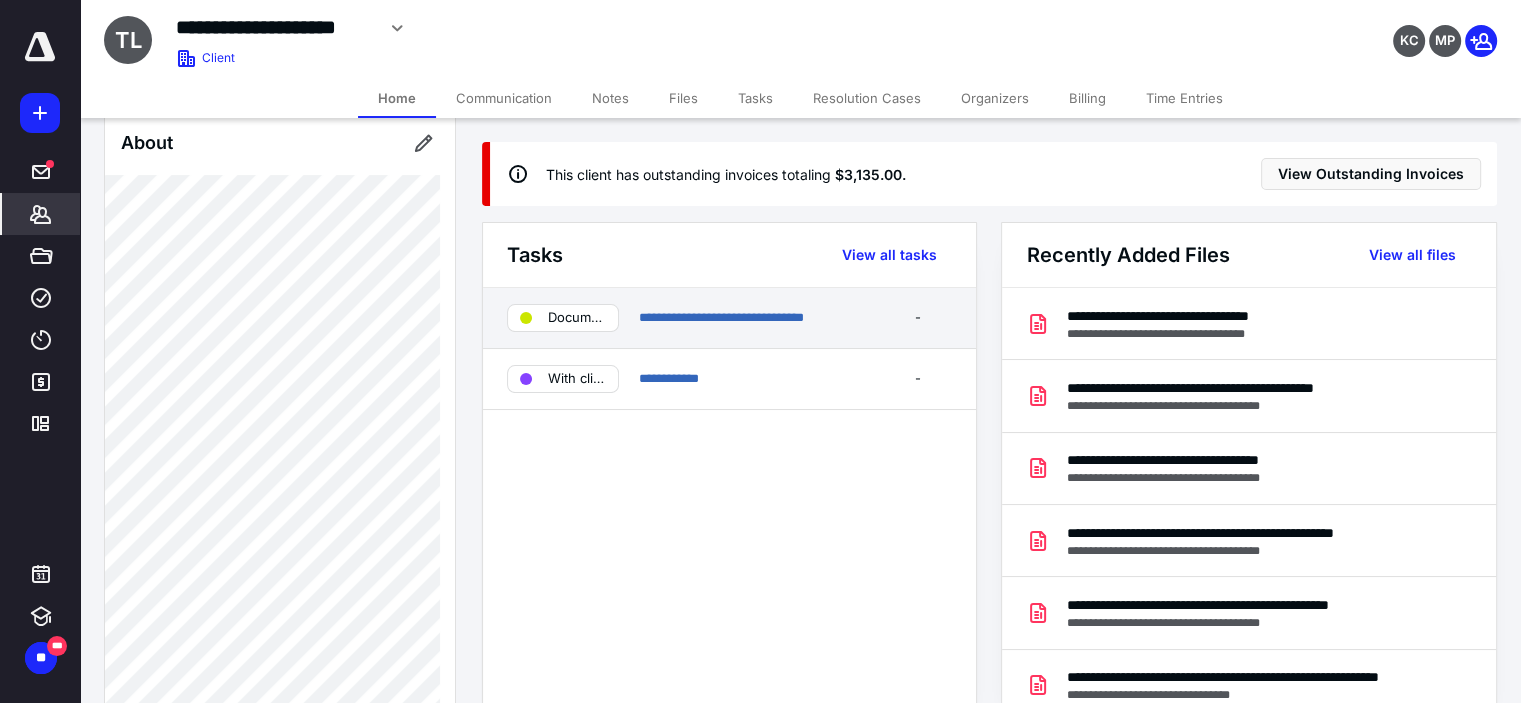 scroll, scrollTop: 672, scrollLeft: 0, axis: vertical 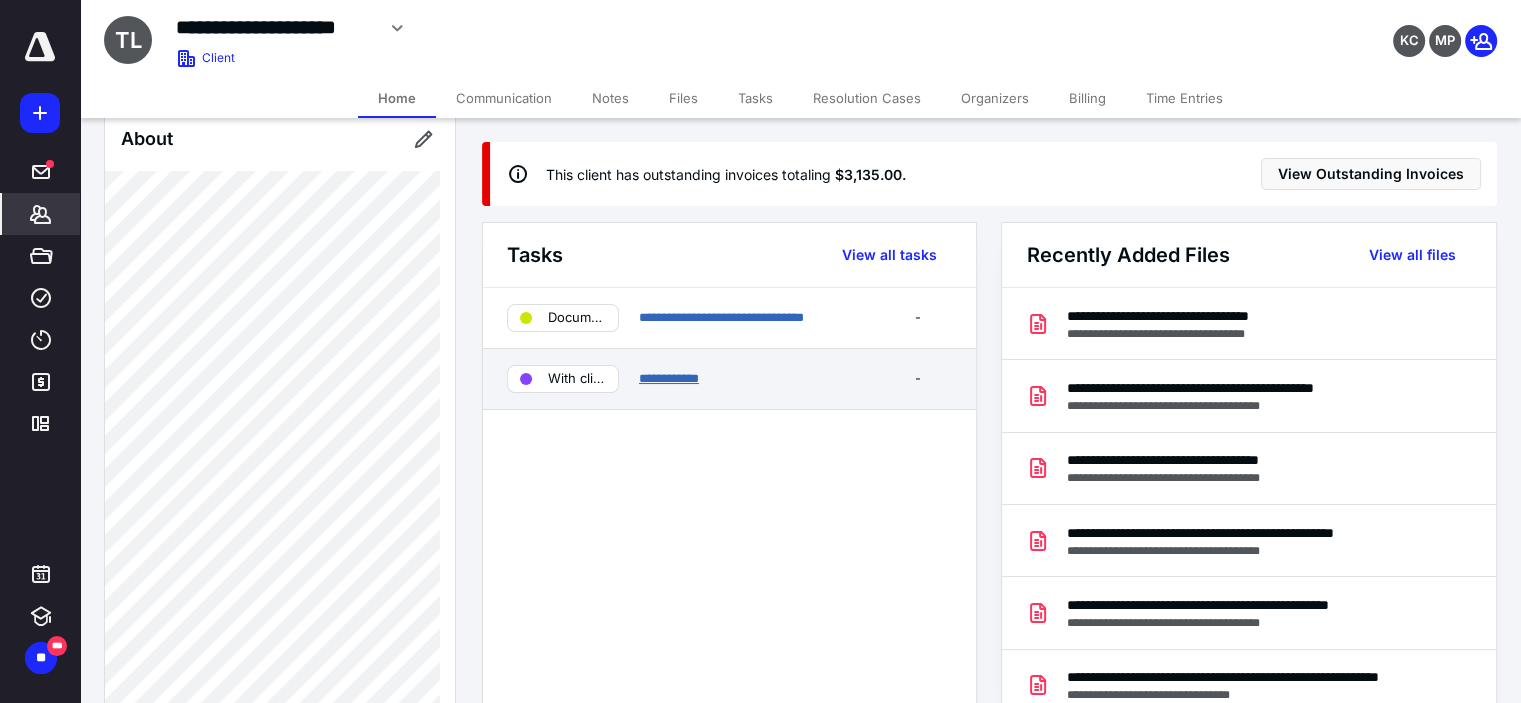 click on "**********" at bounding box center [669, 378] 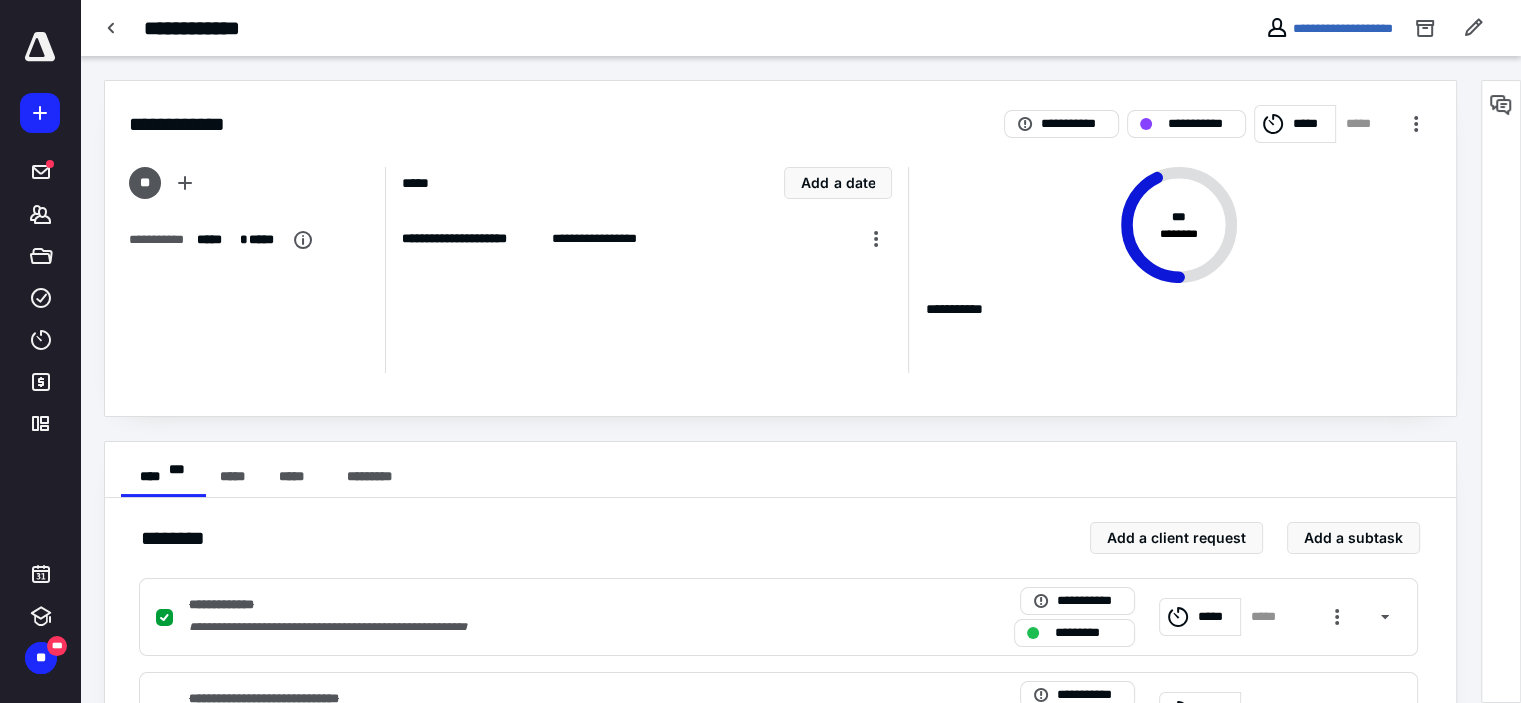 scroll, scrollTop: 565, scrollLeft: 0, axis: vertical 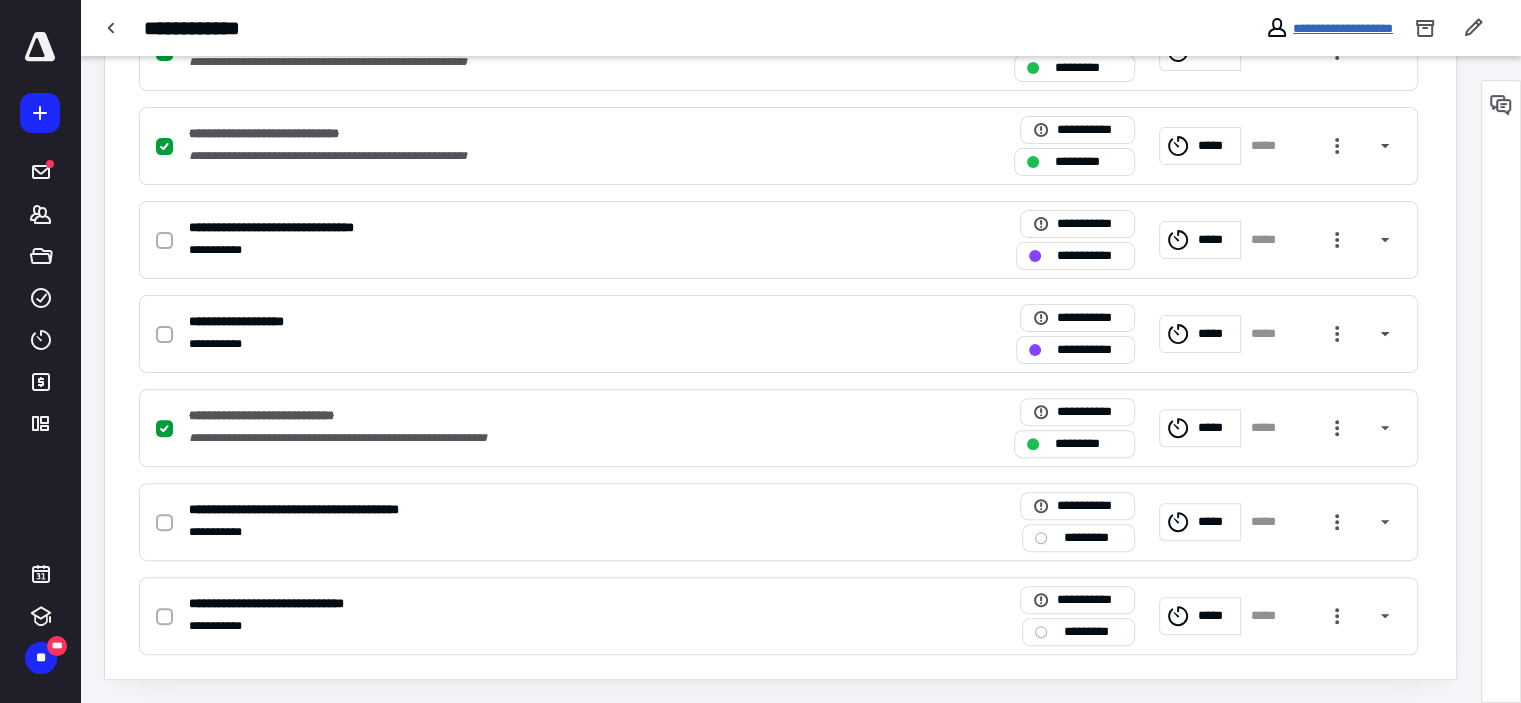 click on "**********" at bounding box center (1343, 28) 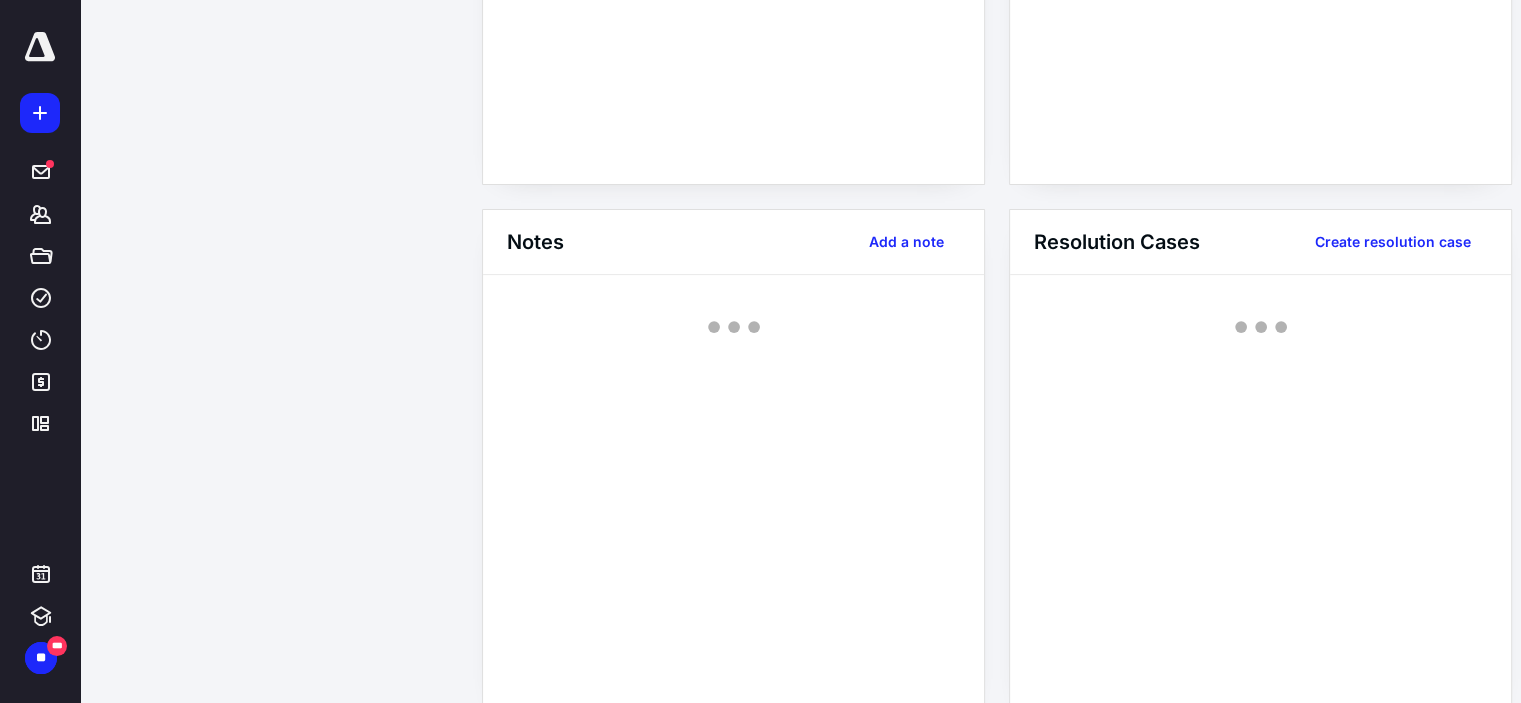scroll, scrollTop: 0, scrollLeft: 0, axis: both 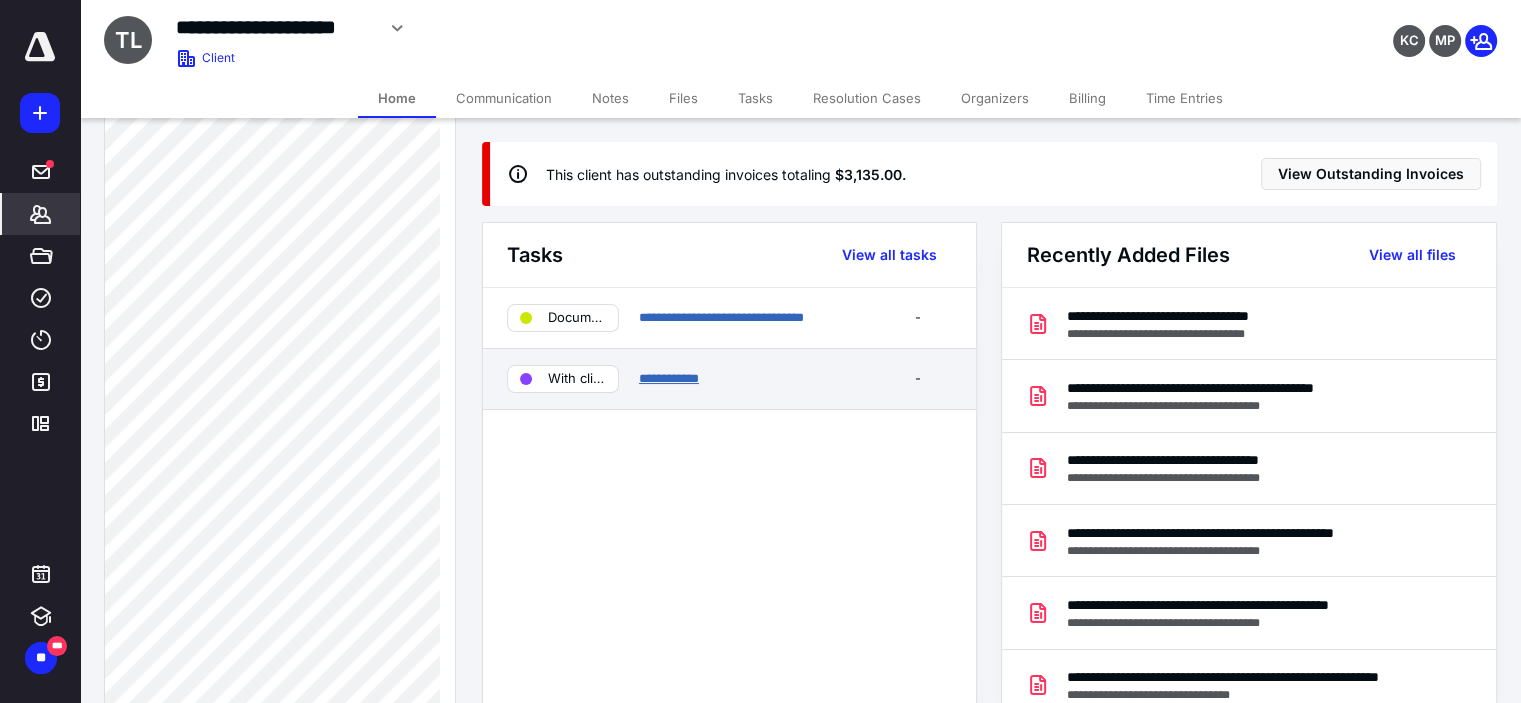 click on "**********" at bounding box center (669, 378) 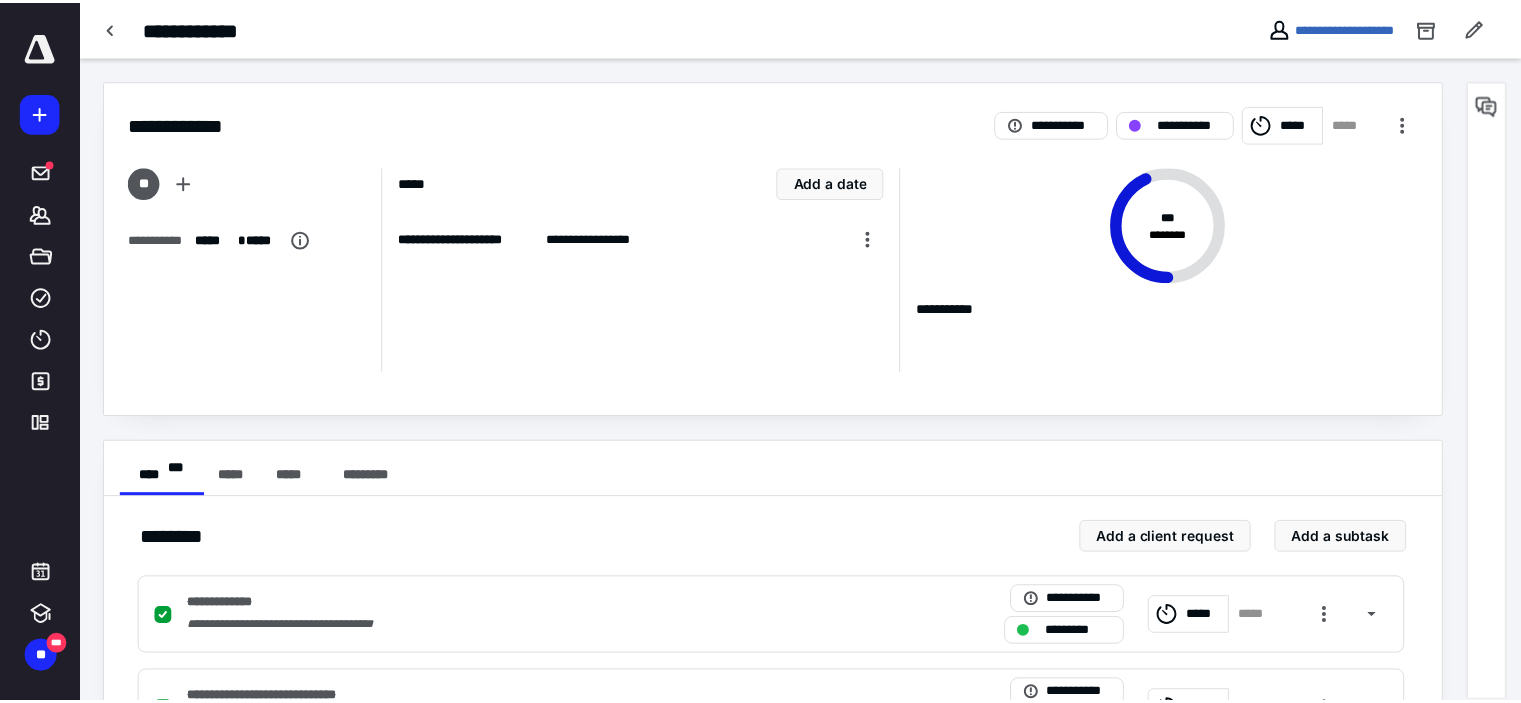 scroll, scrollTop: 565, scrollLeft: 0, axis: vertical 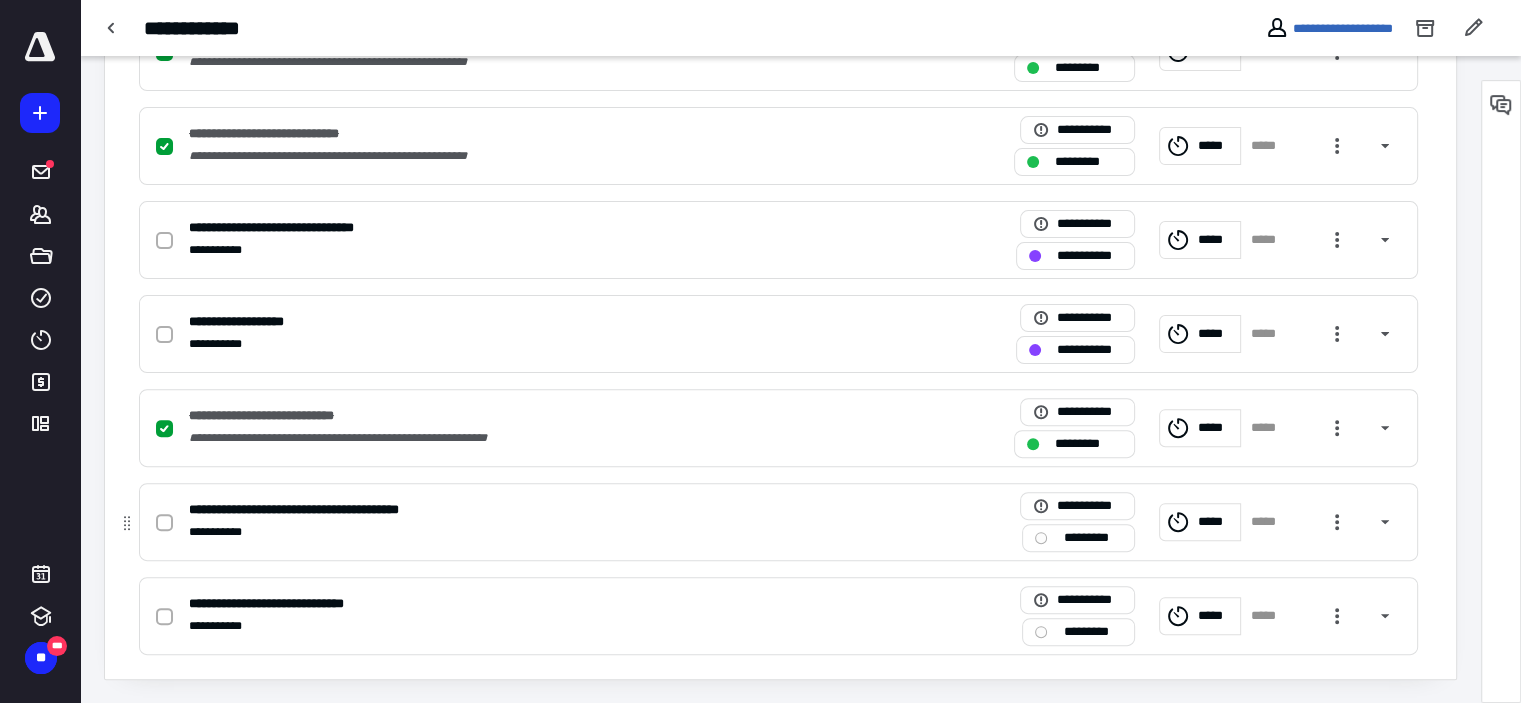 click 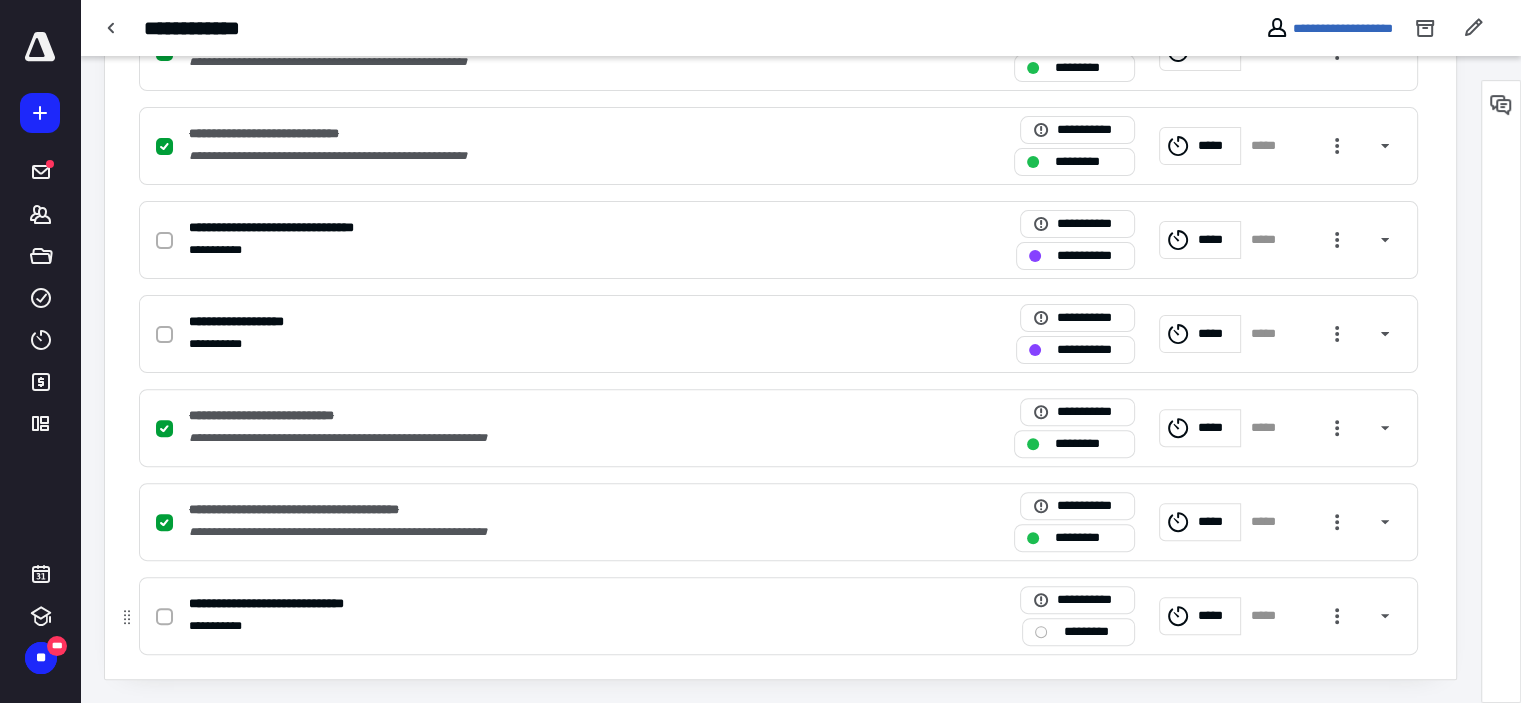 click on "**********" at bounding box center (516, 626) 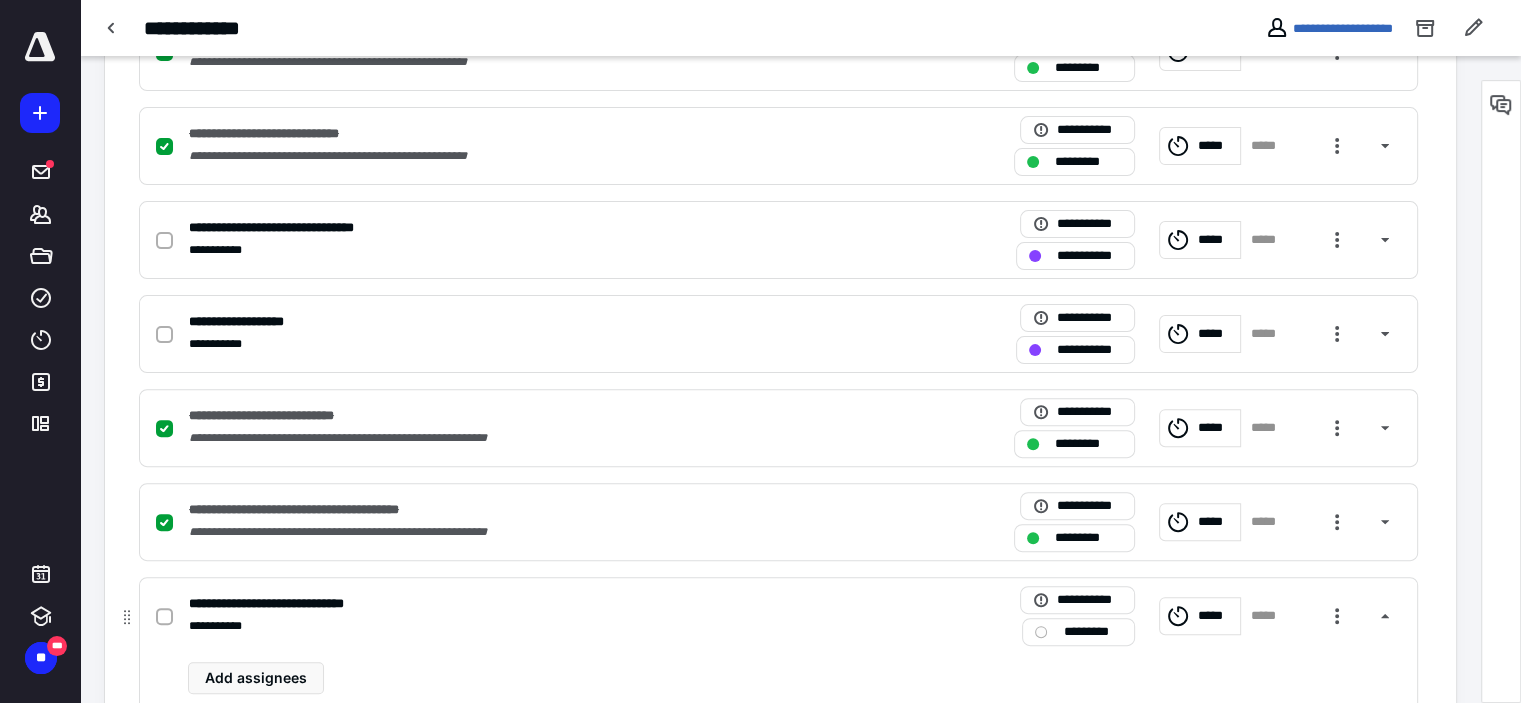 scroll, scrollTop: 818, scrollLeft: 0, axis: vertical 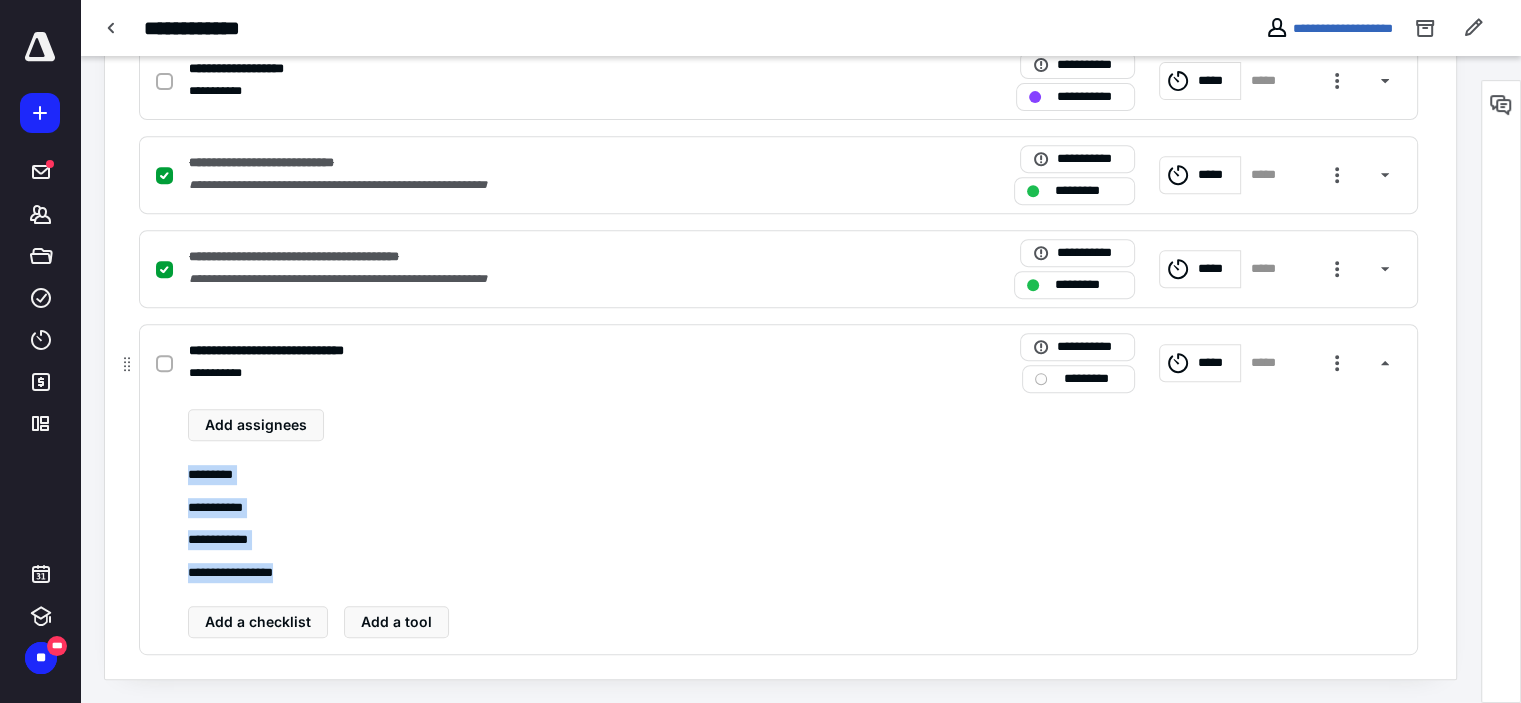 drag, startPoint x: 349, startPoint y: 576, endPoint x: 164, endPoint y: 476, distance: 210.29741 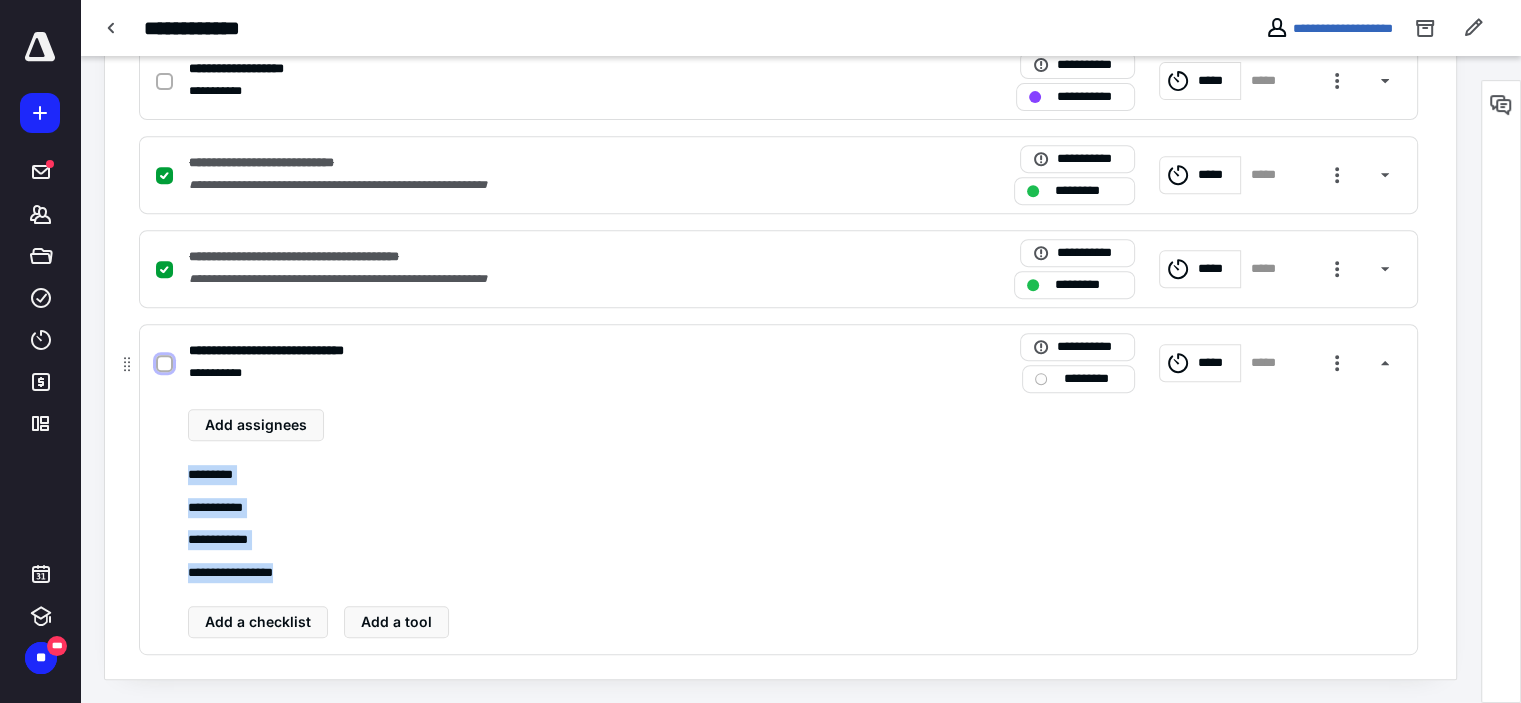 click at bounding box center (164, 364) 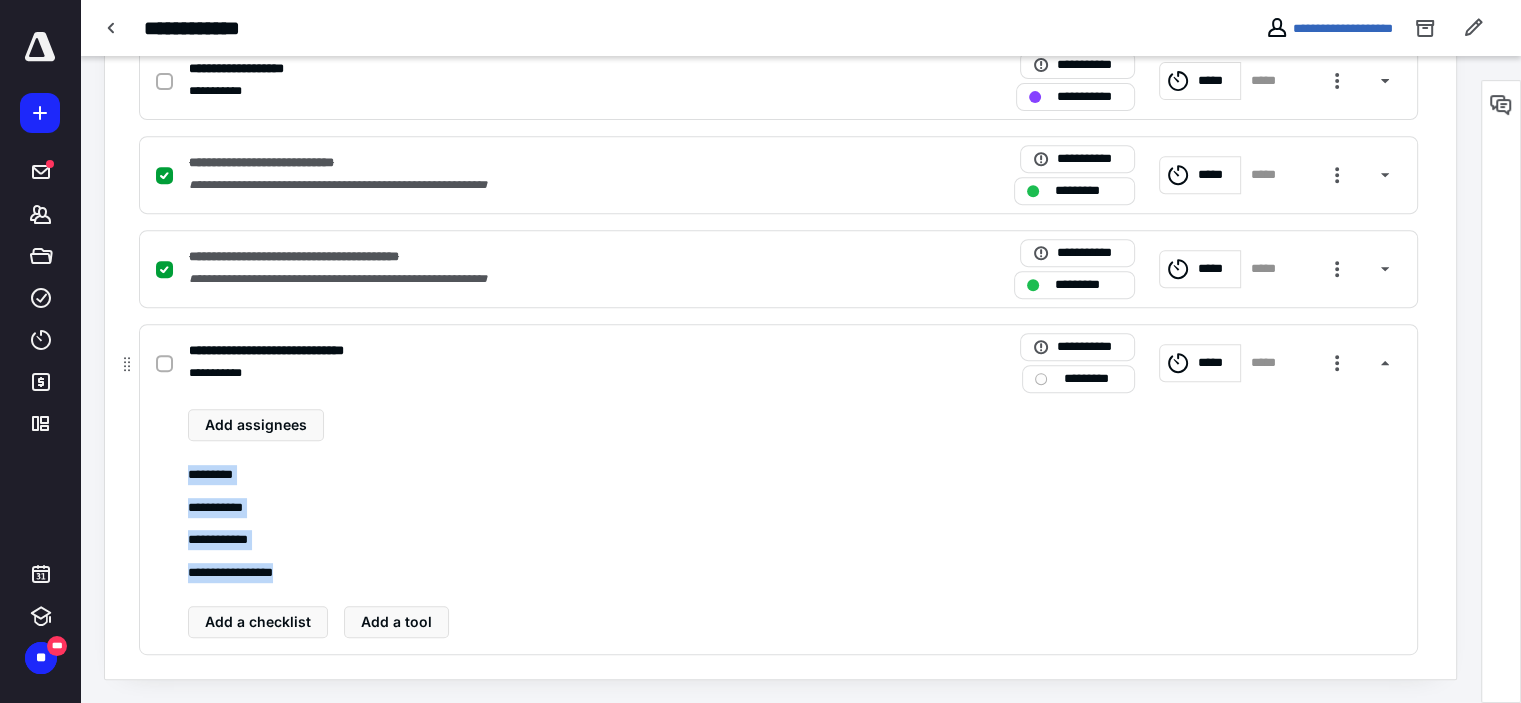 checkbox on "true" 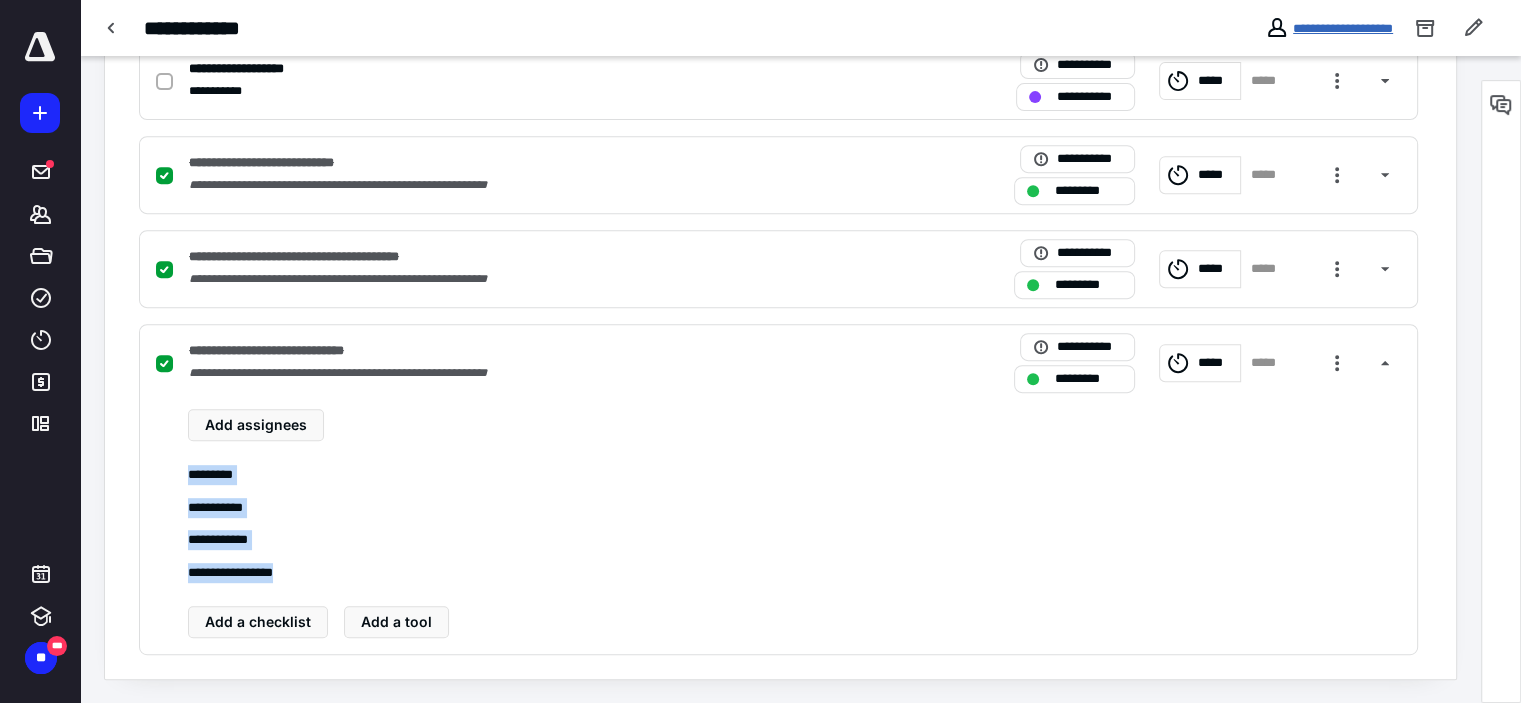 click on "**********" at bounding box center [1343, 28] 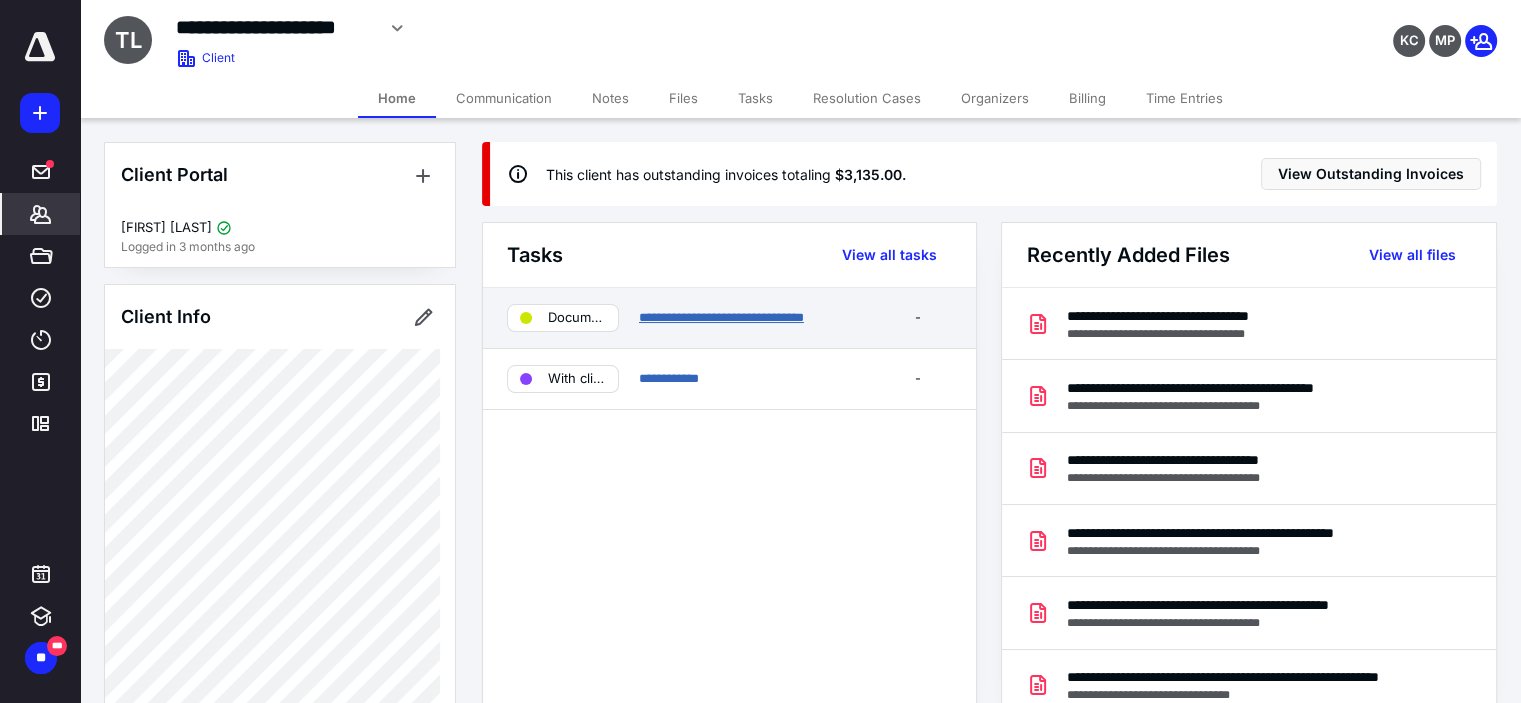 click on "**********" at bounding box center [721, 317] 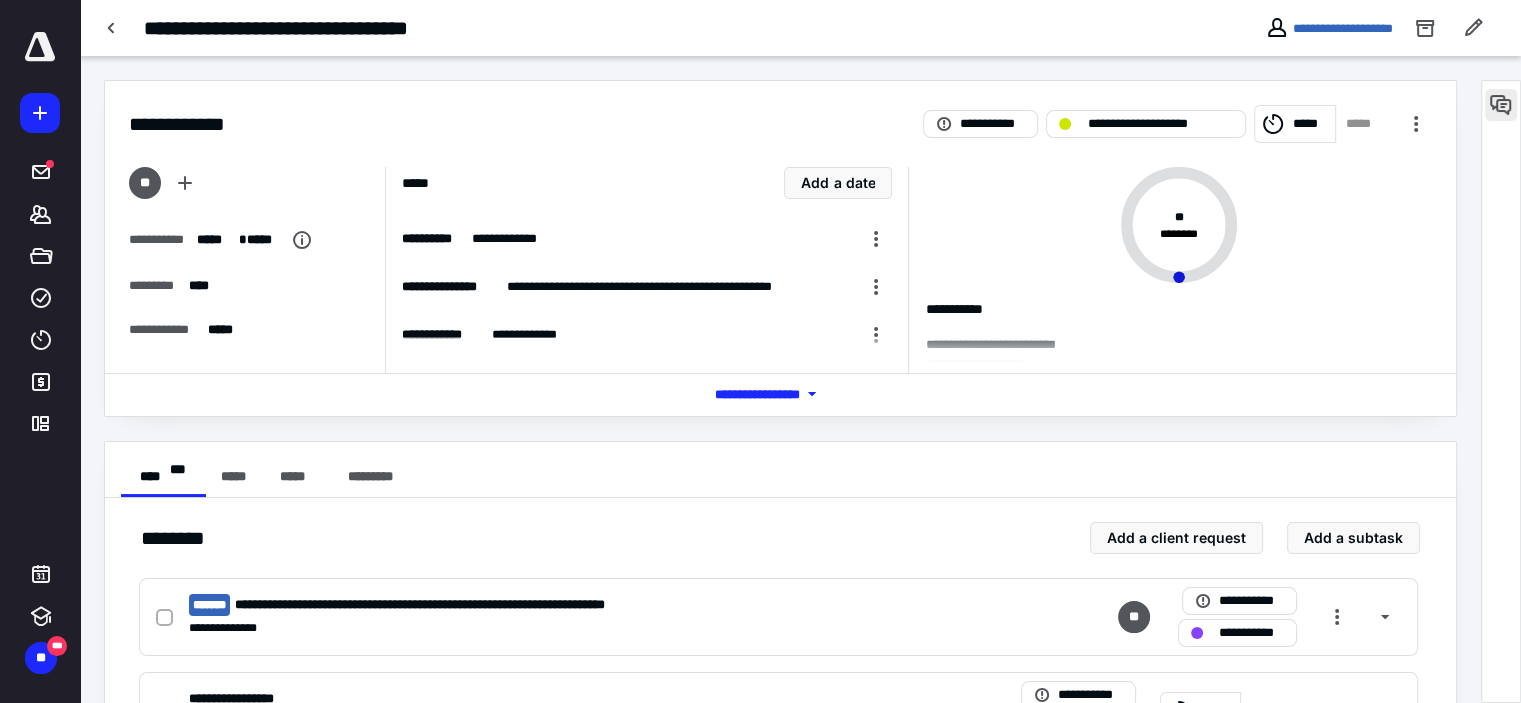 click at bounding box center [1501, 105] 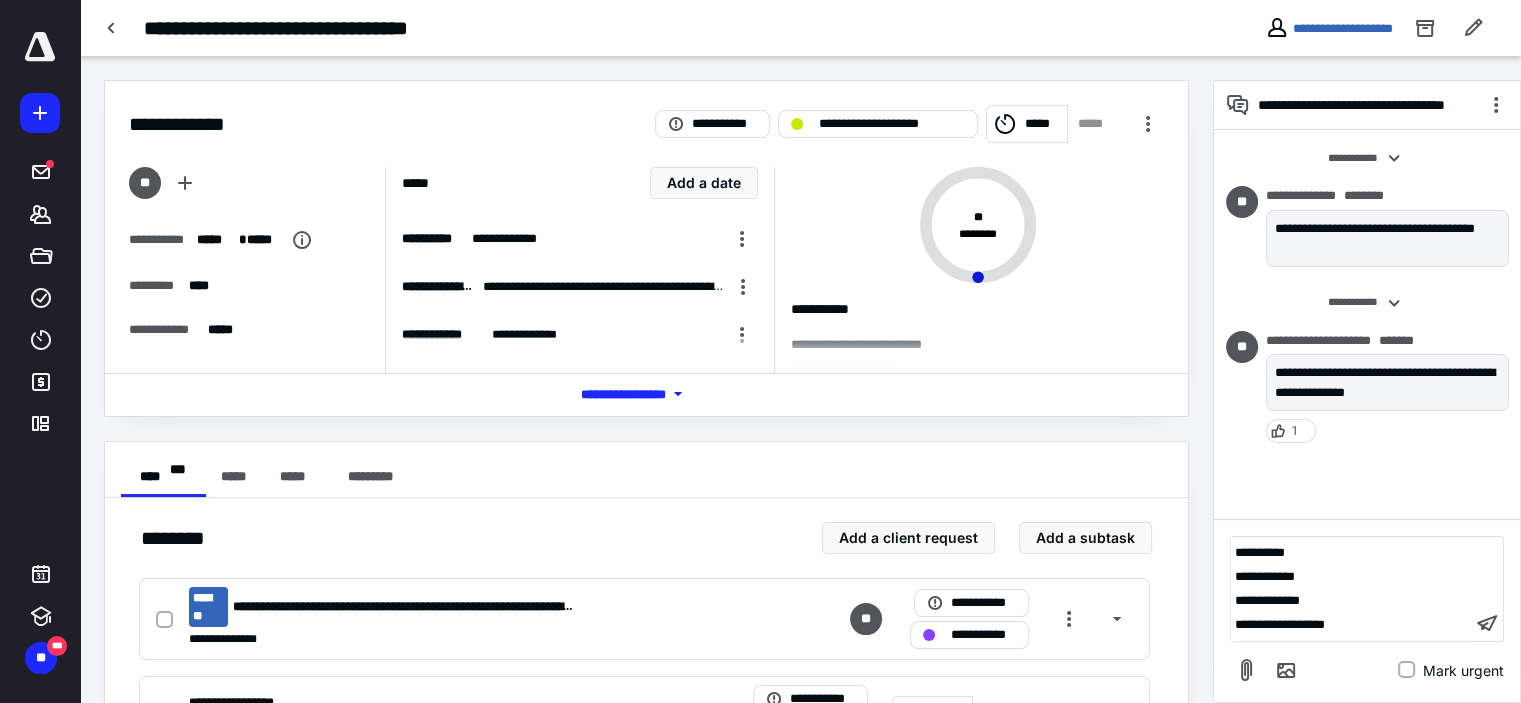 click on "*********" at bounding box center (1260, 552) 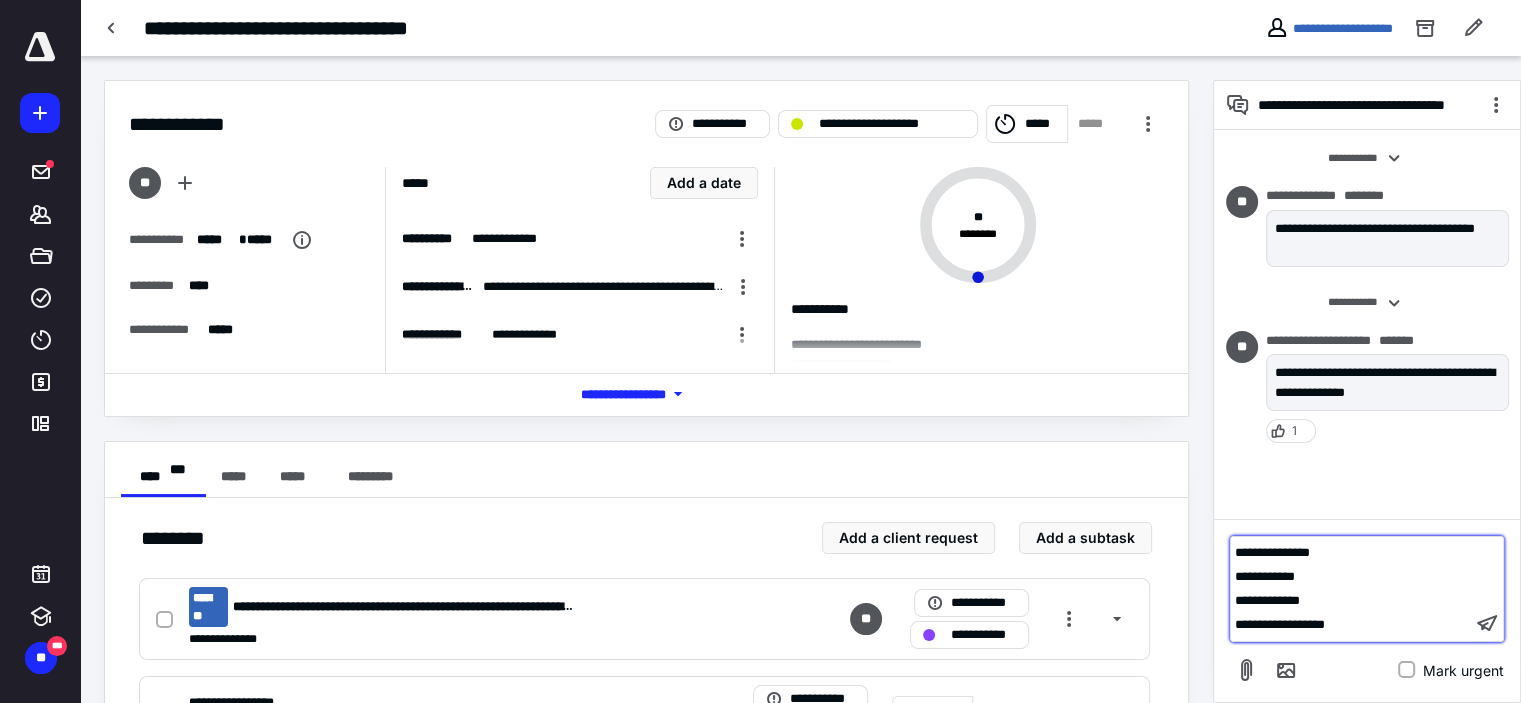 click on "**********" at bounding box center [1351, 553] 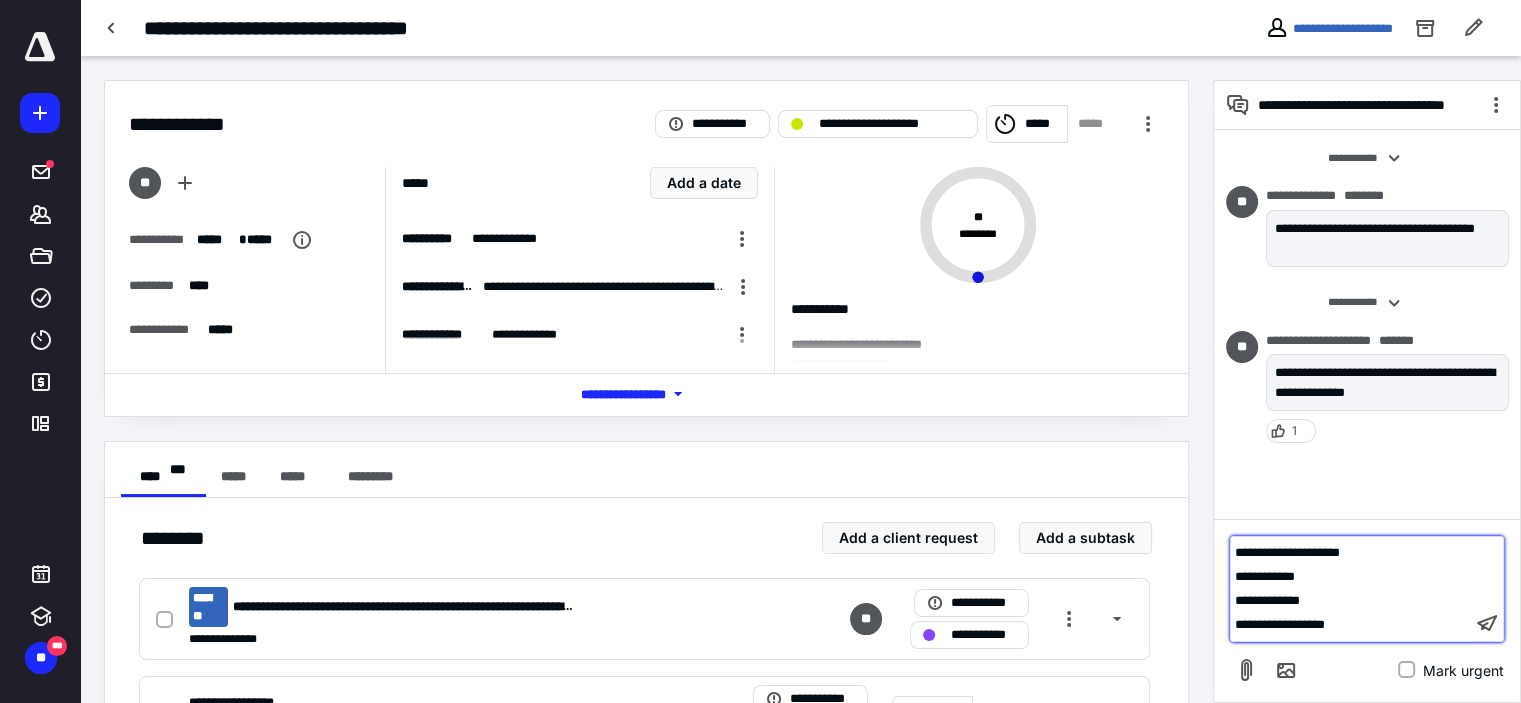 click on "**********" at bounding box center [1351, 553] 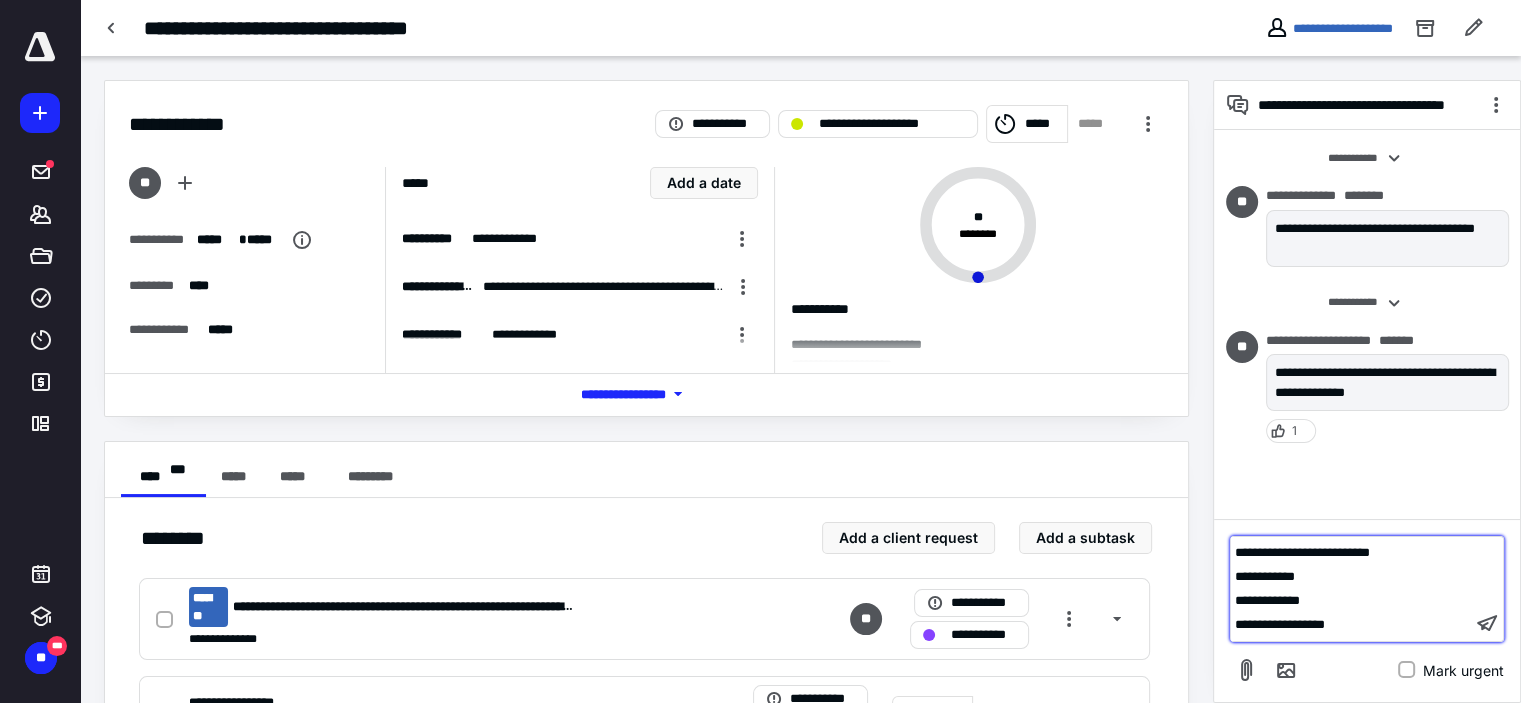 click on "**********" at bounding box center (1351, 577) 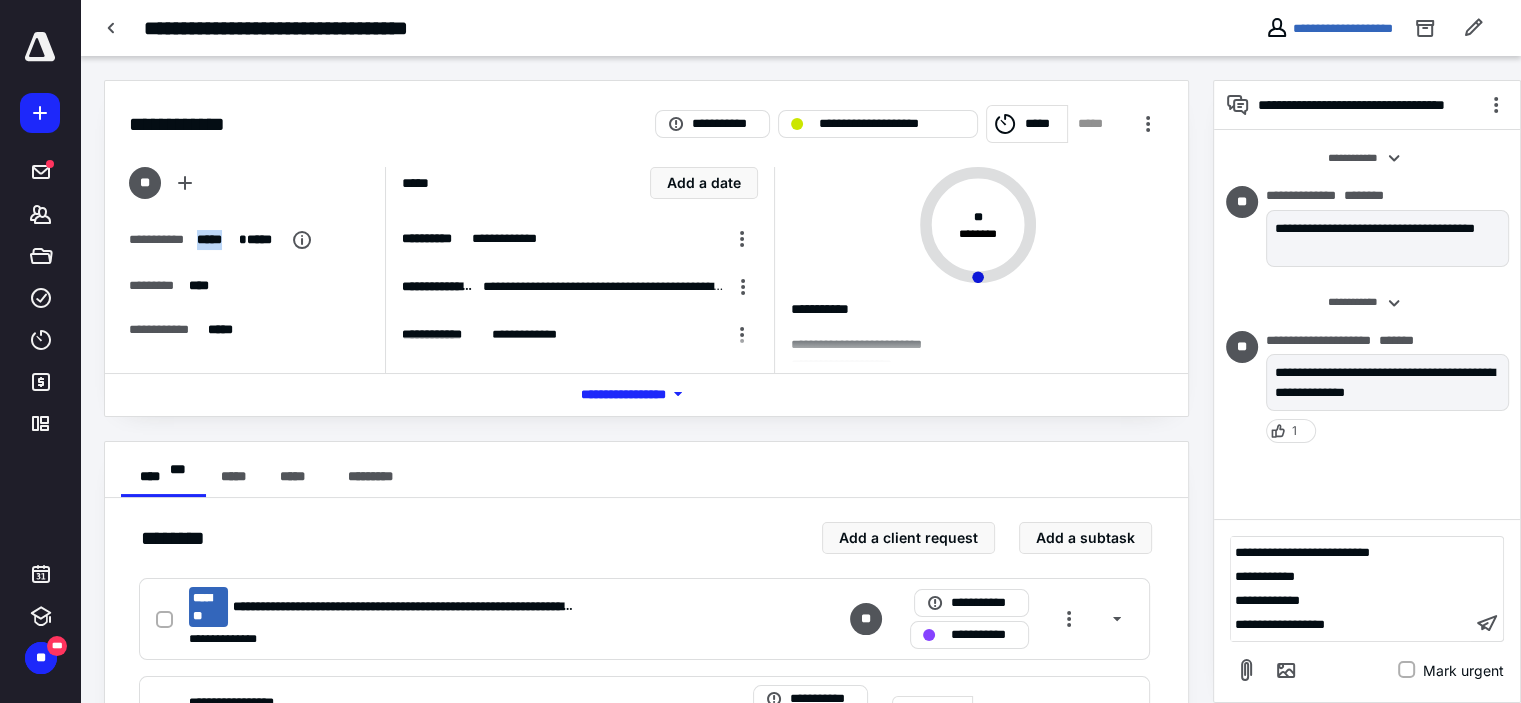drag, startPoint x: 193, startPoint y: 236, endPoint x: 232, endPoint y: 249, distance: 41.109608 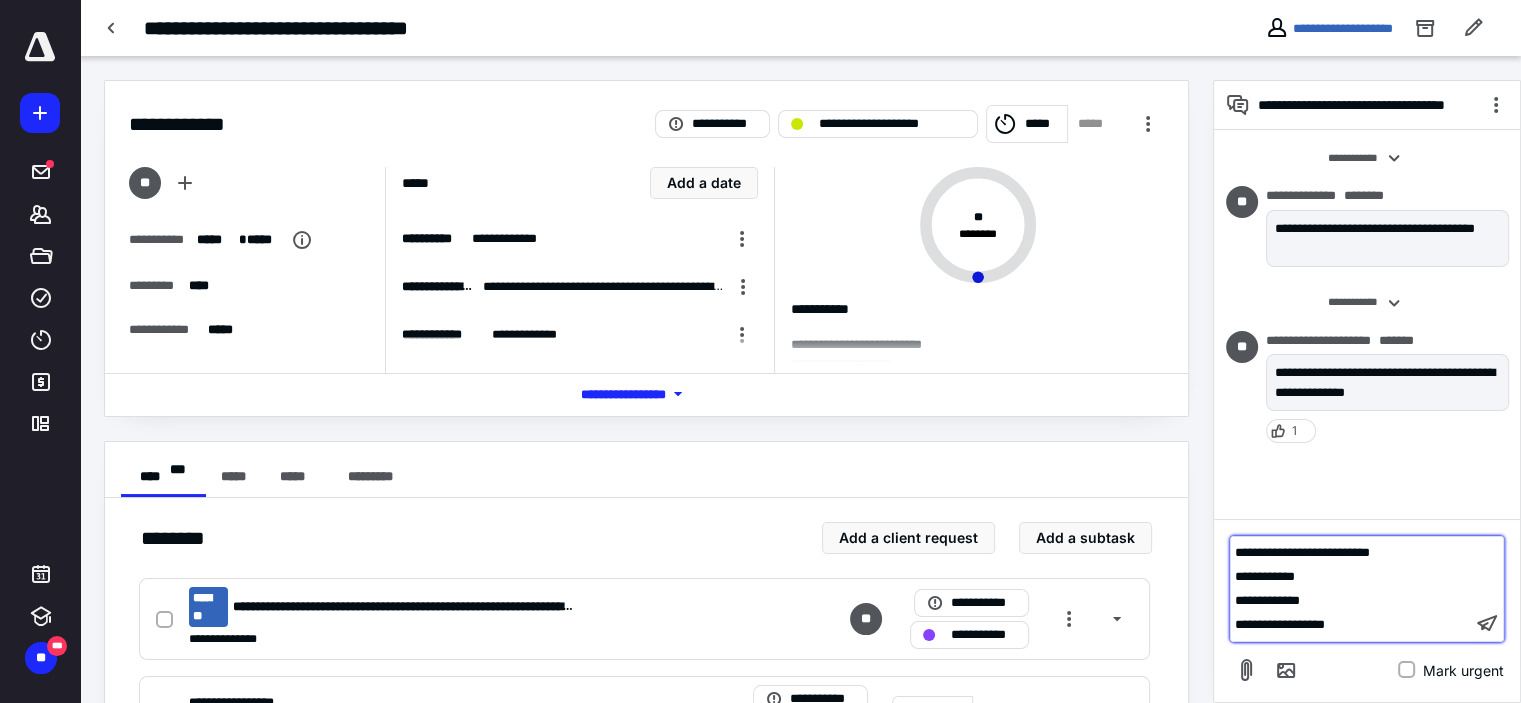 click on "**********" at bounding box center (1351, 577) 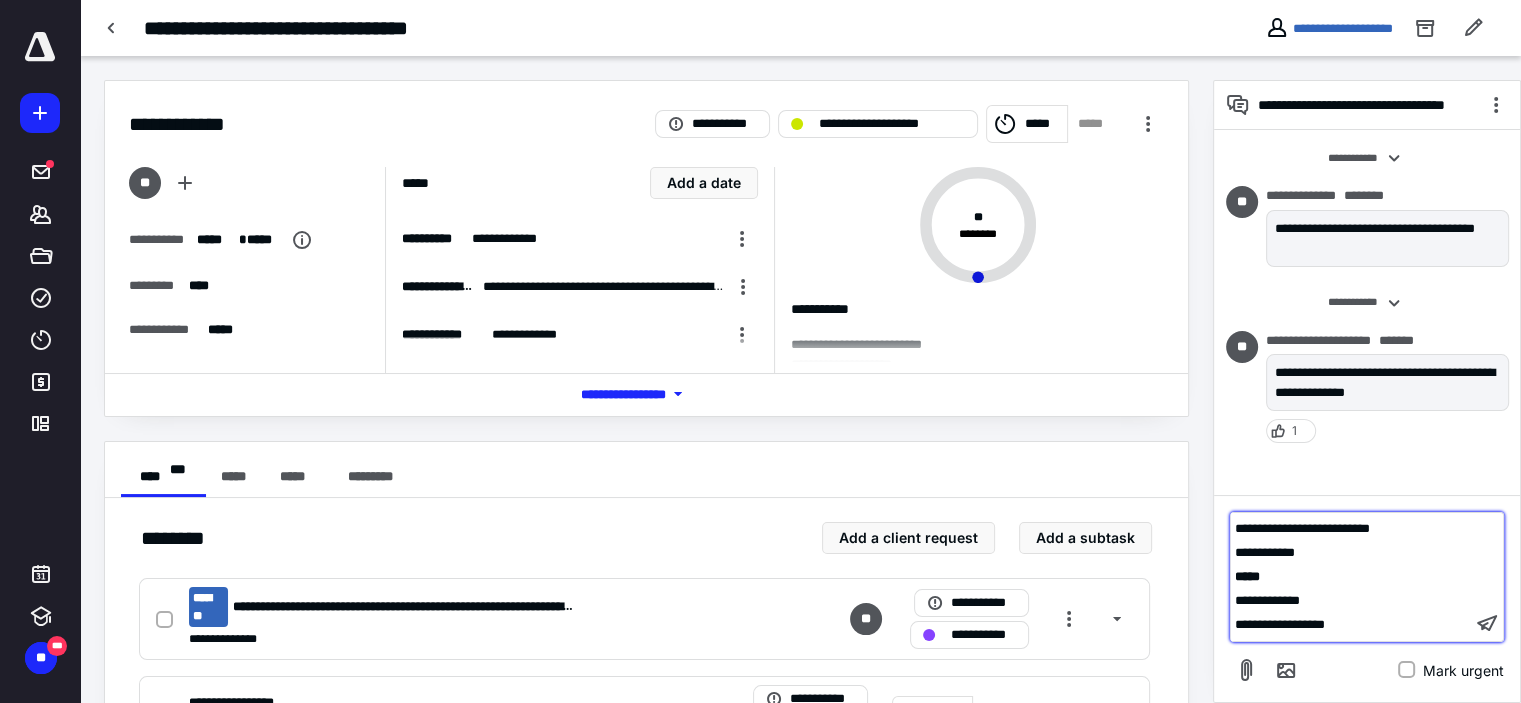 click on "**********" at bounding box center (1351, 601) 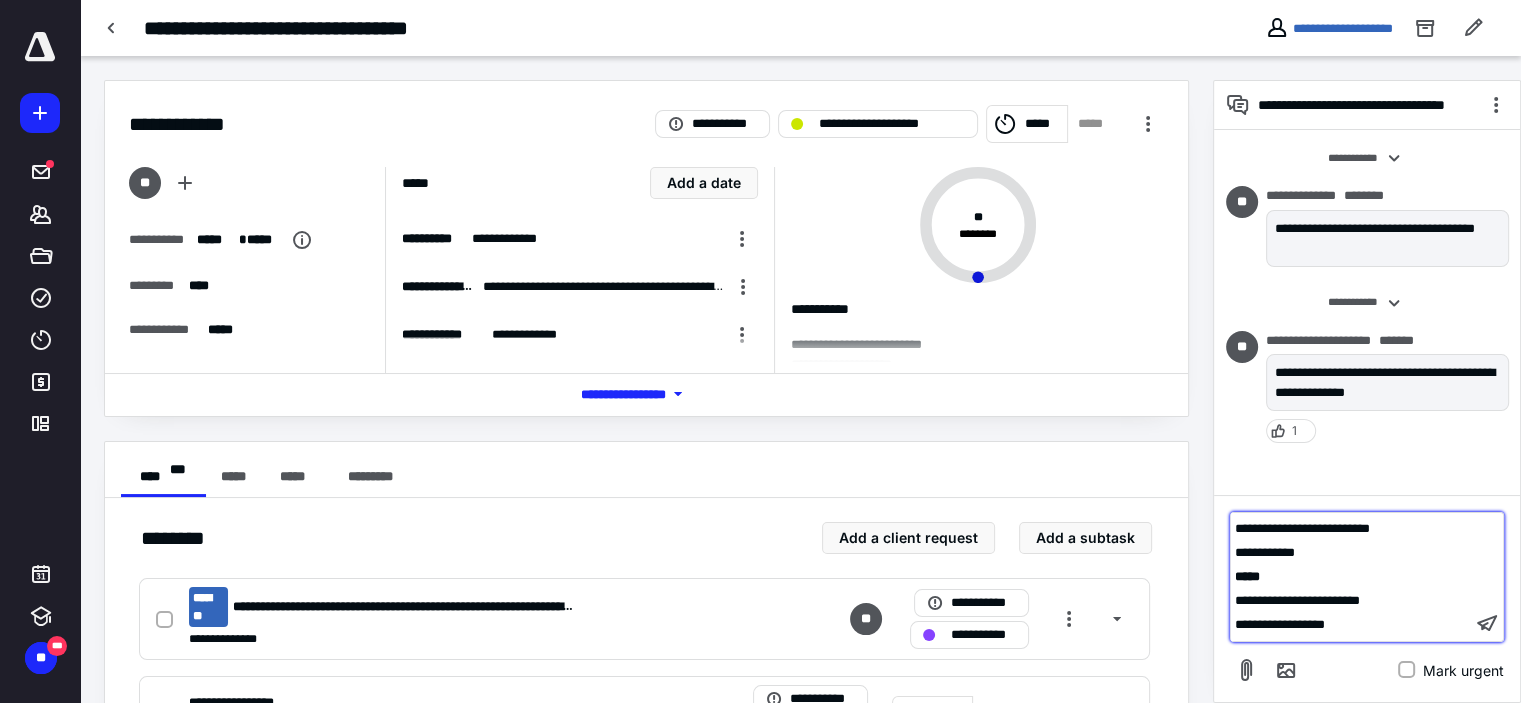 click on "**********" at bounding box center [1280, 624] 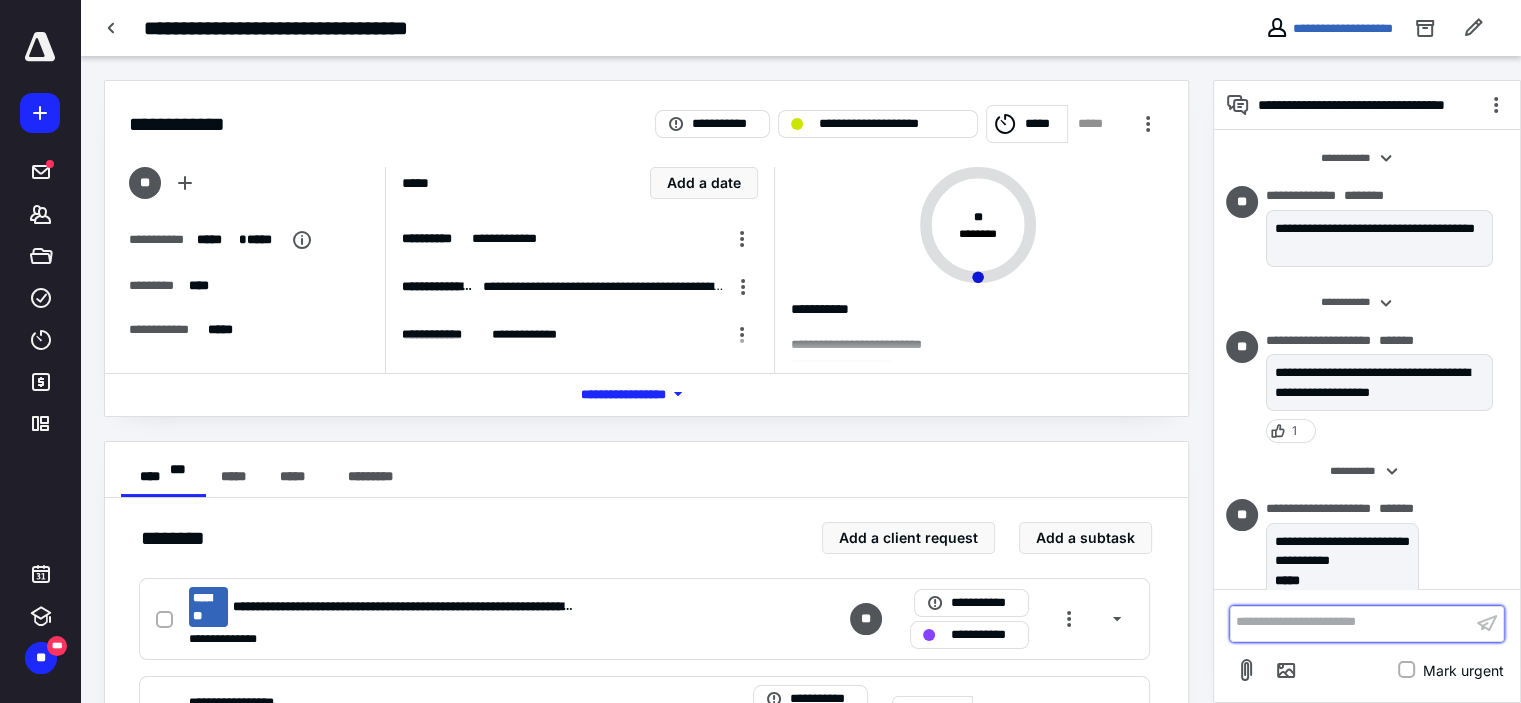 scroll, scrollTop: 66, scrollLeft: 0, axis: vertical 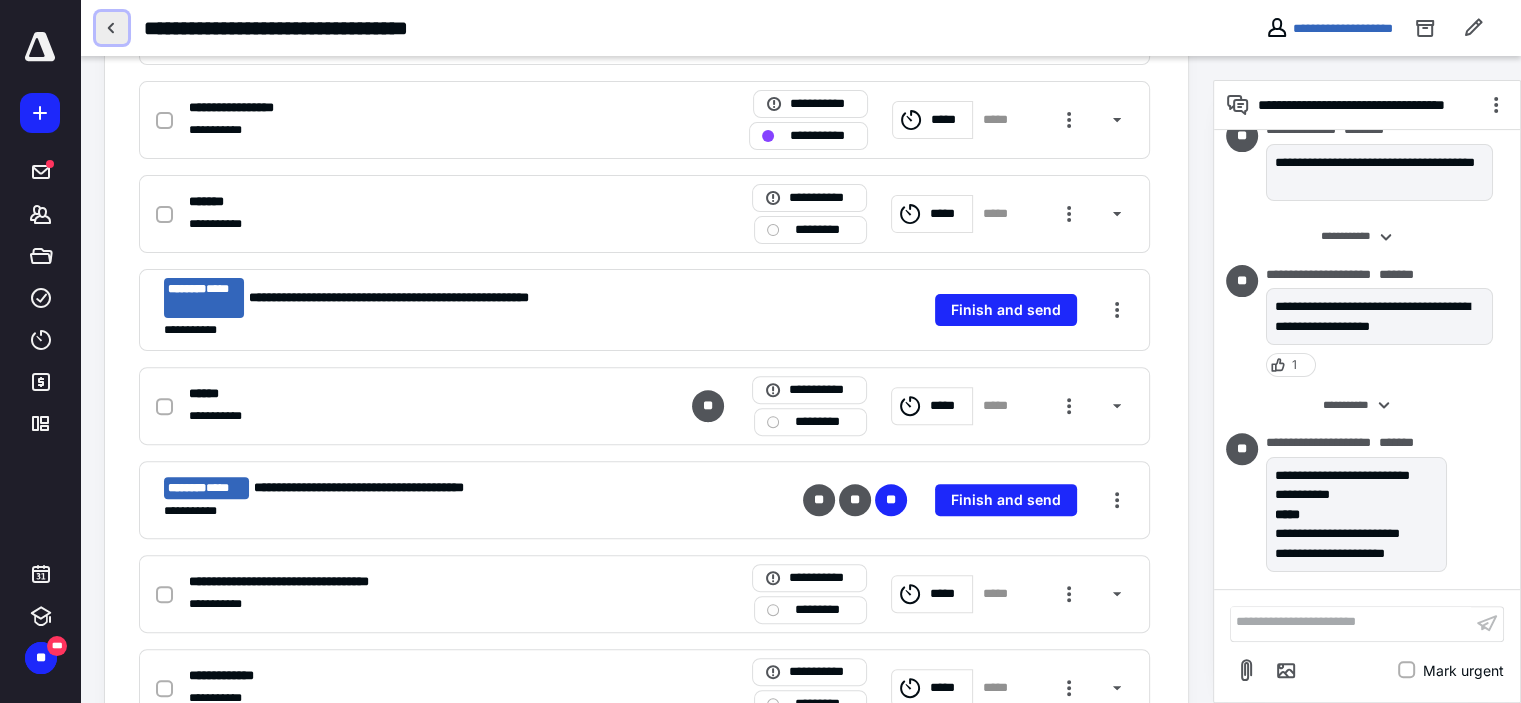 click at bounding box center (112, 28) 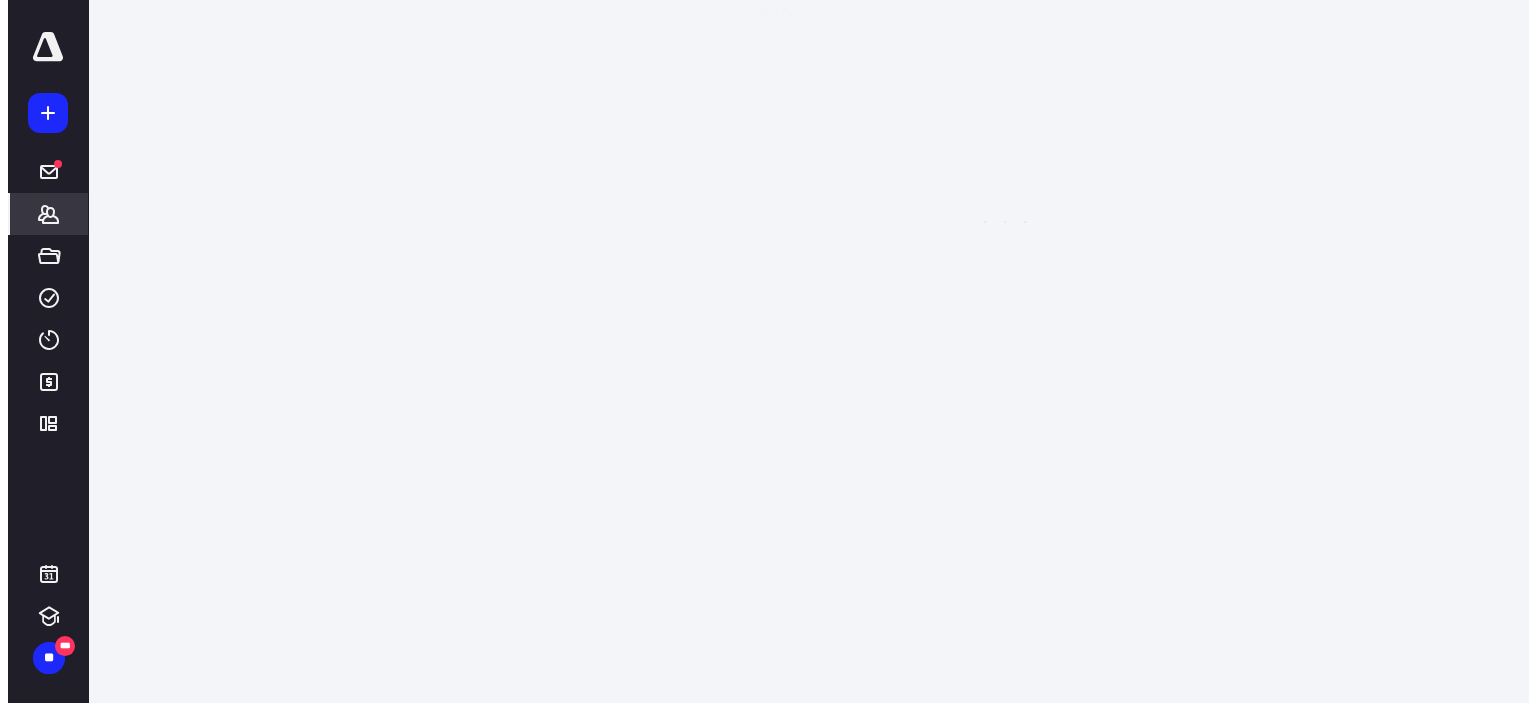 scroll, scrollTop: 0, scrollLeft: 0, axis: both 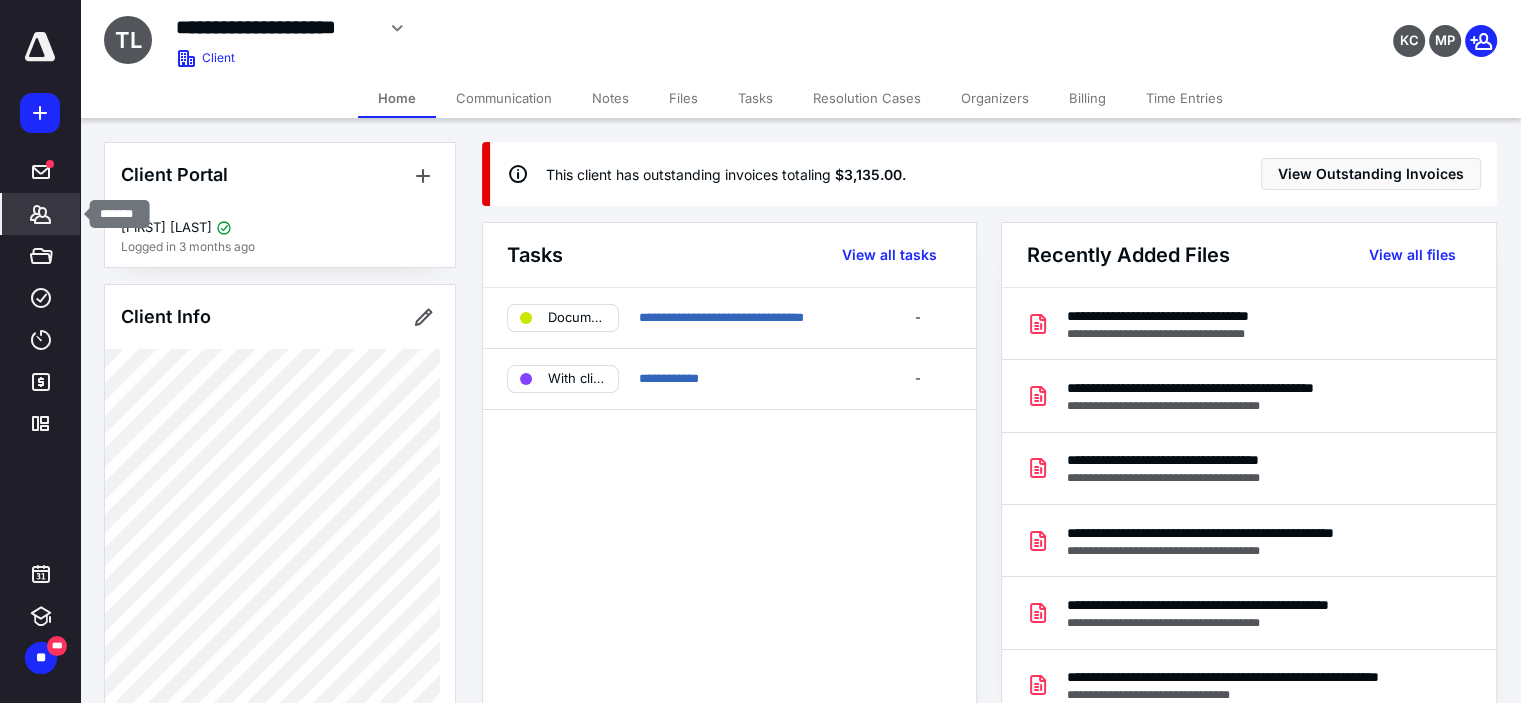 click on "*******" at bounding box center [41, 214] 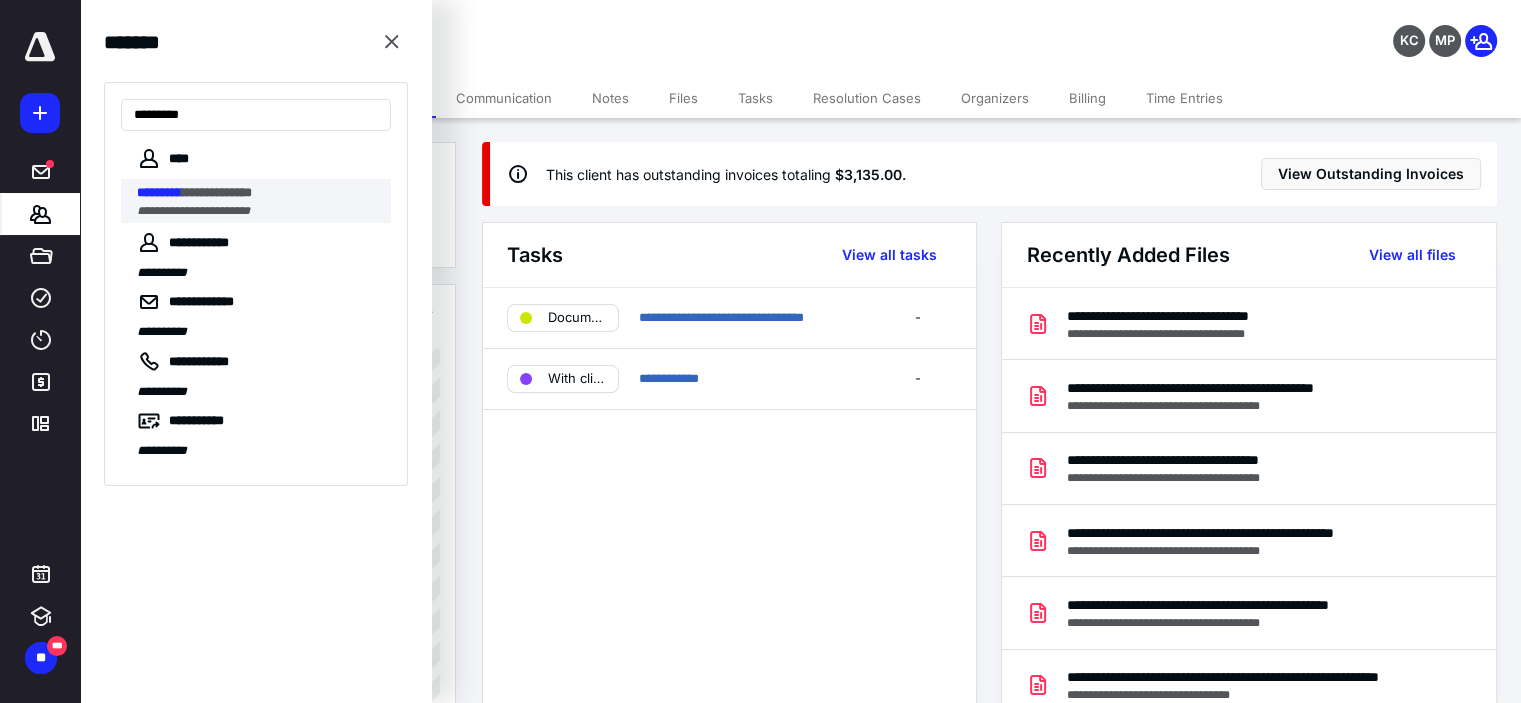 type on "*********" 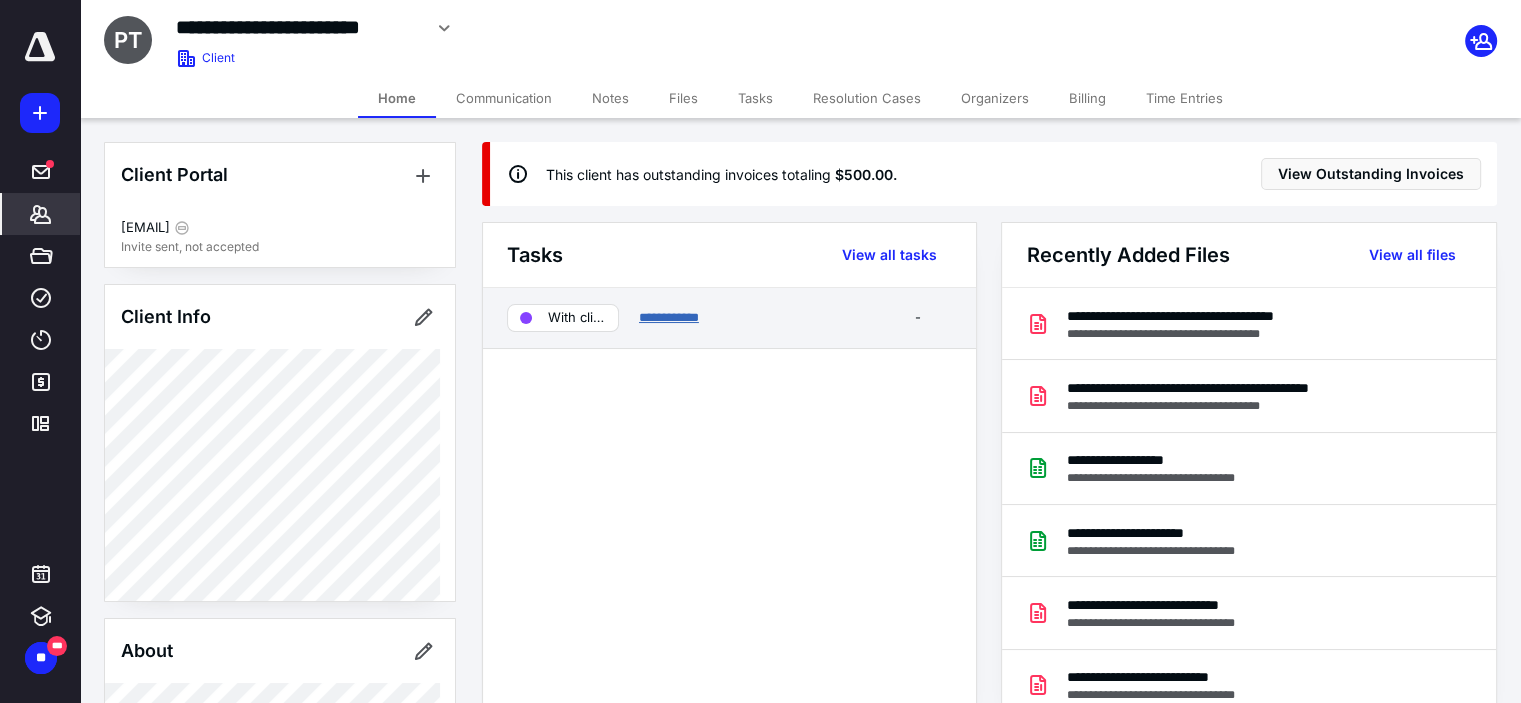 click on "**********" at bounding box center (669, 317) 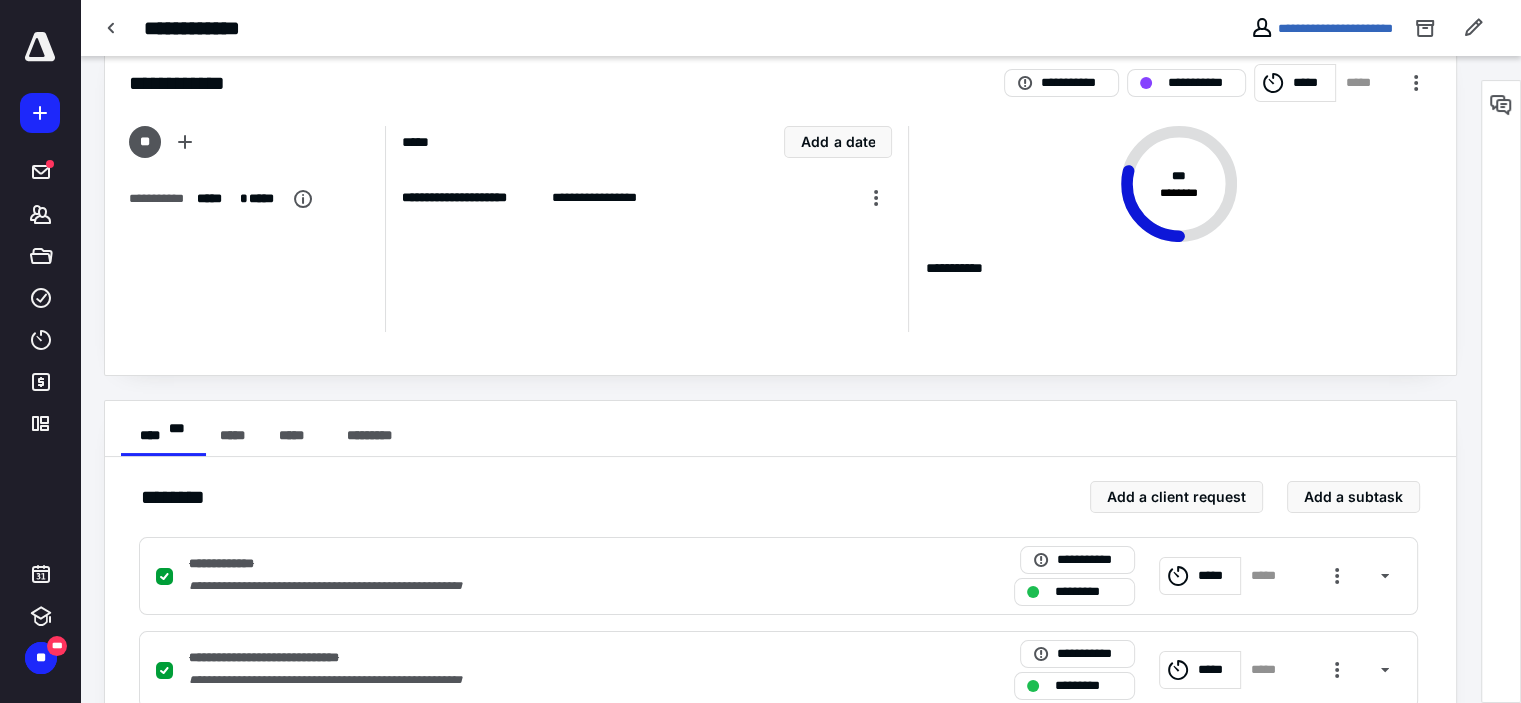 scroll, scrollTop: 0, scrollLeft: 0, axis: both 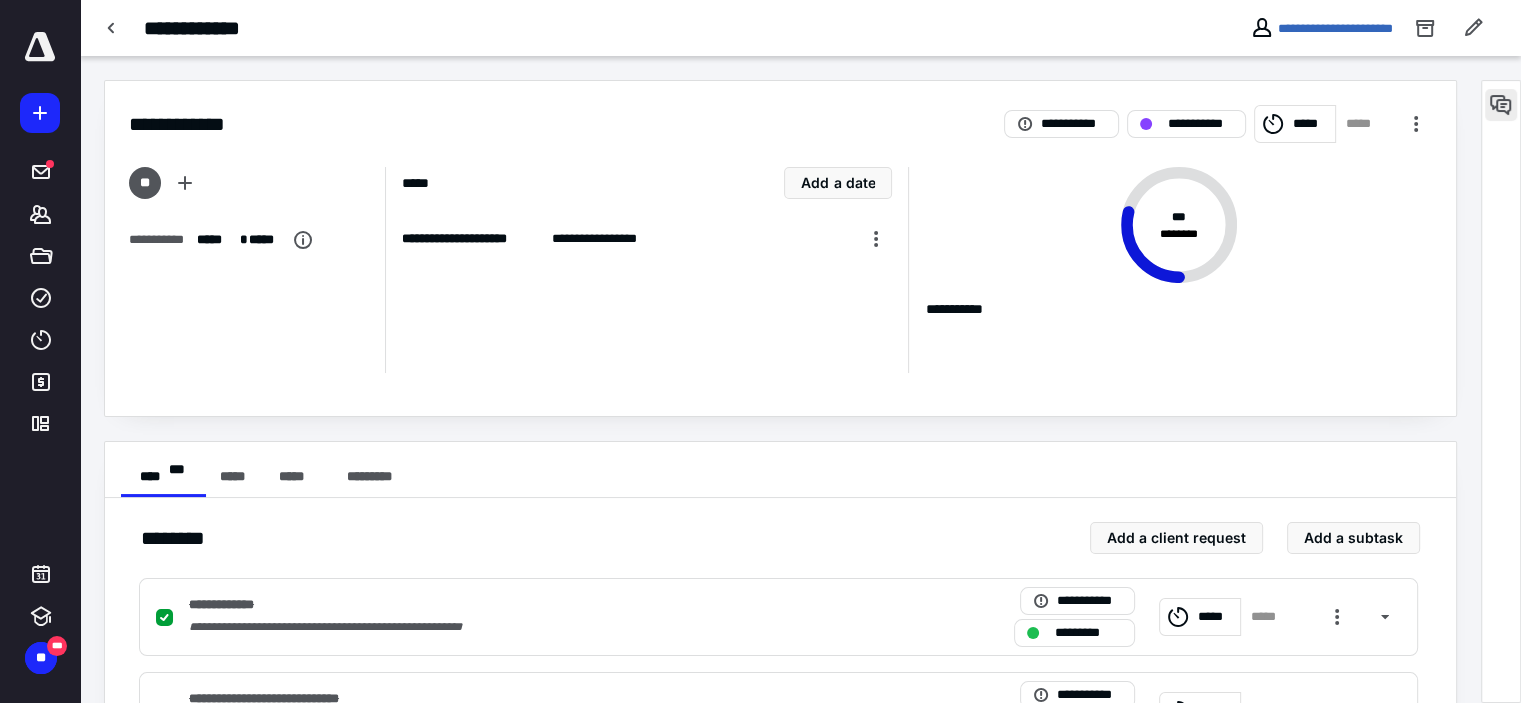 click at bounding box center (1501, 105) 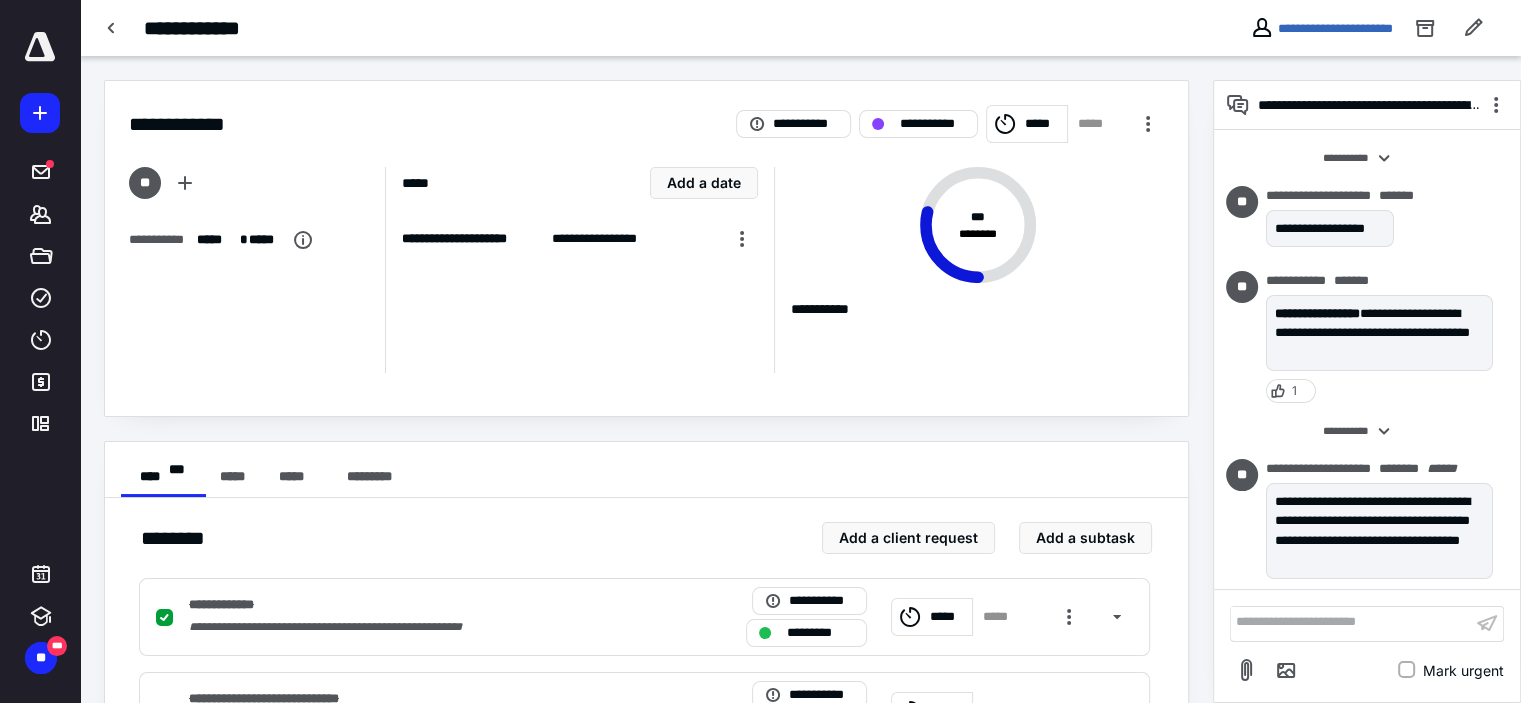 scroll, scrollTop: 26, scrollLeft: 0, axis: vertical 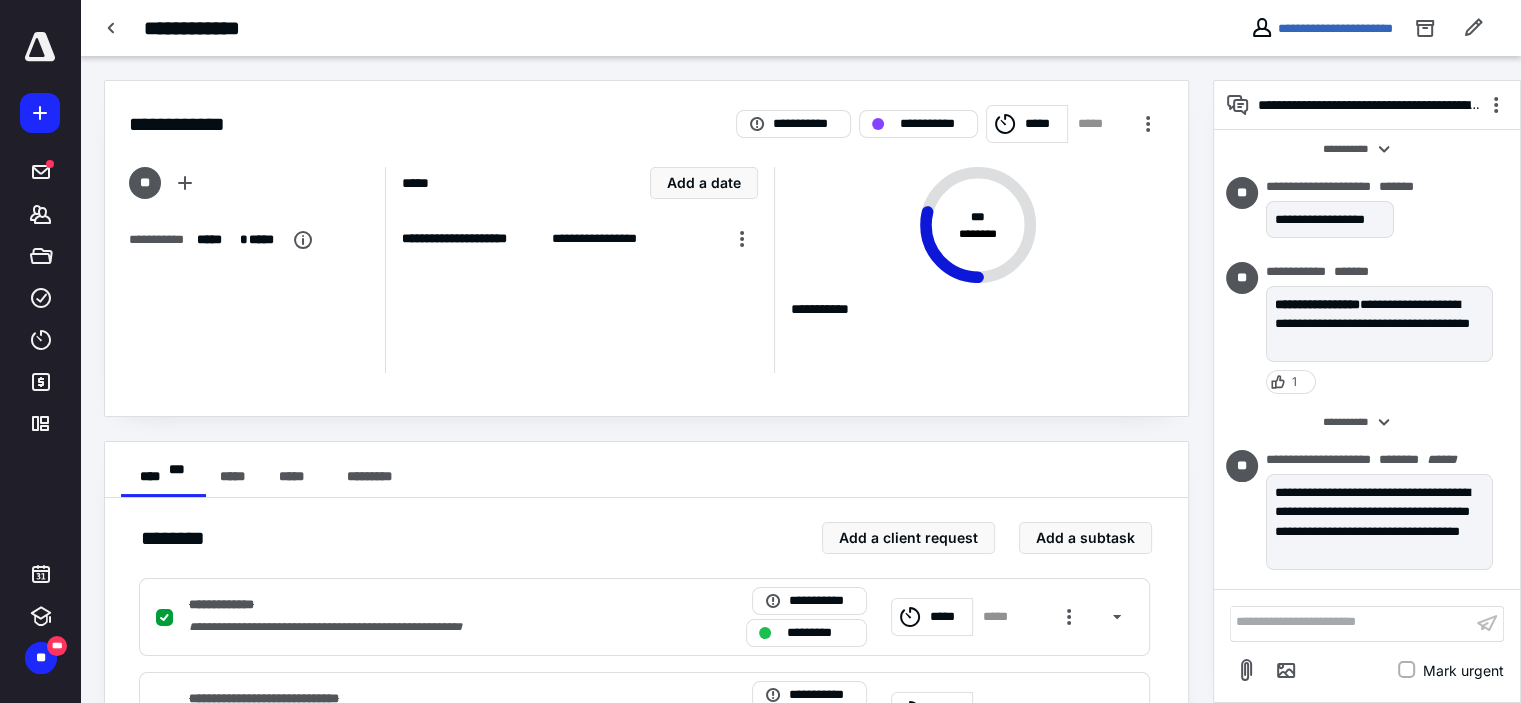 click at bounding box center (1351, 623) 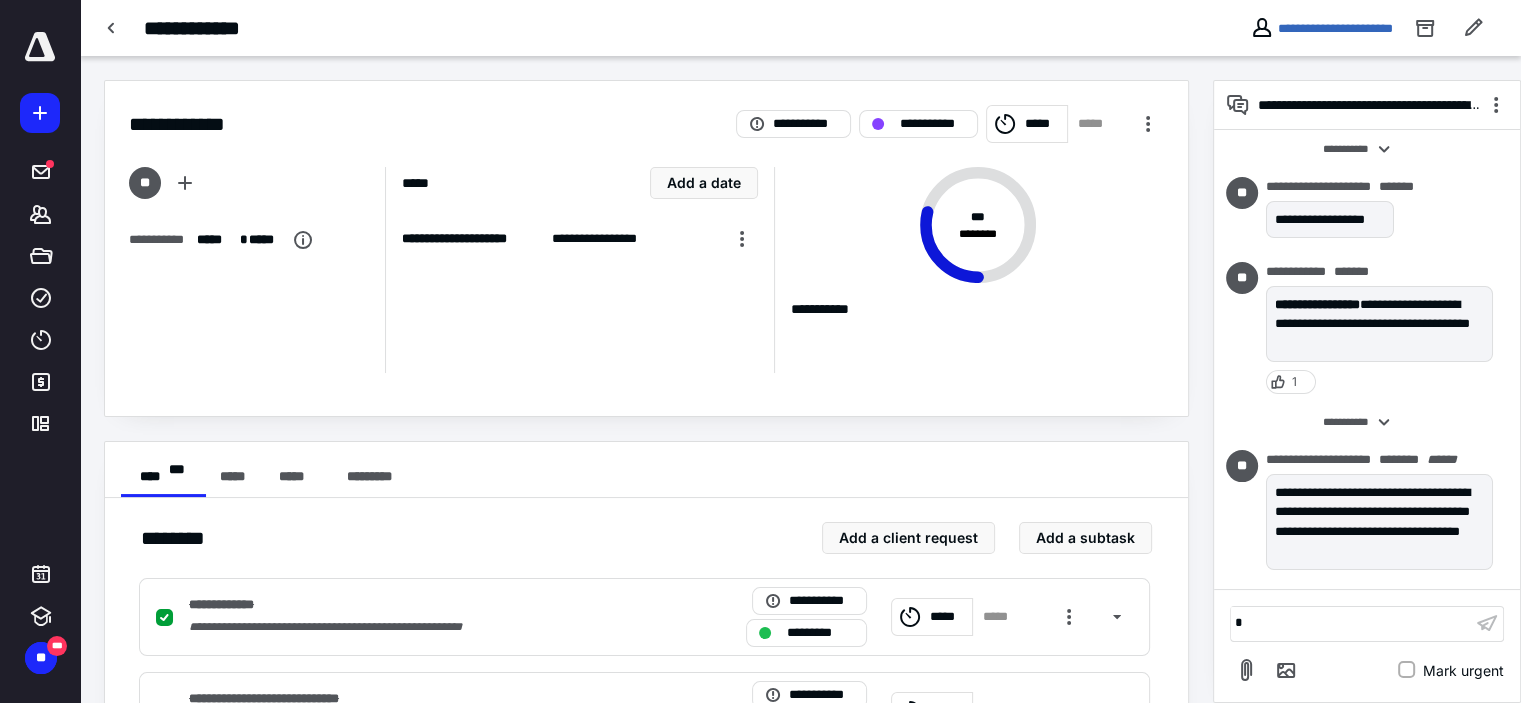 type 